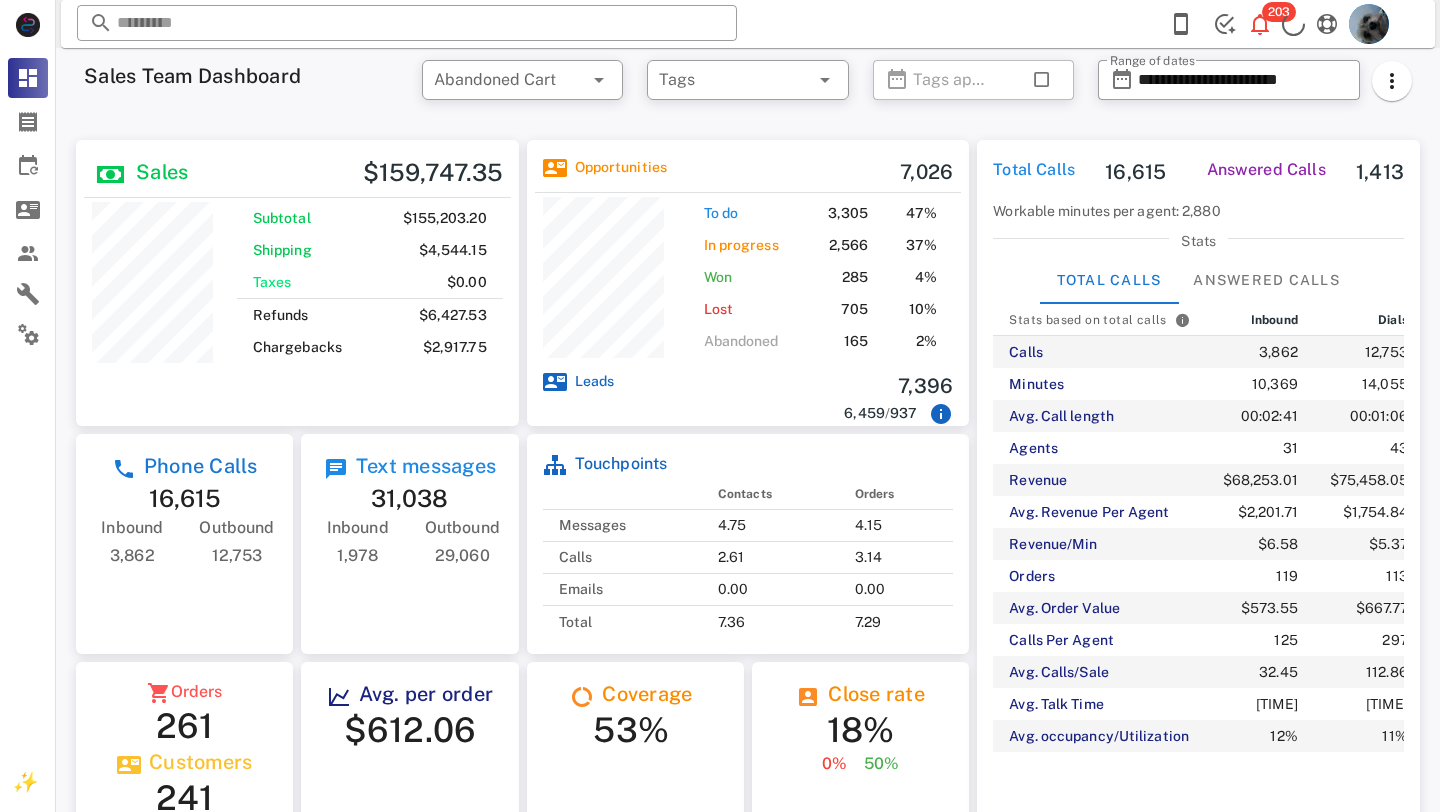 scroll, scrollTop: 0, scrollLeft: 0, axis: both 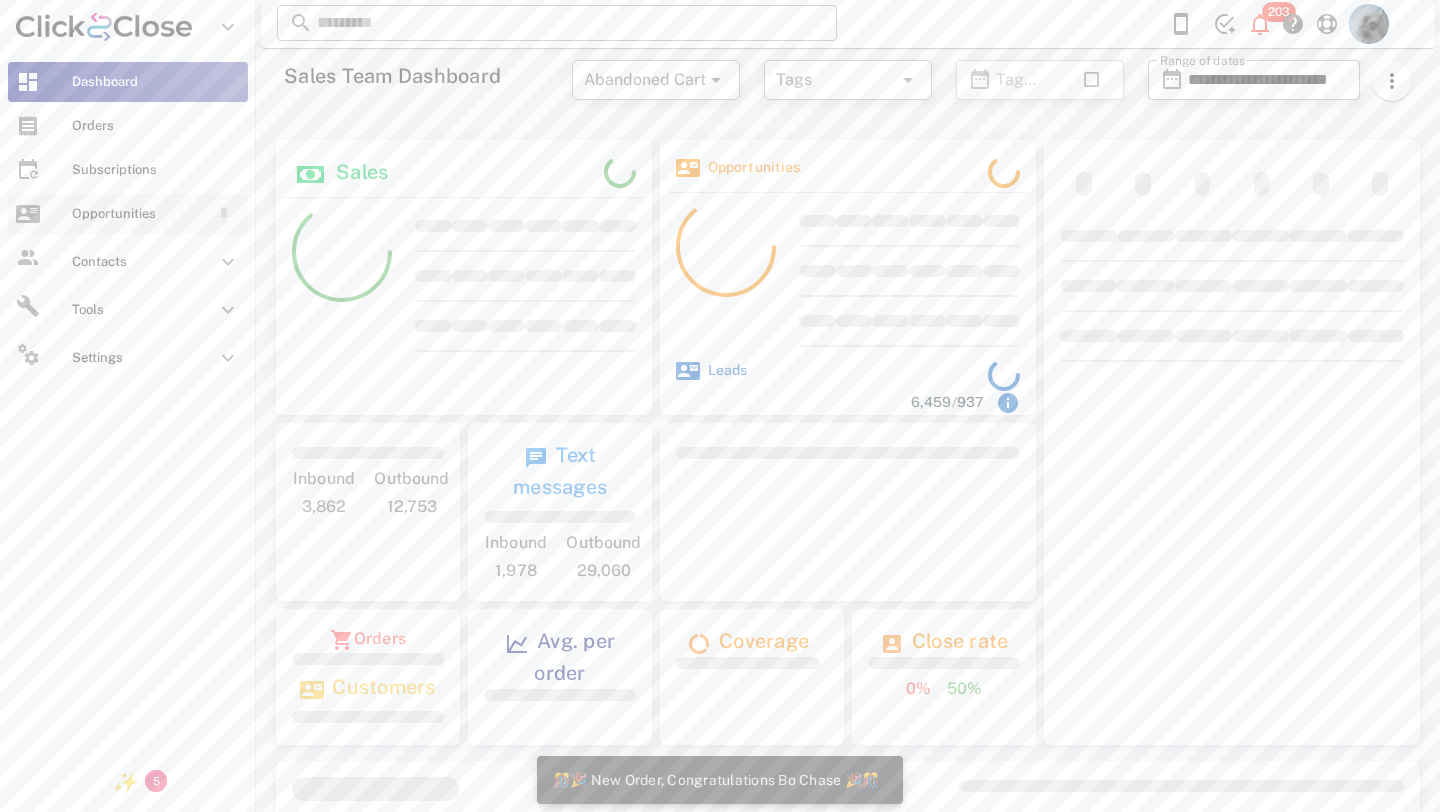 click on "Opportunities" at bounding box center (140, 214) 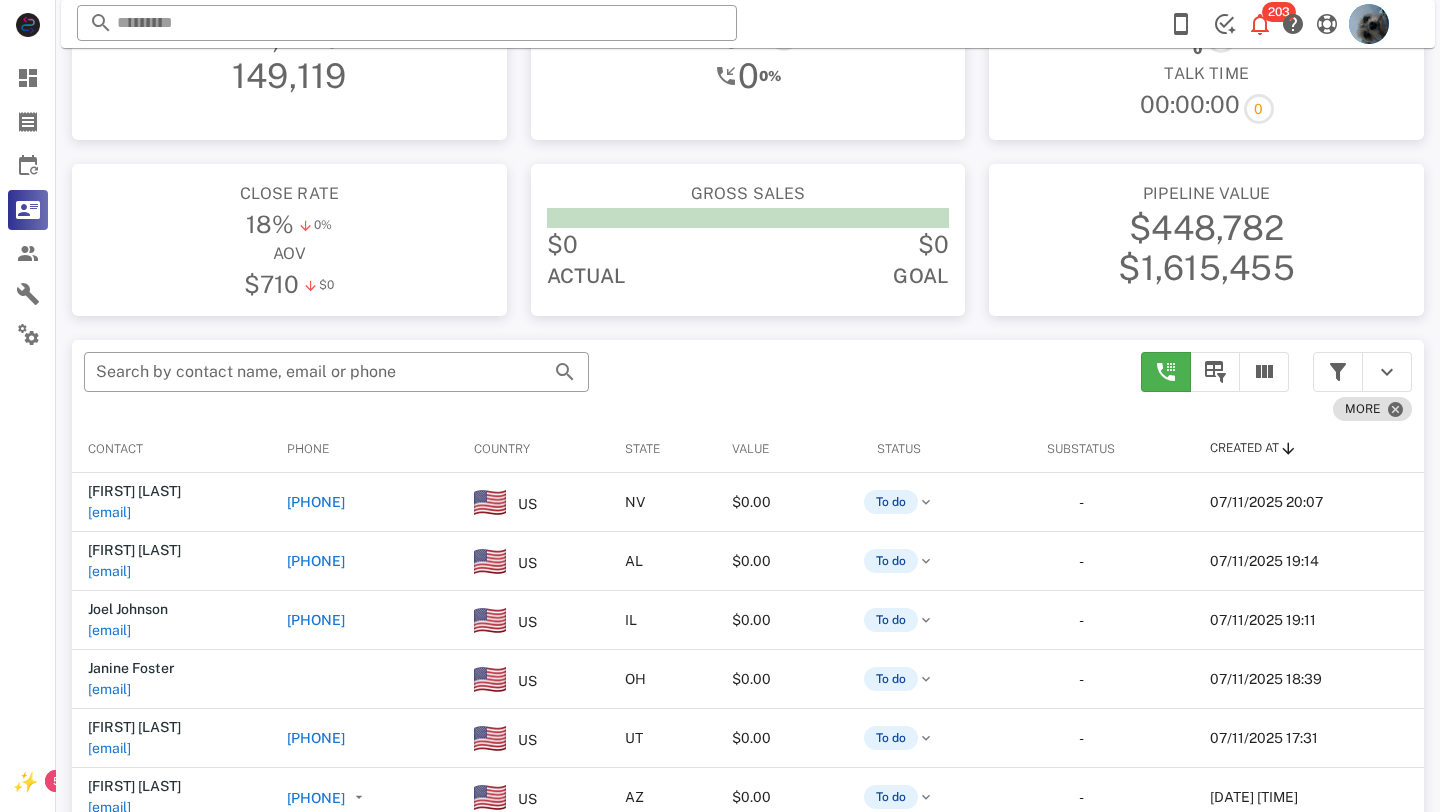 scroll, scrollTop: 106, scrollLeft: 0, axis: vertical 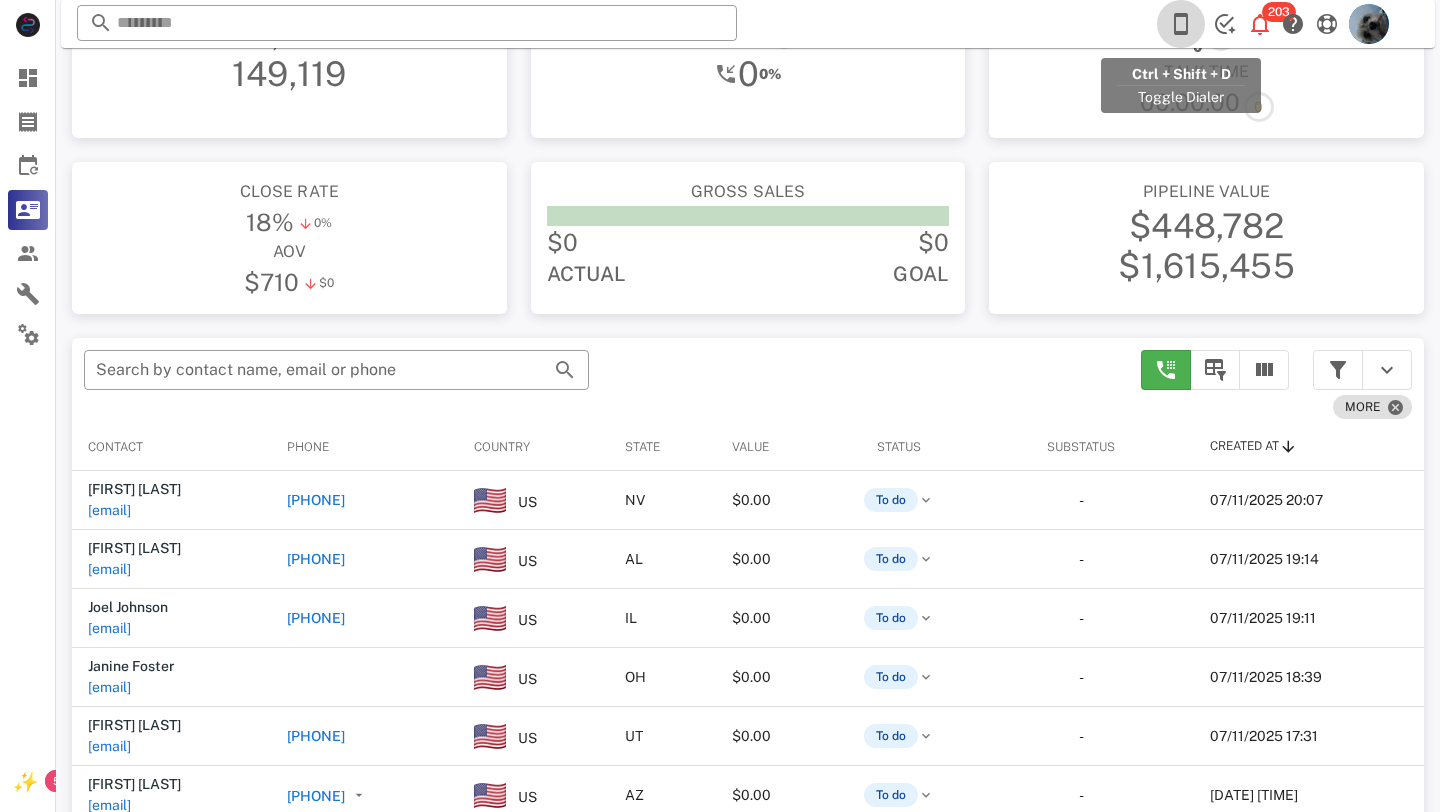 click at bounding box center [1181, 24] 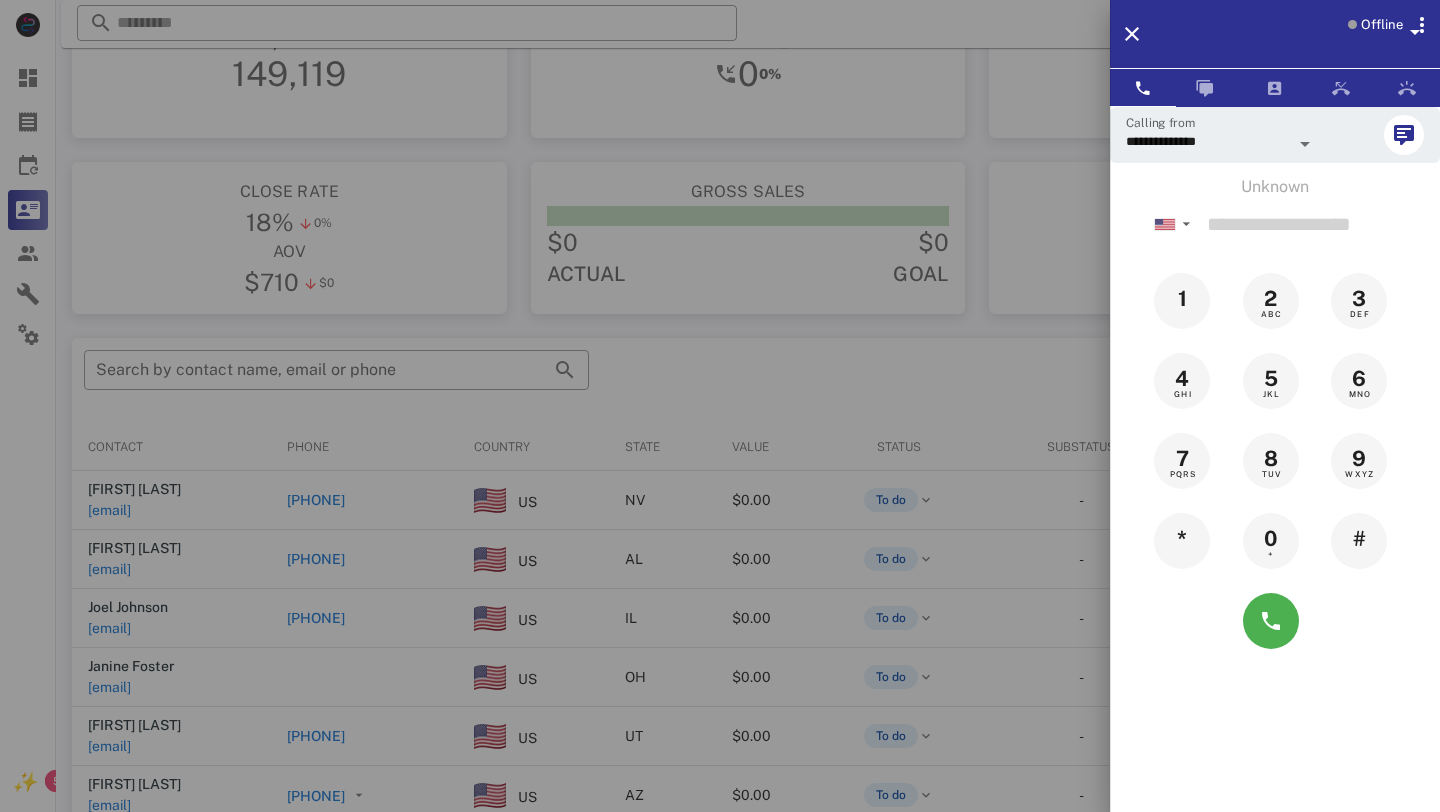 click on "Offline" at bounding box center (1382, 25) 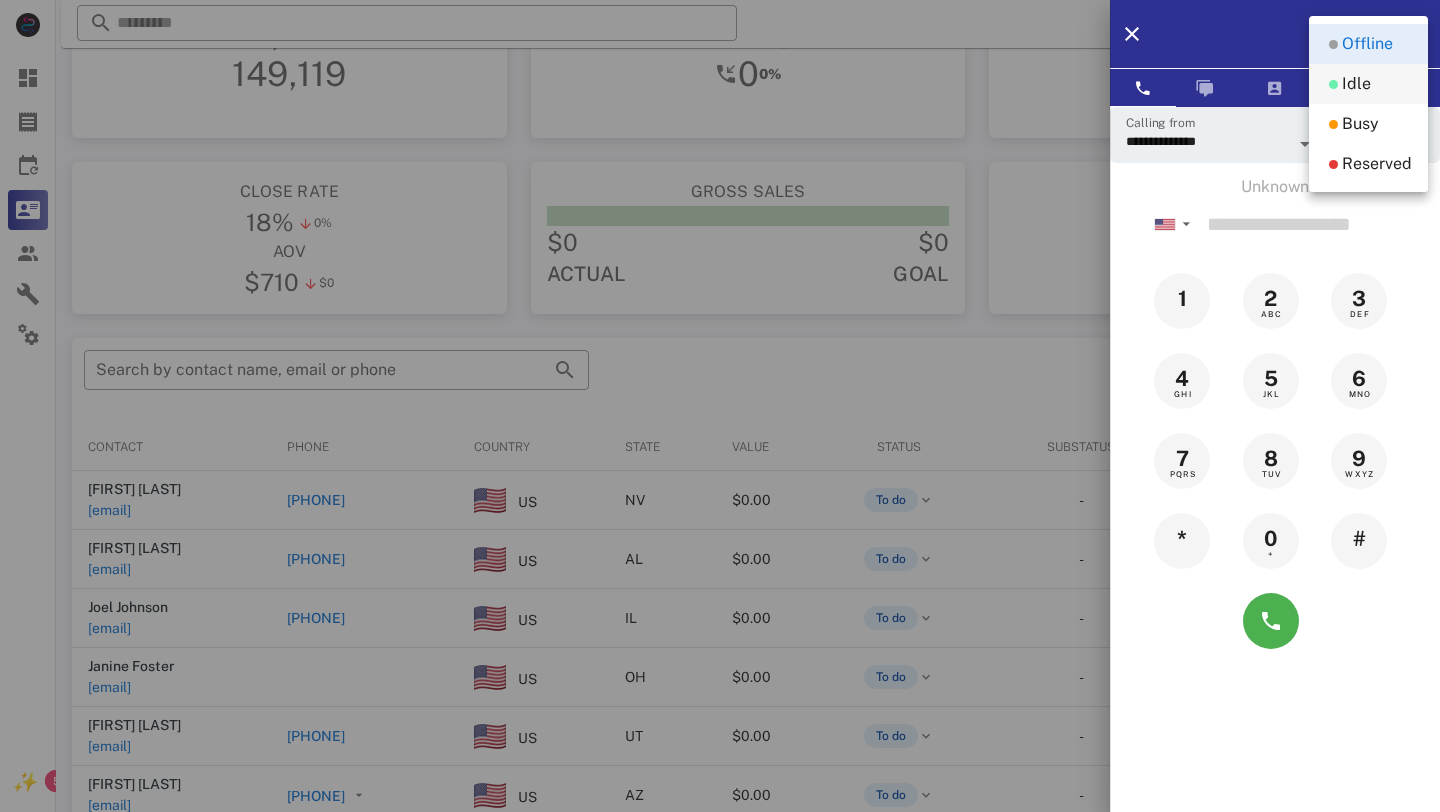 click on "Idle" at bounding box center (1356, 84) 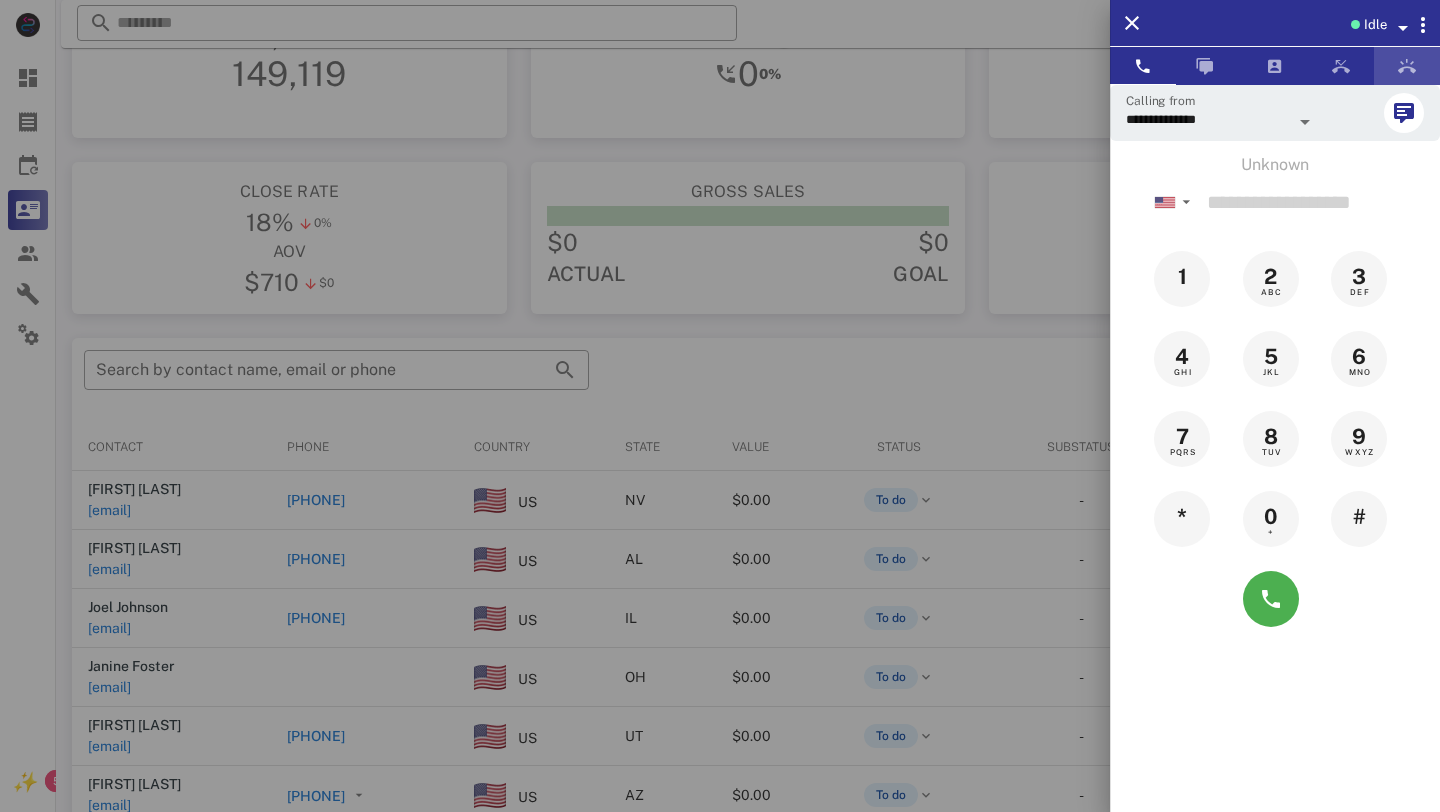 click at bounding box center (1407, 66) 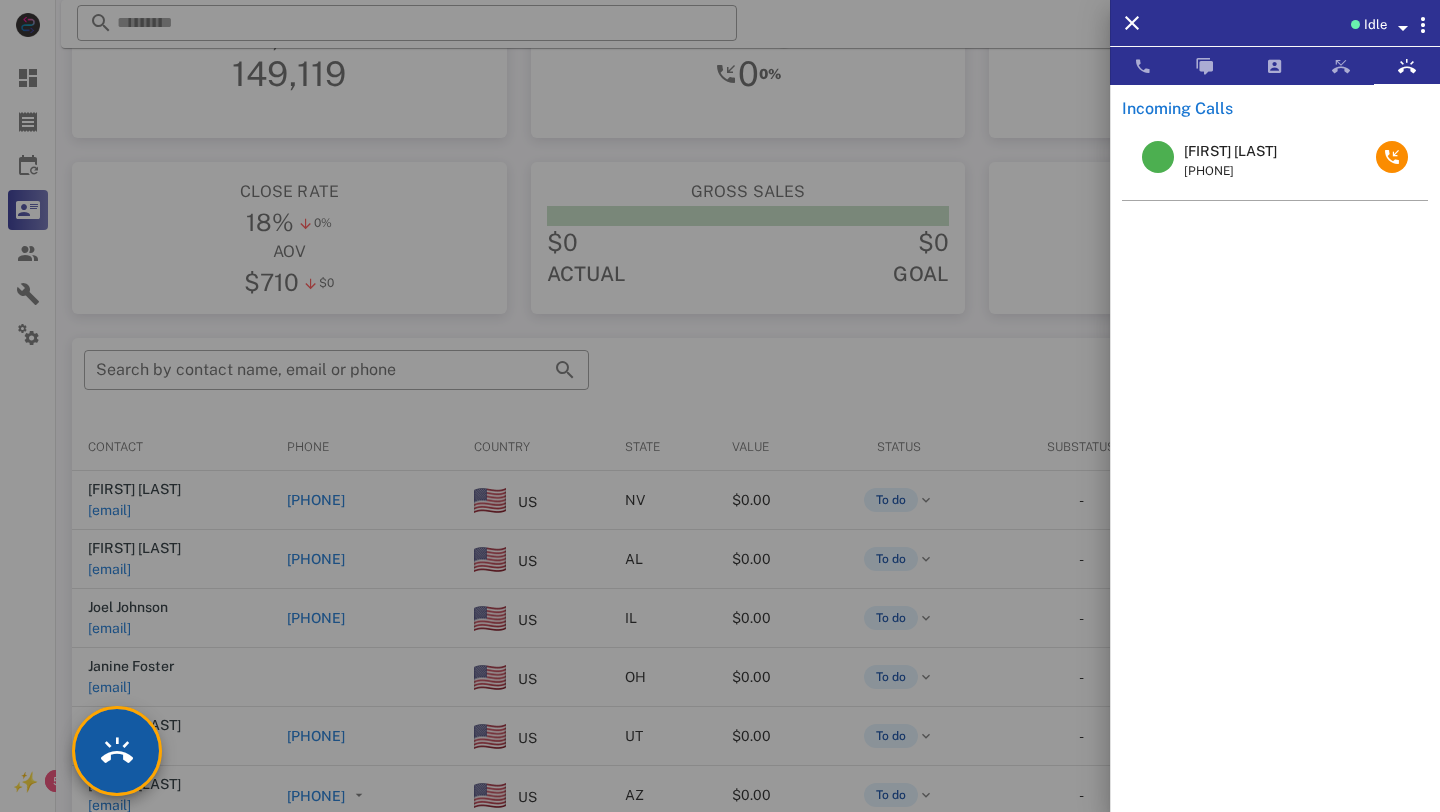 click at bounding box center [117, 751] 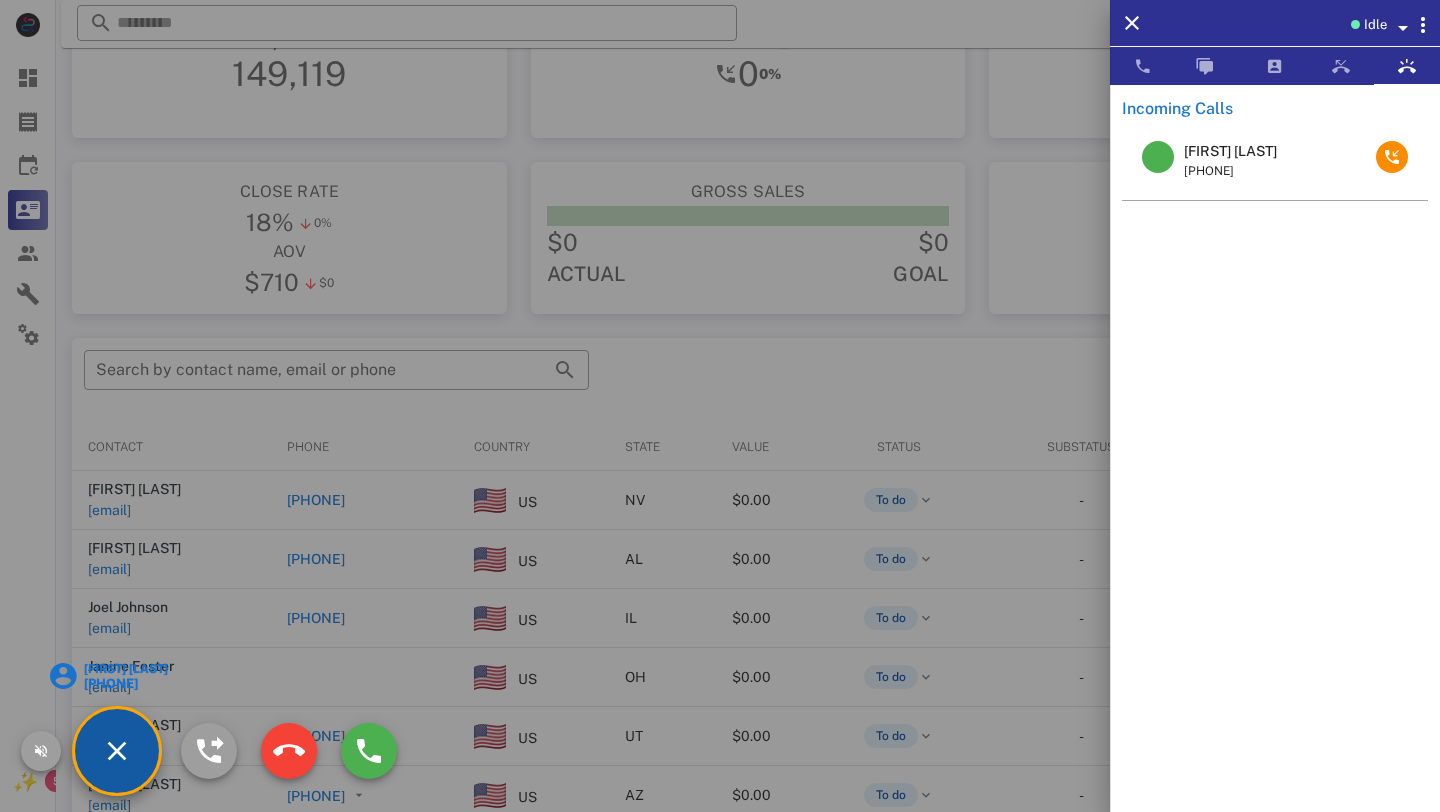 click on "RaBecca Assarsson" at bounding box center [125, 669] 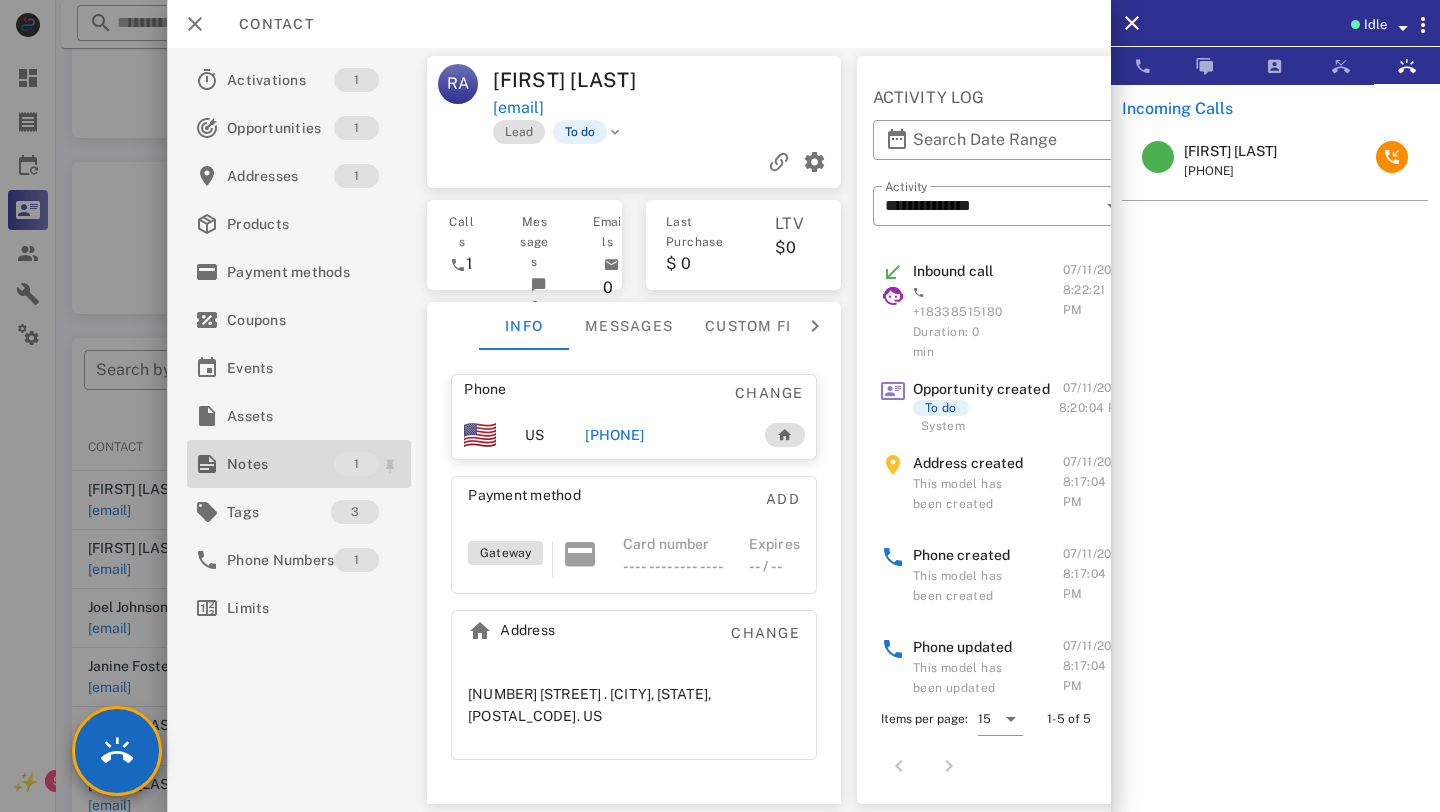click on "Notes" at bounding box center [280, 464] 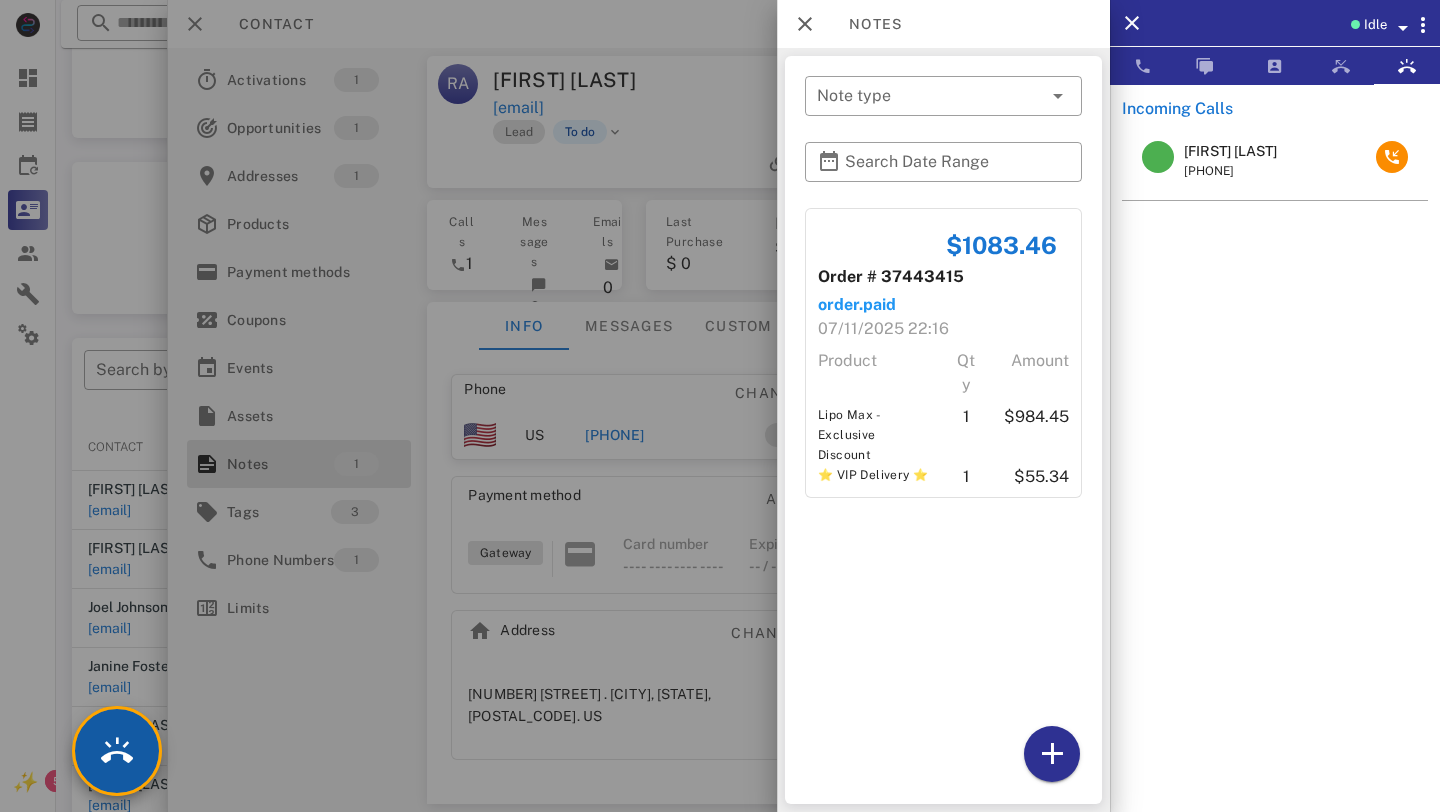 click at bounding box center (117, 751) 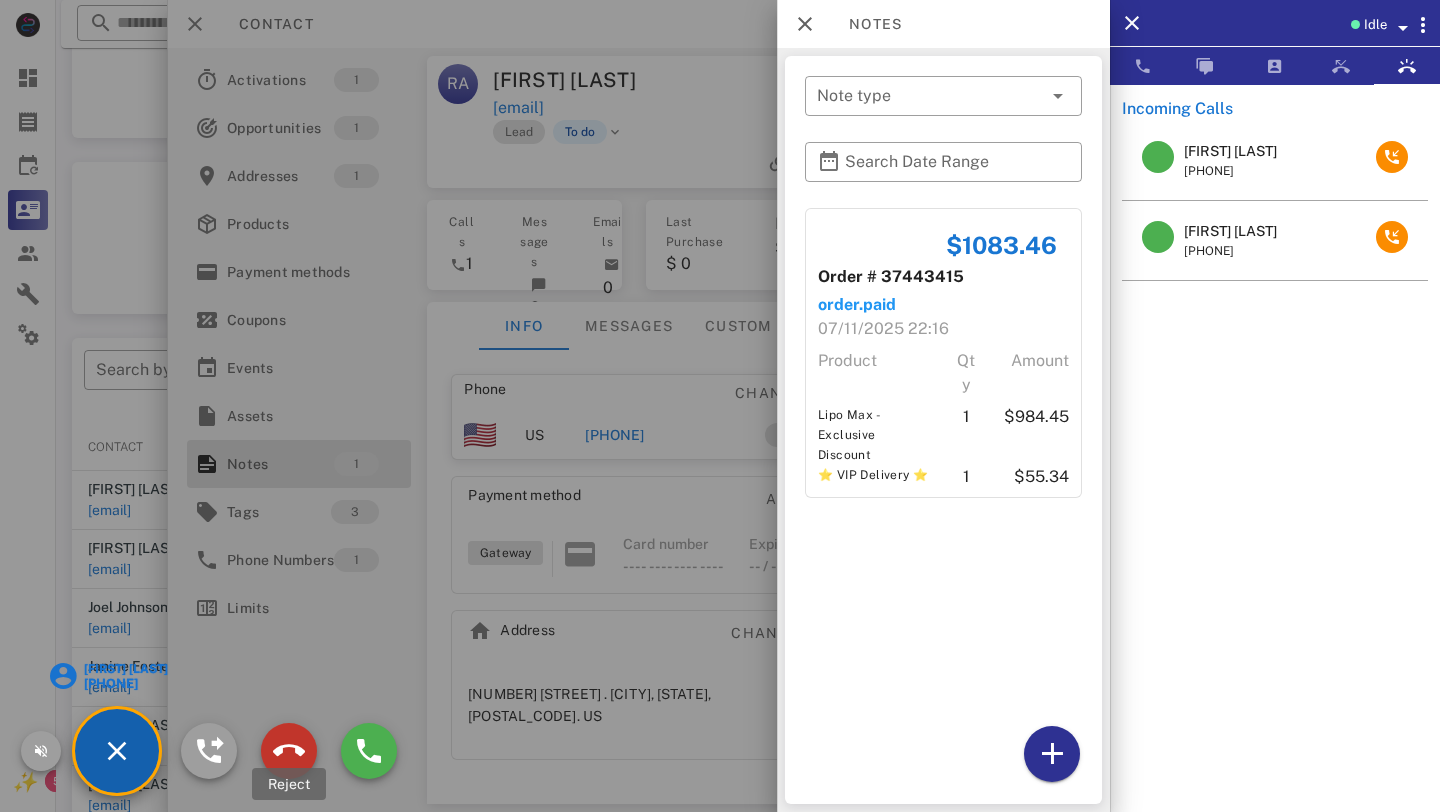 click at bounding box center [289, 751] 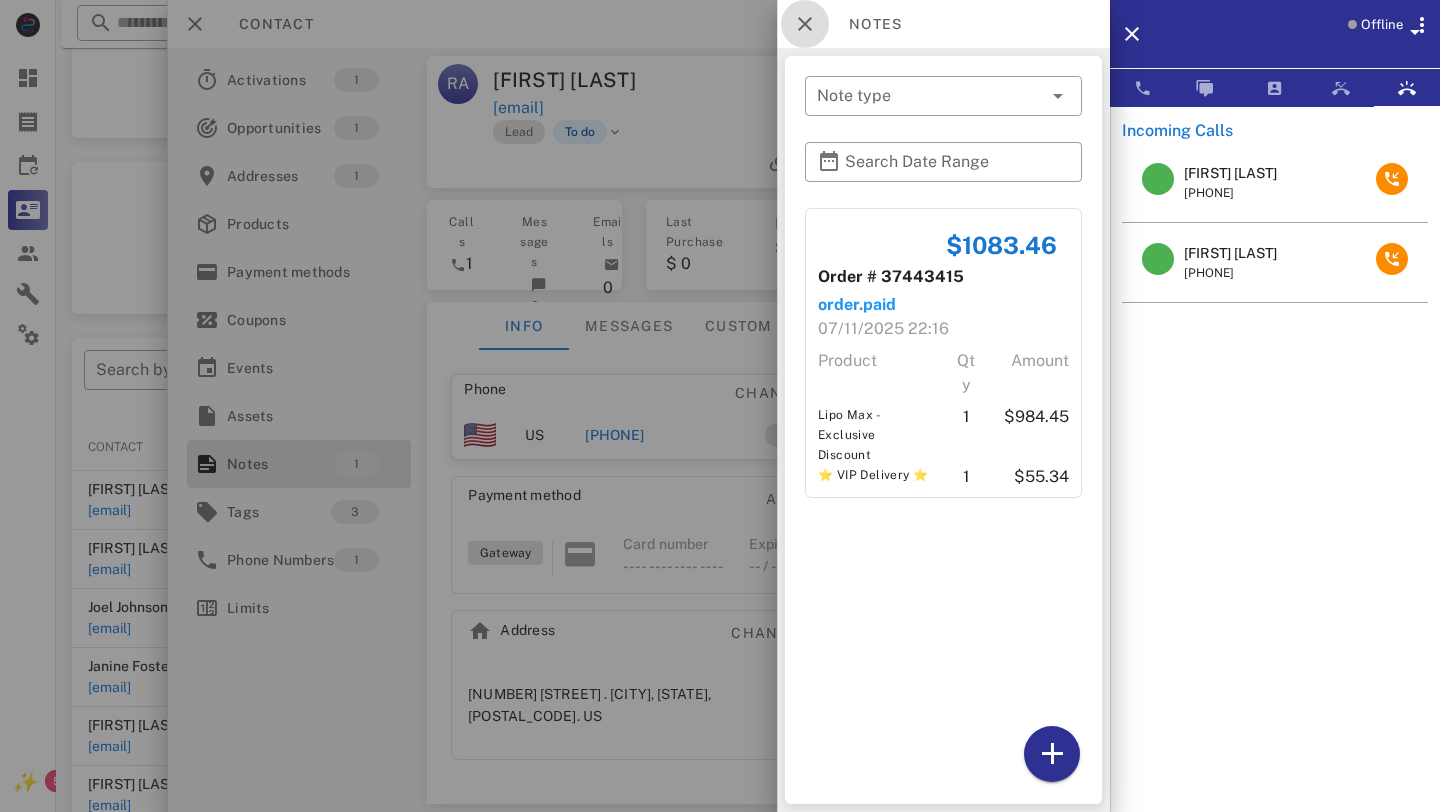 click at bounding box center [805, 24] 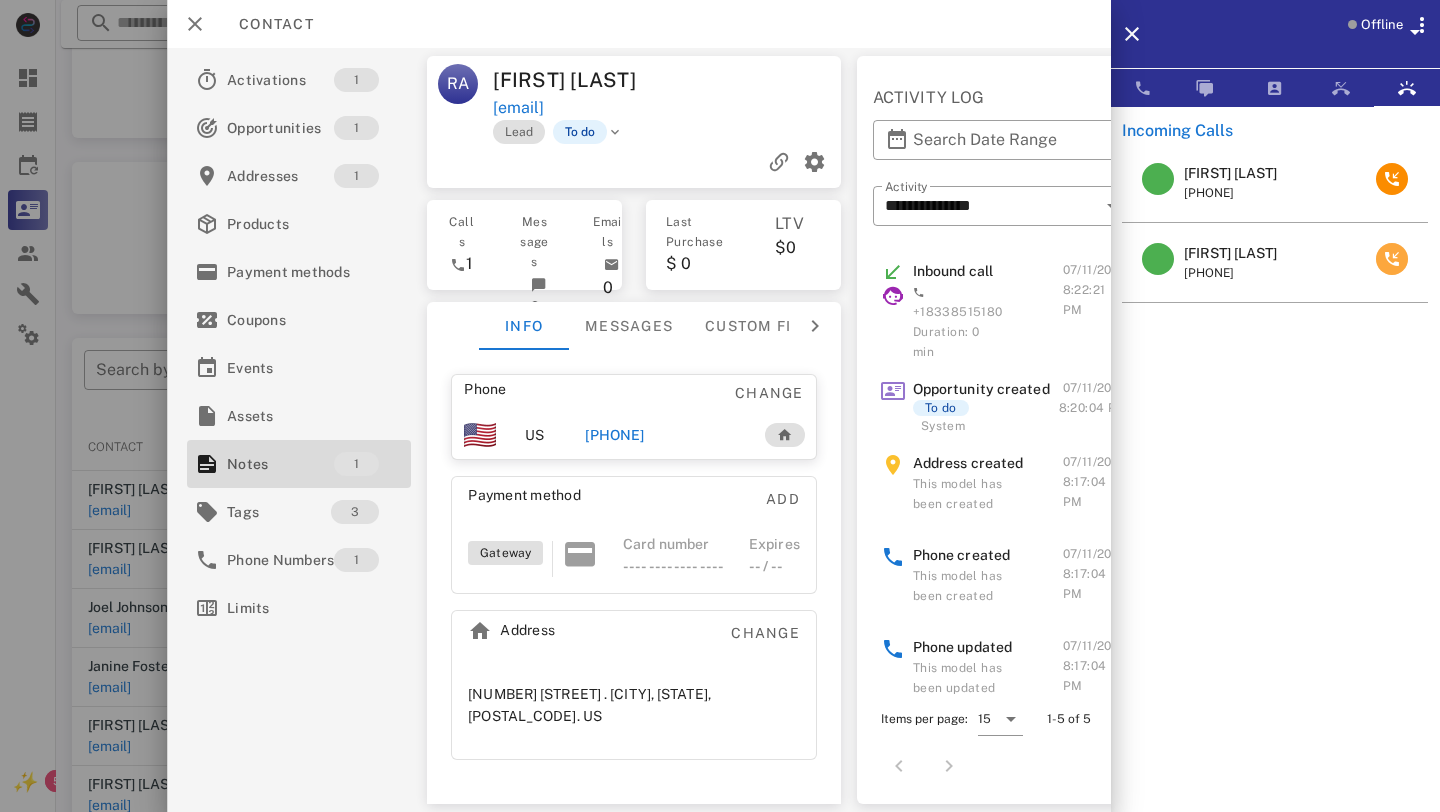click at bounding box center (1392, 259) 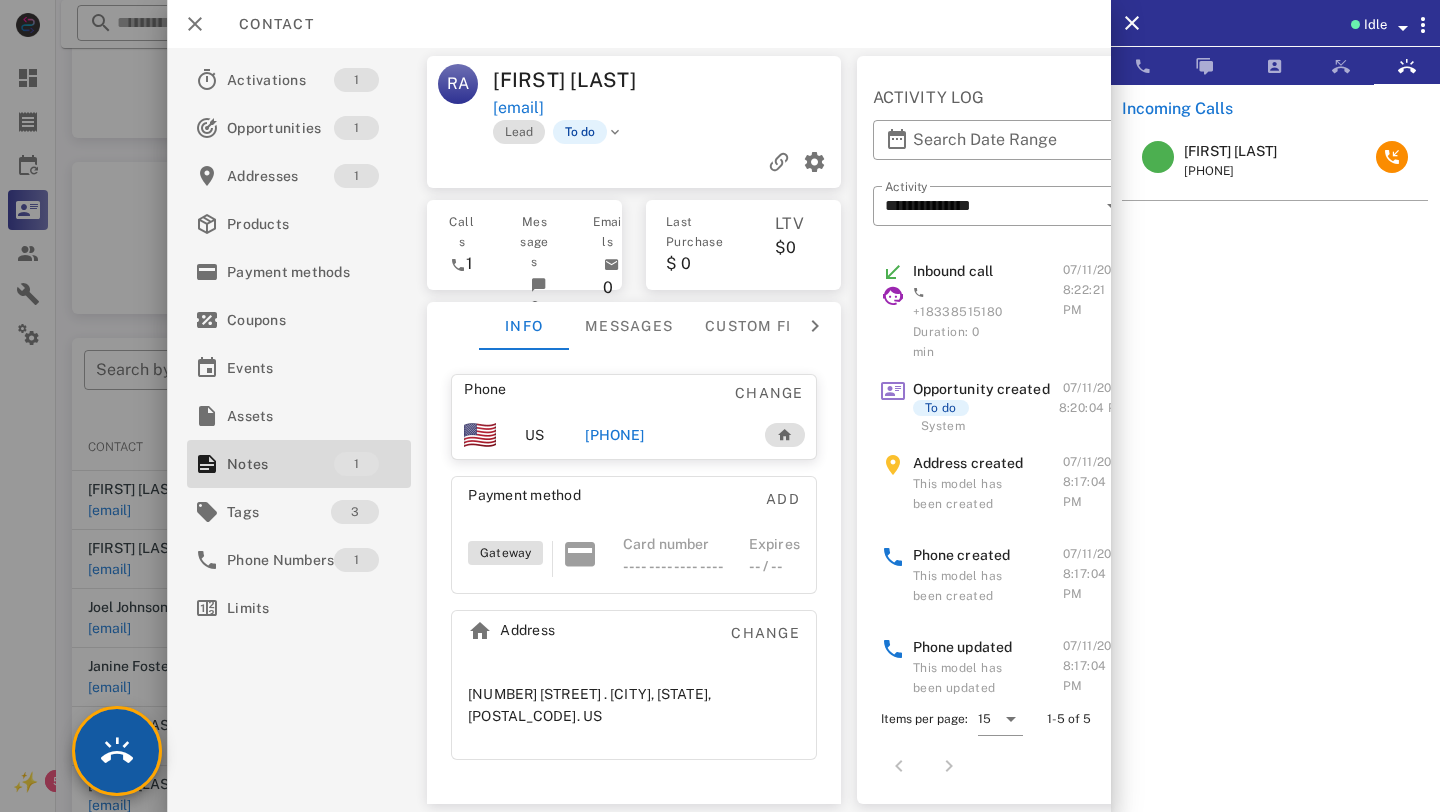 click at bounding box center (117, 751) 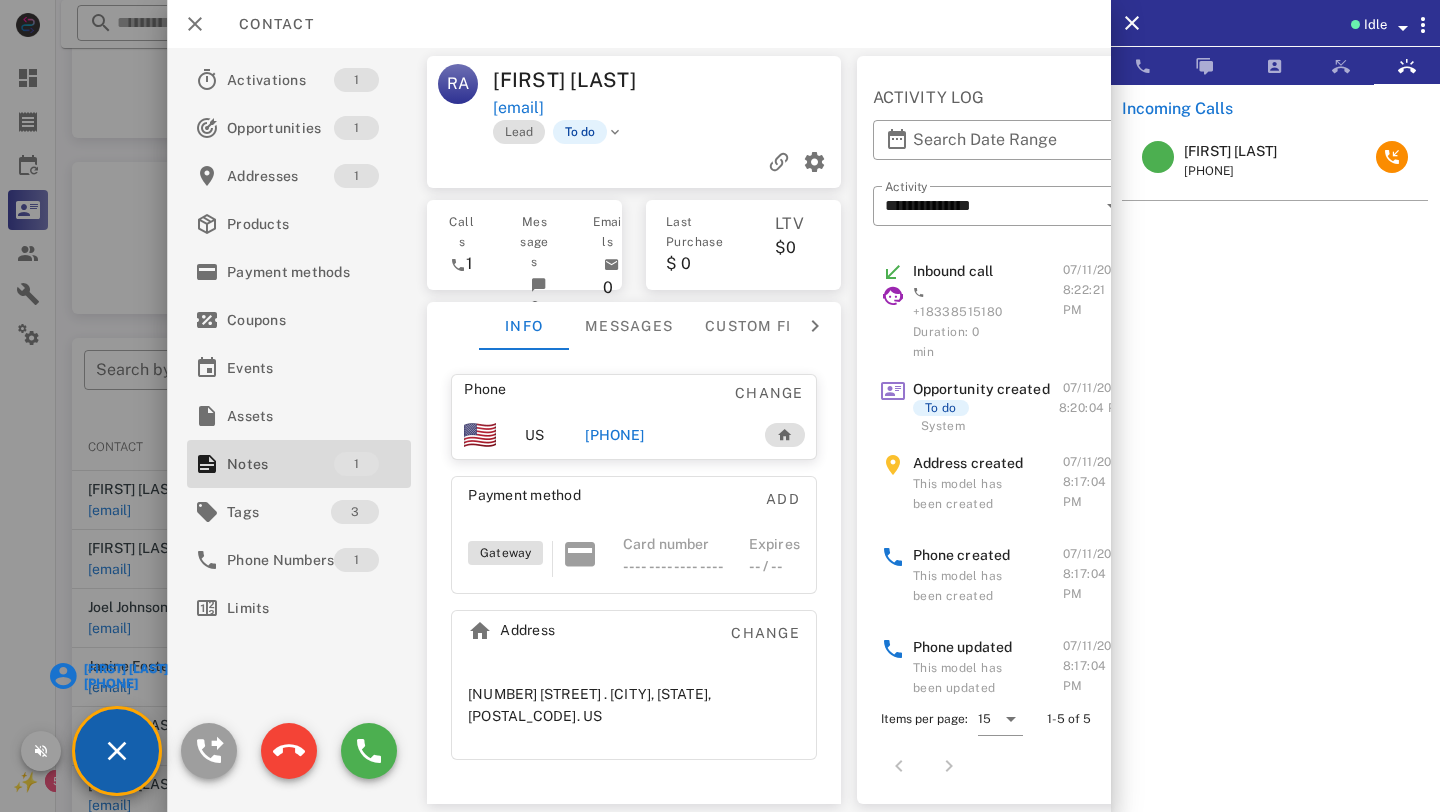 click at bounding box center (720, 406) 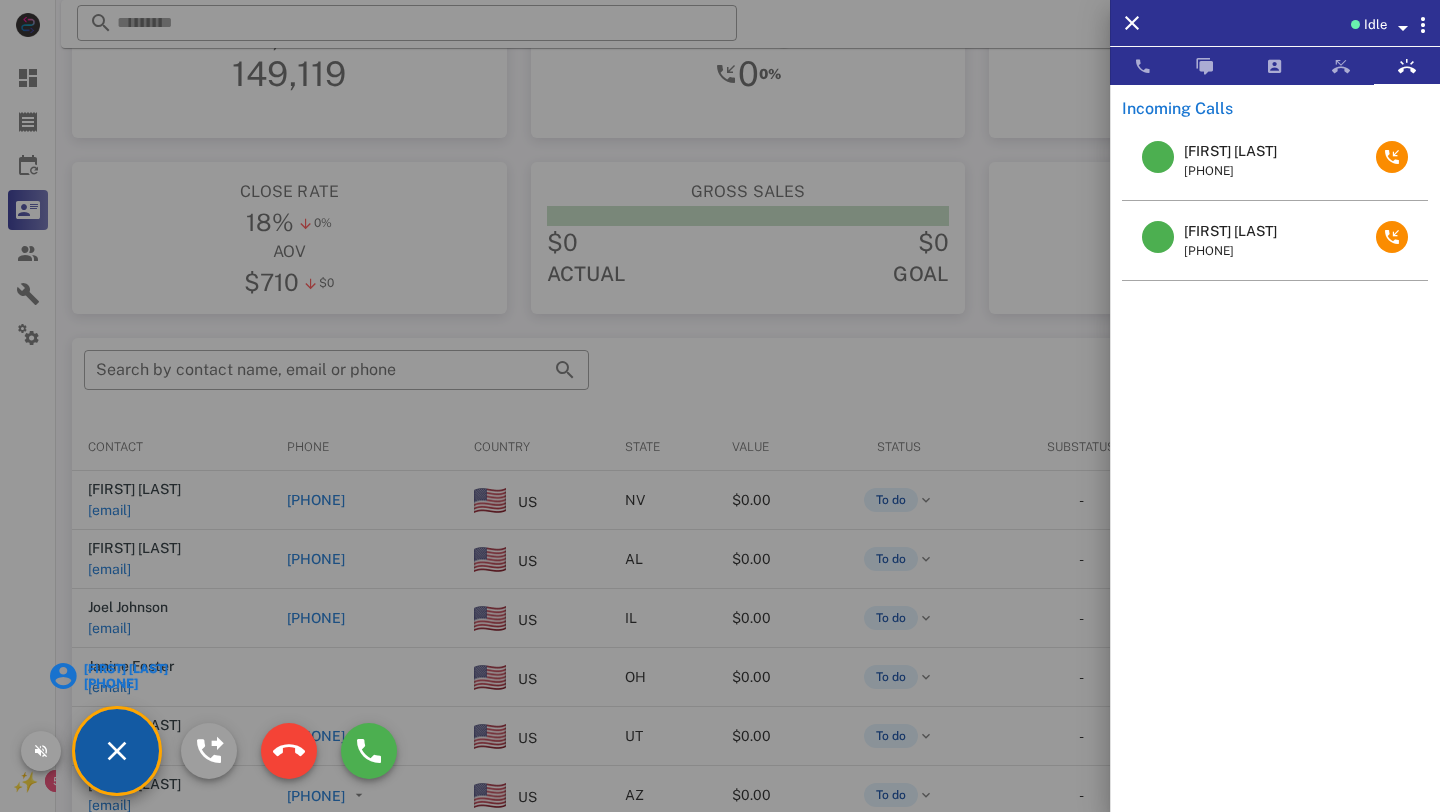 click on "RaBecca Assarsson" at bounding box center (125, 669) 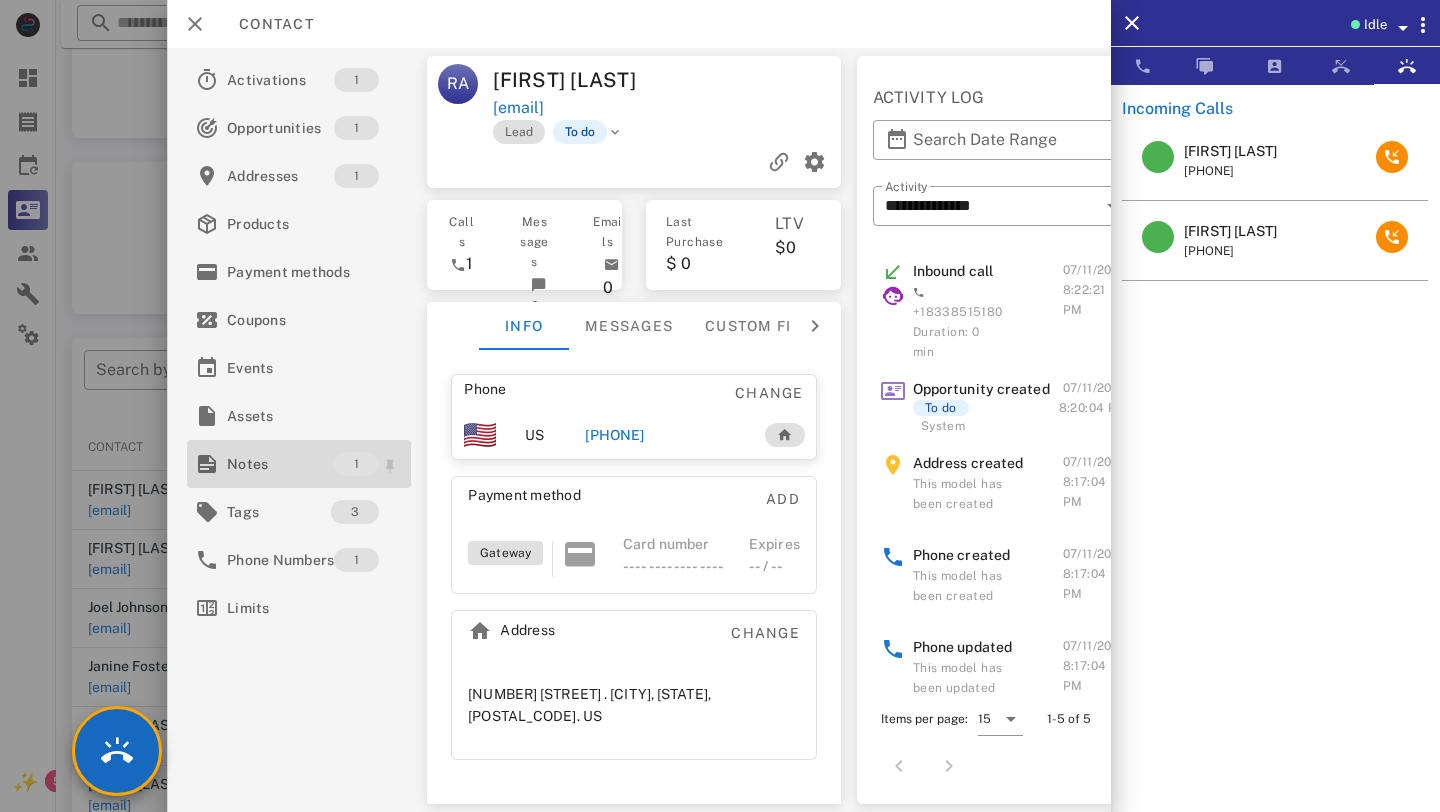 click on "Notes" at bounding box center (280, 464) 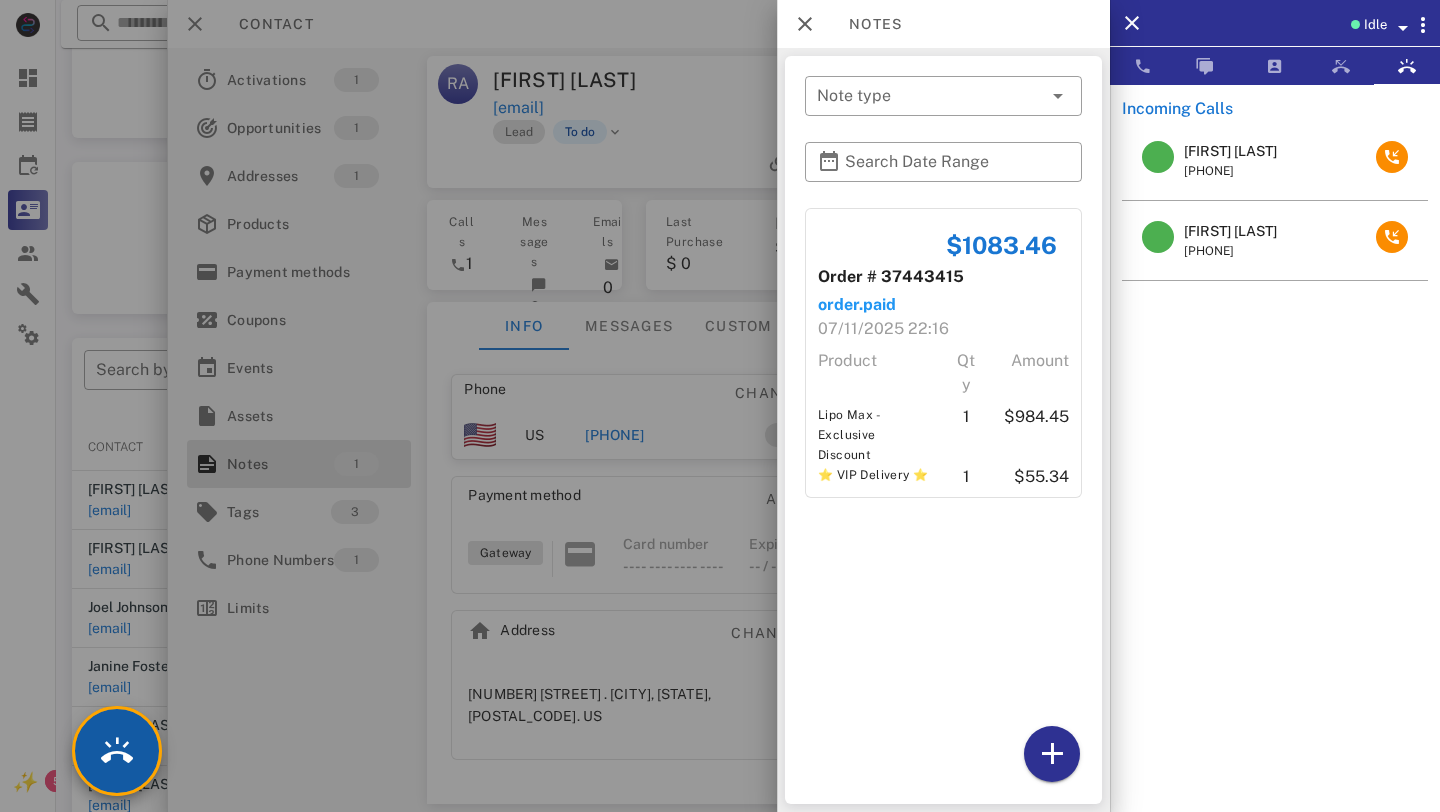 click at bounding box center [117, 751] 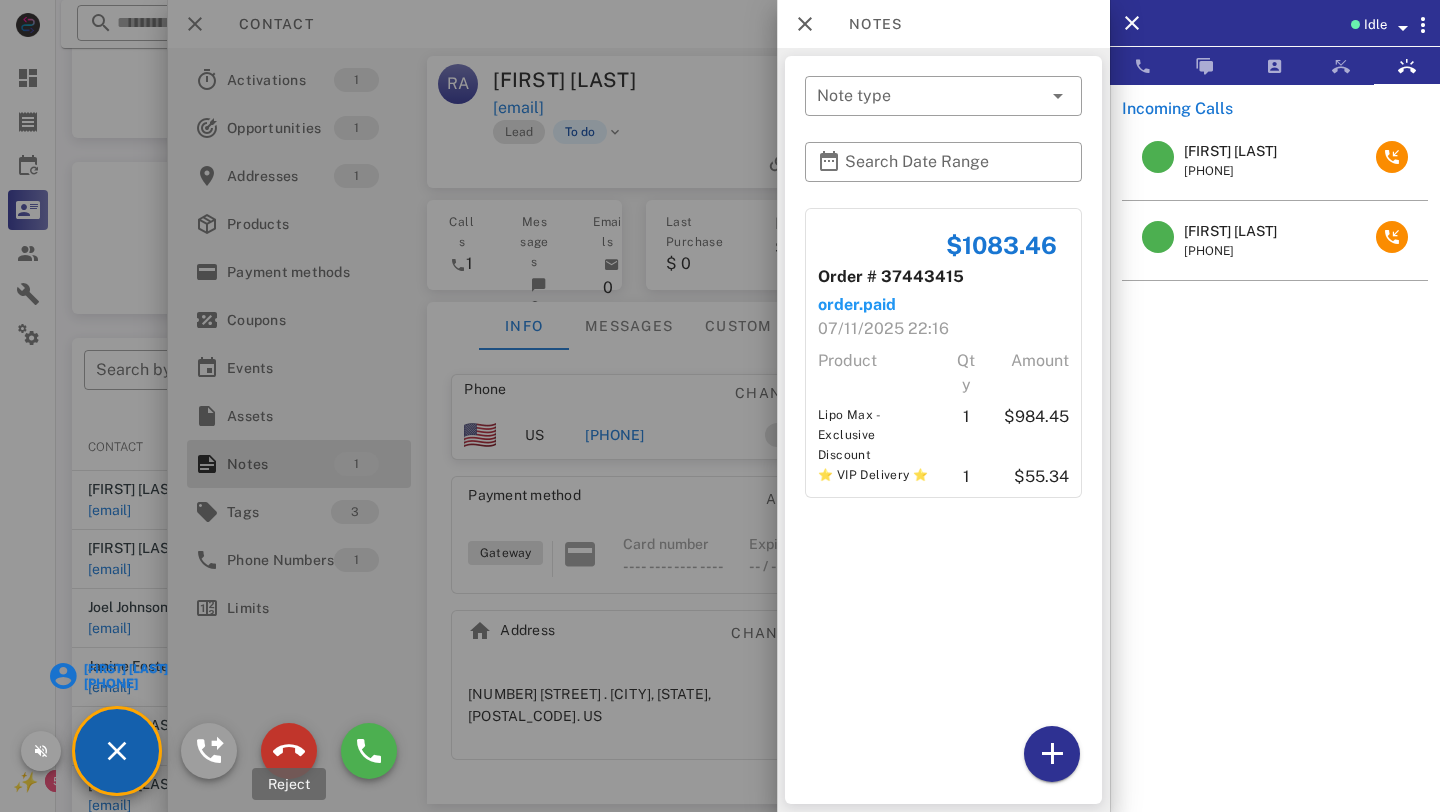 click at bounding box center [289, 751] 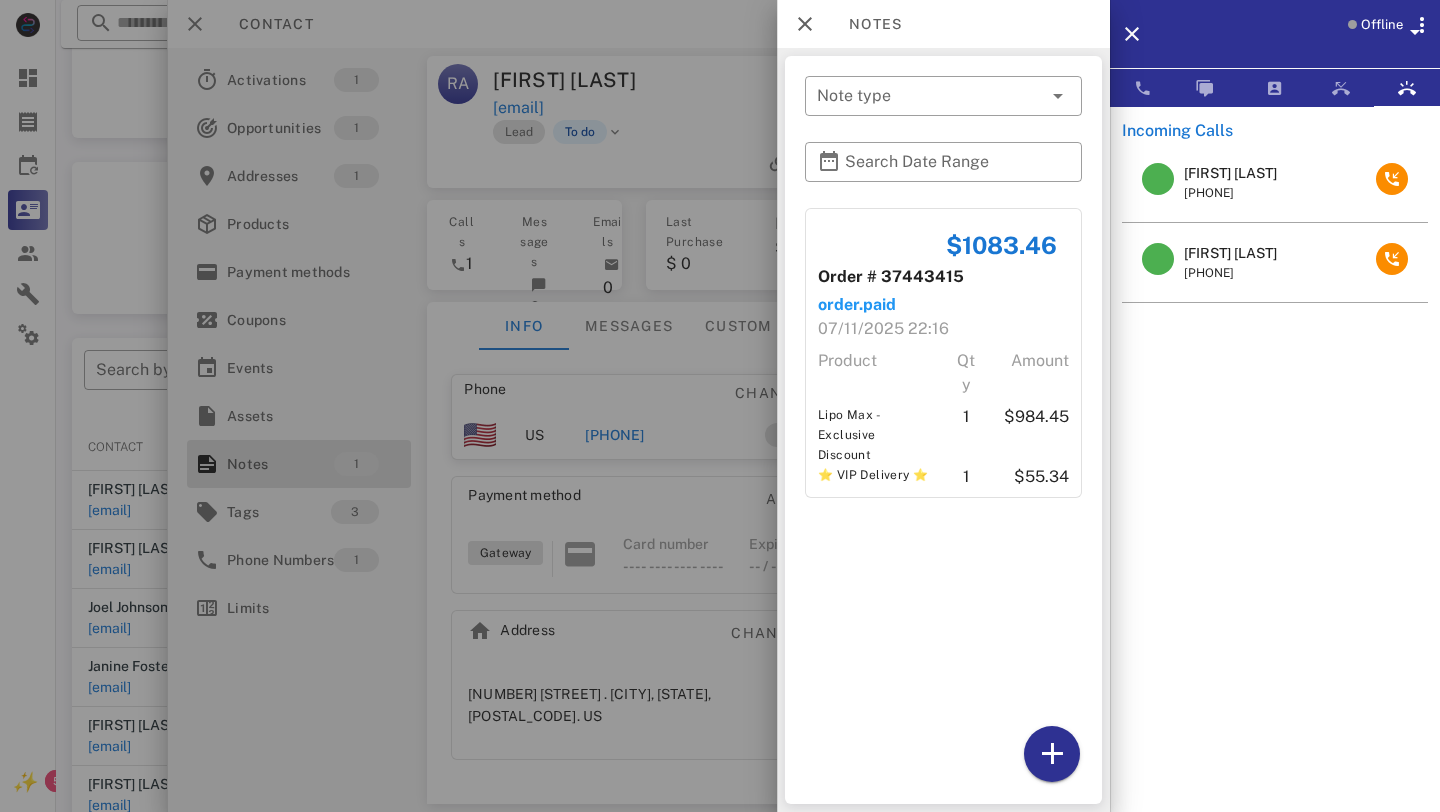click on "Offline" at bounding box center [1382, 25] 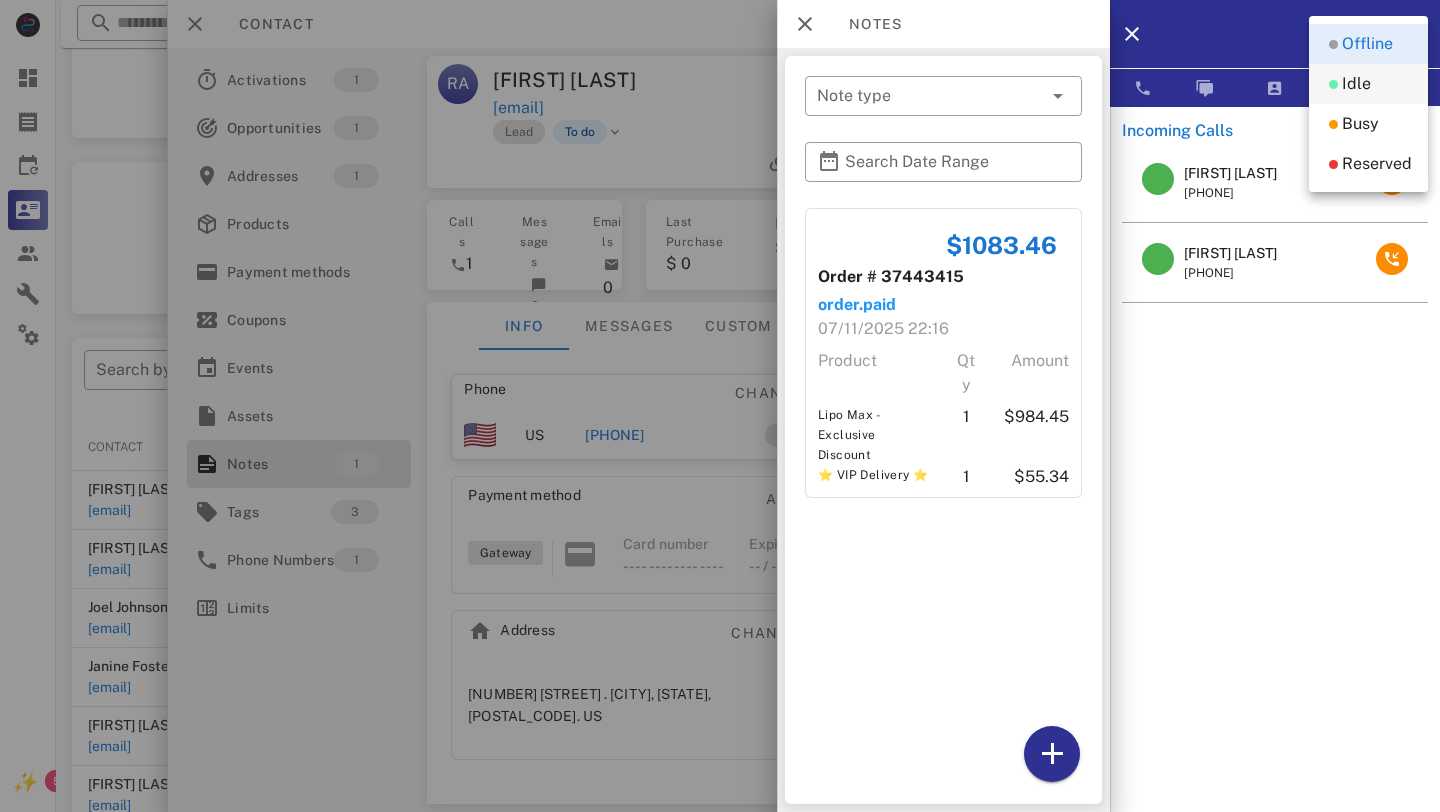 click on "Idle" at bounding box center [1356, 84] 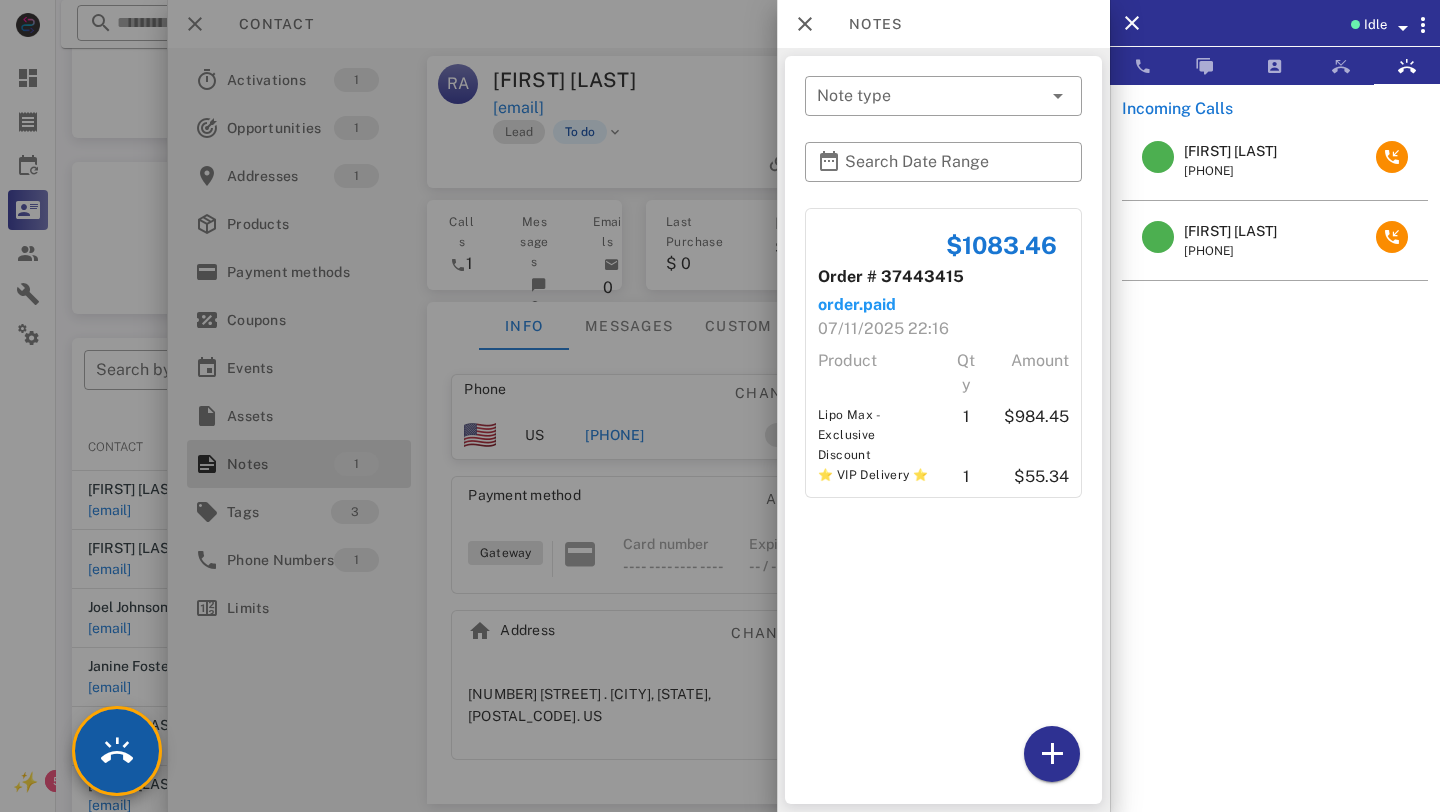 click at bounding box center (117, 751) 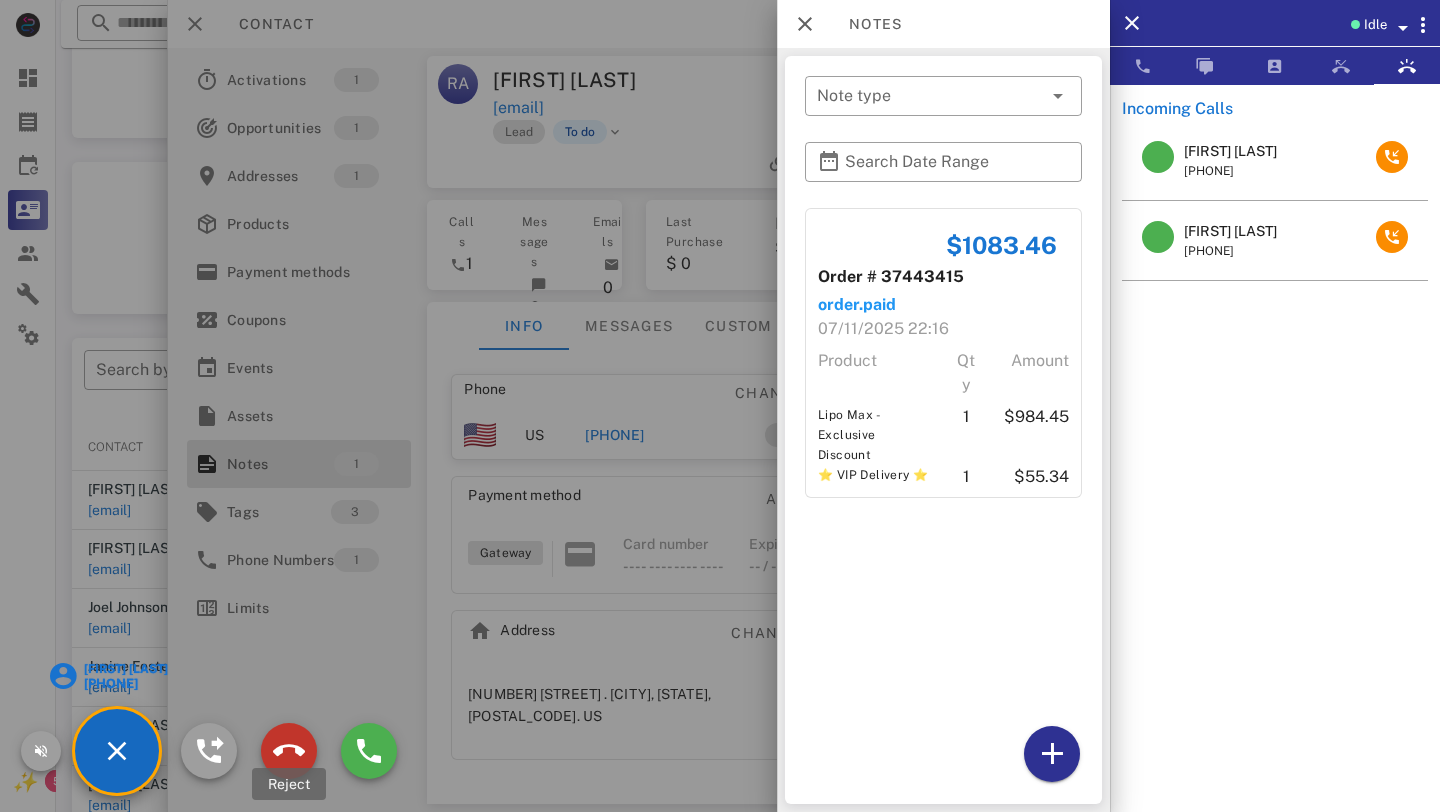 click at bounding box center [289, 751] 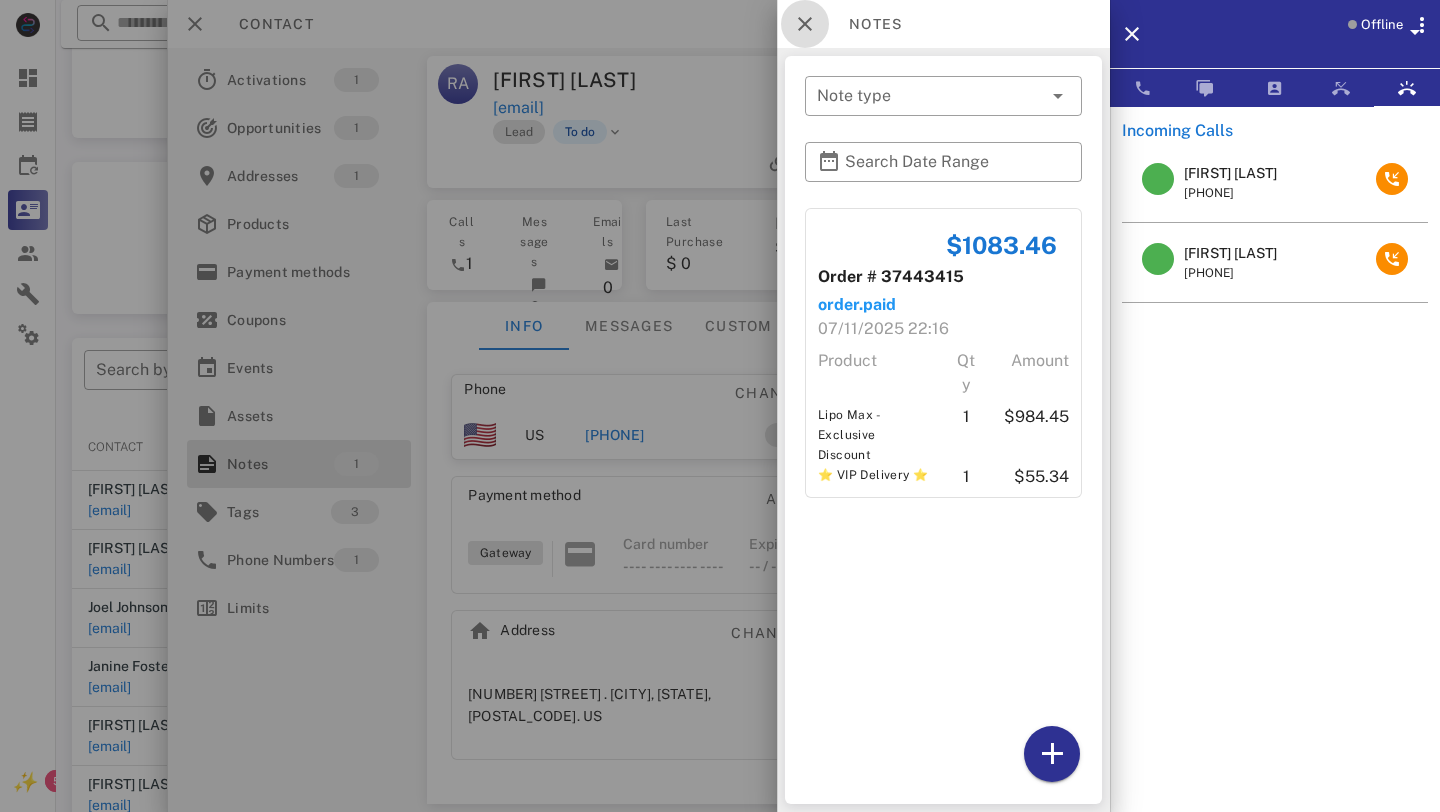 click at bounding box center [805, 24] 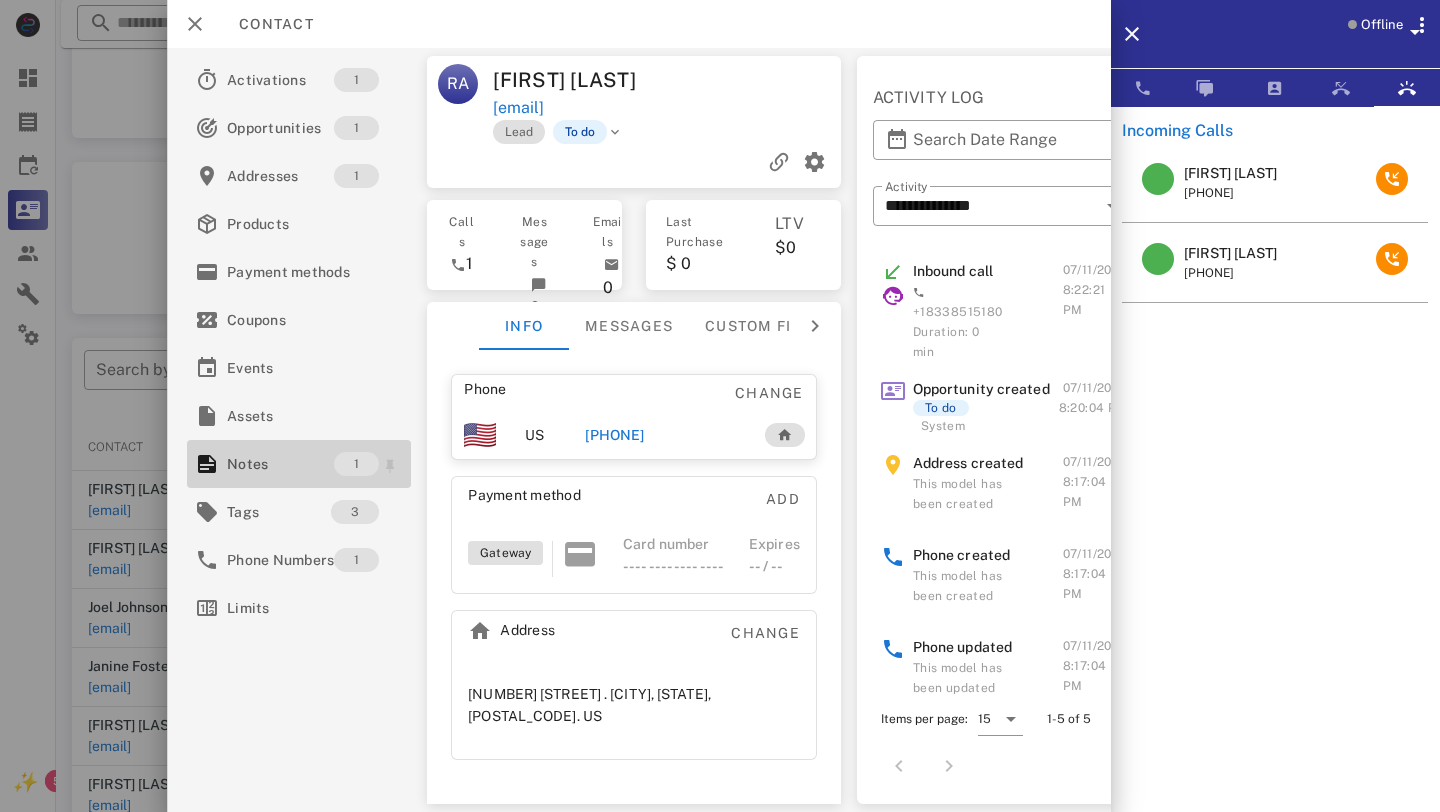 click on "Notes" at bounding box center (280, 464) 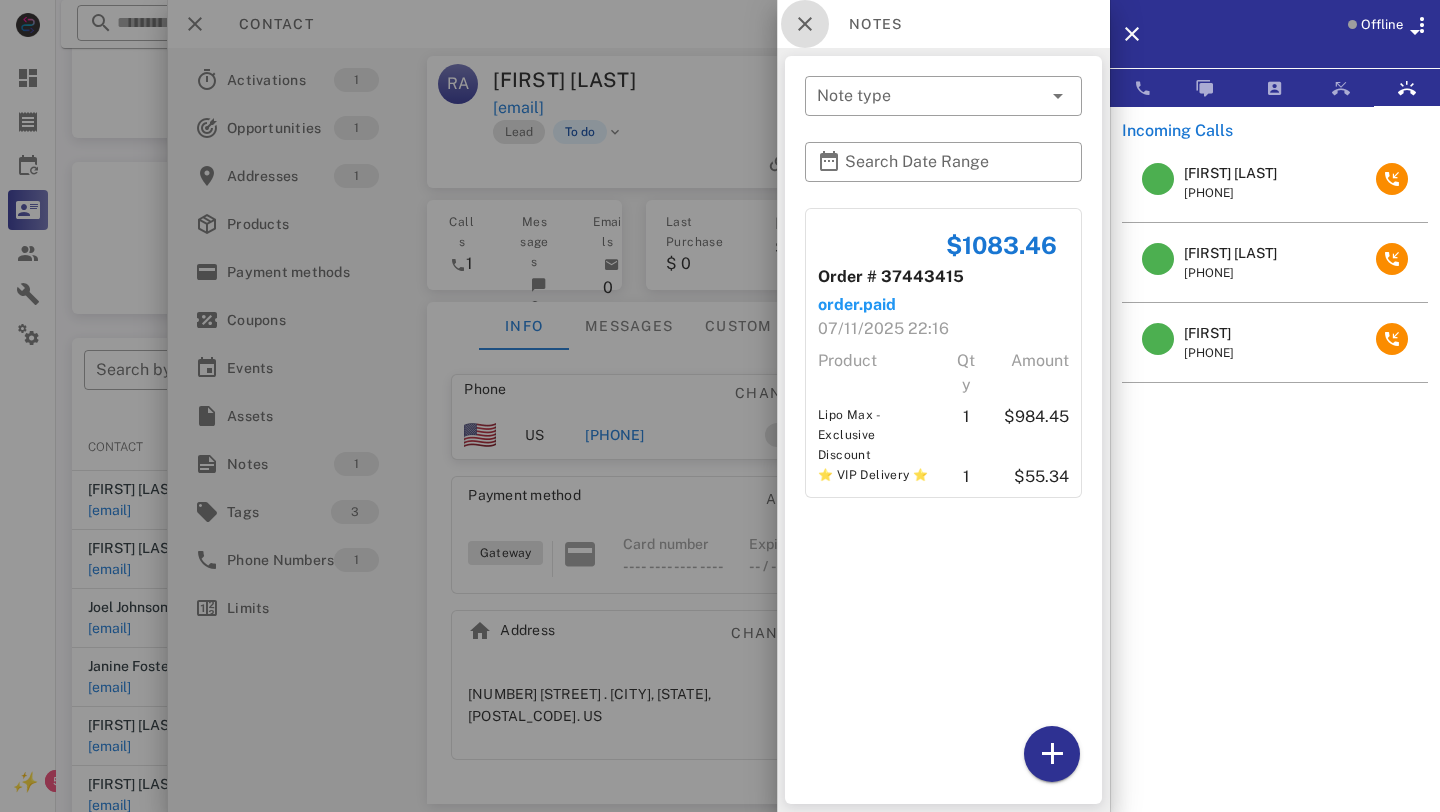 click at bounding box center (805, 24) 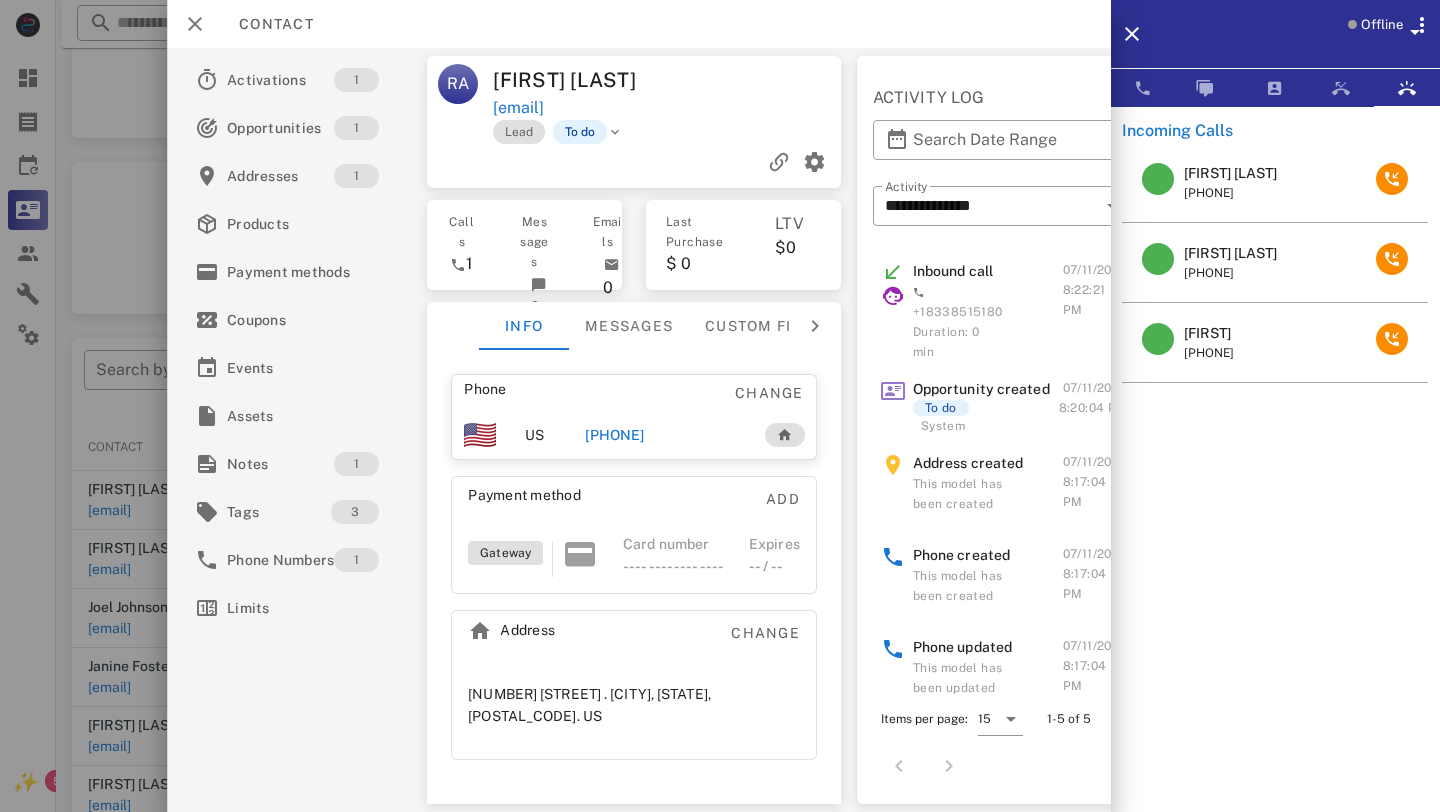 click at bounding box center (1158, 339) 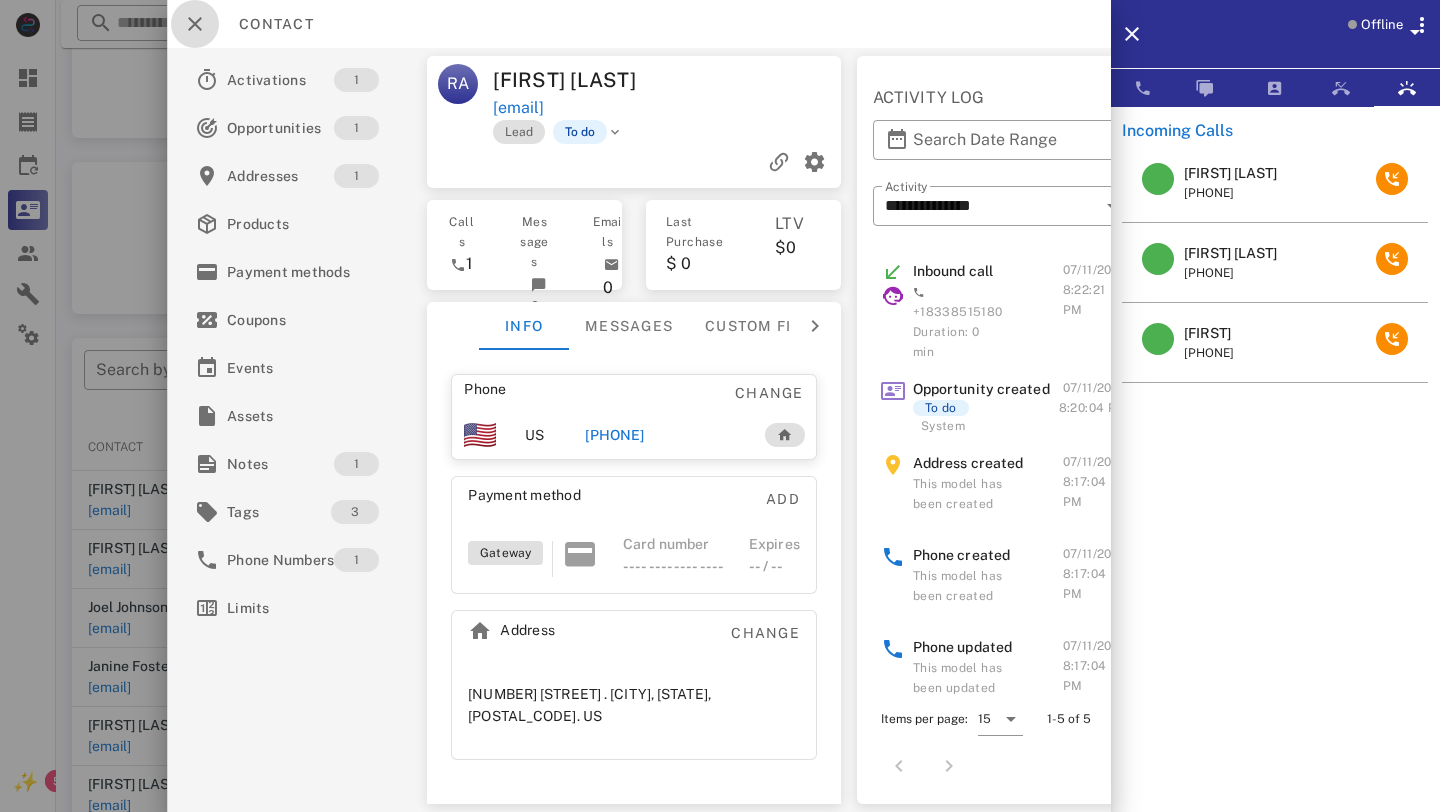 click at bounding box center (195, 24) 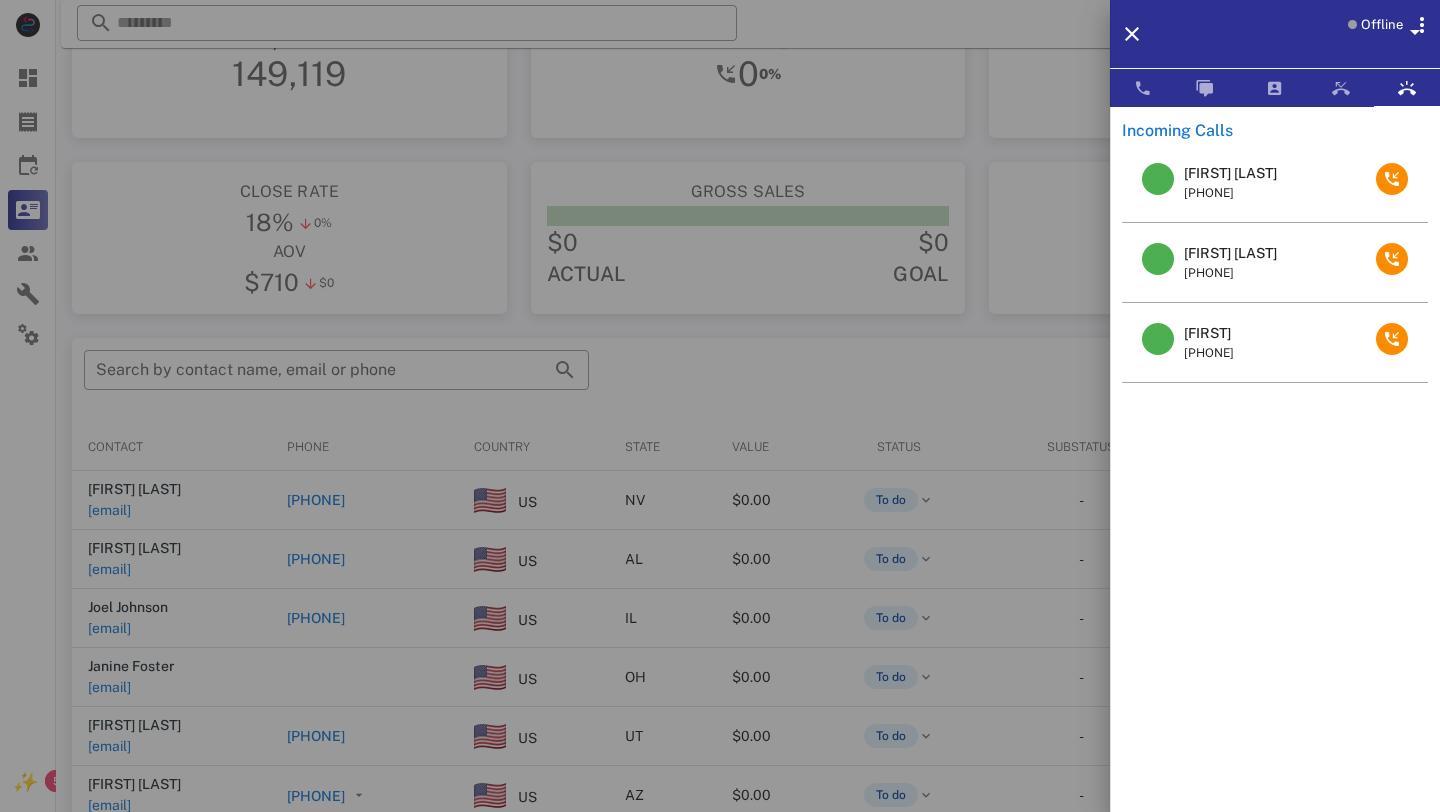 click at bounding box center [720, 406] 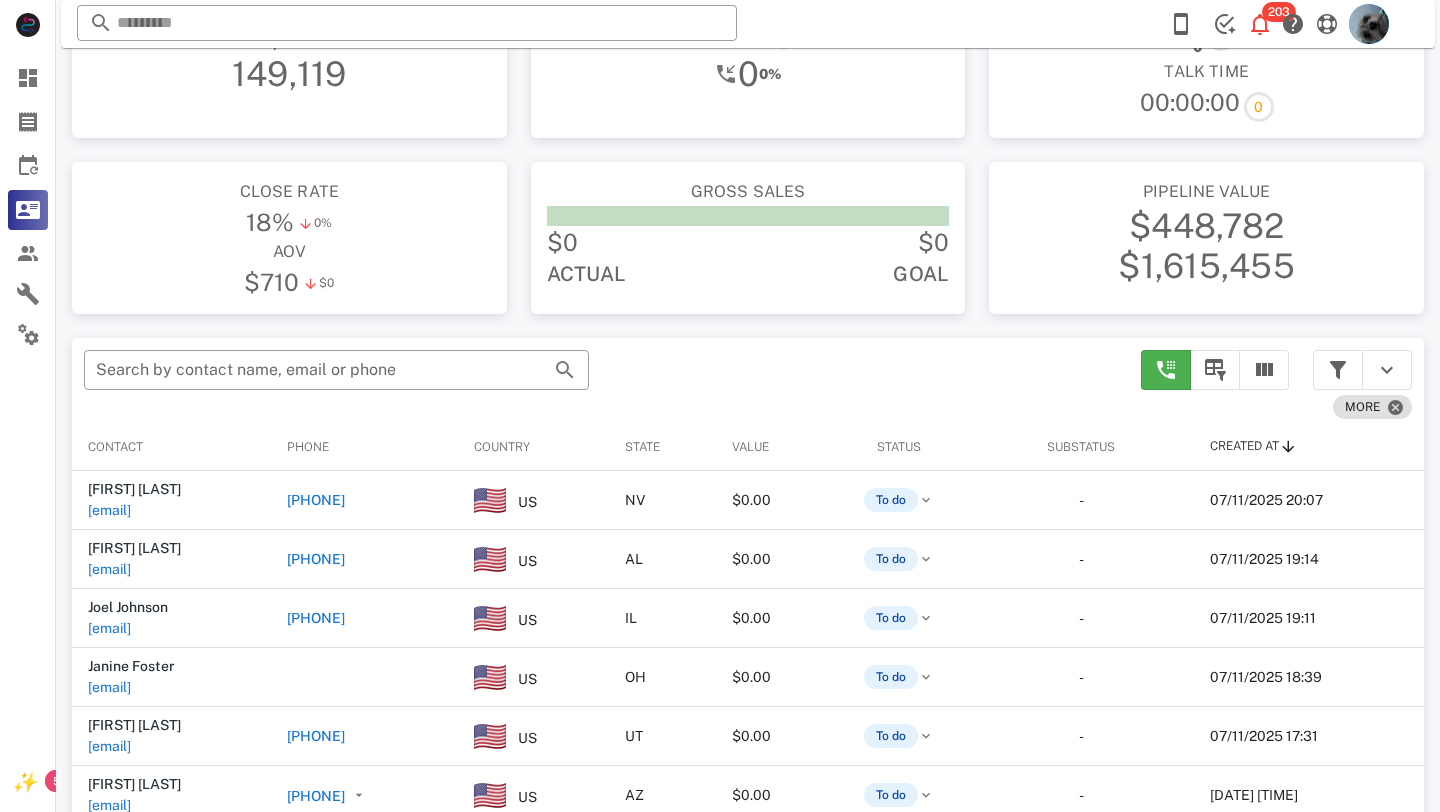 scroll, scrollTop: 0, scrollLeft: 0, axis: both 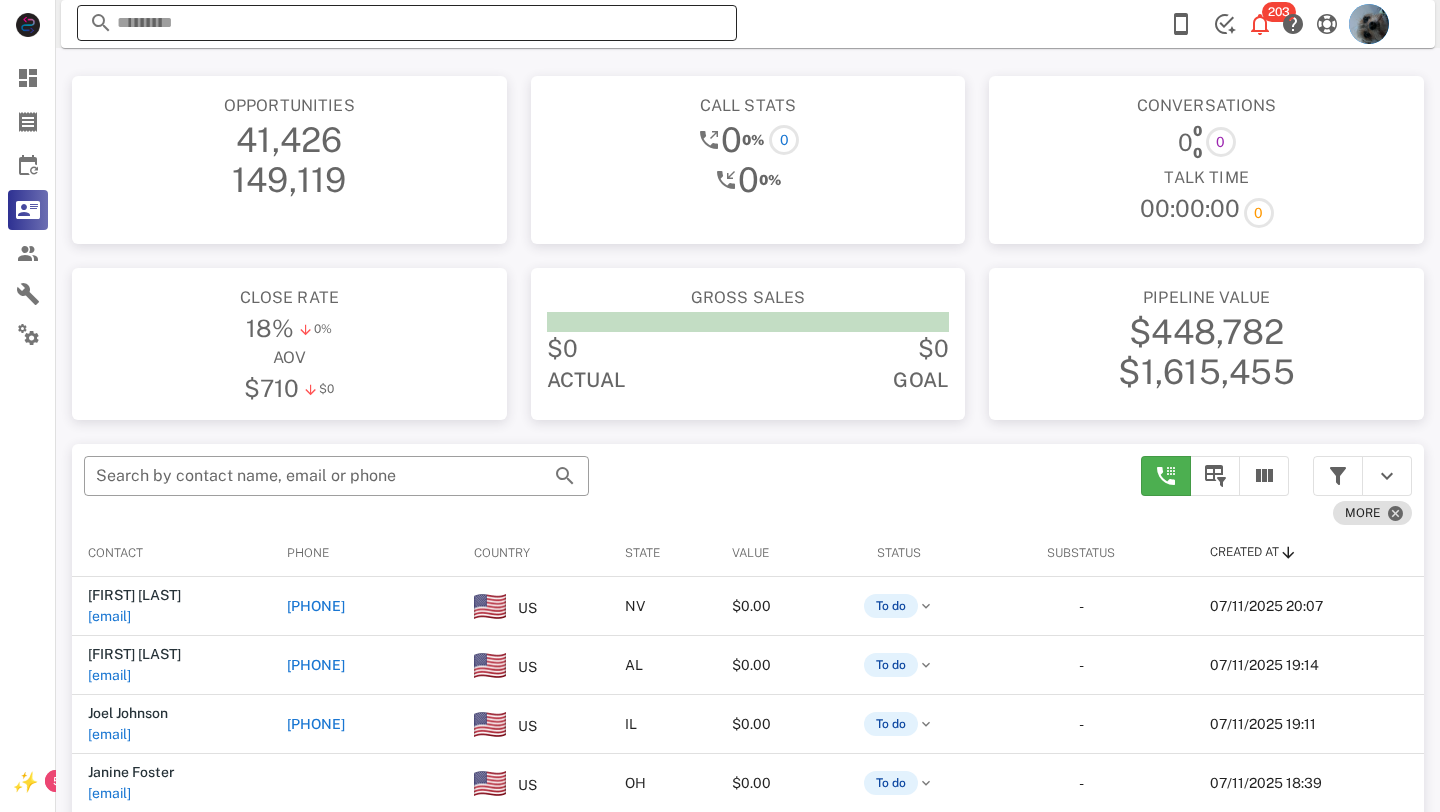 click at bounding box center (407, 23) 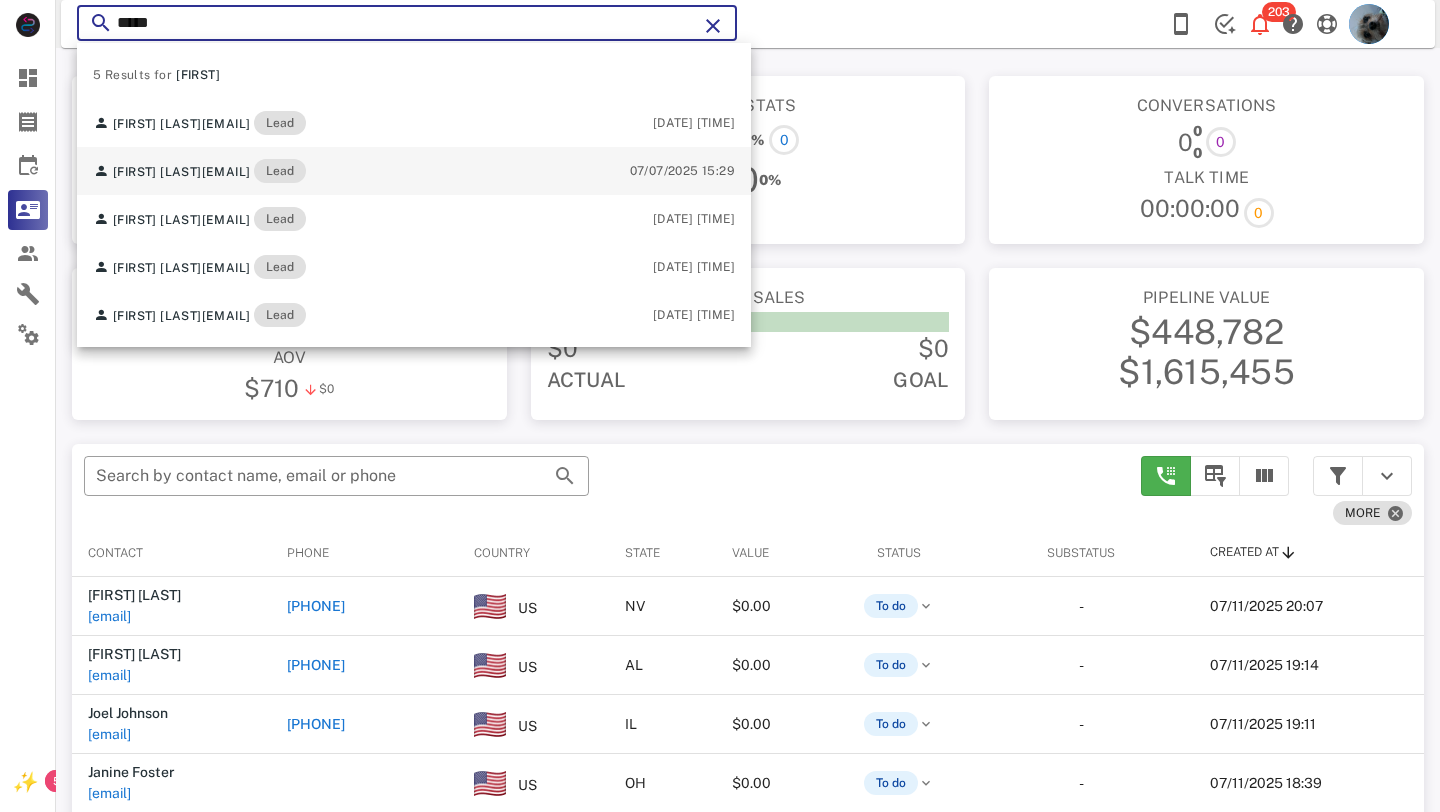 type on "*****" 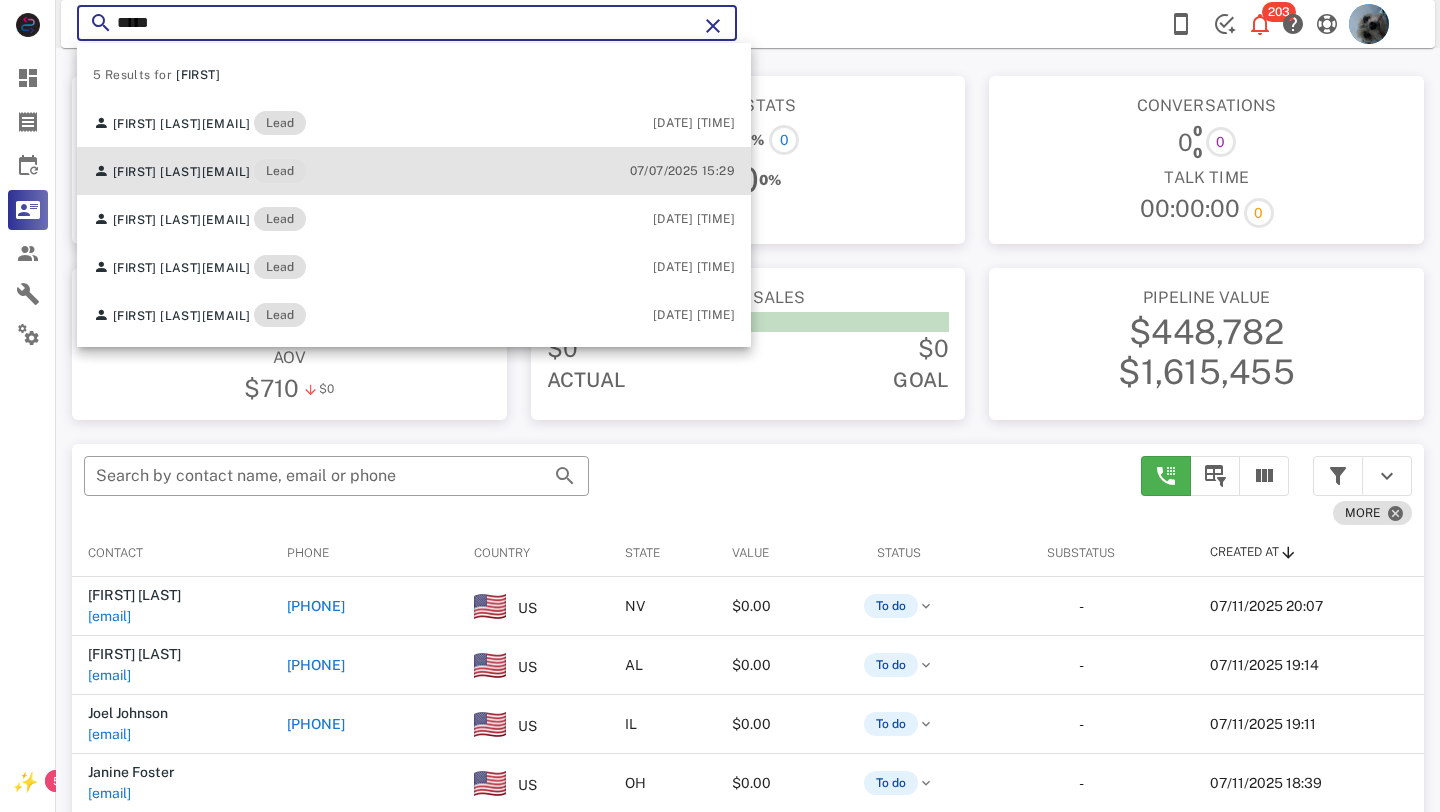 click on "tamkelvdev@att.net" at bounding box center [226, 172] 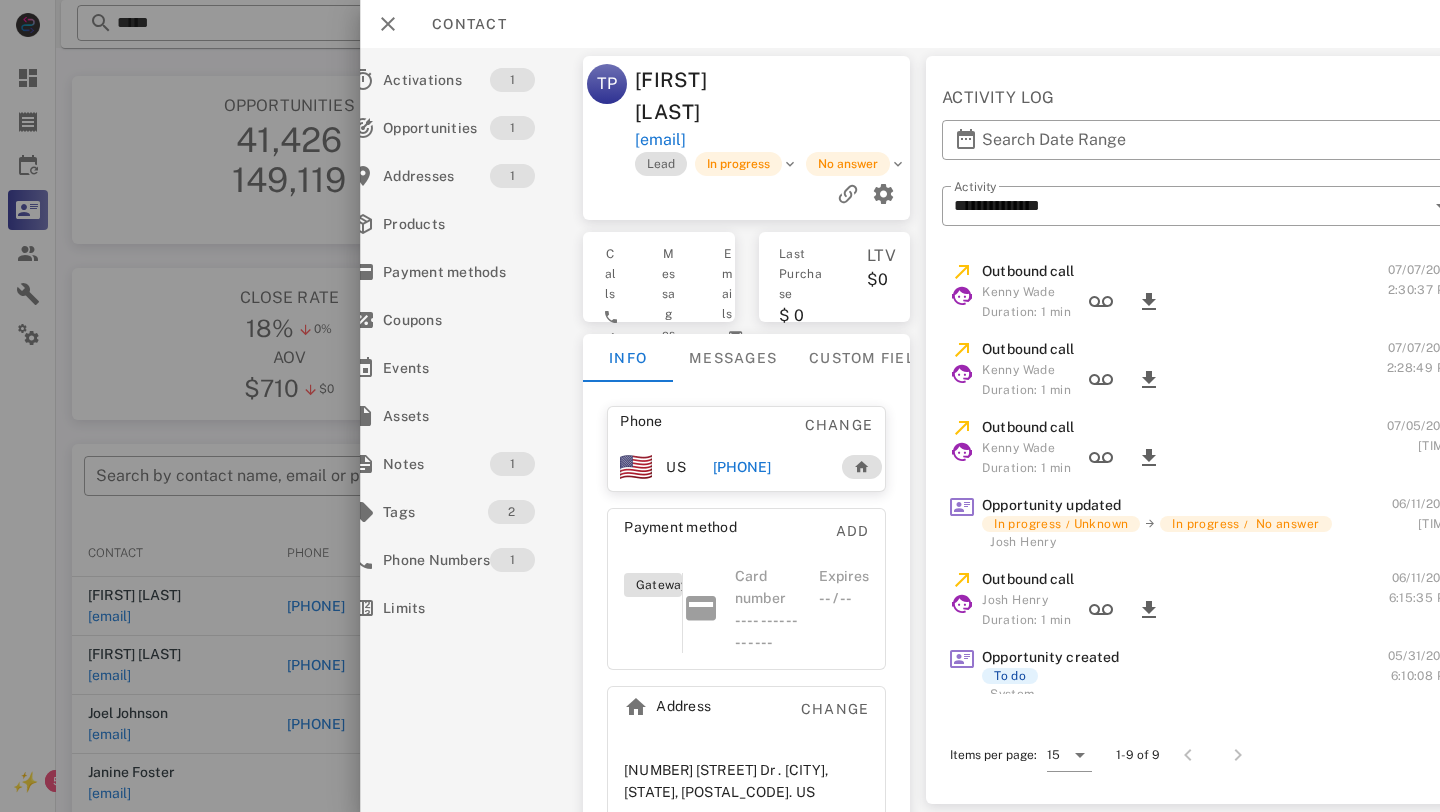 scroll, scrollTop: 0, scrollLeft: 0, axis: both 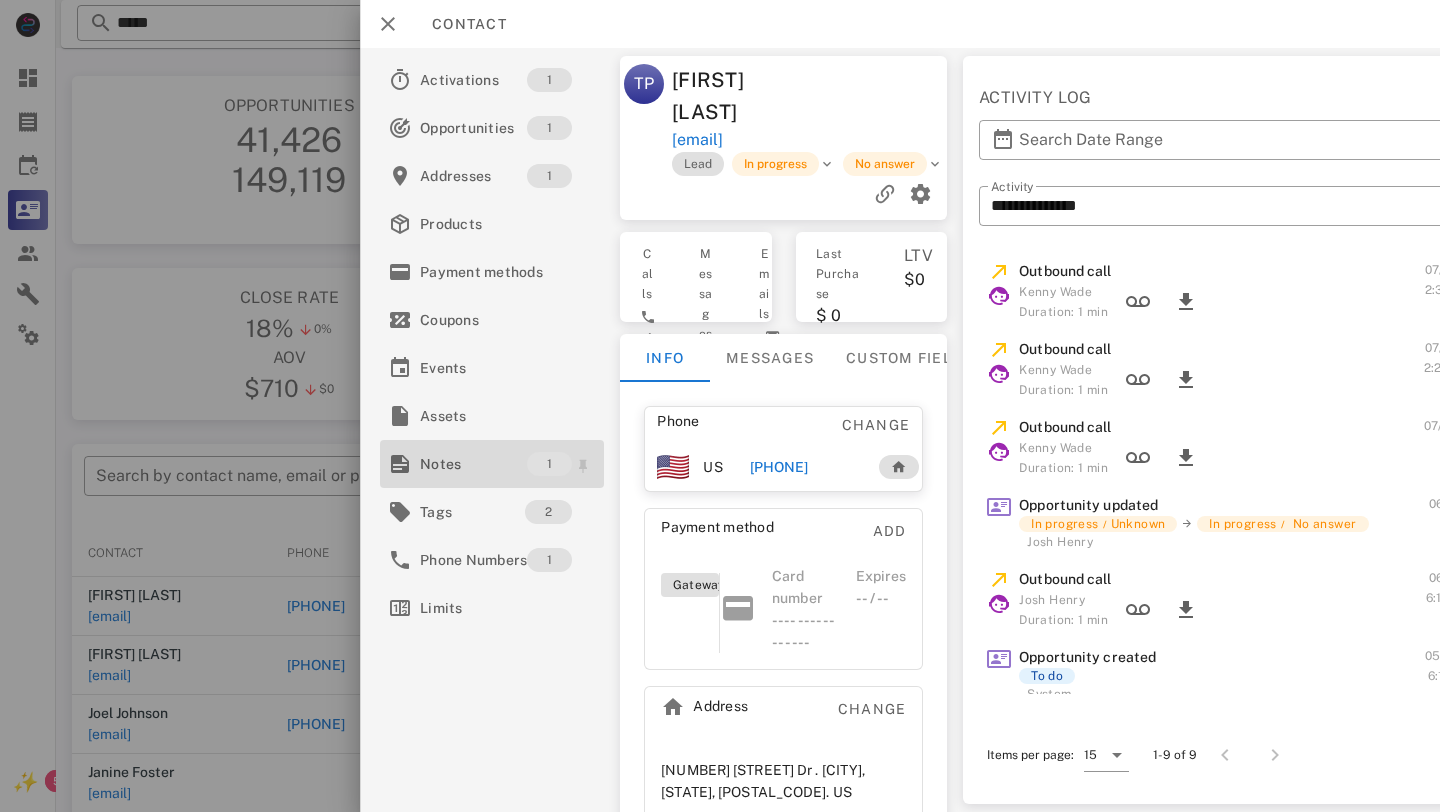 click on "Notes" at bounding box center (473, 464) 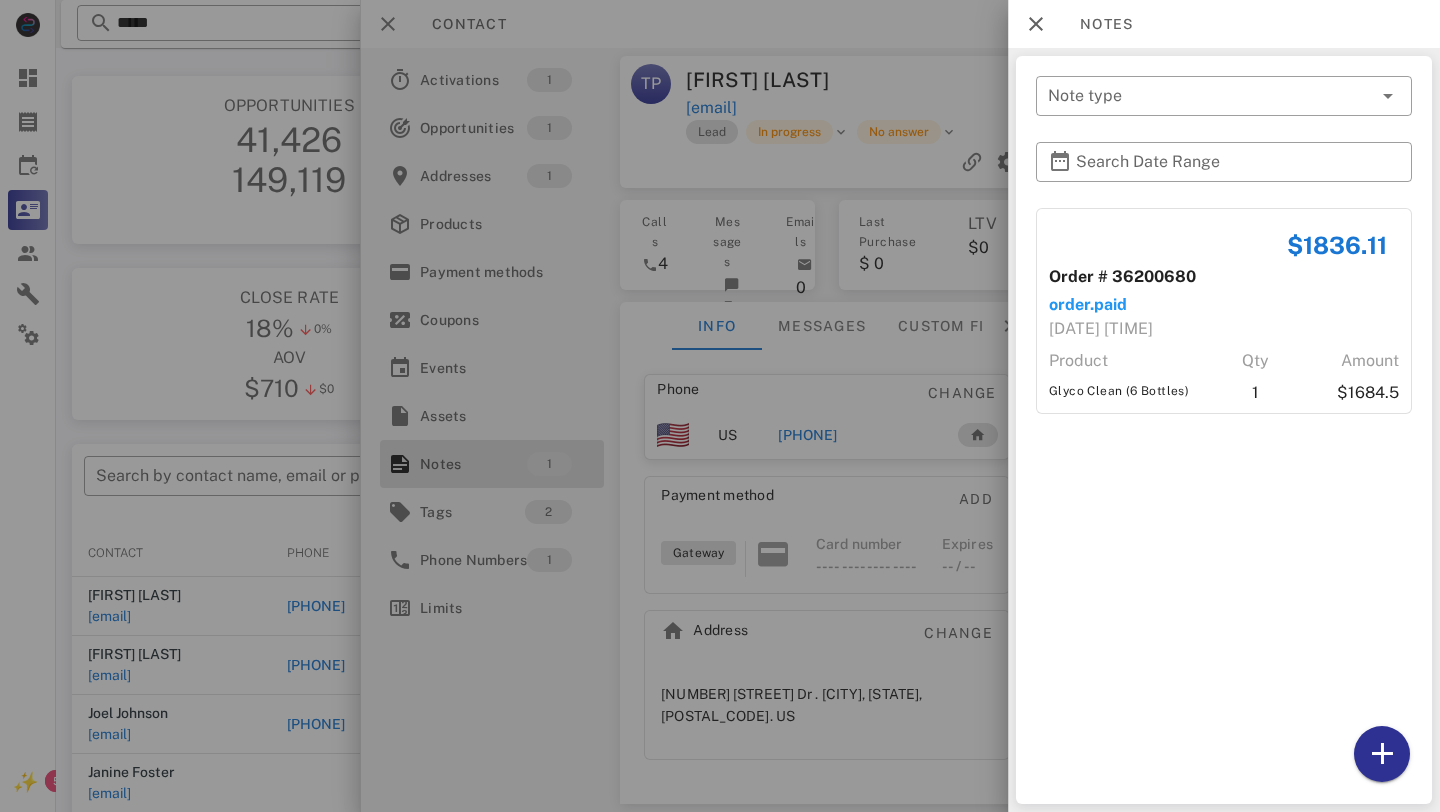 click at bounding box center (720, 406) 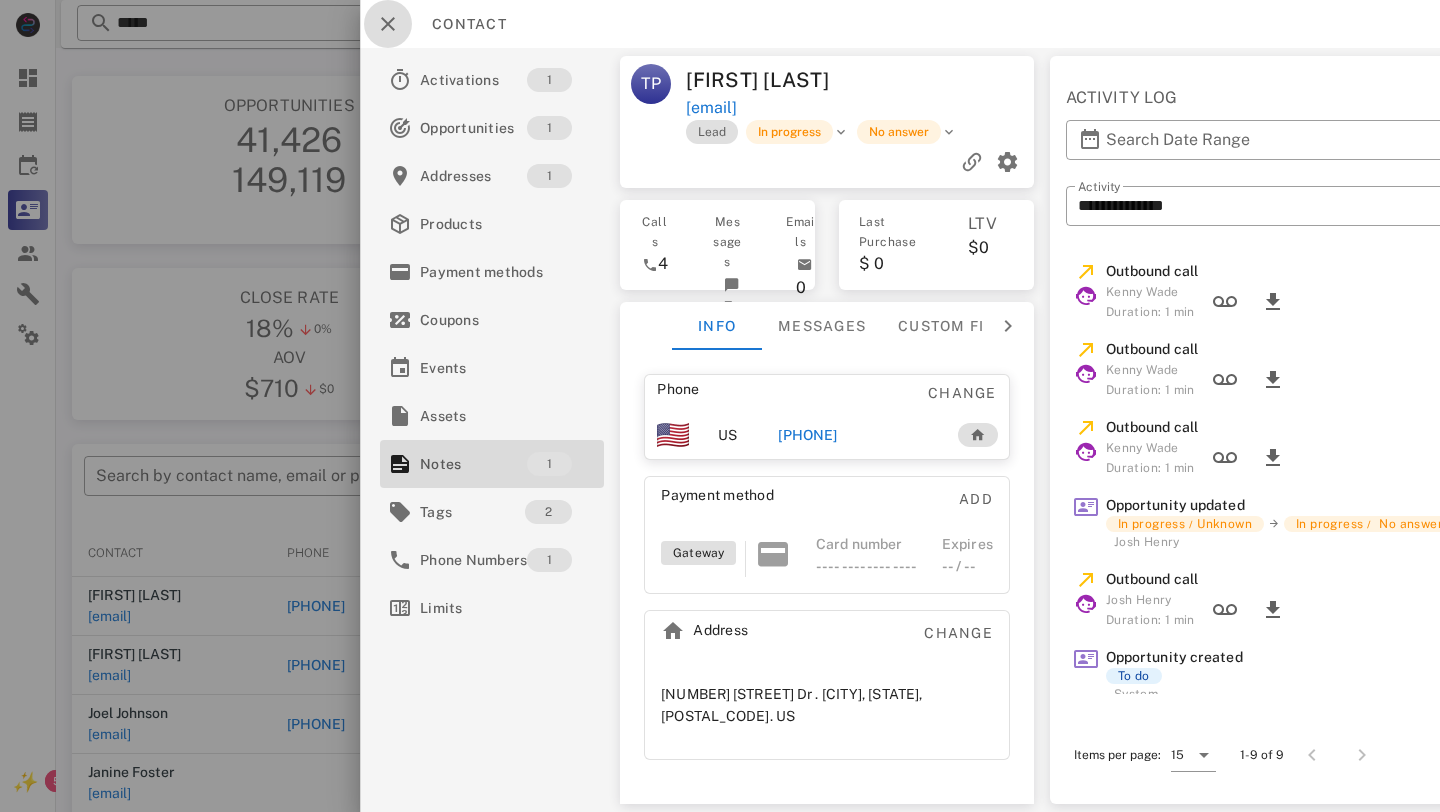 click at bounding box center (388, 24) 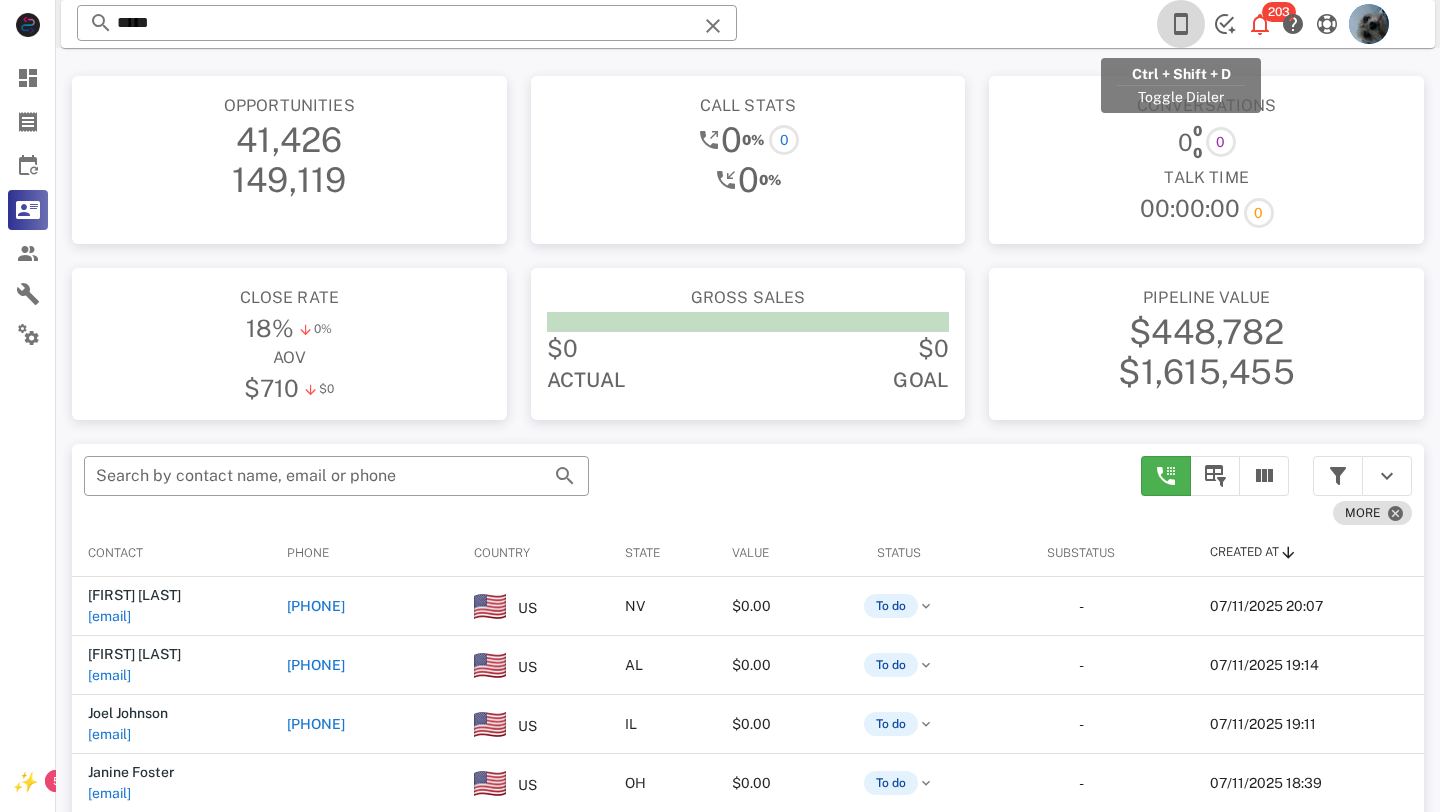 click at bounding box center (1181, 24) 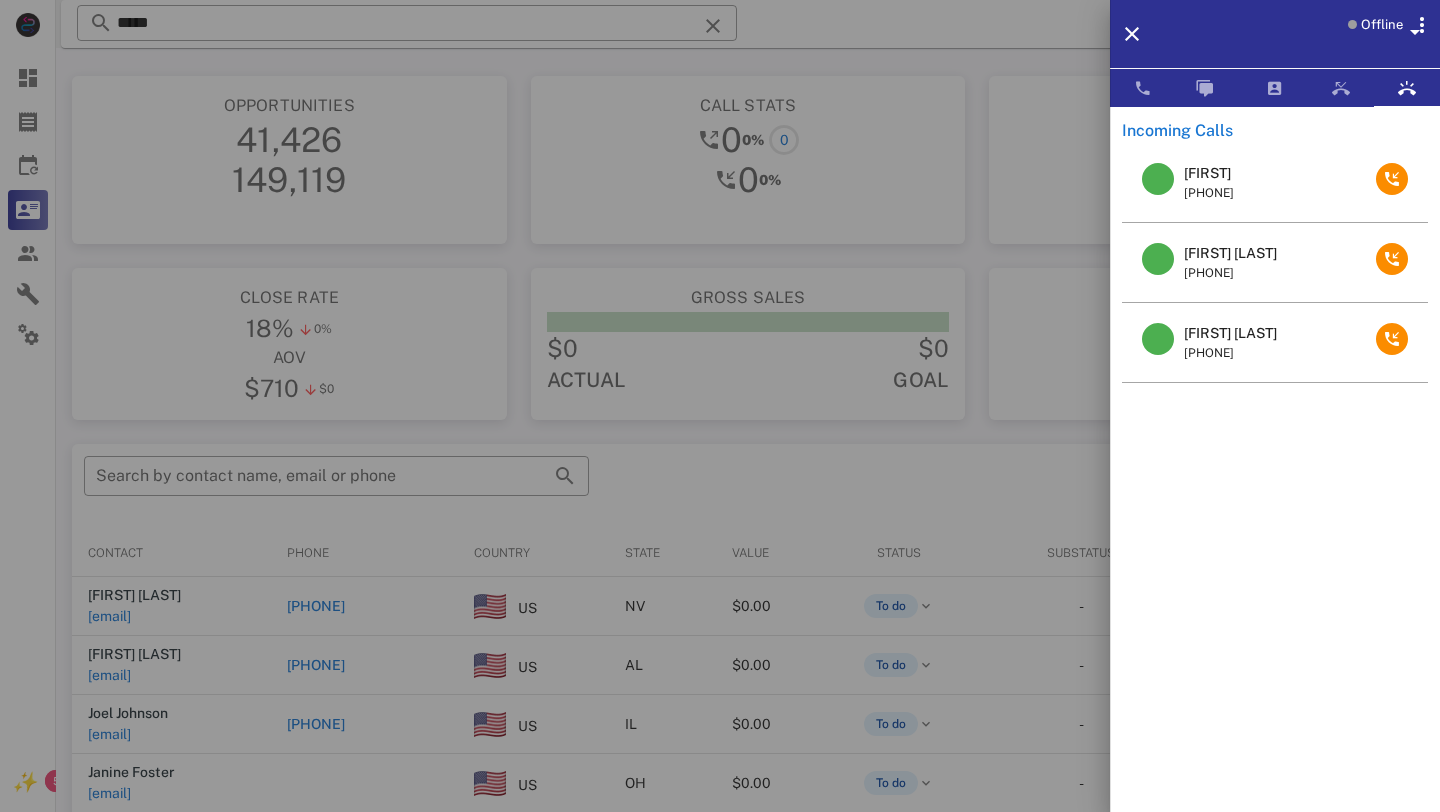 click on "Offline" at bounding box center (1382, 25) 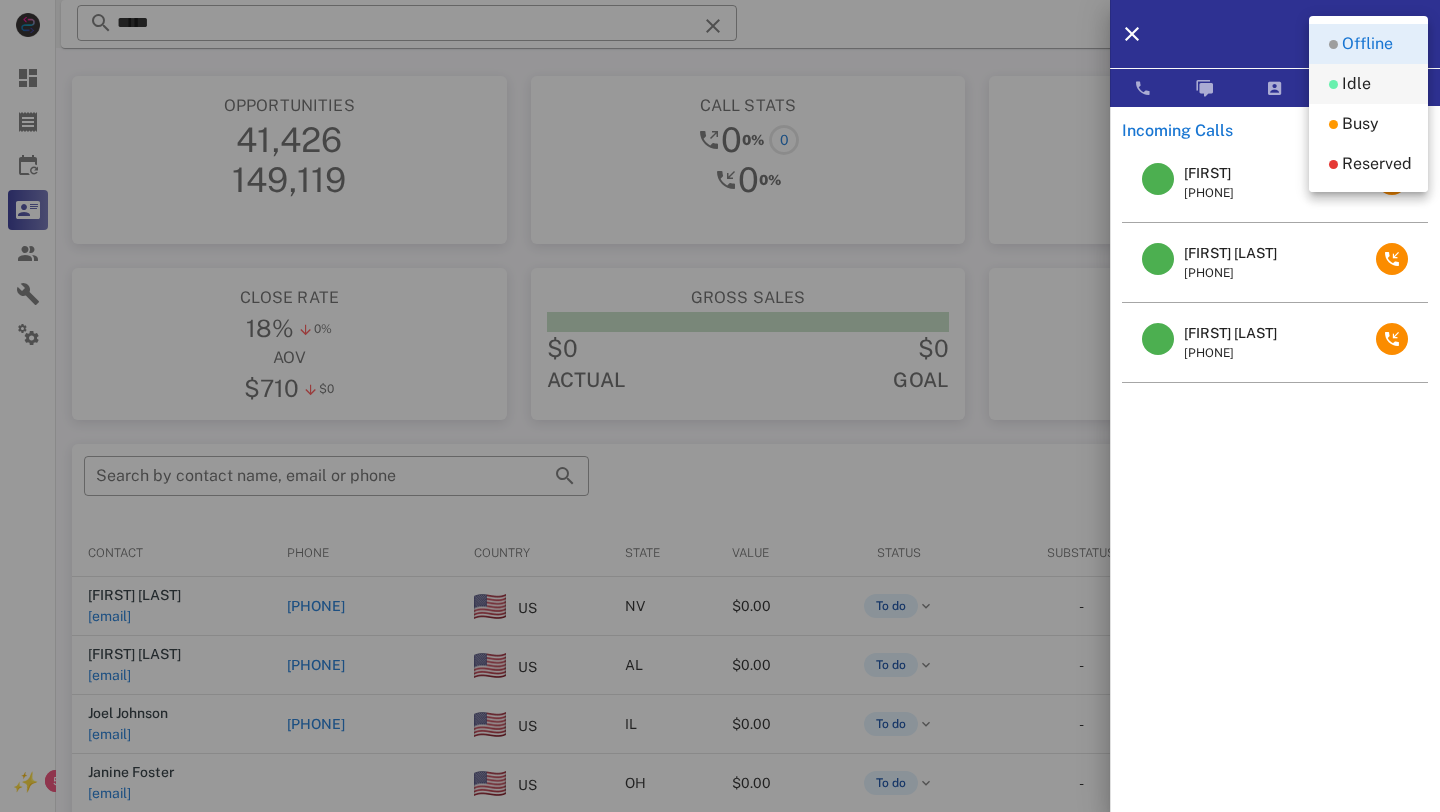click at bounding box center (1333, 84) 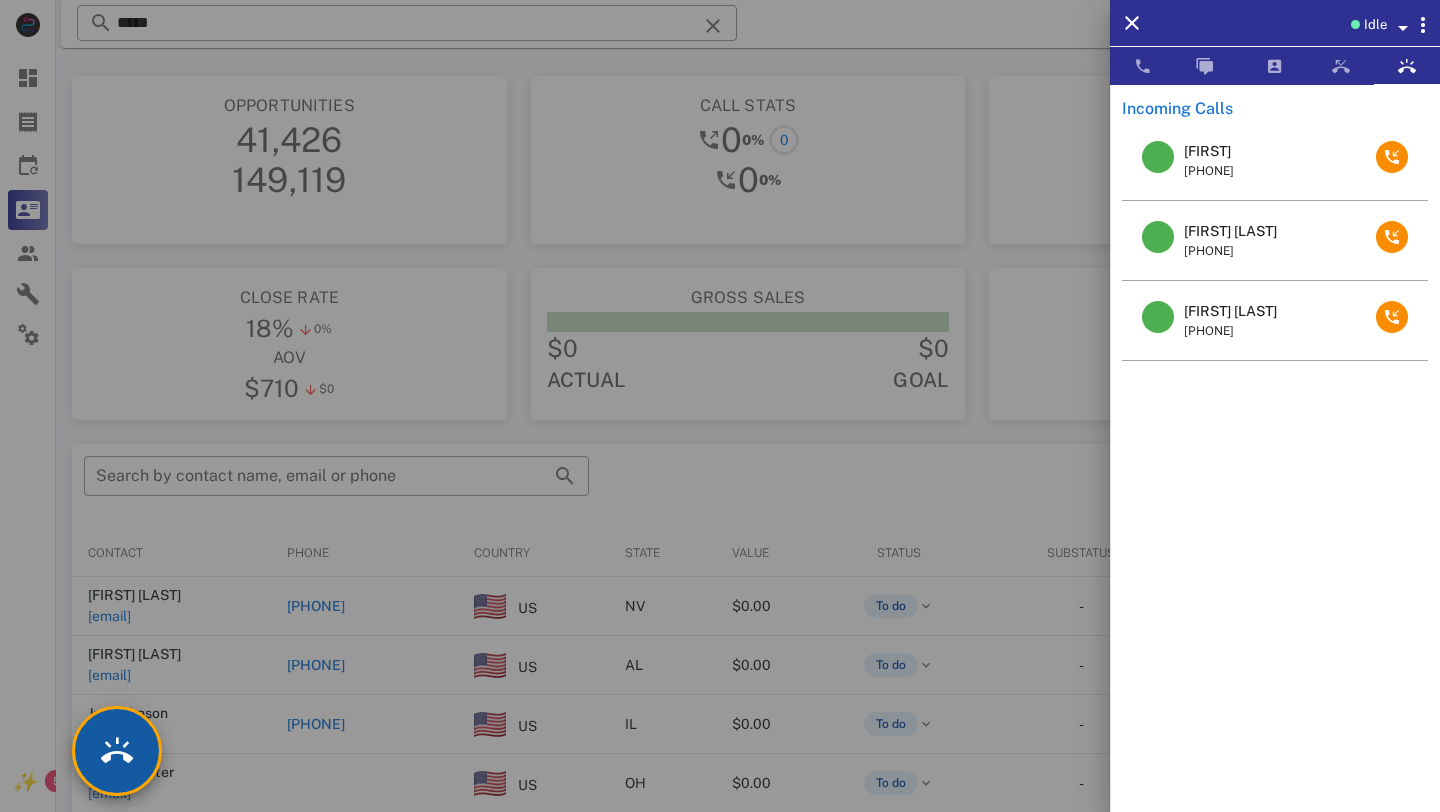 click at bounding box center [117, 751] 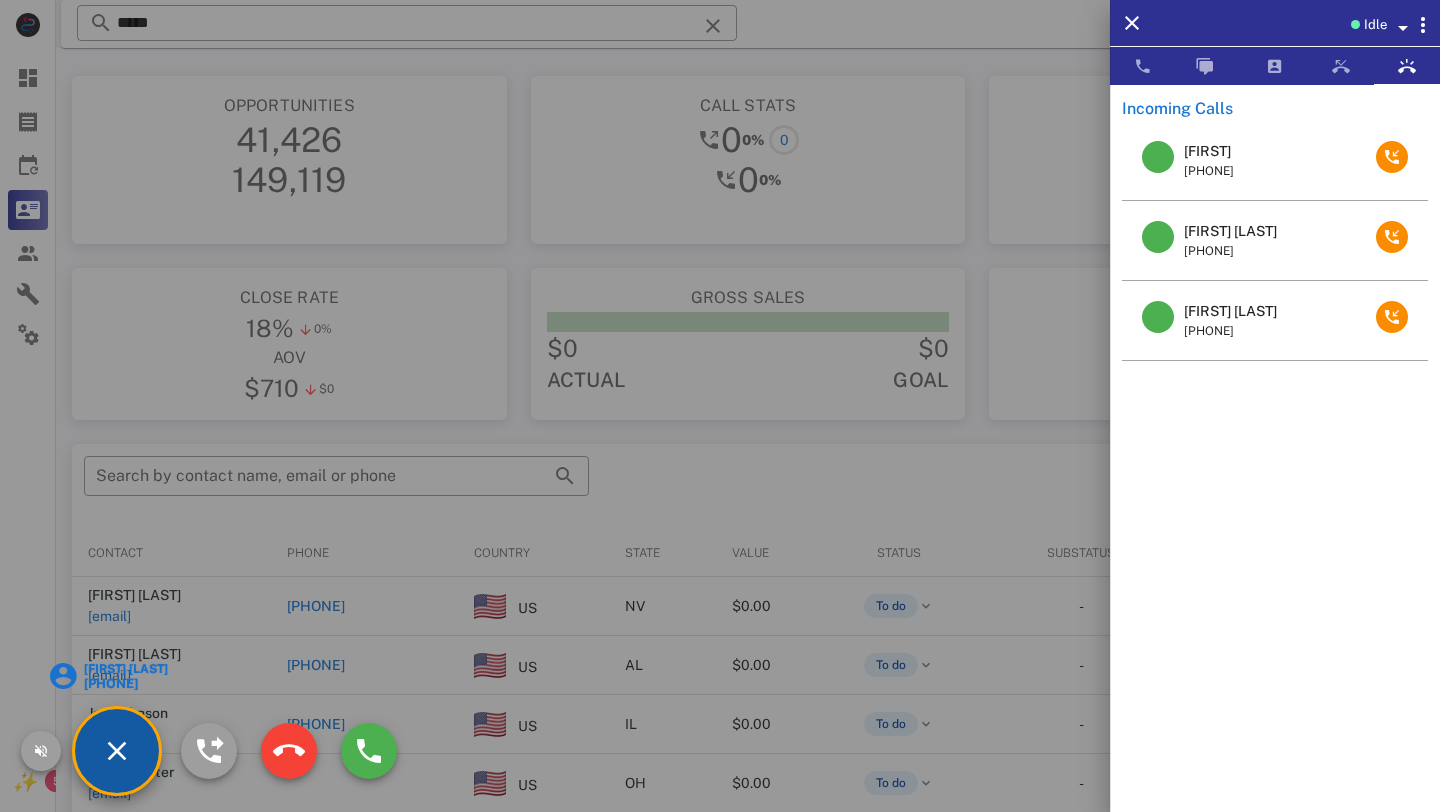 click on "[FIRST] [LAST]" at bounding box center (125, 669) 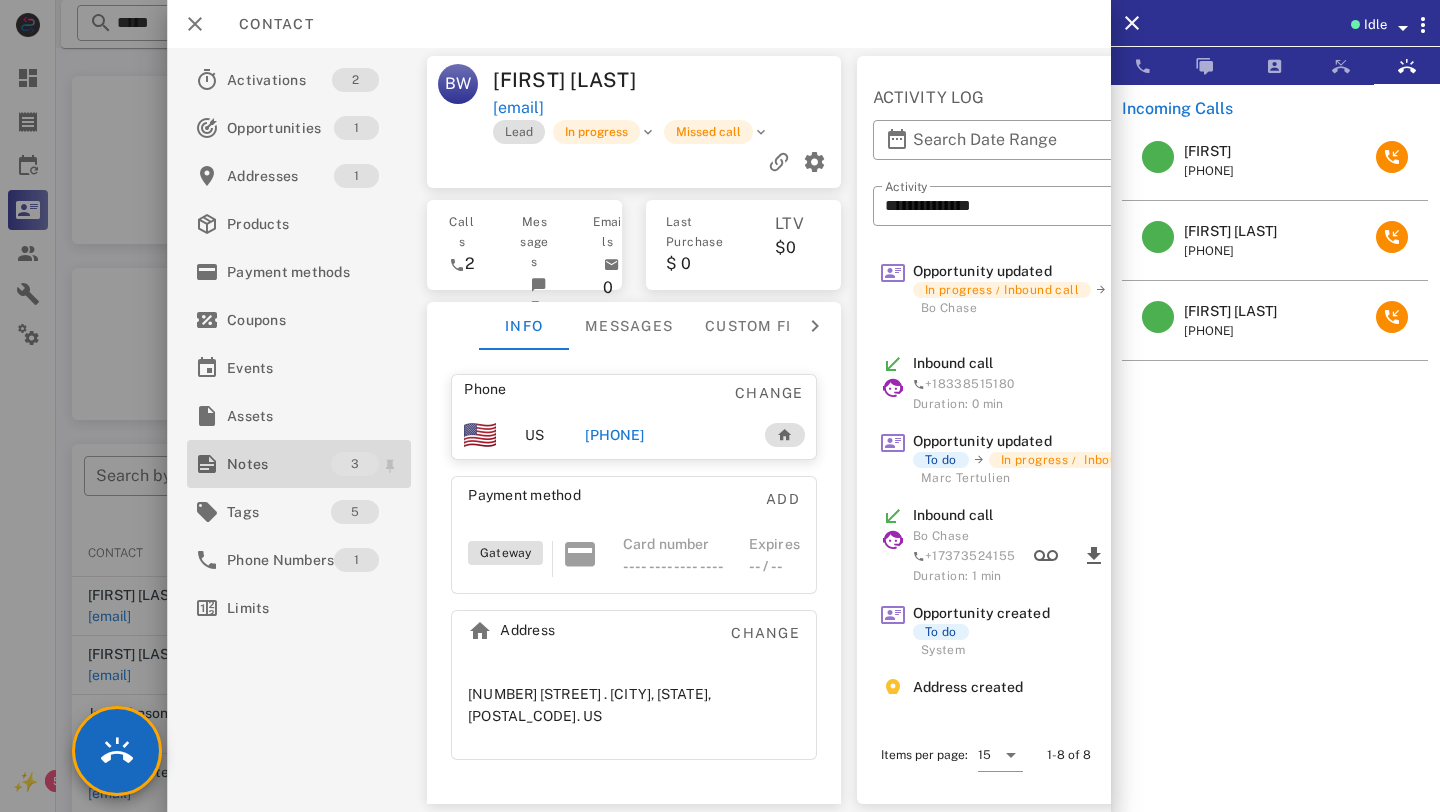 click on "Notes" at bounding box center (279, 464) 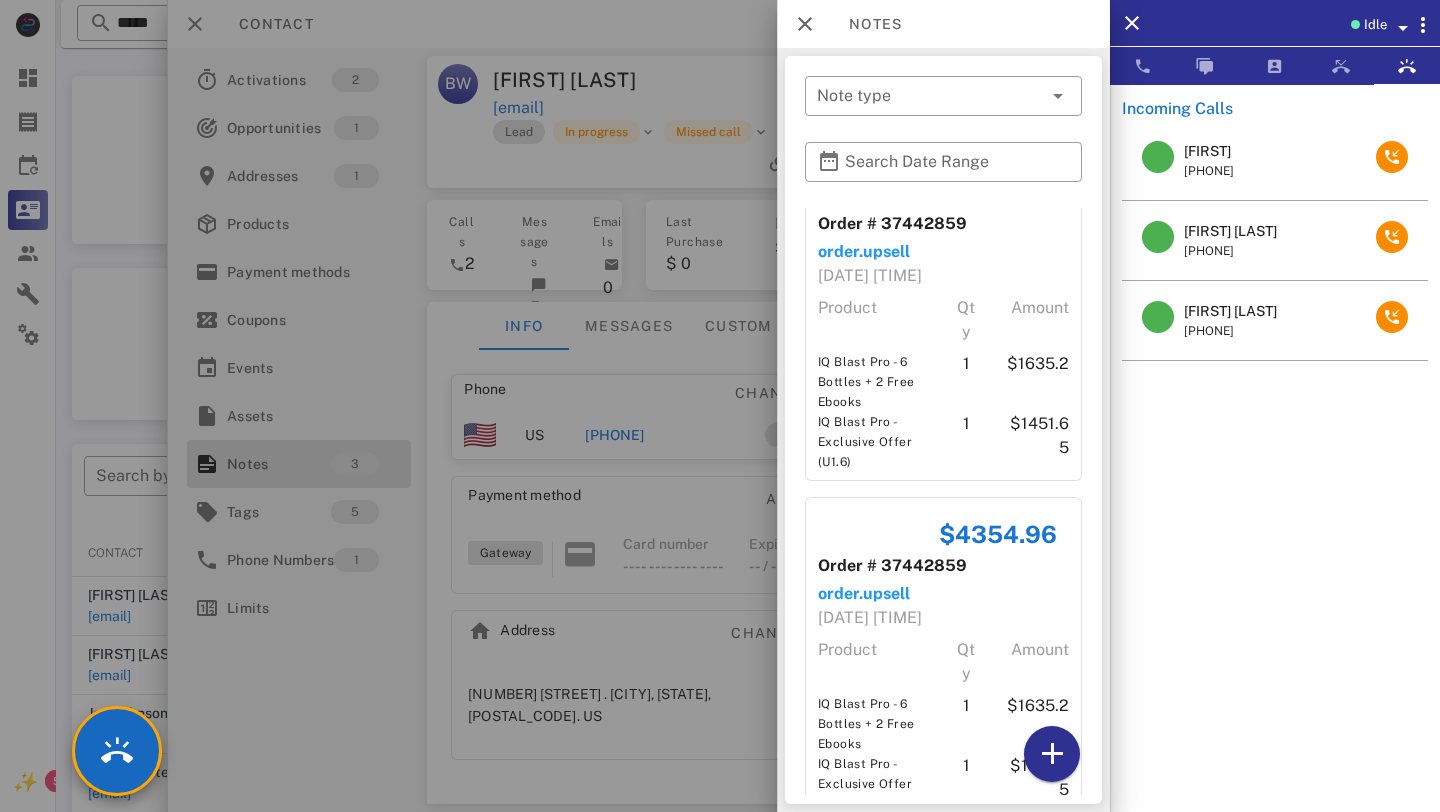scroll, scrollTop: 451, scrollLeft: 0, axis: vertical 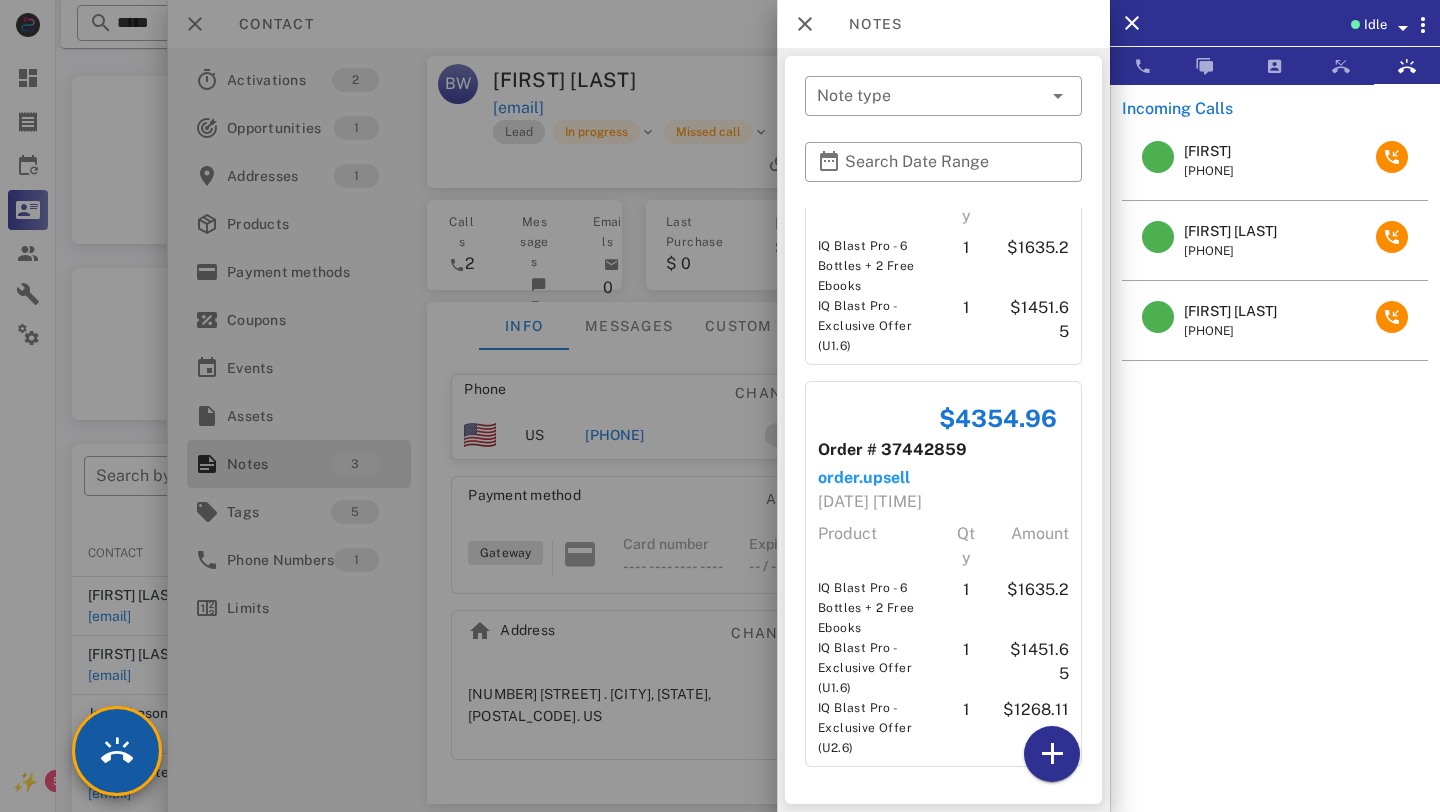 click at bounding box center [117, 751] 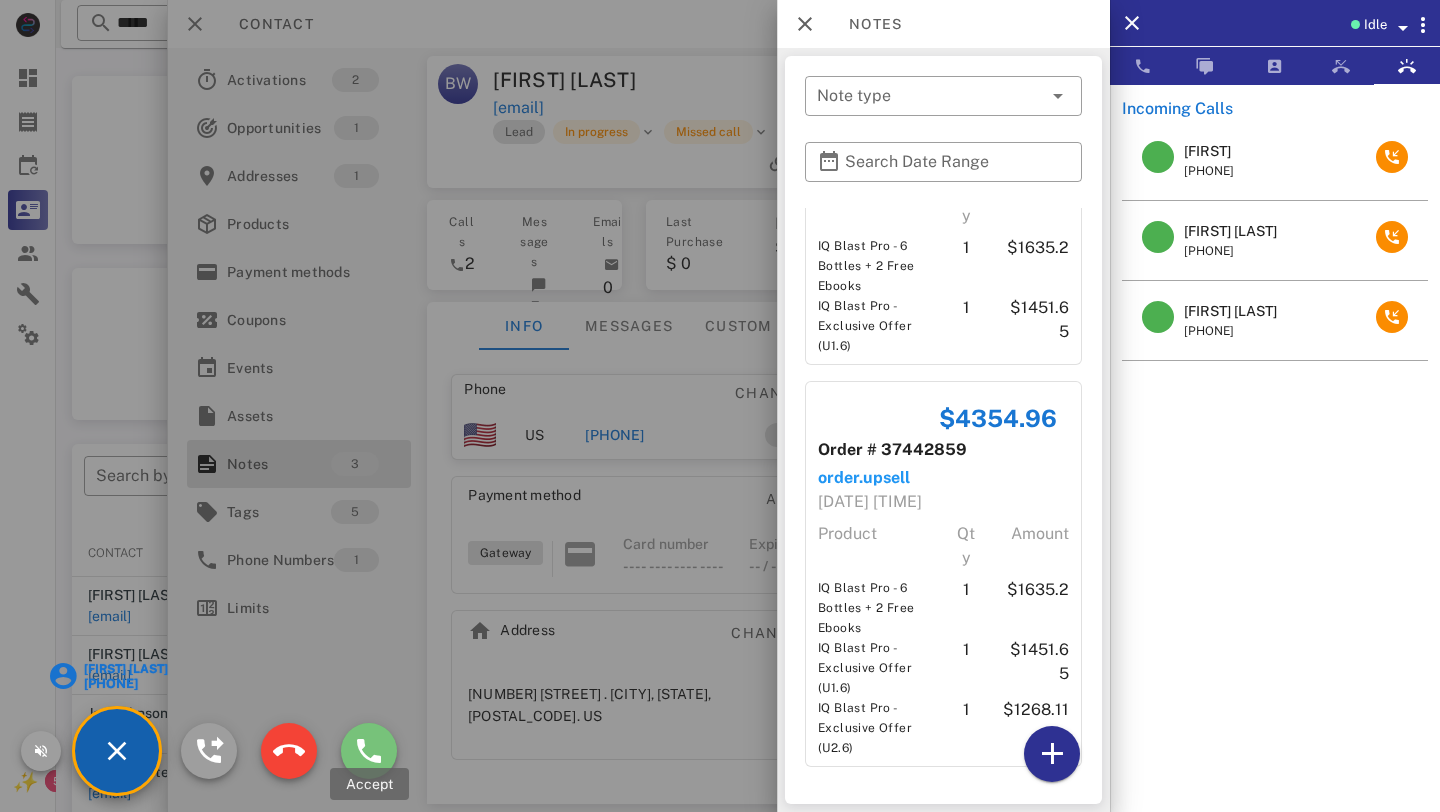 click at bounding box center [369, 751] 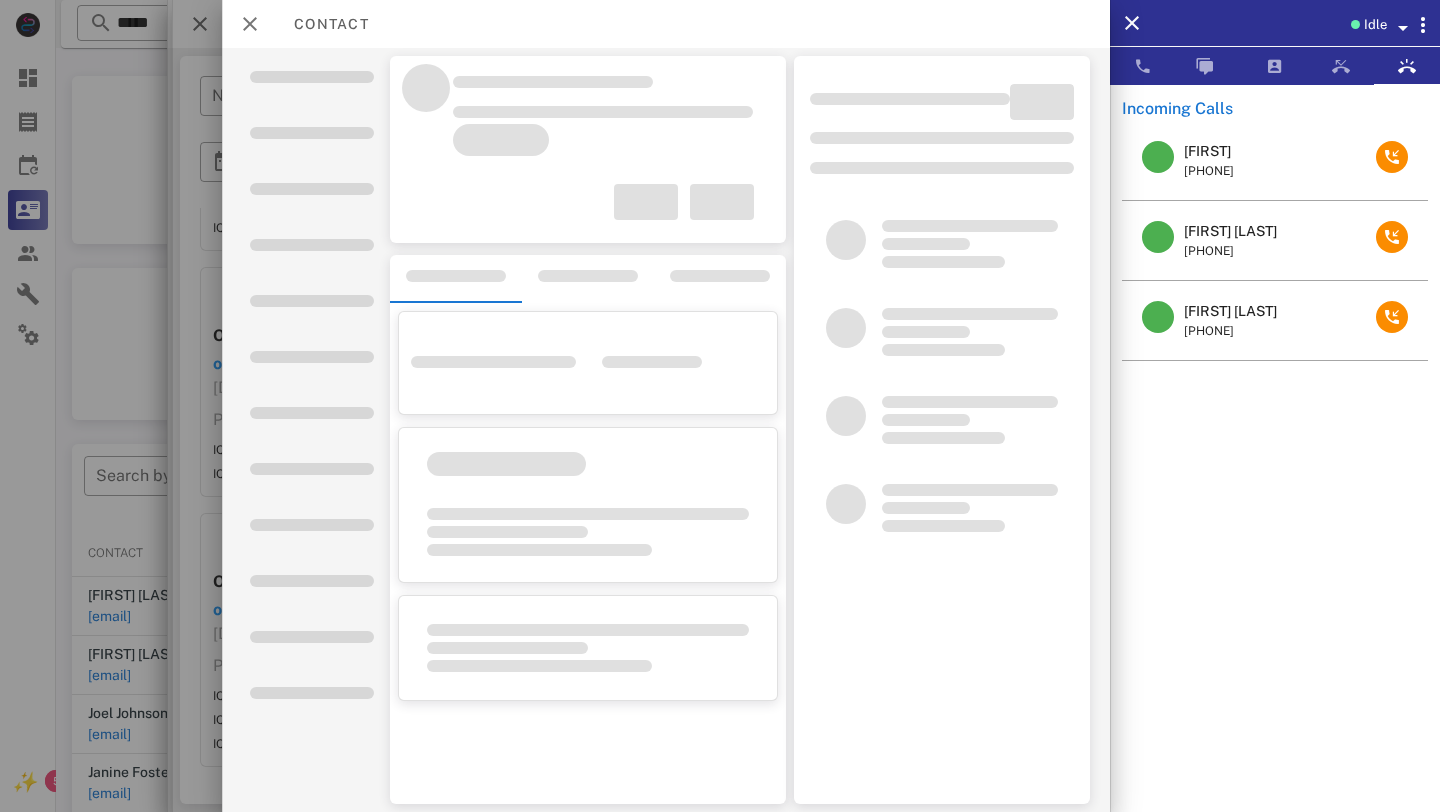 scroll, scrollTop: 163, scrollLeft: 0, axis: vertical 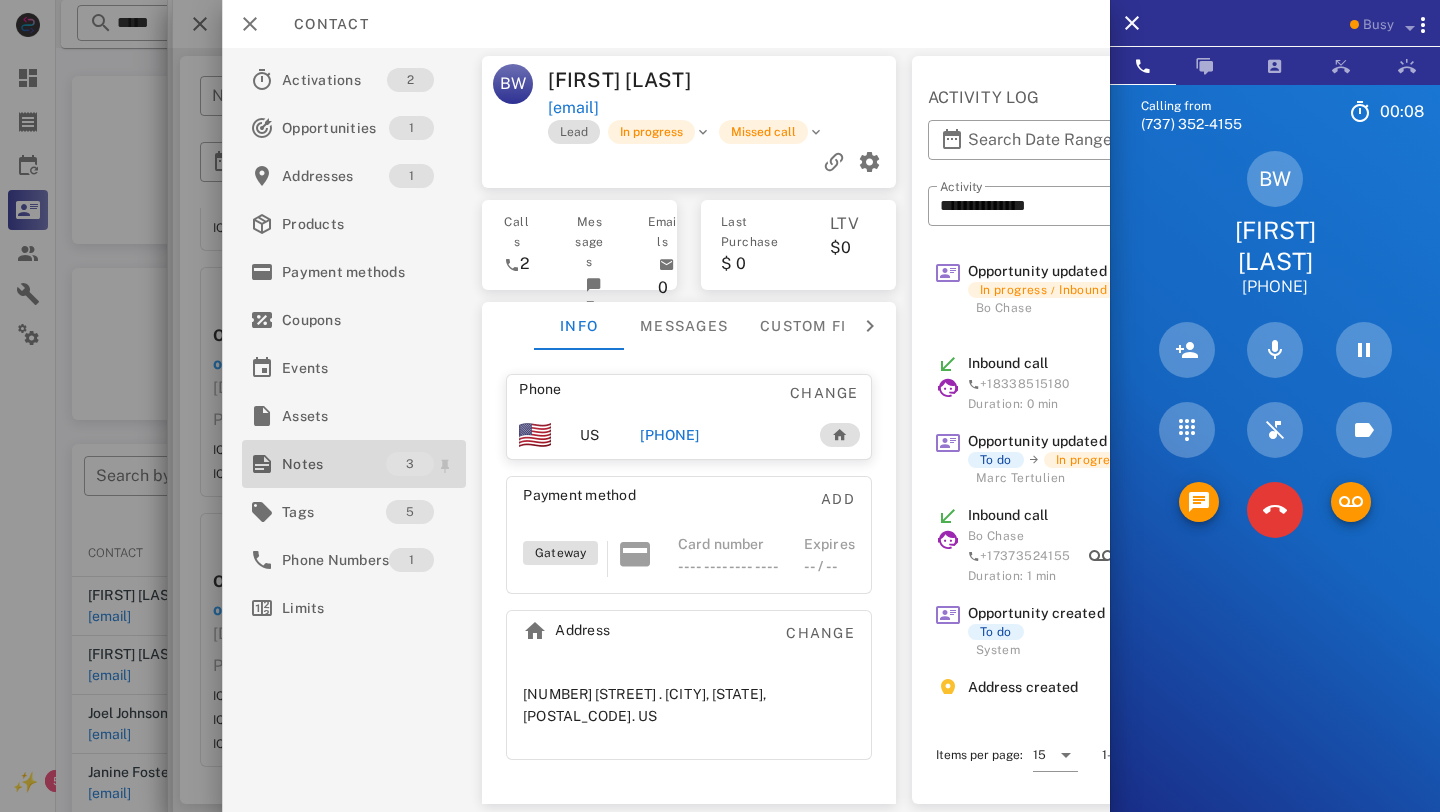 click on "Notes" at bounding box center (334, 464) 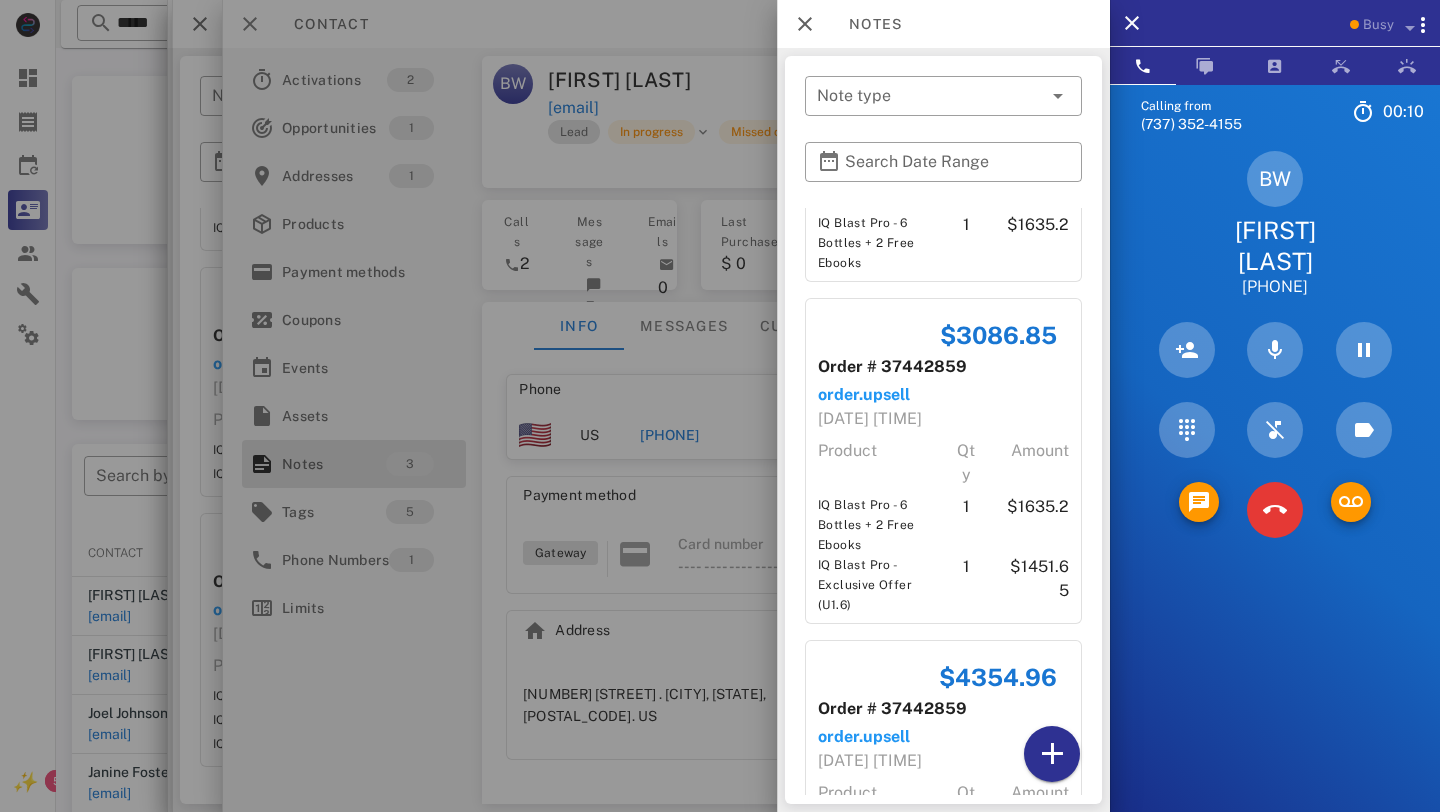 scroll, scrollTop: 196, scrollLeft: 0, axis: vertical 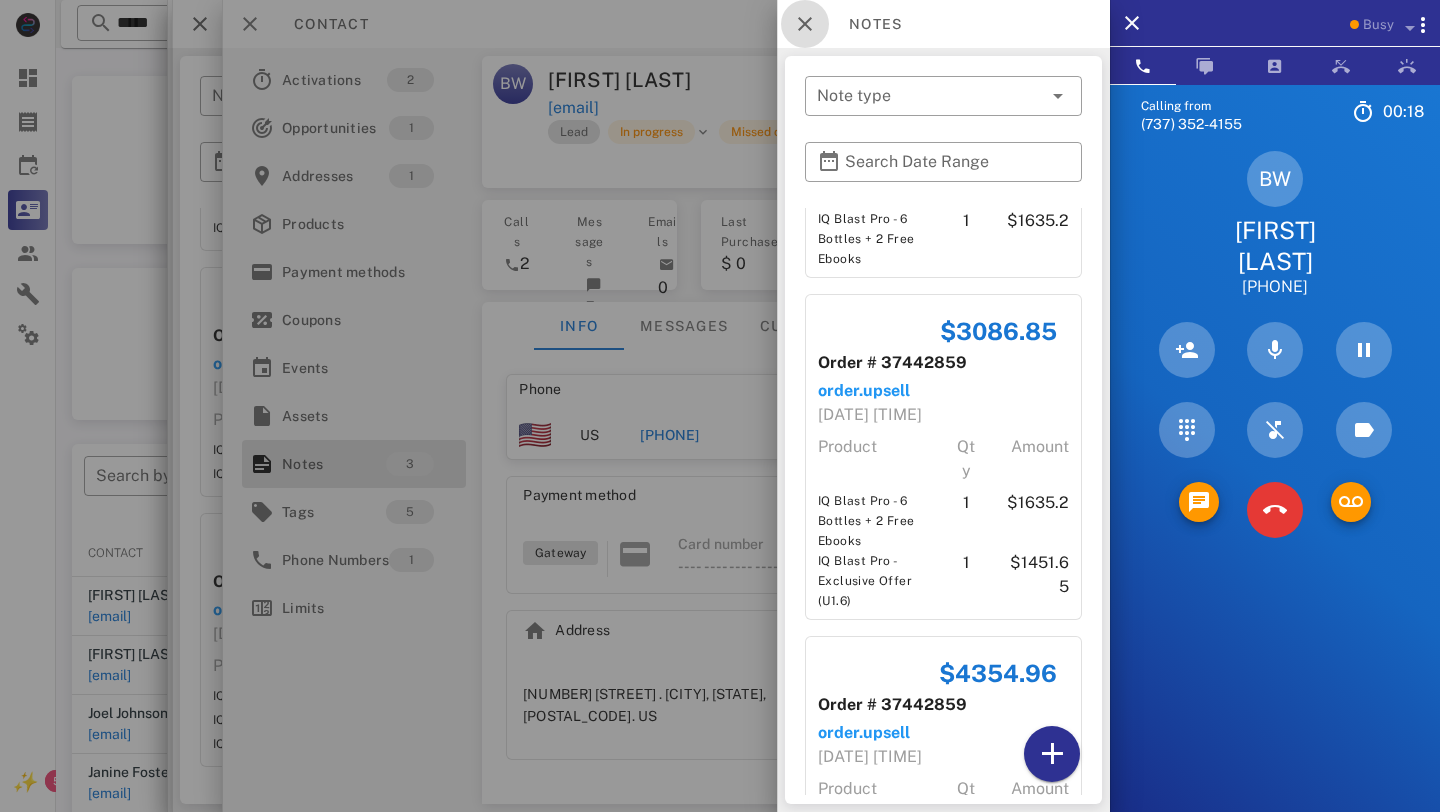click at bounding box center (805, 24) 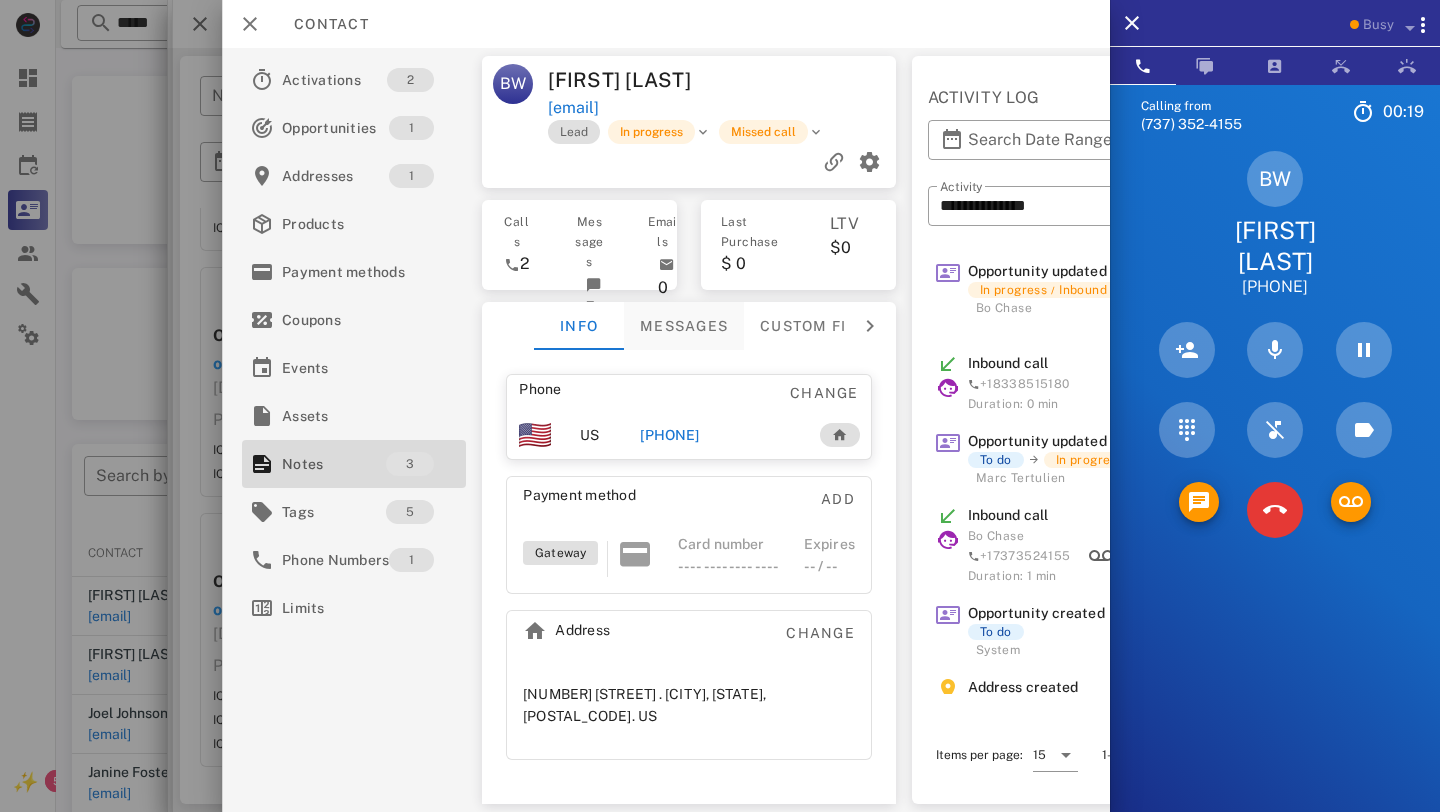 click on "Messages" at bounding box center (684, 326) 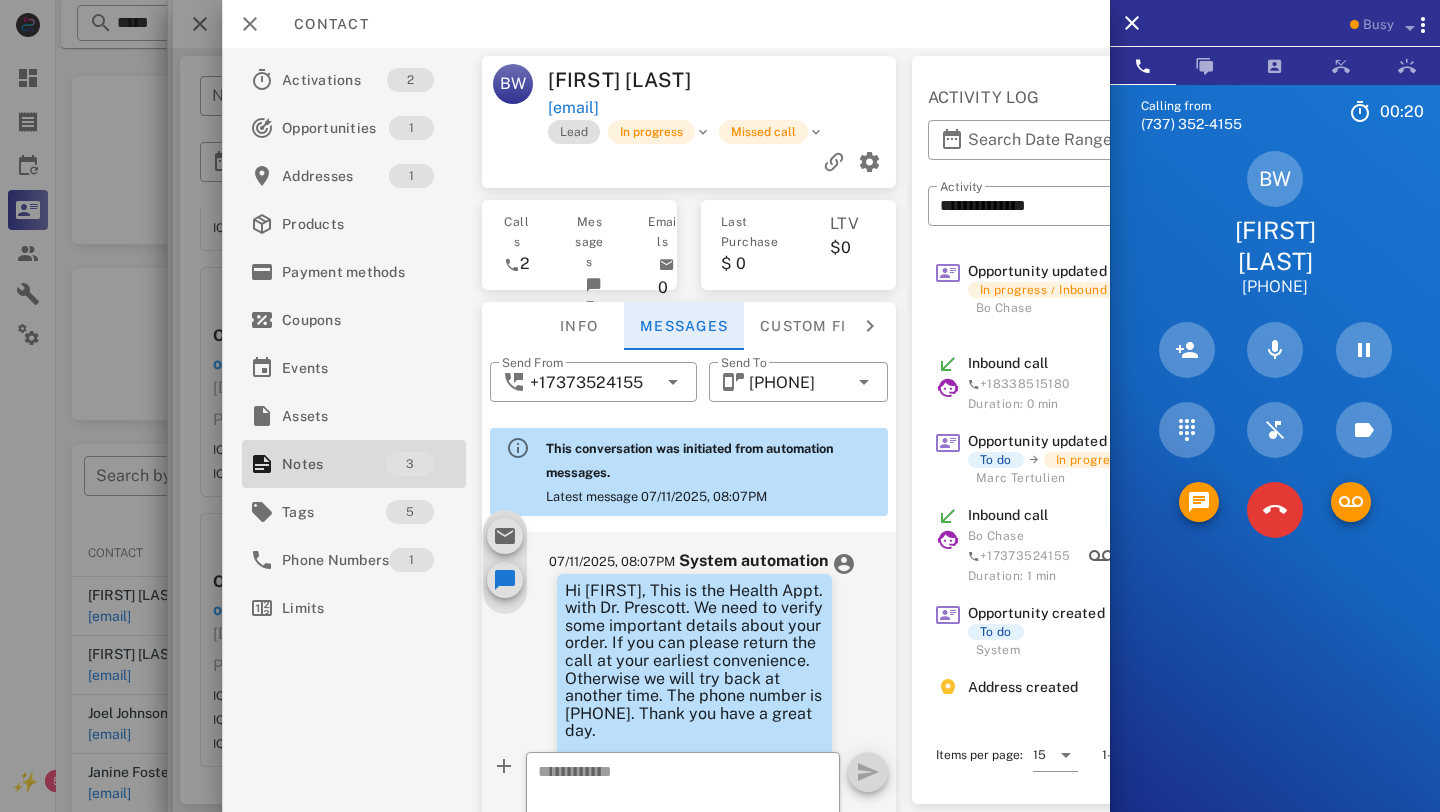 scroll, scrollTop: 595, scrollLeft: 0, axis: vertical 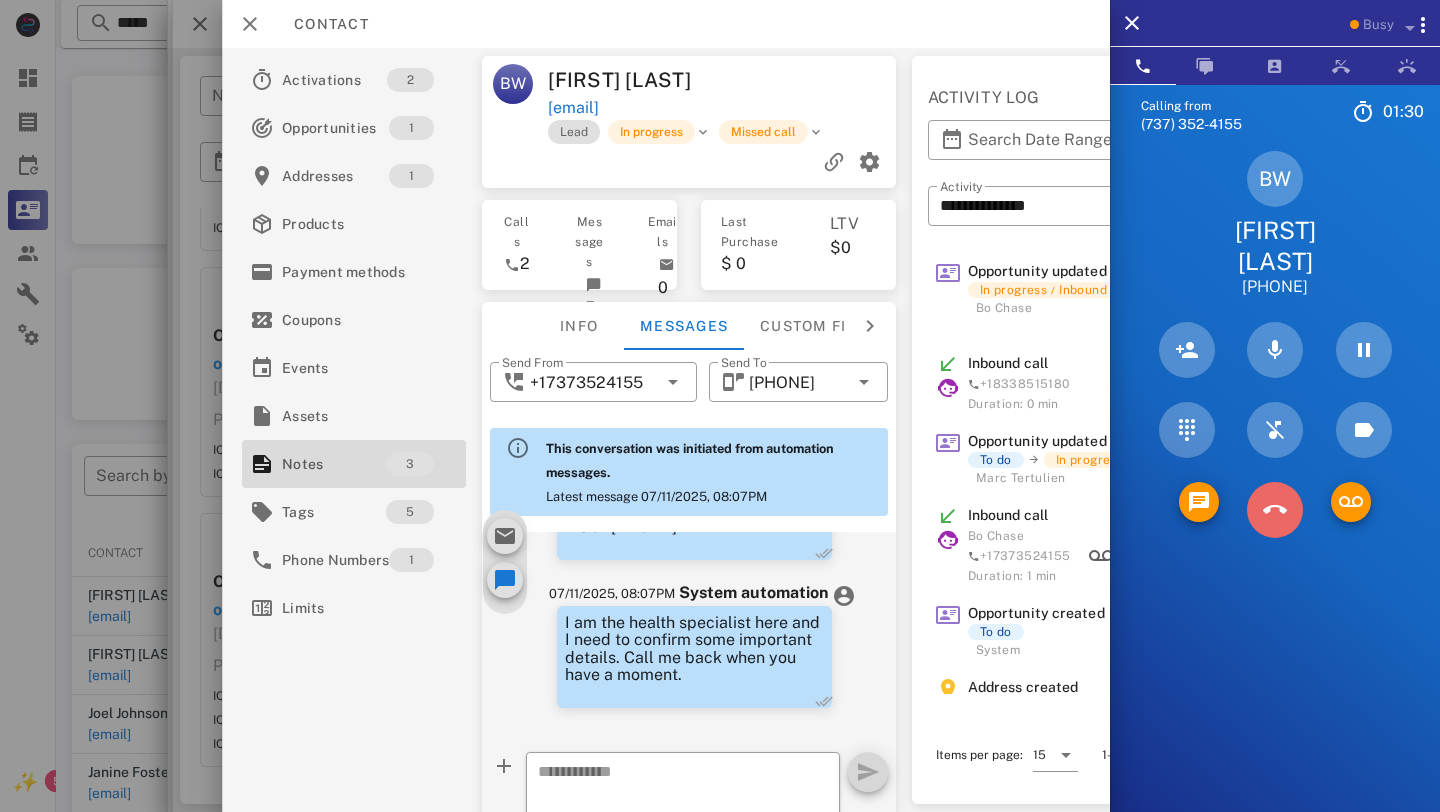 click at bounding box center (1275, 510) 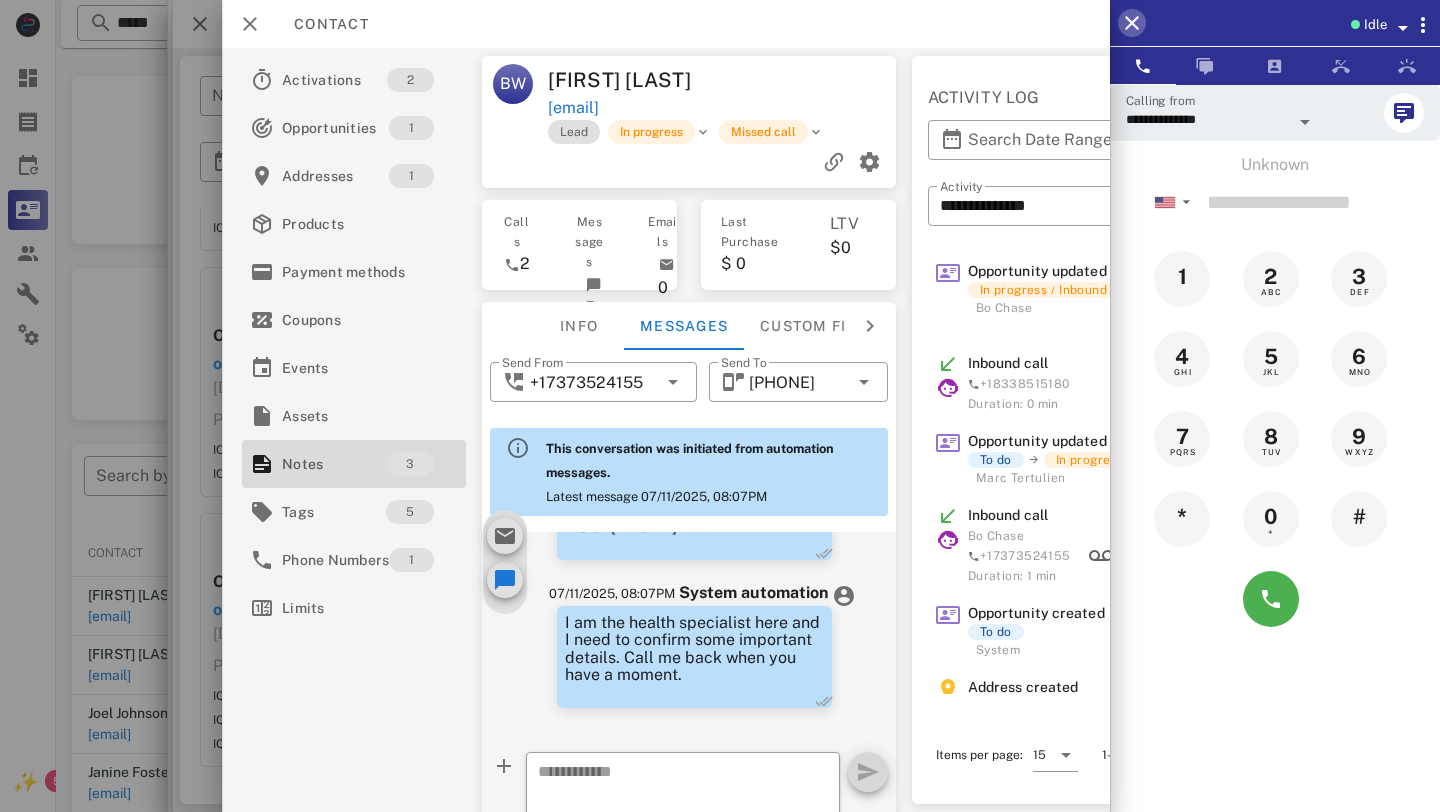 click at bounding box center (1132, 23) 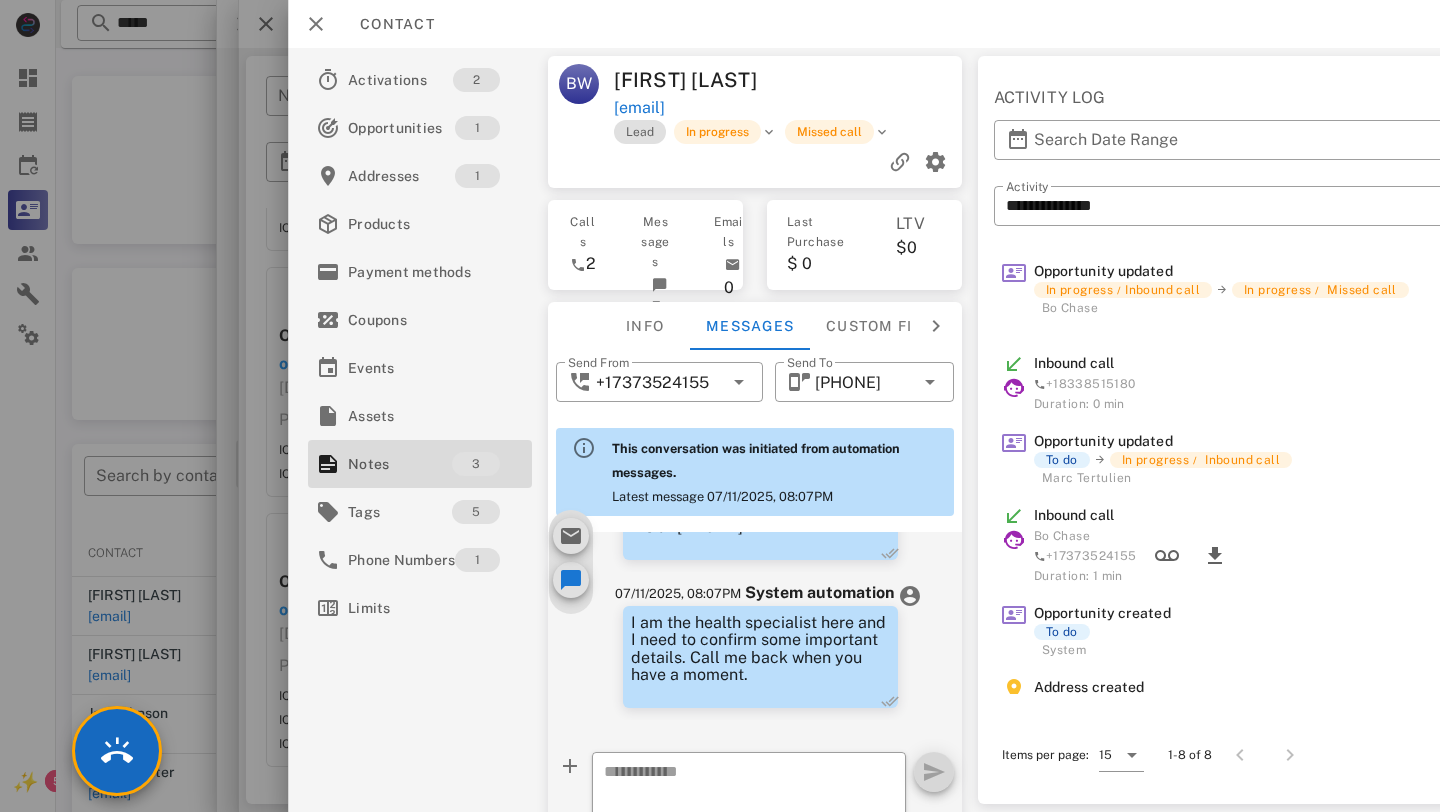 click at bounding box center [117, 751] 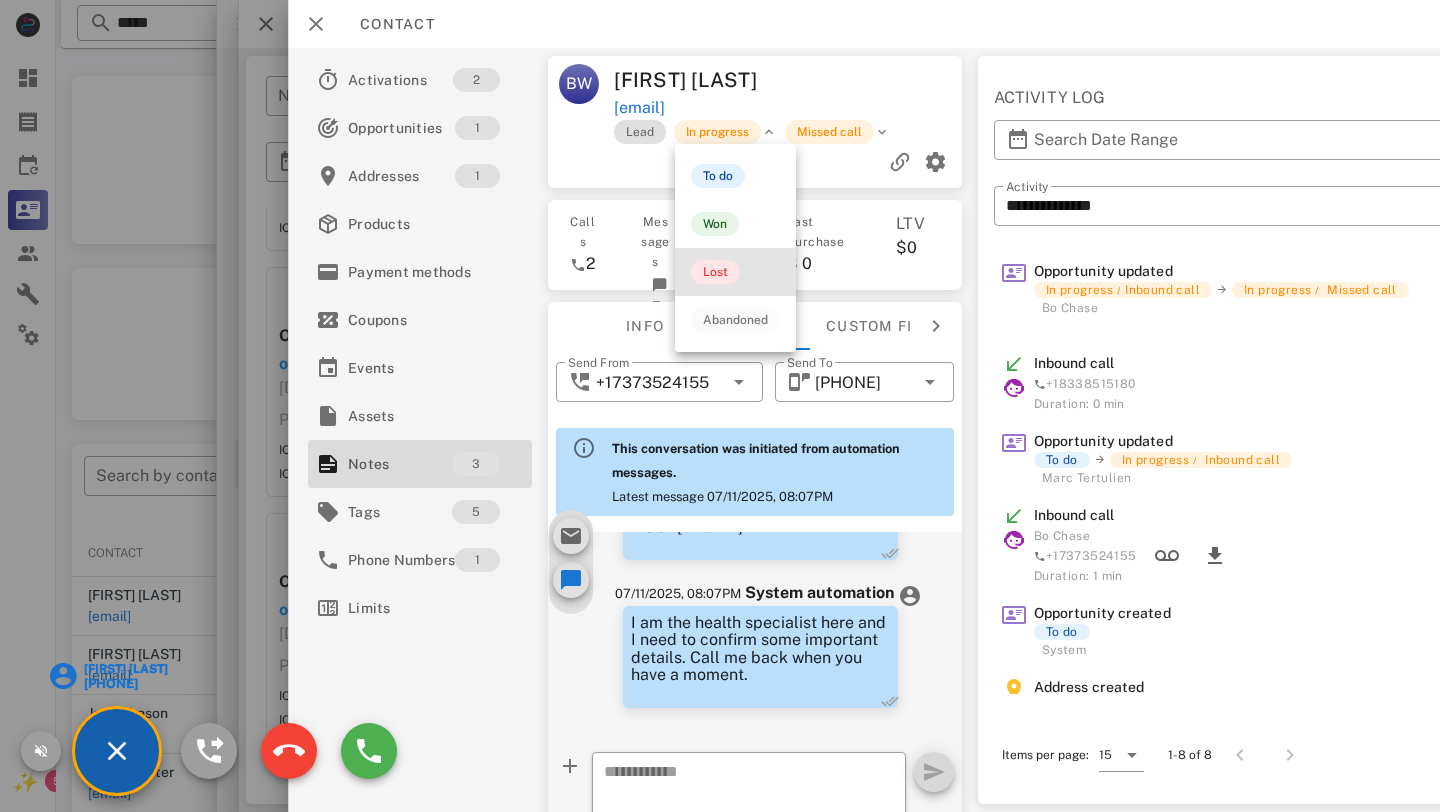 click on "Lost" at bounding box center (715, 272) 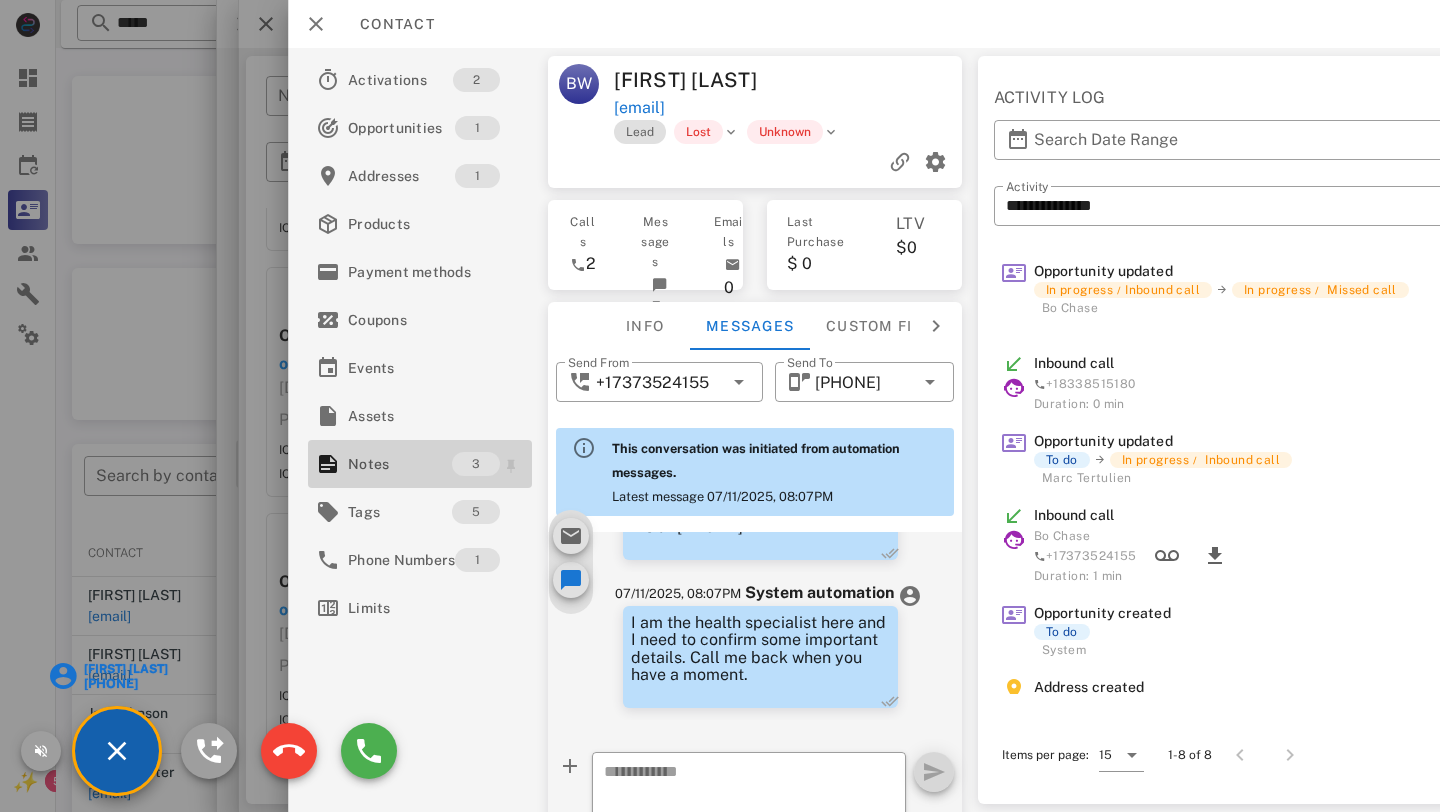 click on "Notes" at bounding box center [400, 464] 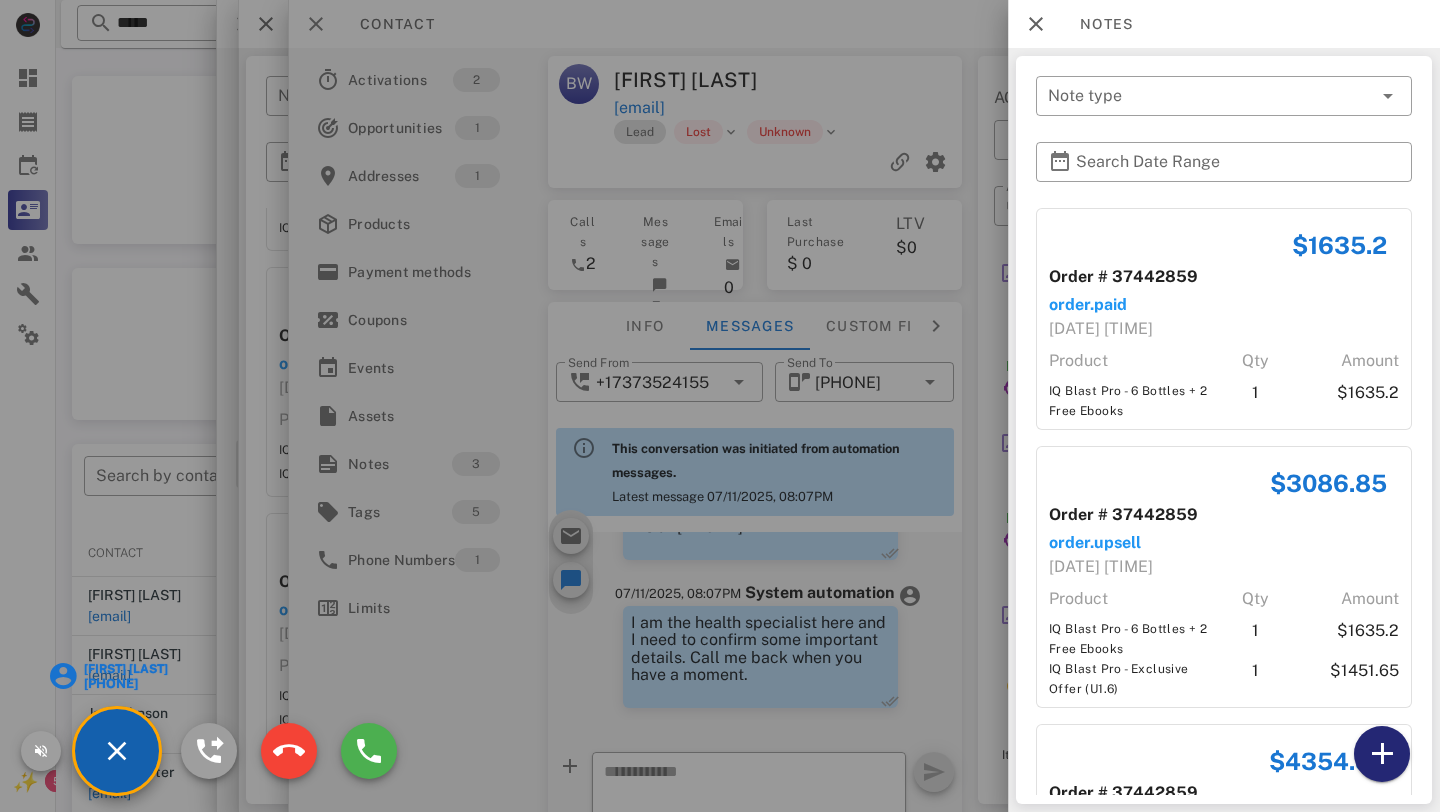 click at bounding box center (1382, 754) 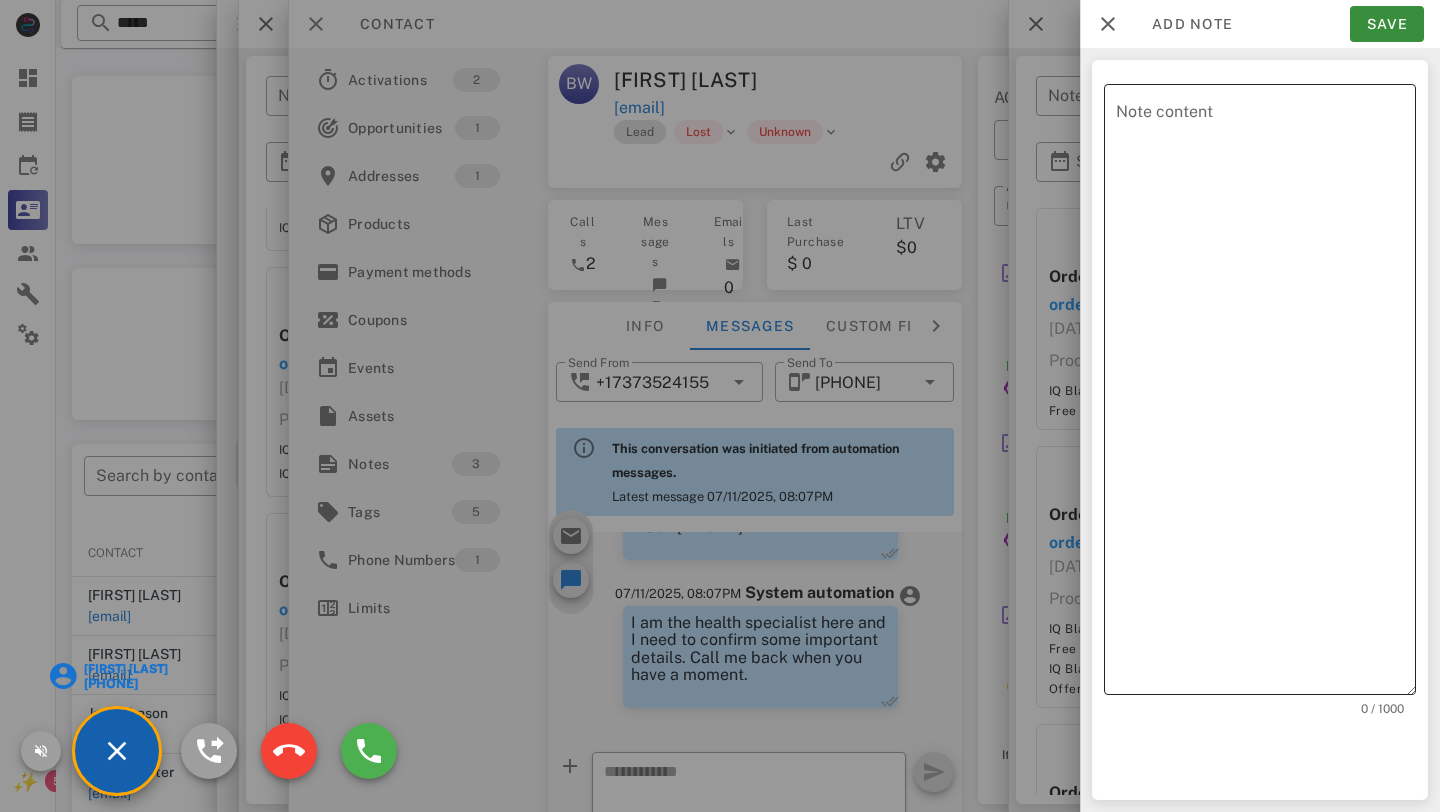 click on "Note content" at bounding box center (1266, 394) 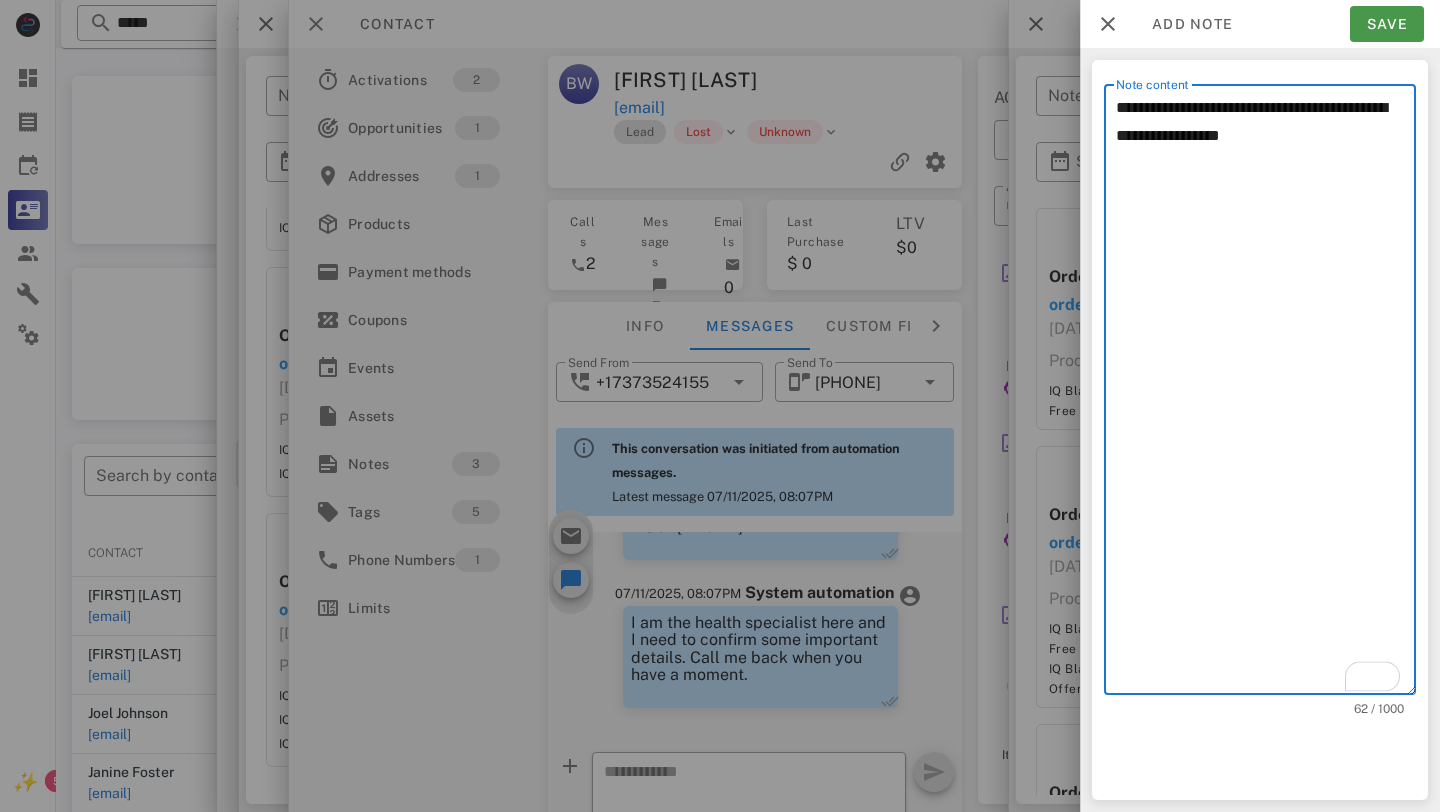 type on "**********" 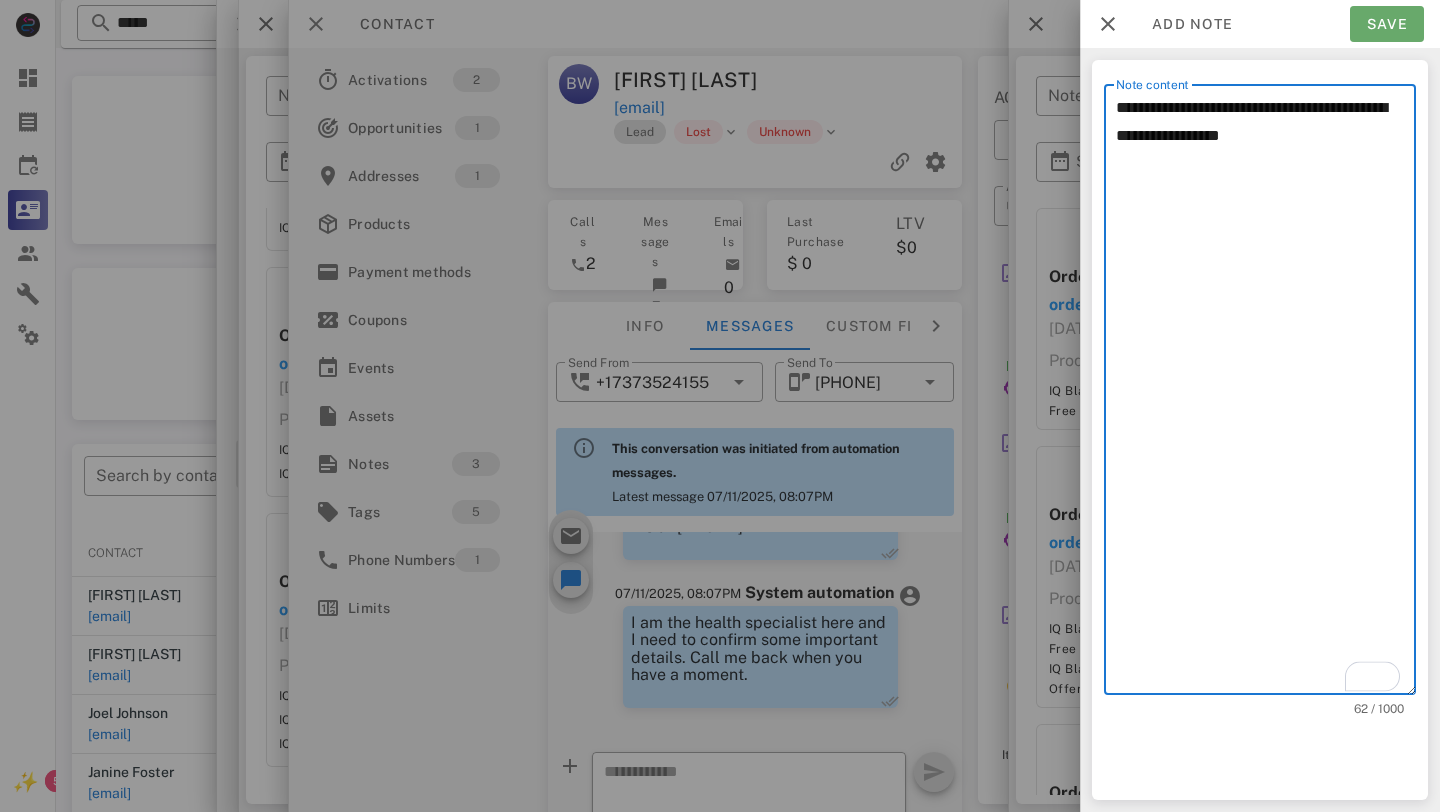 click on "Save" at bounding box center (1387, 24) 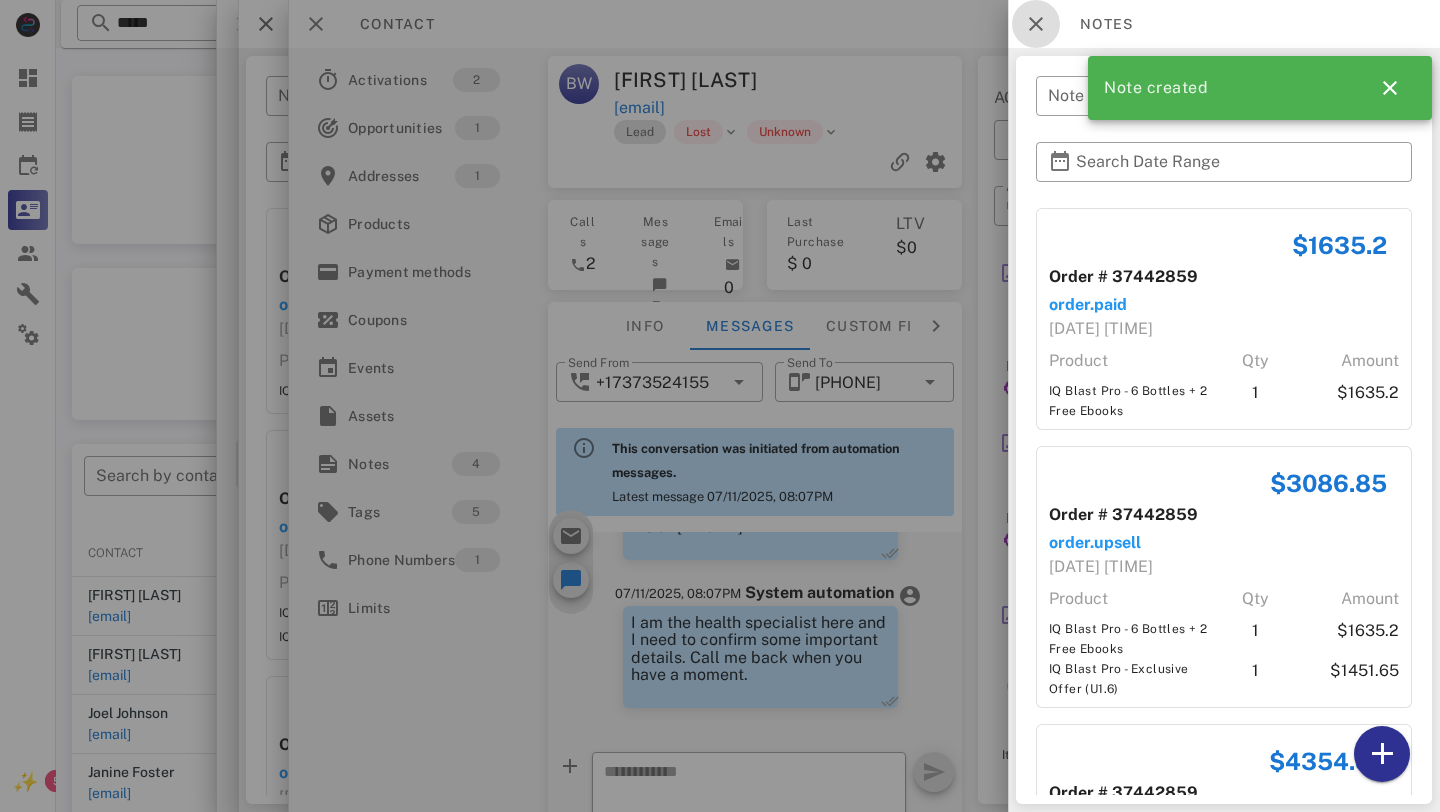 click at bounding box center [1036, 24] 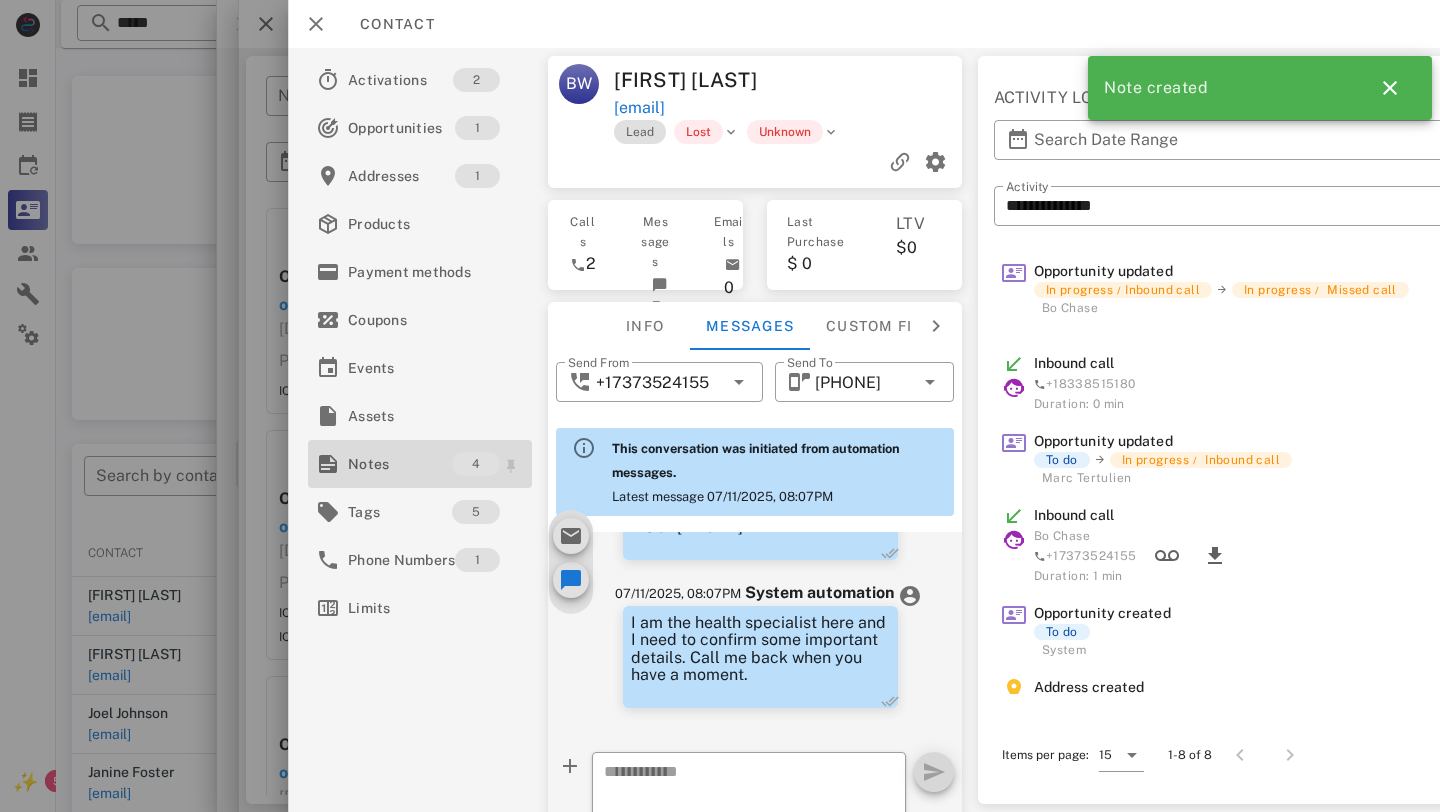 click on "Notes" at bounding box center [400, 464] 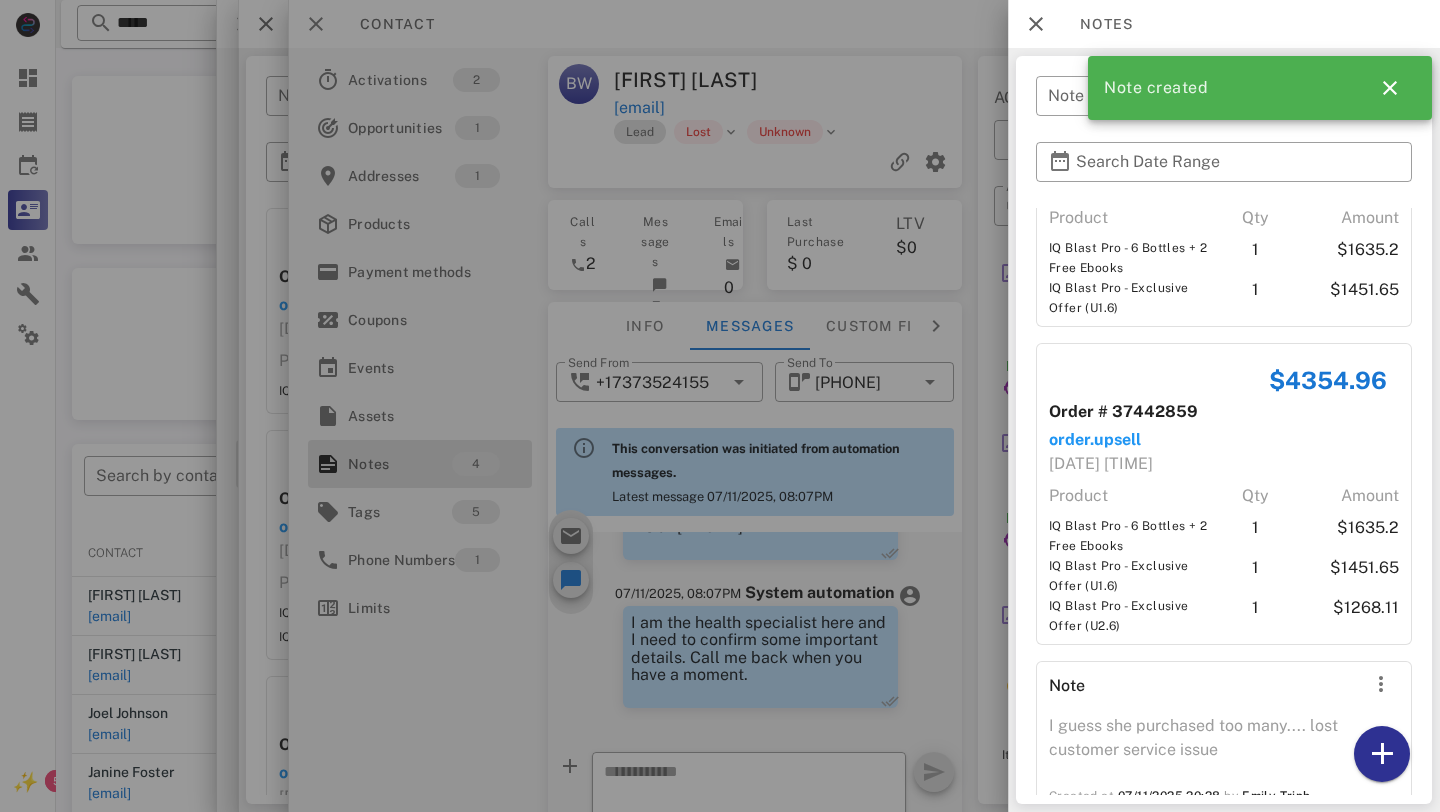 scroll, scrollTop: 429, scrollLeft: 0, axis: vertical 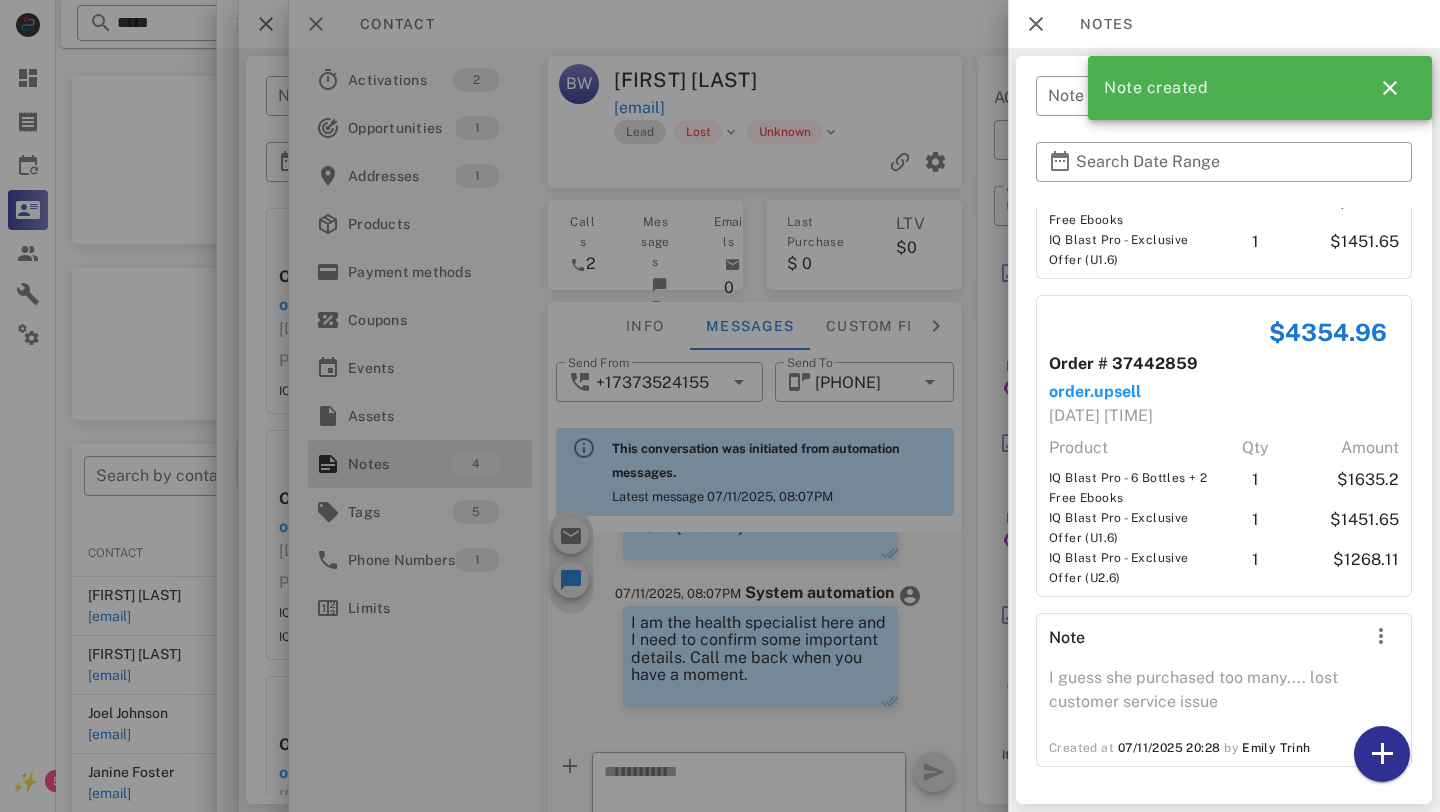 click at bounding box center [720, 406] 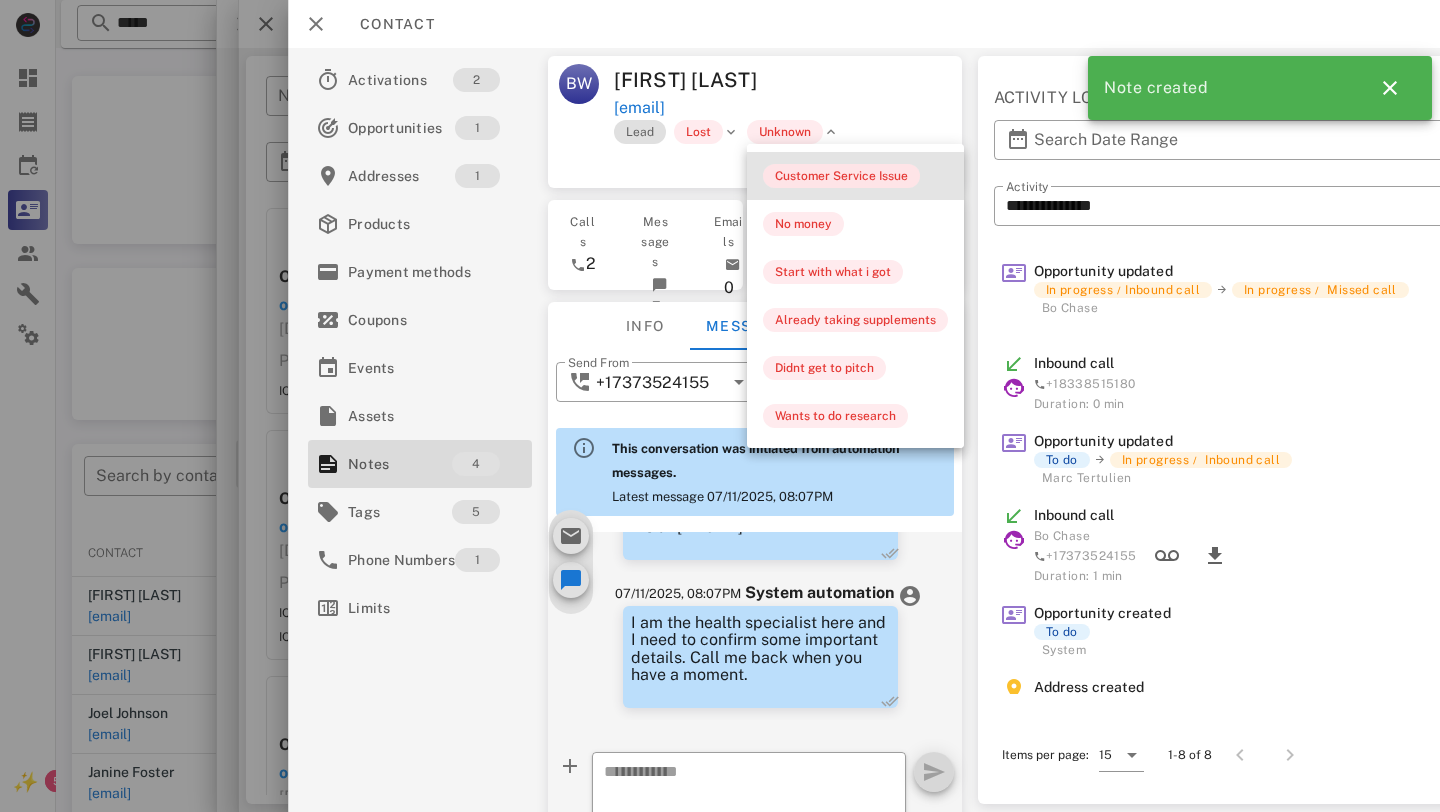click on "Customer Service Issue" at bounding box center (841, 176) 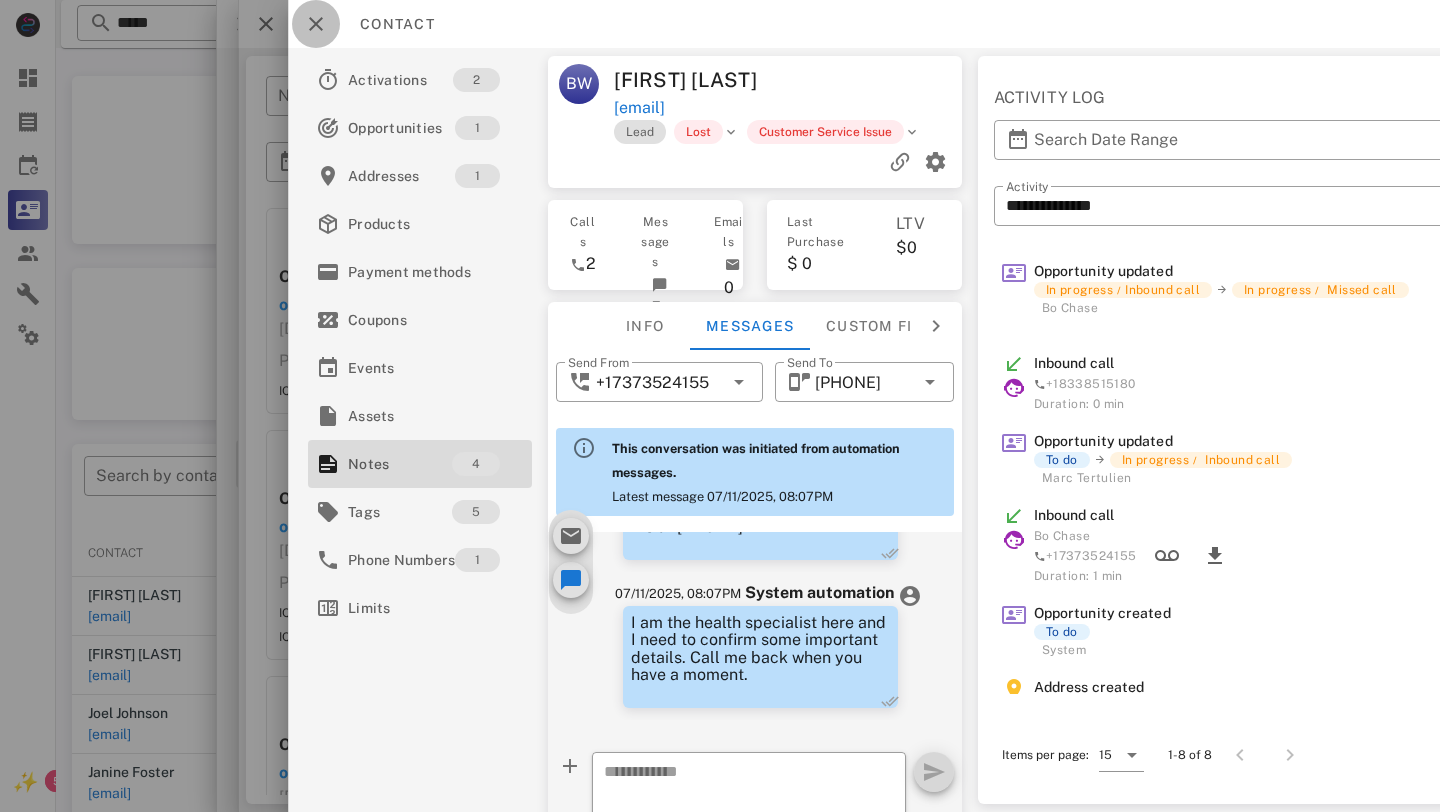 click at bounding box center [316, 24] 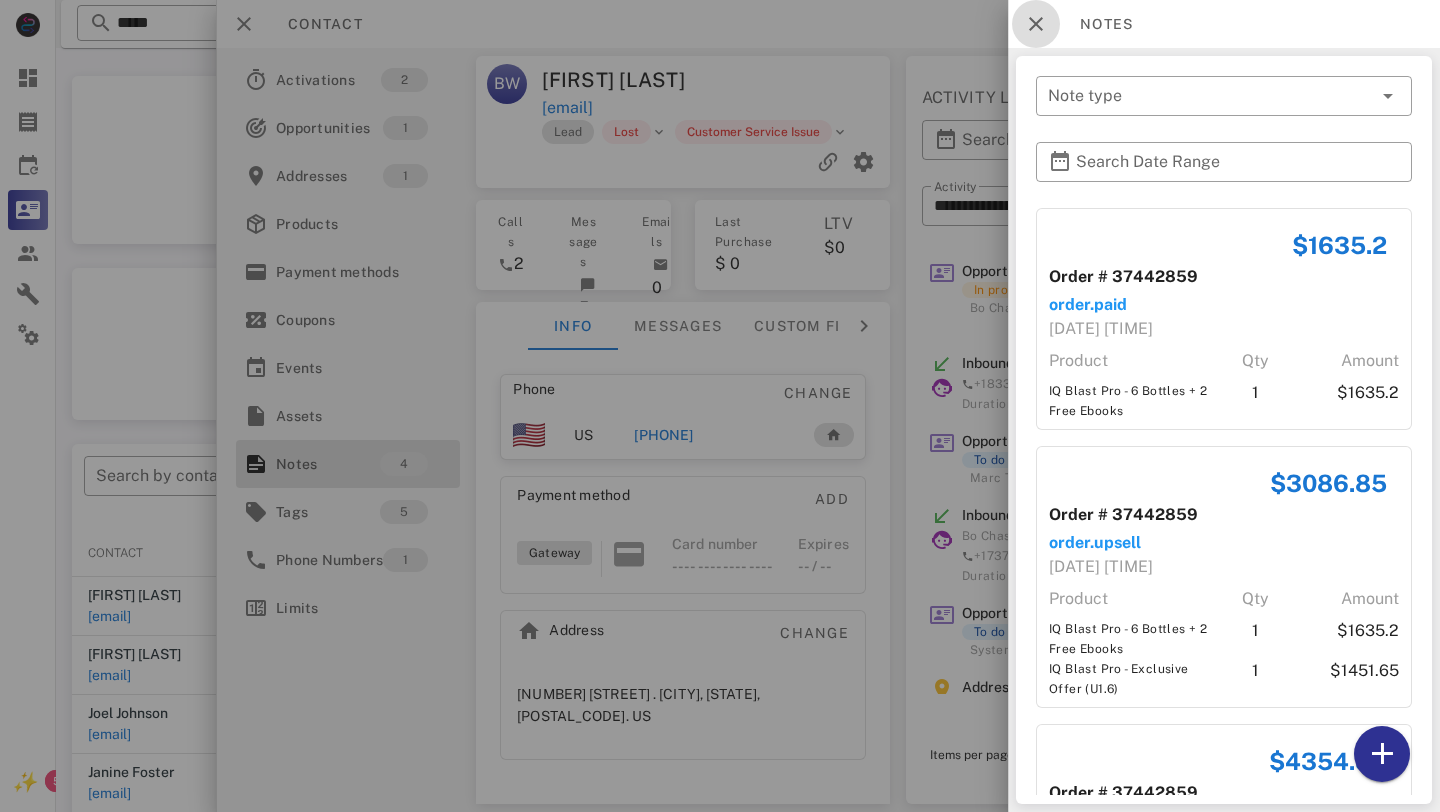 click at bounding box center (1036, 24) 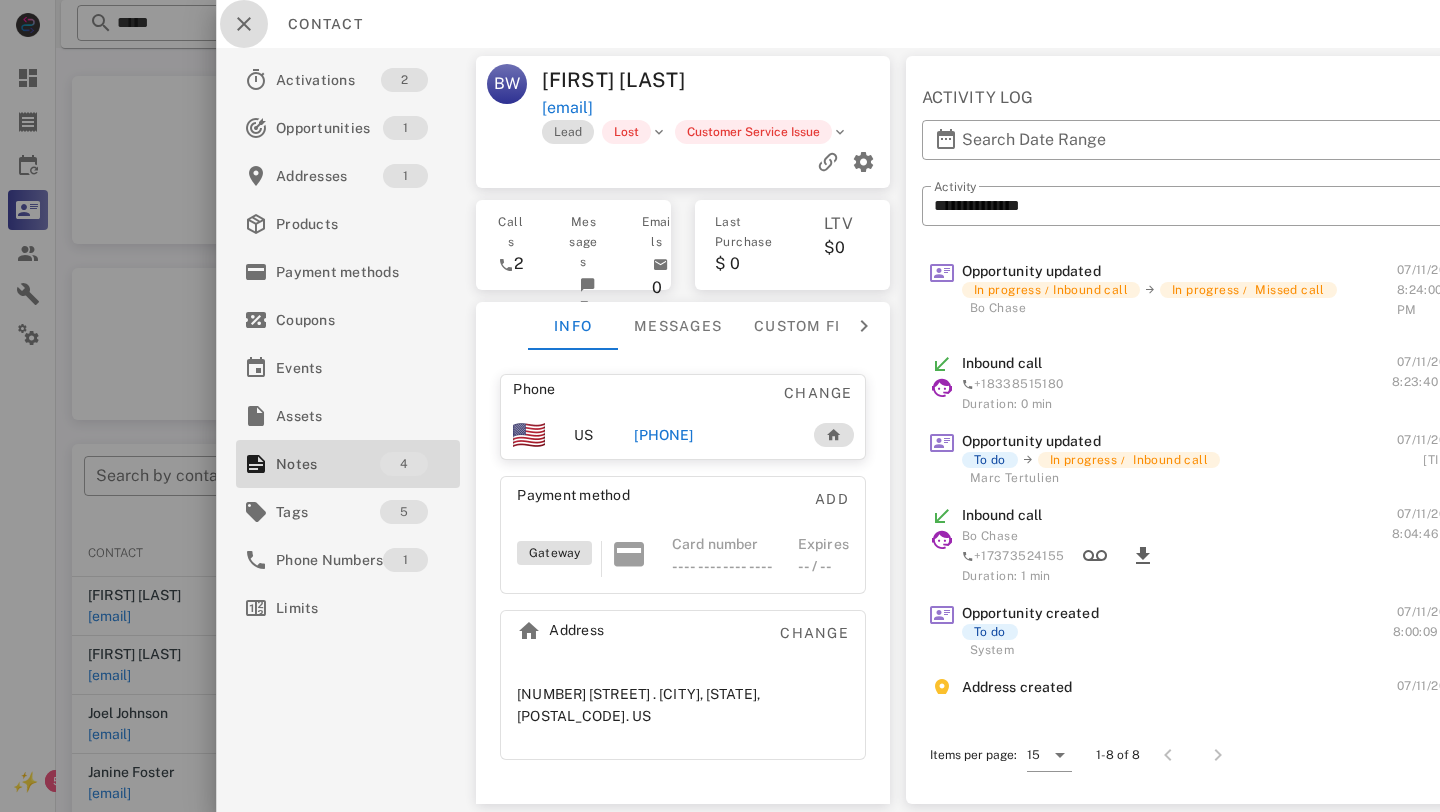 click at bounding box center [244, 24] 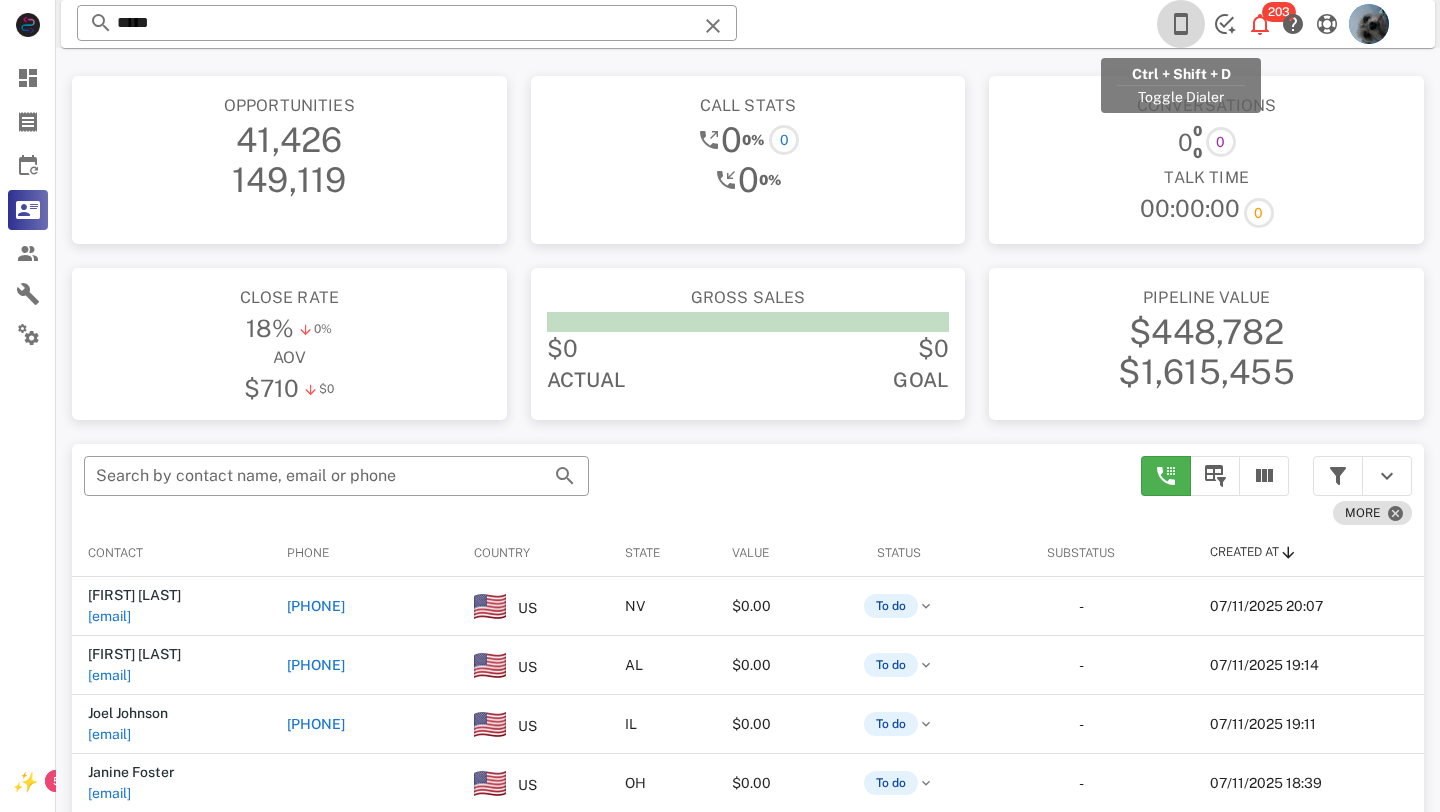 click at bounding box center (1181, 24) 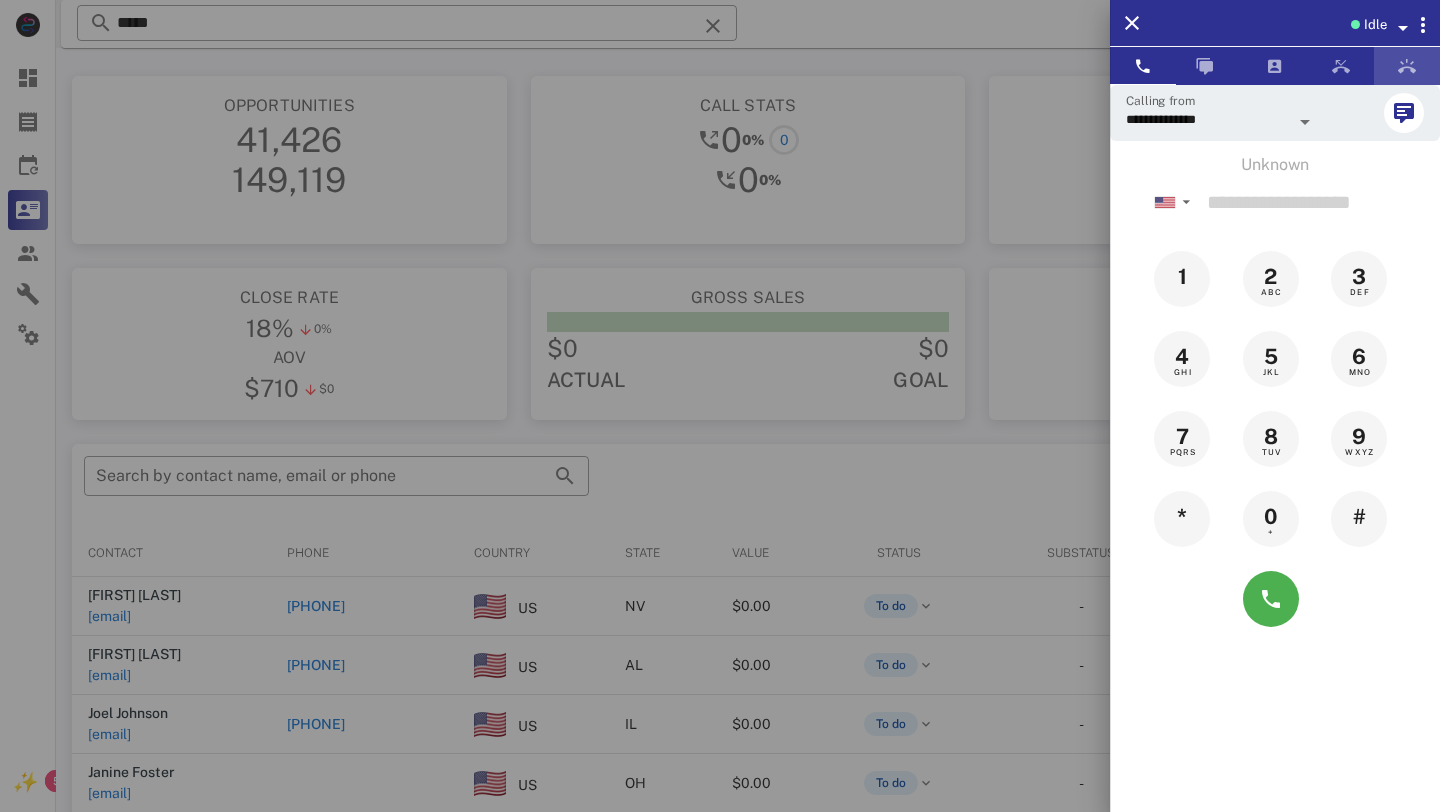 click at bounding box center [1407, 66] 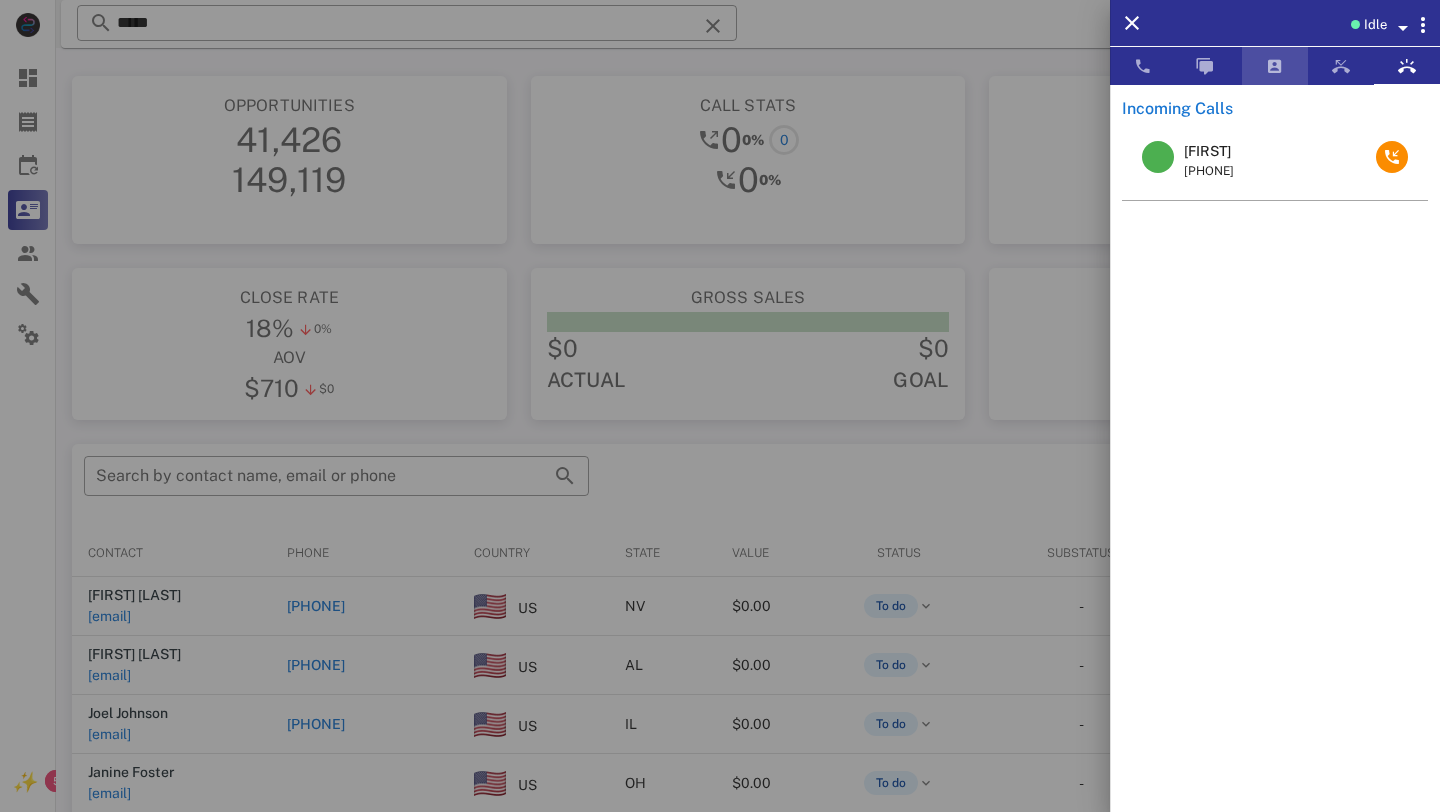 click at bounding box center (1275, 66) 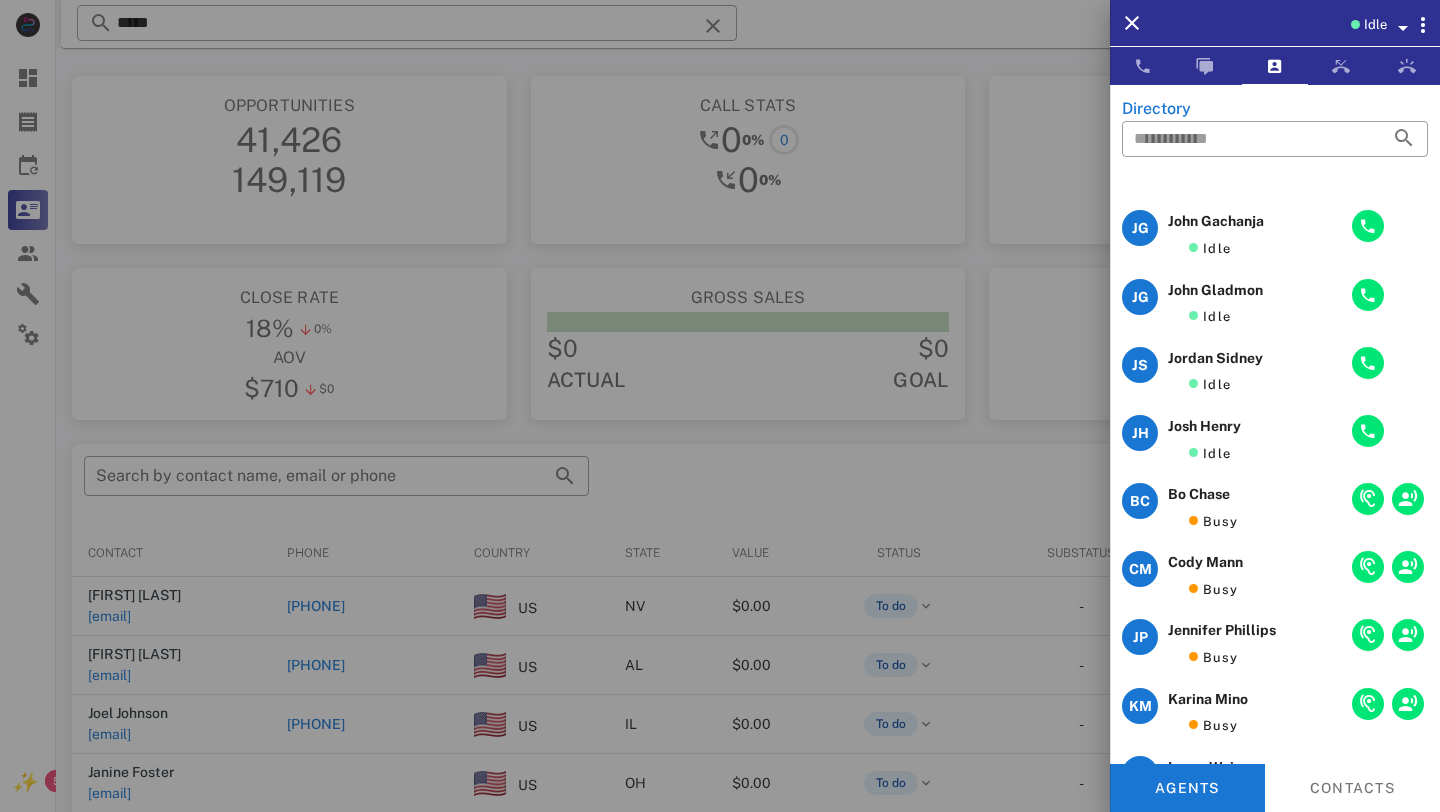 scroll, scrollTop: 468, scrollLeft: 0, axis: vertical 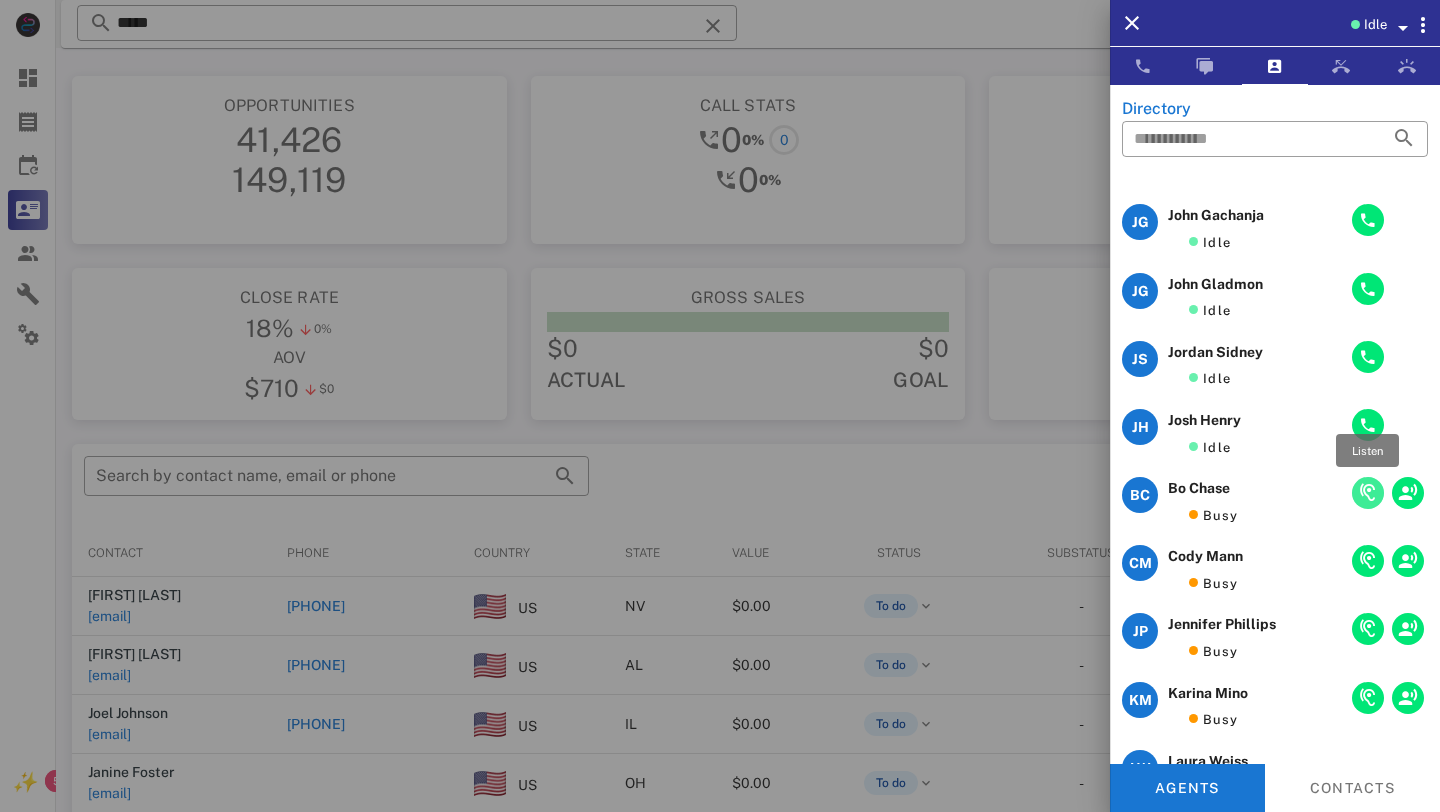click at bounding box center [1368, 493] 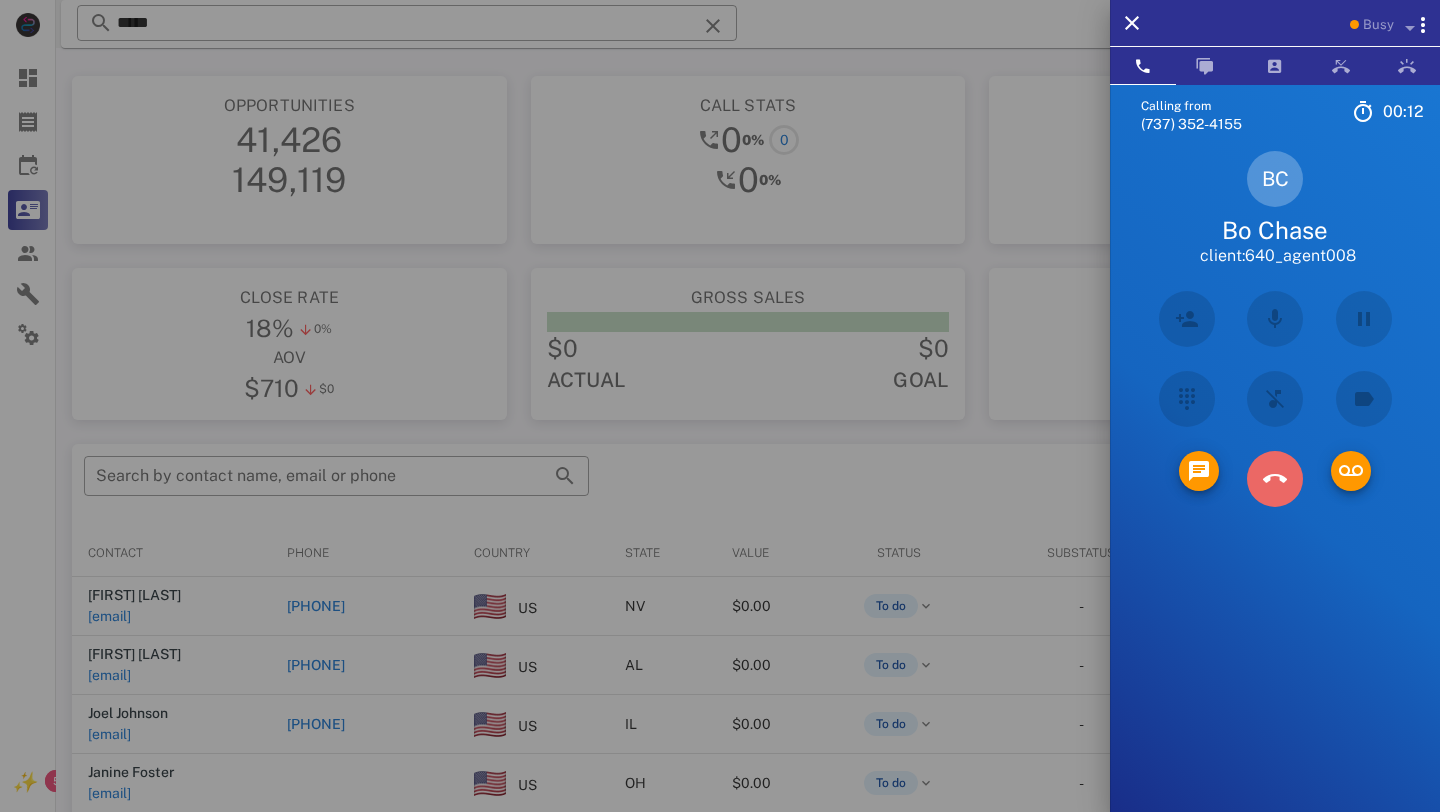 click at bounding box center (1275, 479) 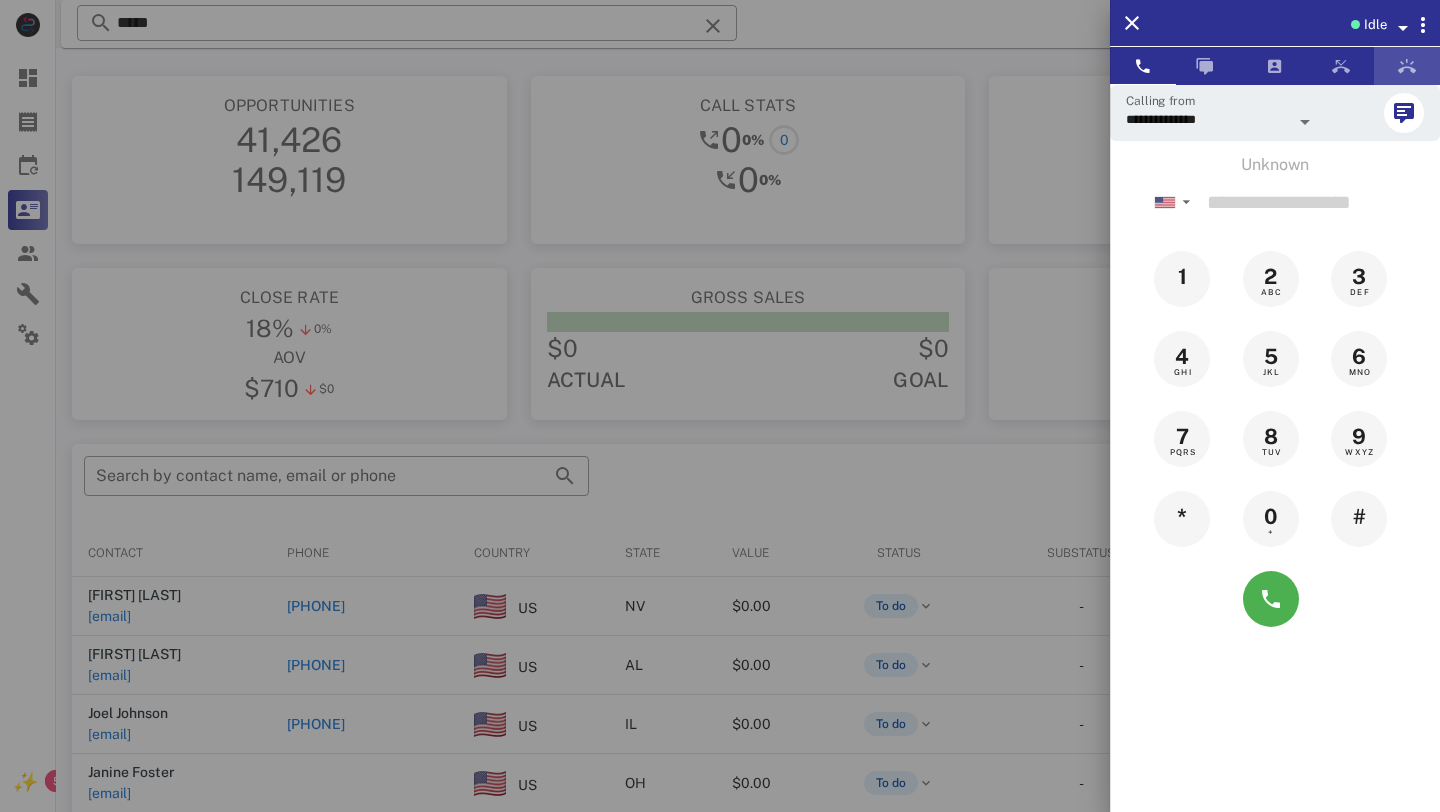 click at bounding box center (1407, 66) 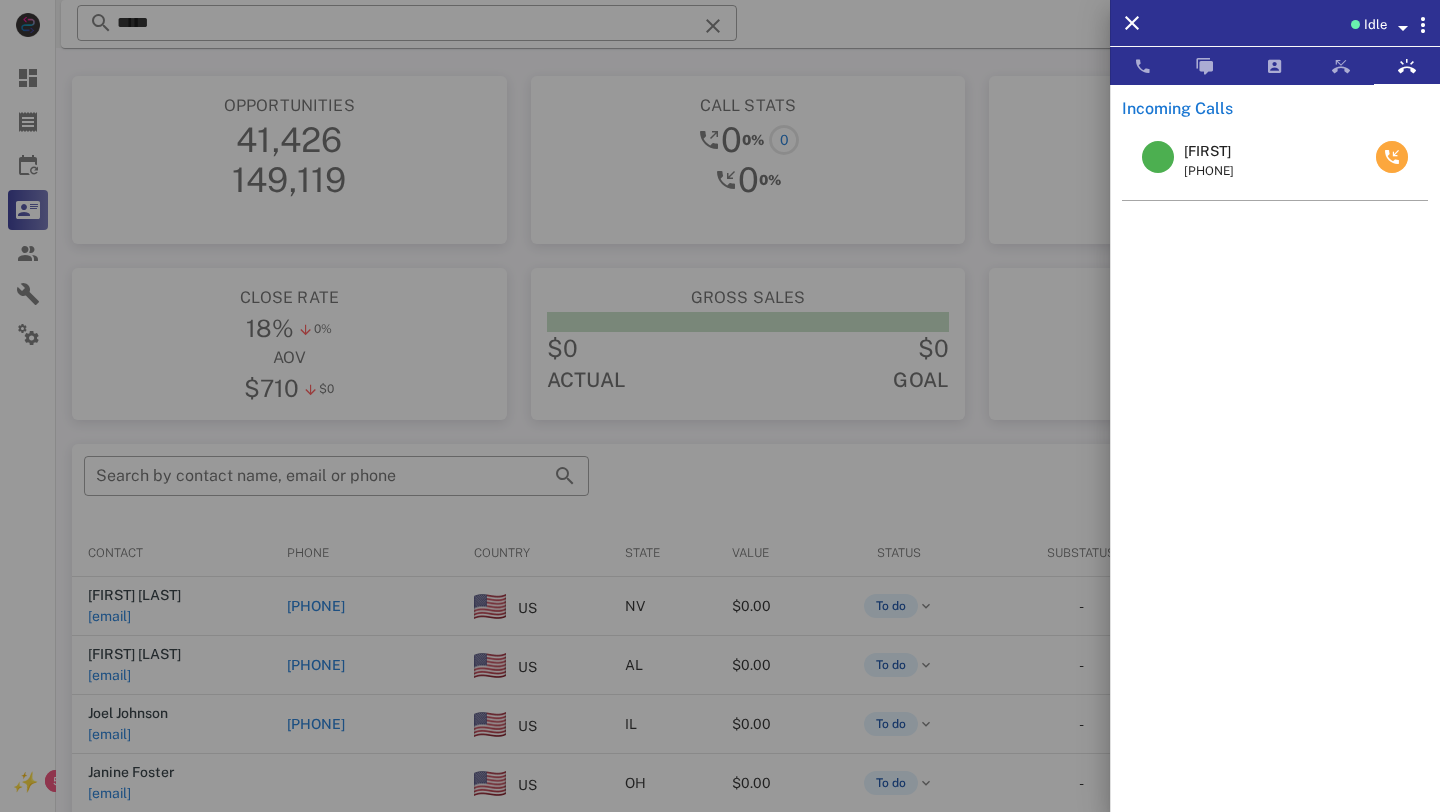 click at bounding box center (1392, 157) 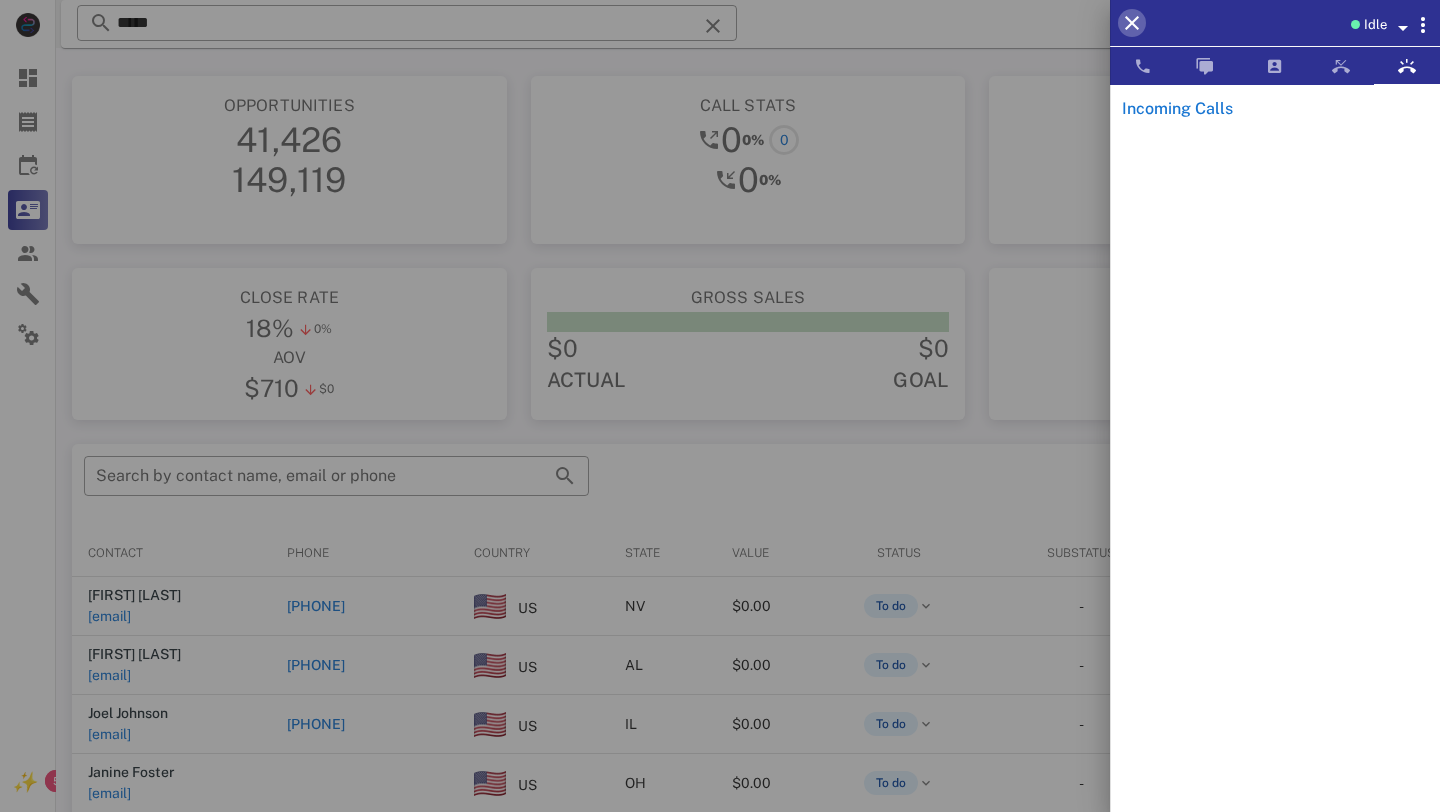 click at bounding box center [1132, 23] 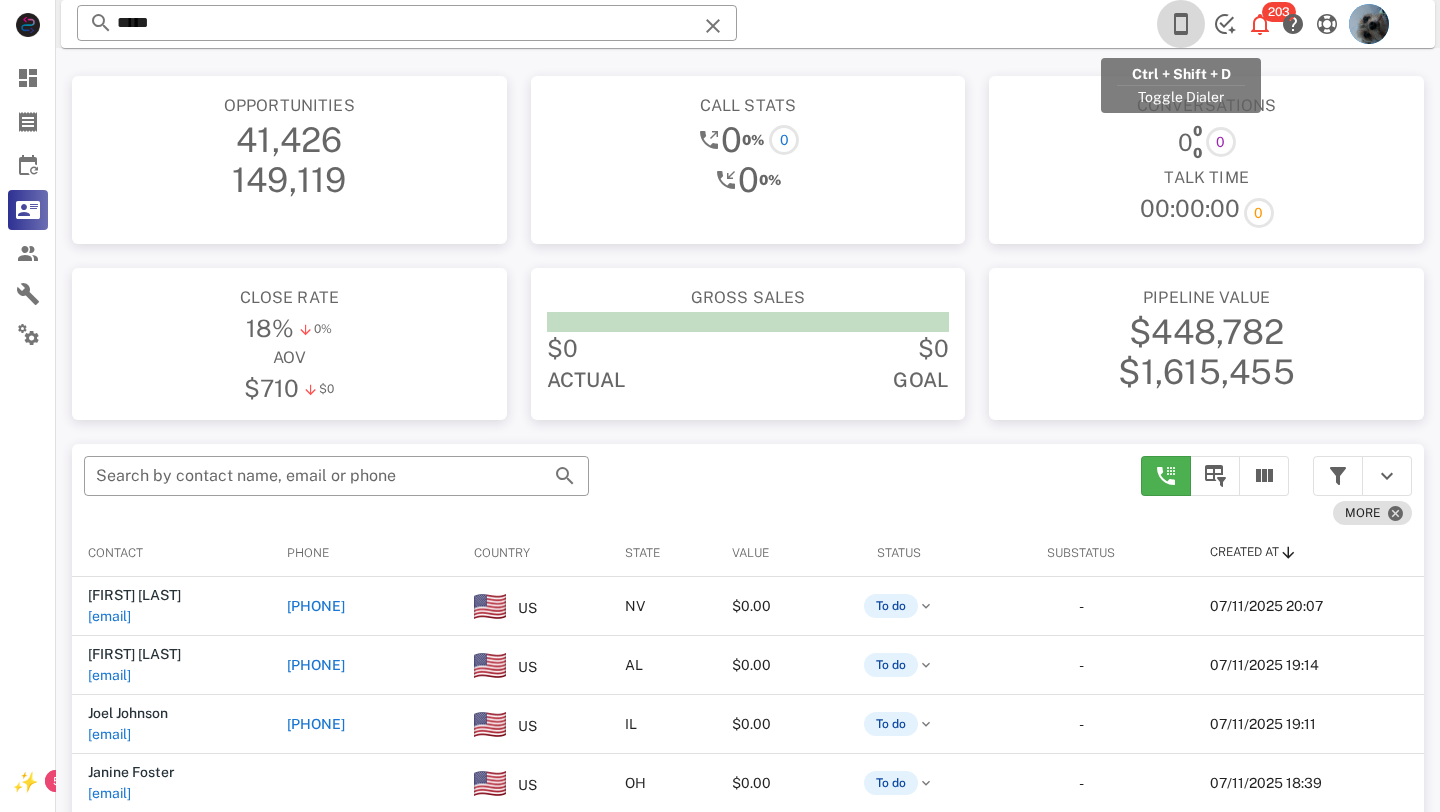 click at bounding box center (1181, 24) 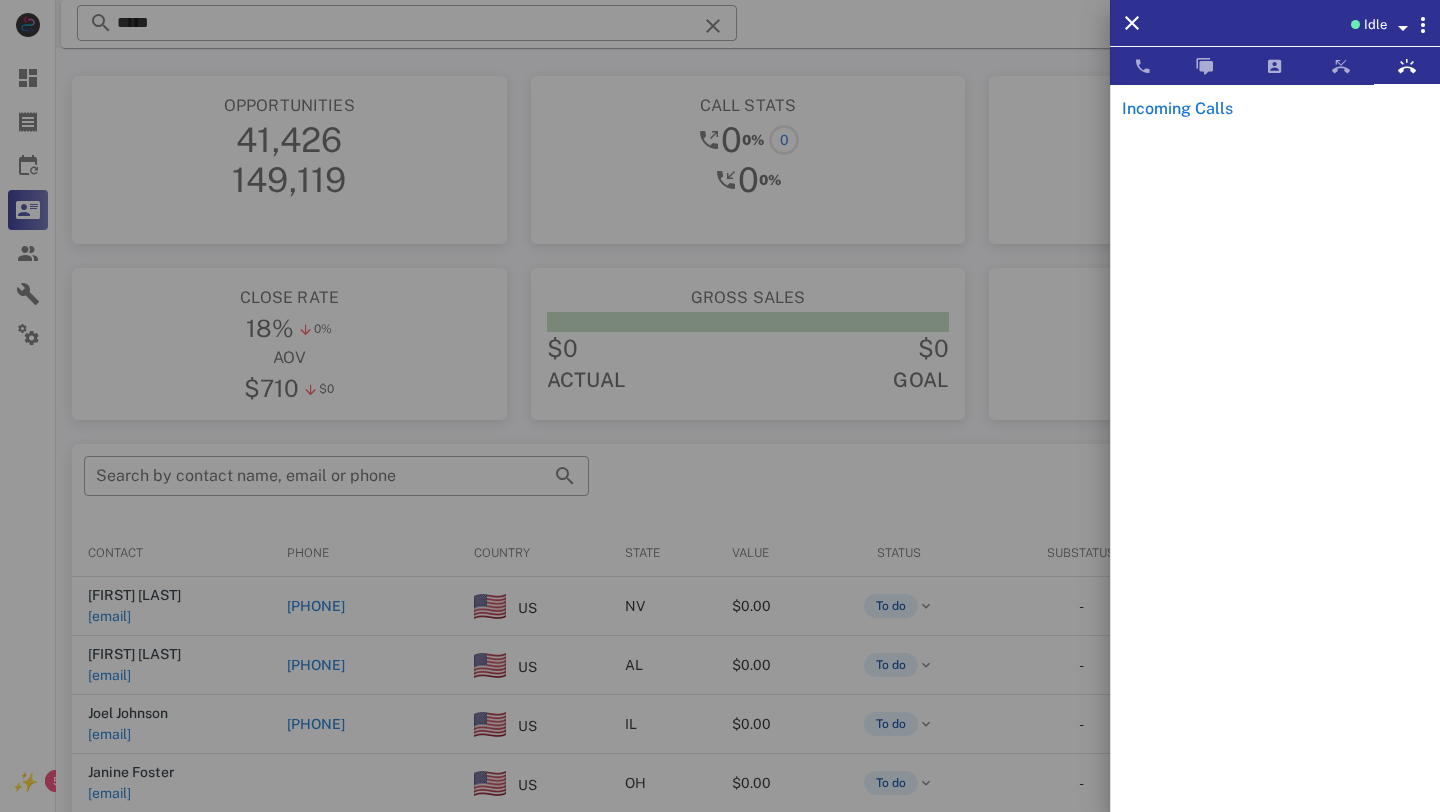 click at bounding box center (720, 406) 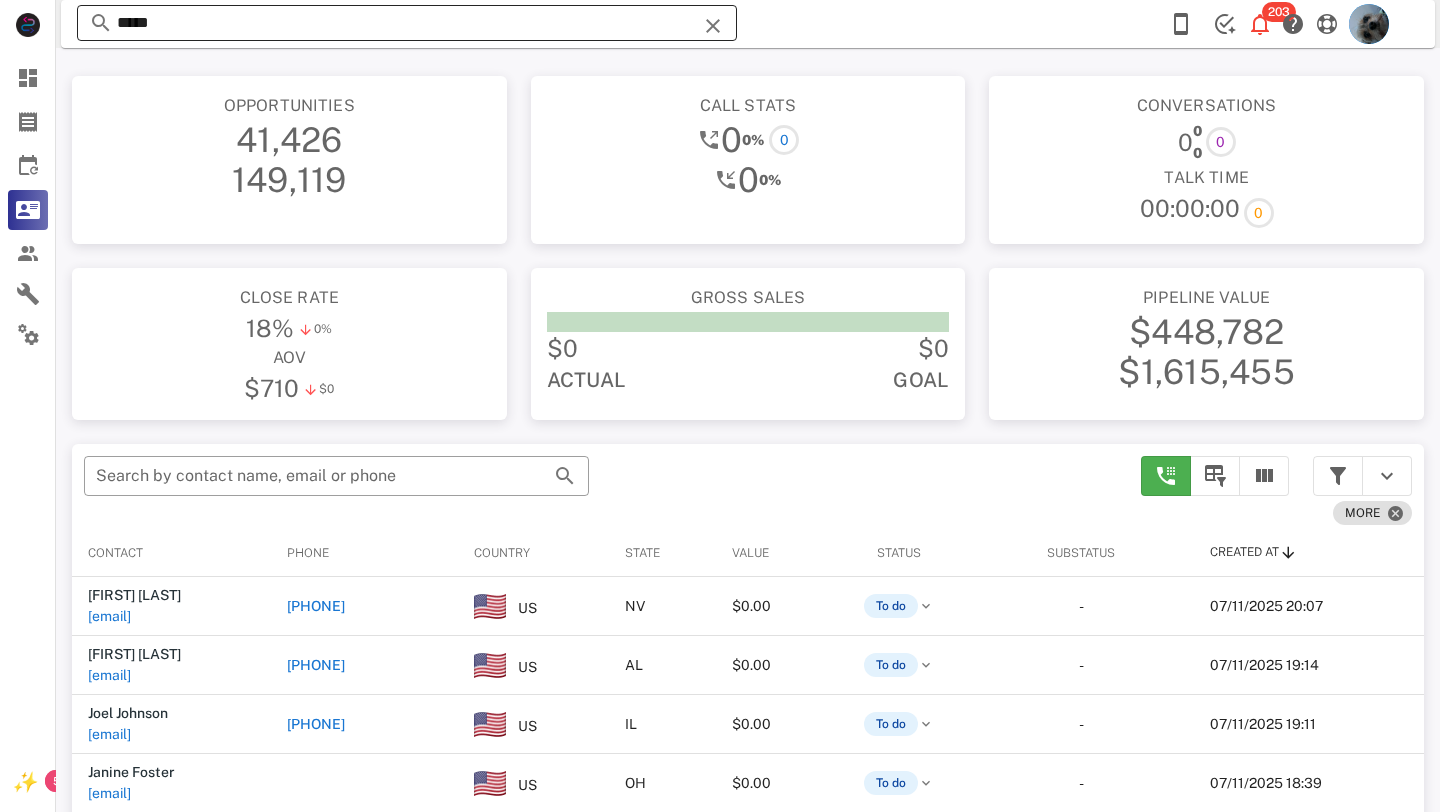 click at bounding box center [713, 26] 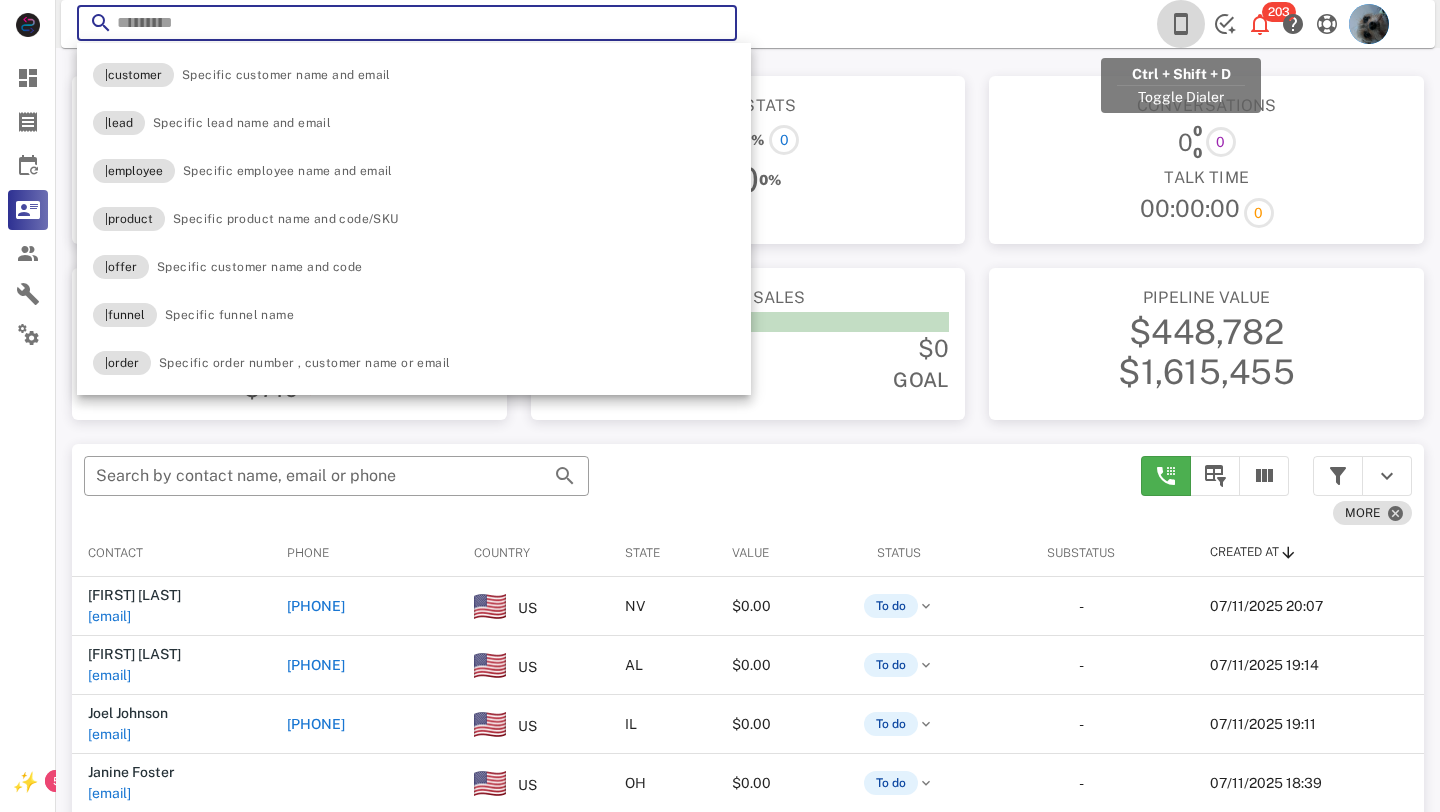 click at bounding box center (1181, 24) 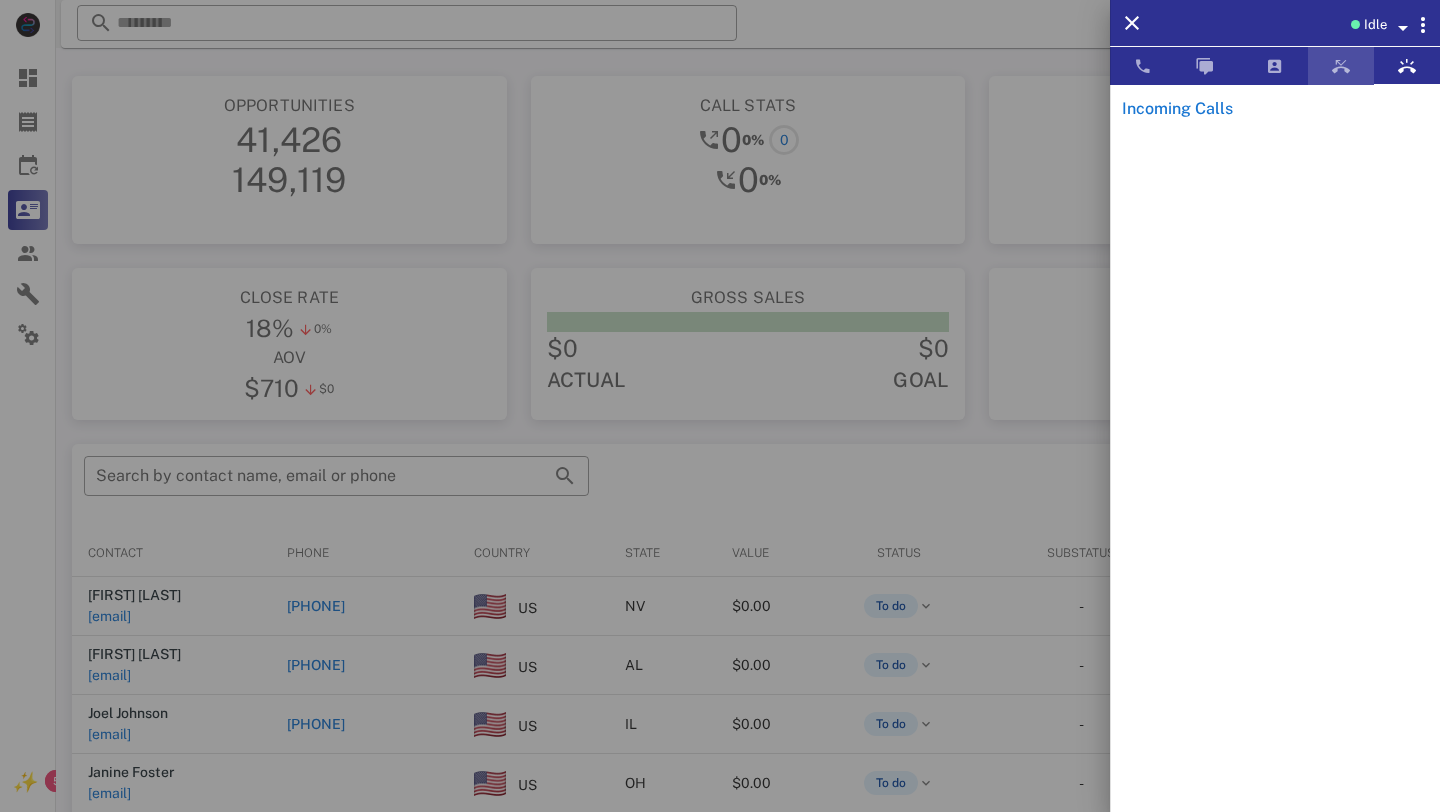 click at bounding box center (1341, 66) 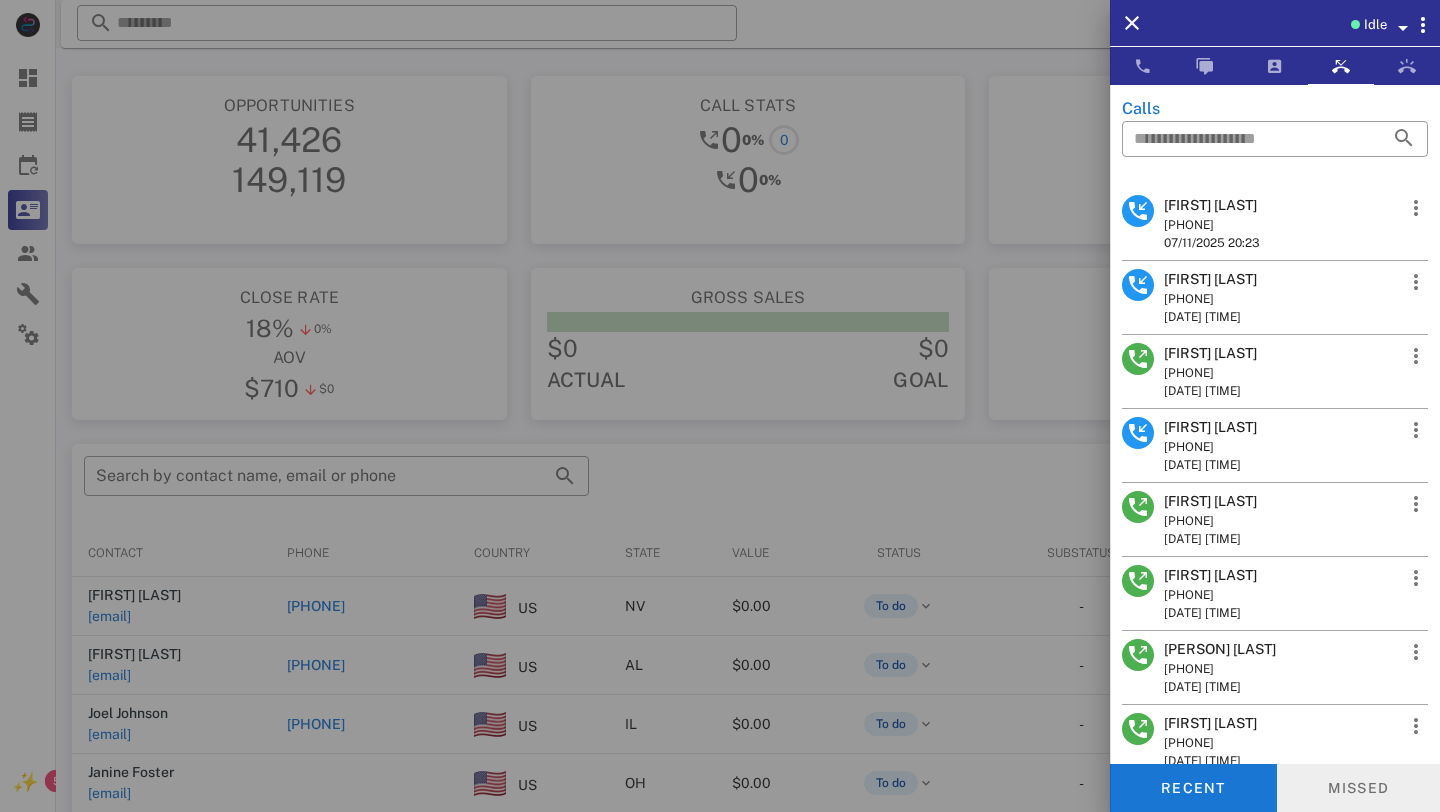 click on "Missed" at bounding box center (1359, 788) 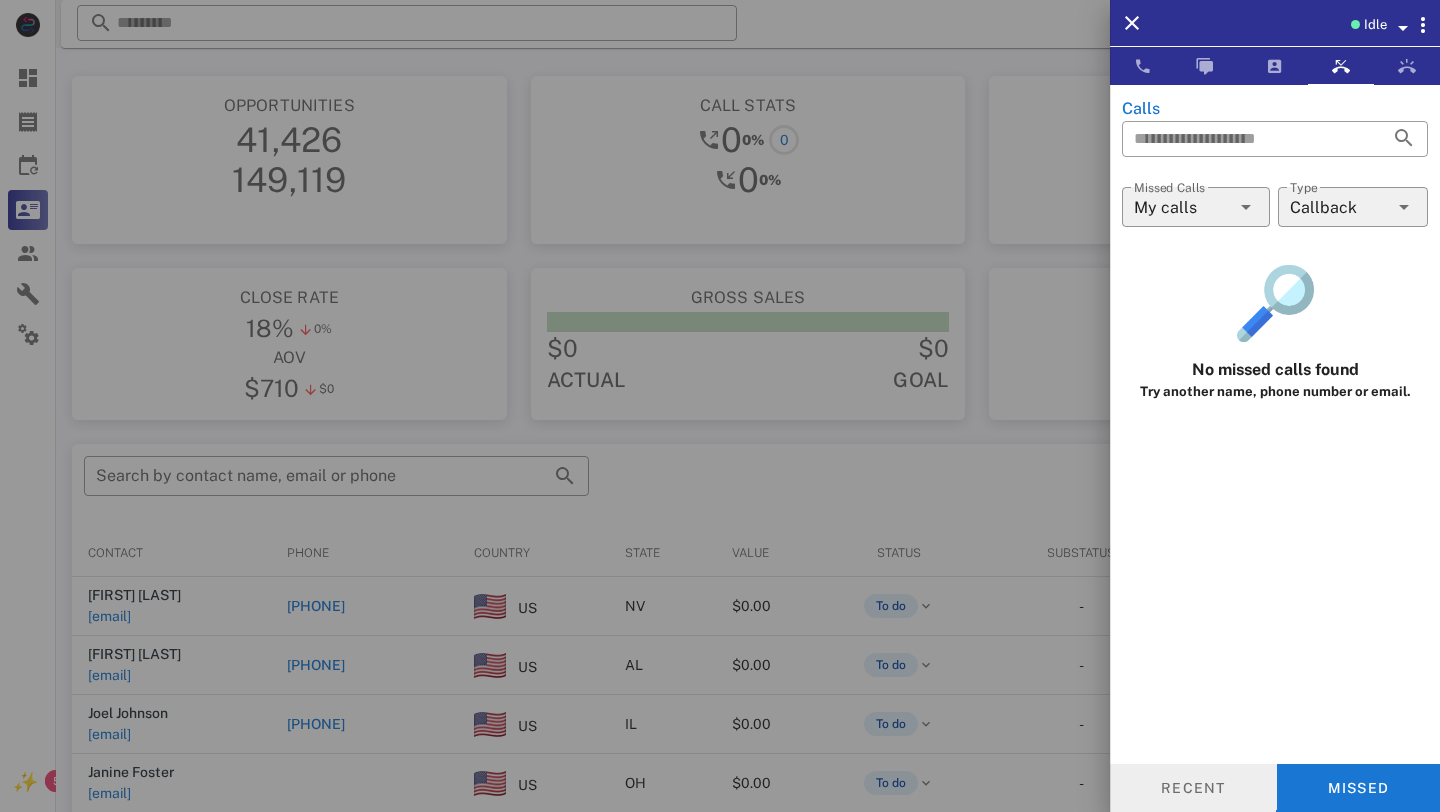 click on "Recent" at bounding box center (1193, 788) 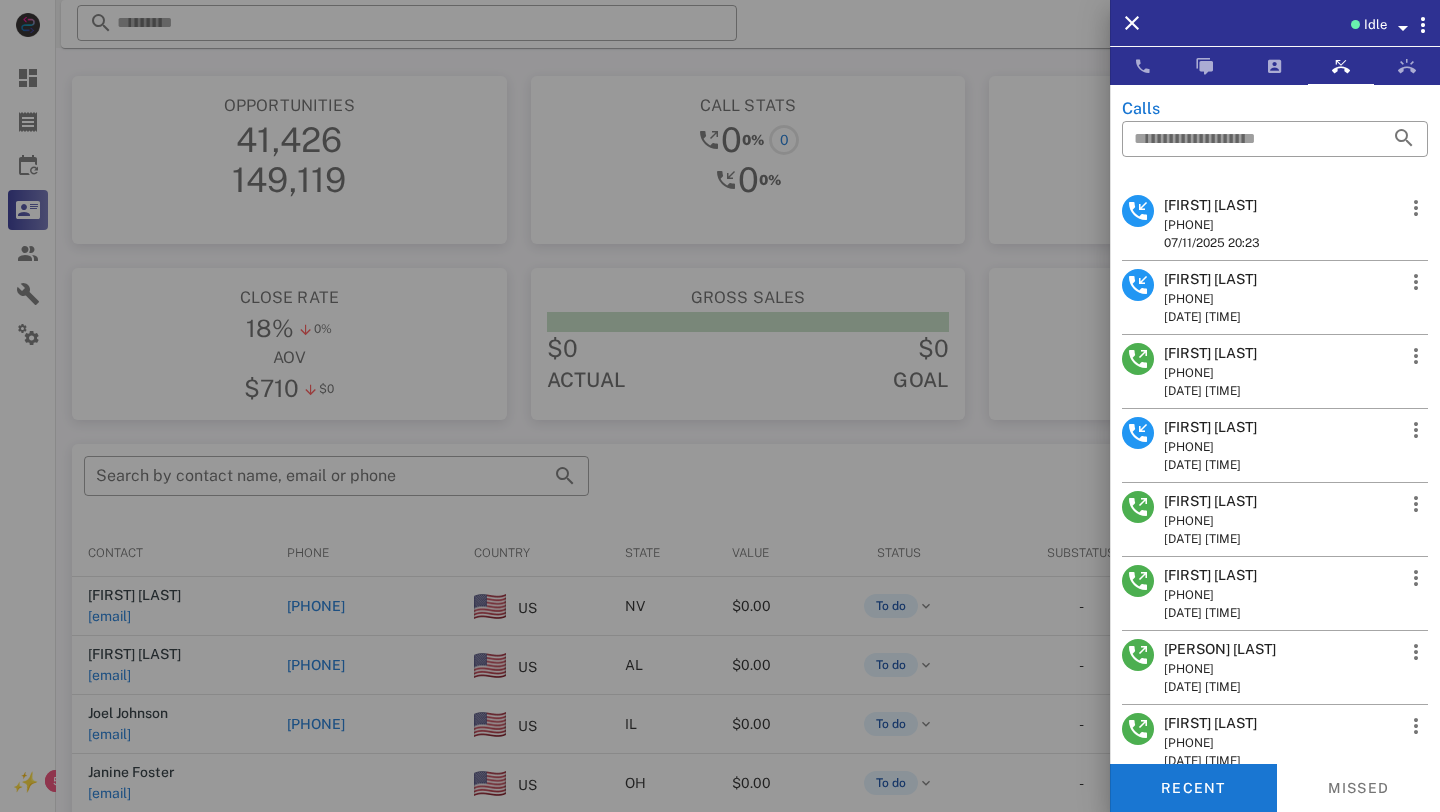click on "[FIRST] [LAST]" at bounding box center (1212, 205) 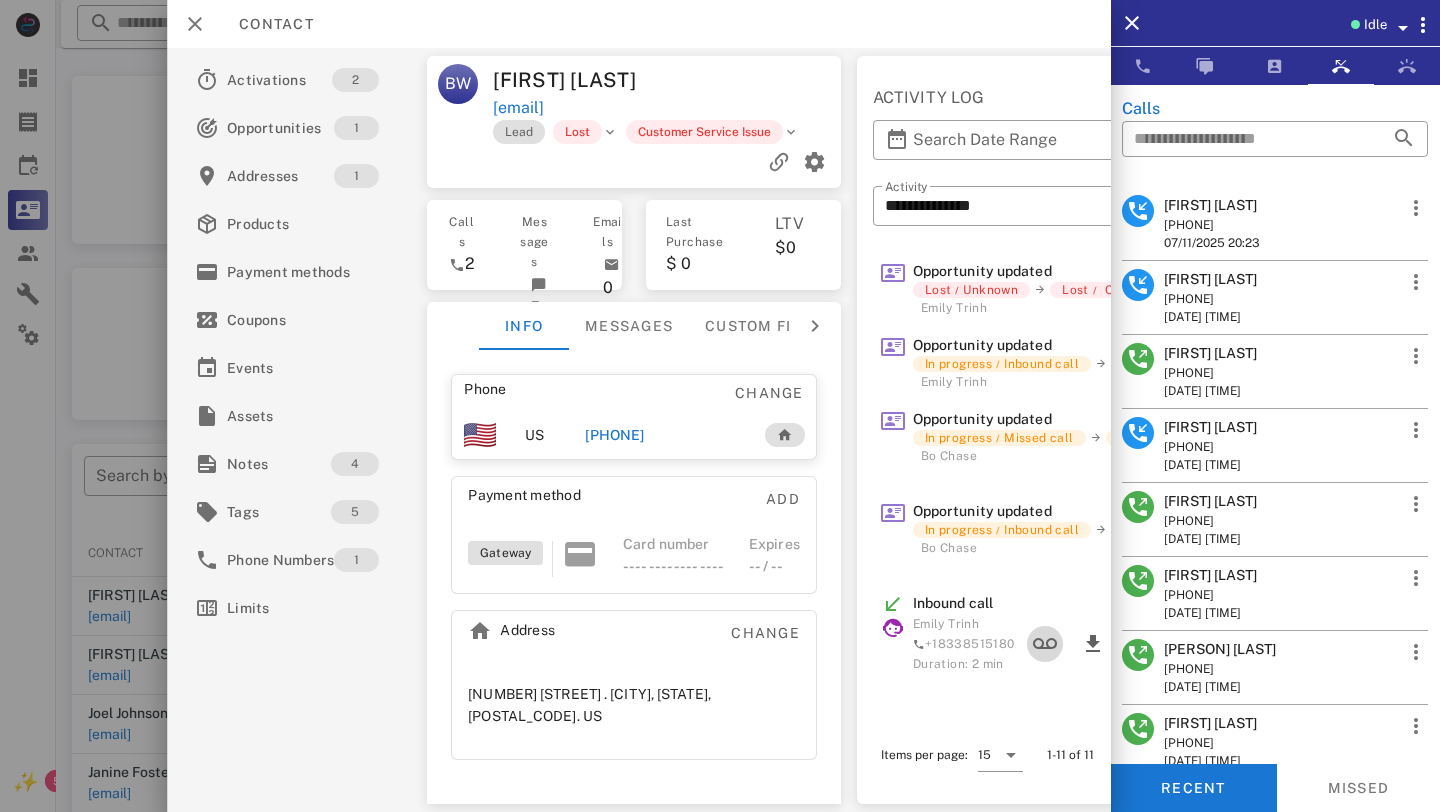 click at bounding box center [1044, 644] 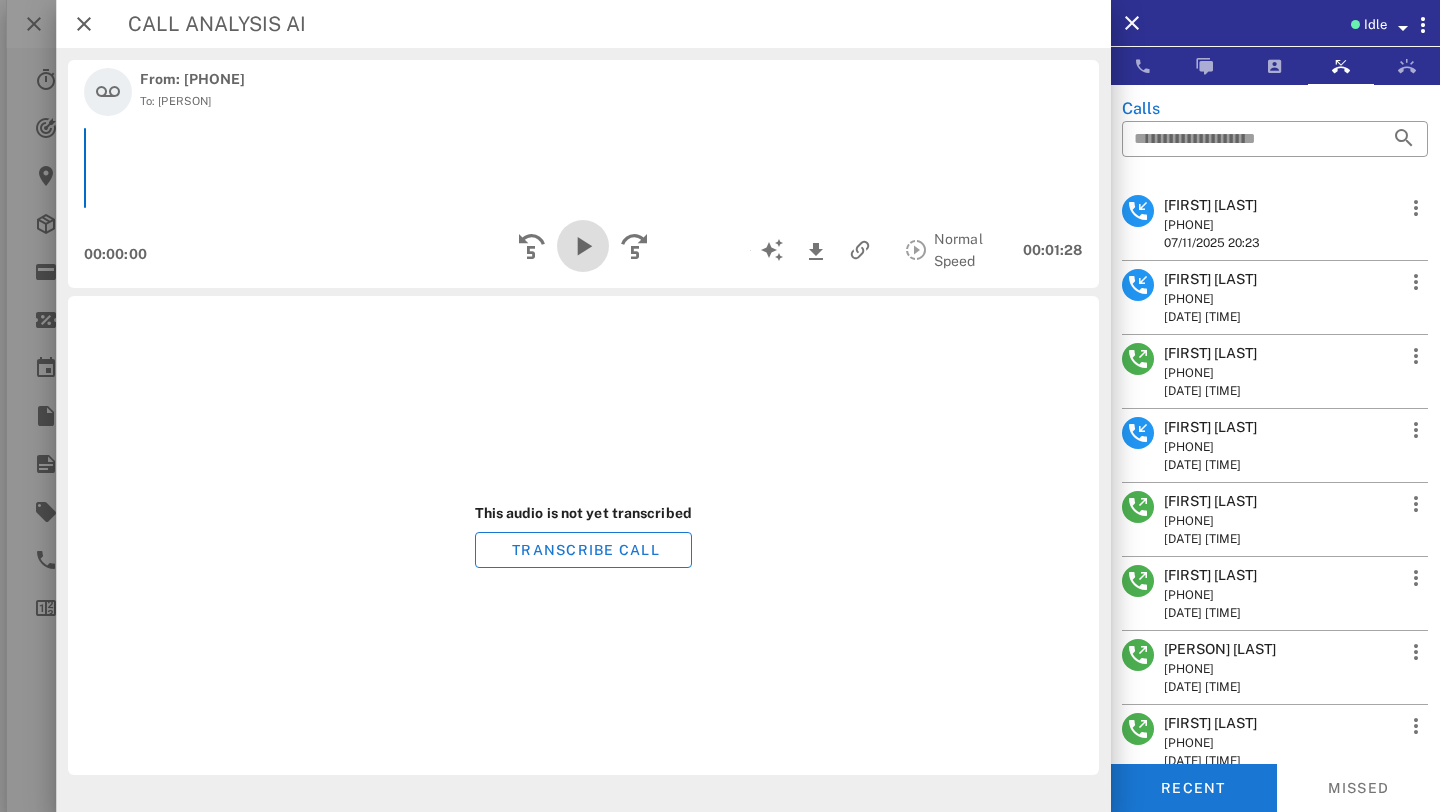 click at bounding box center (583, 246) 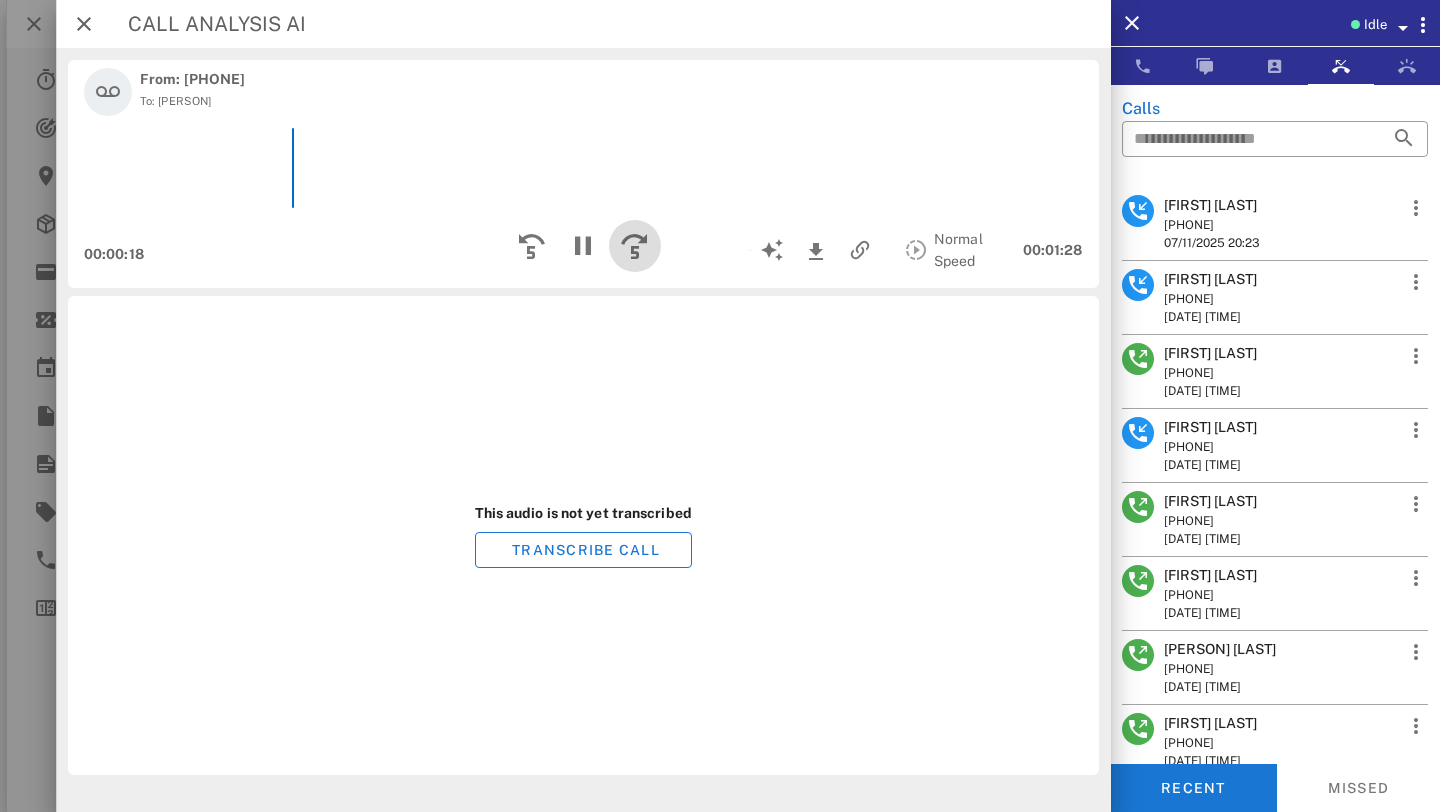click at bounding box center [635, 246] 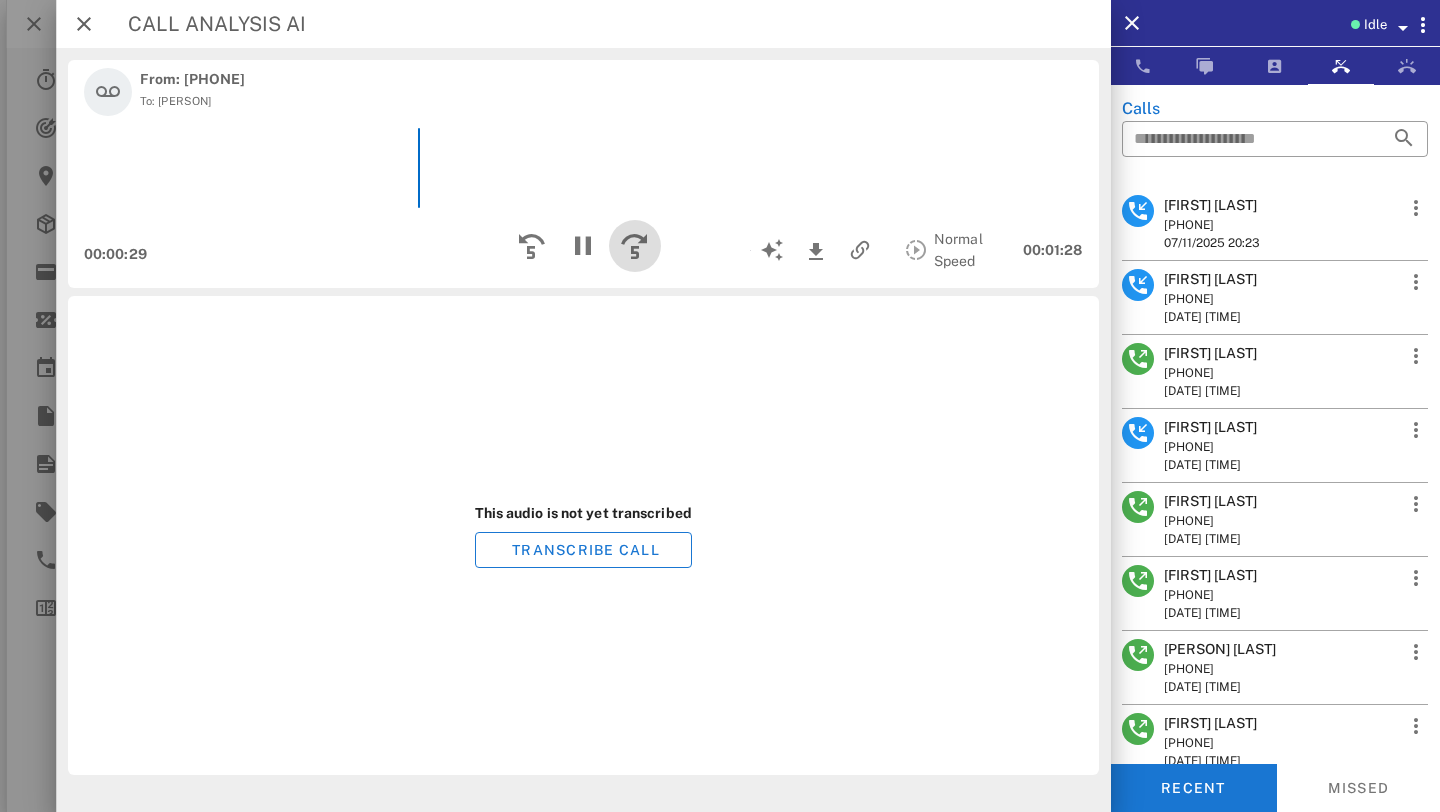 click at bounding box center [635, 246] 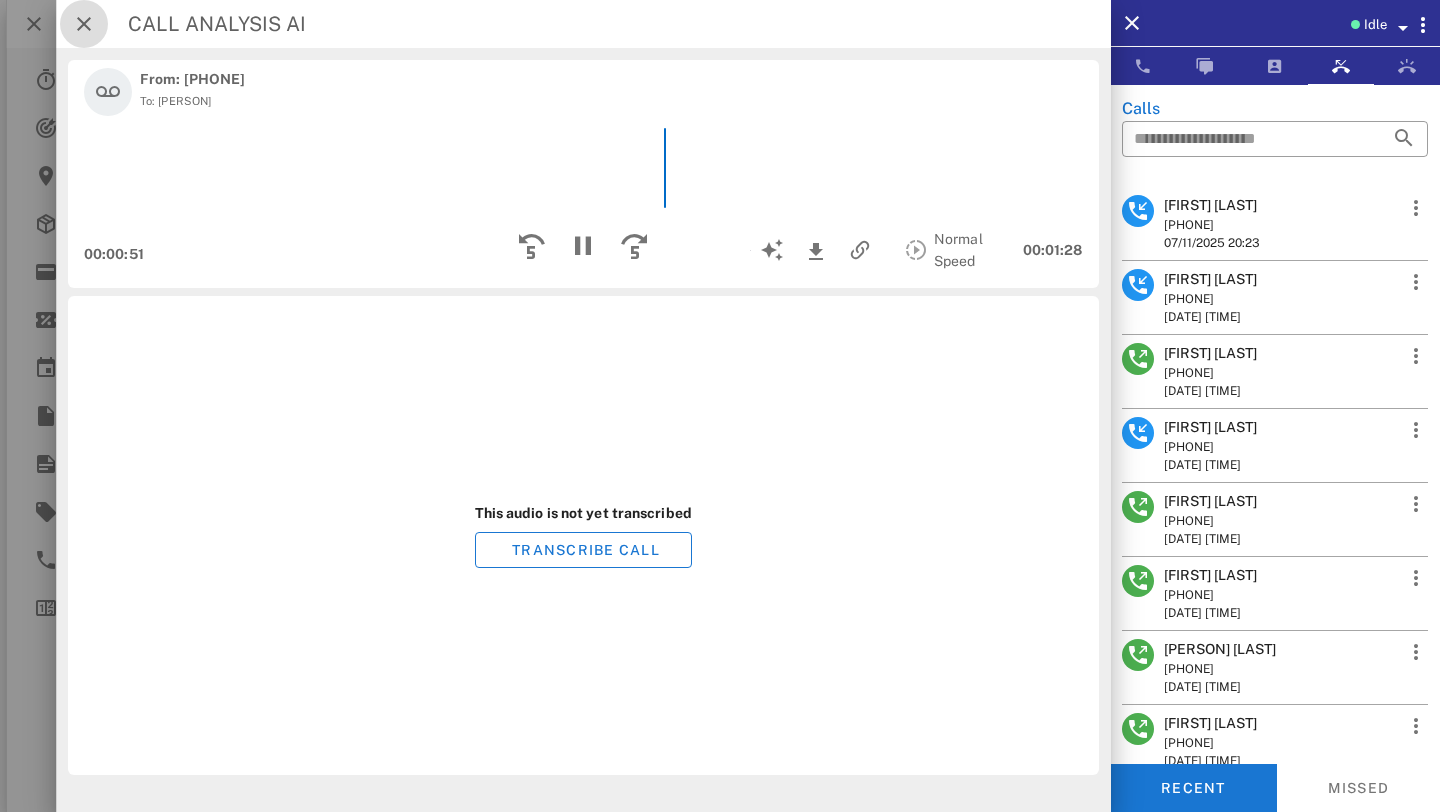 click at bounding box center (84, 24) 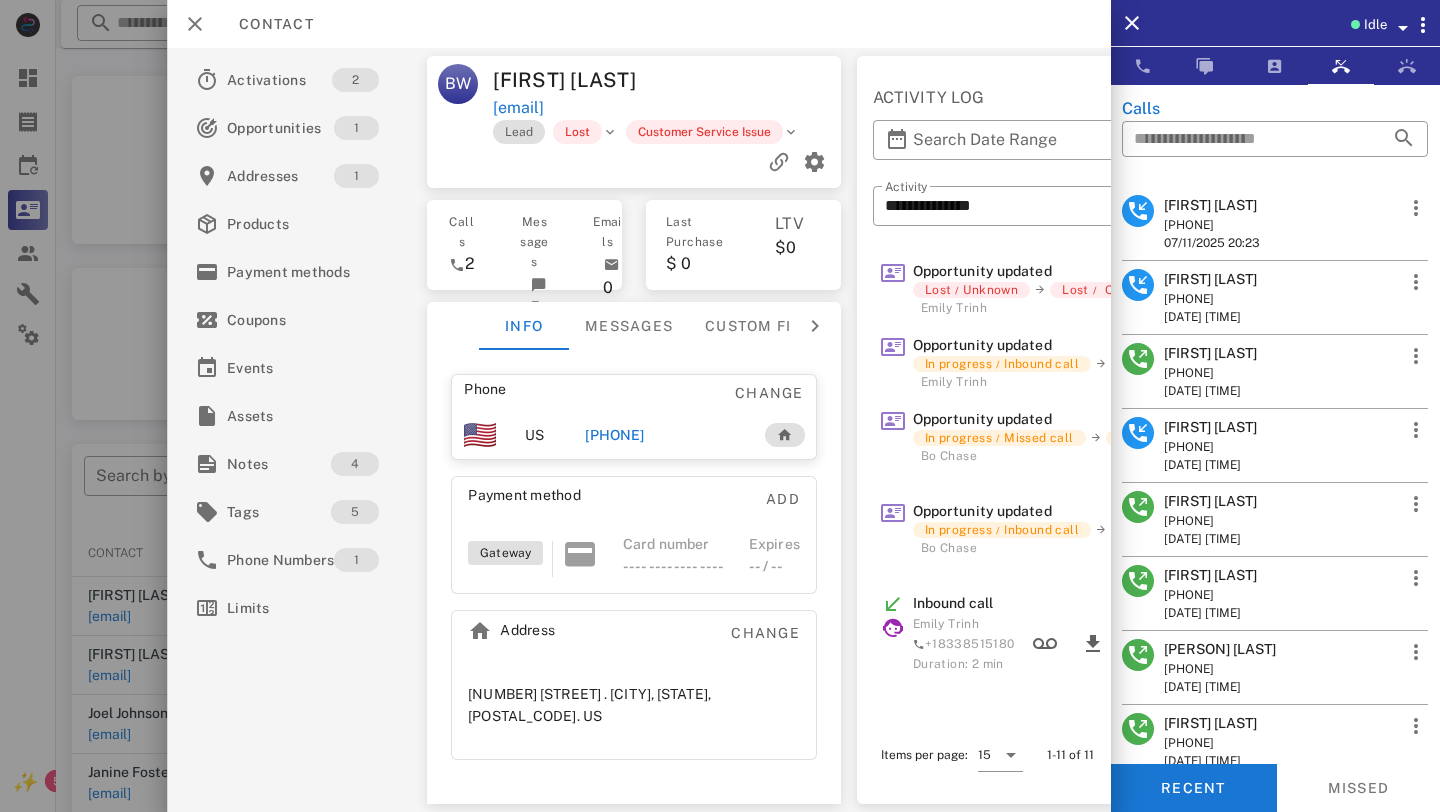 click on "[FIRST] [LAST]" at bounding box center [1210, 279] 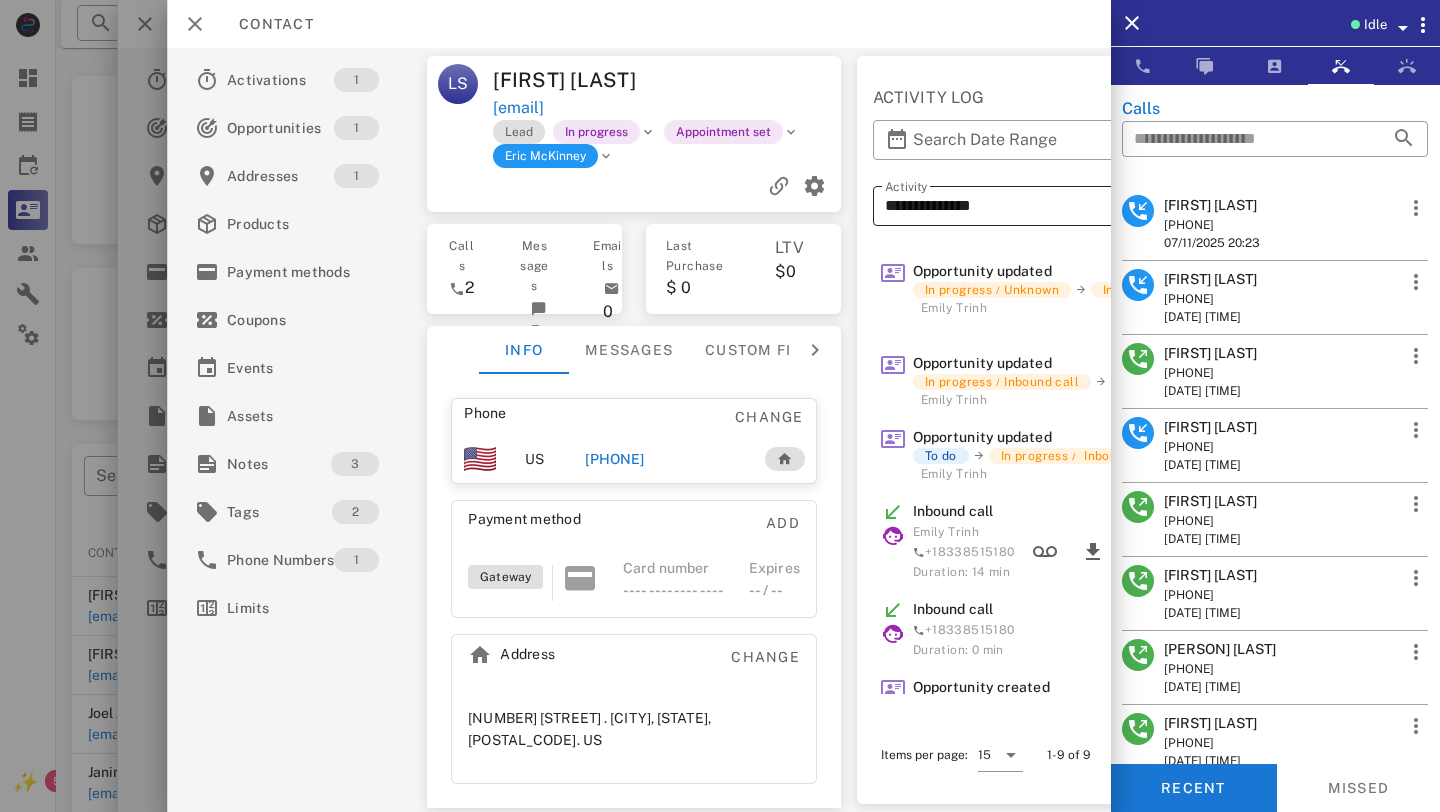 click on "**********" at bounding box center (1140, 206) 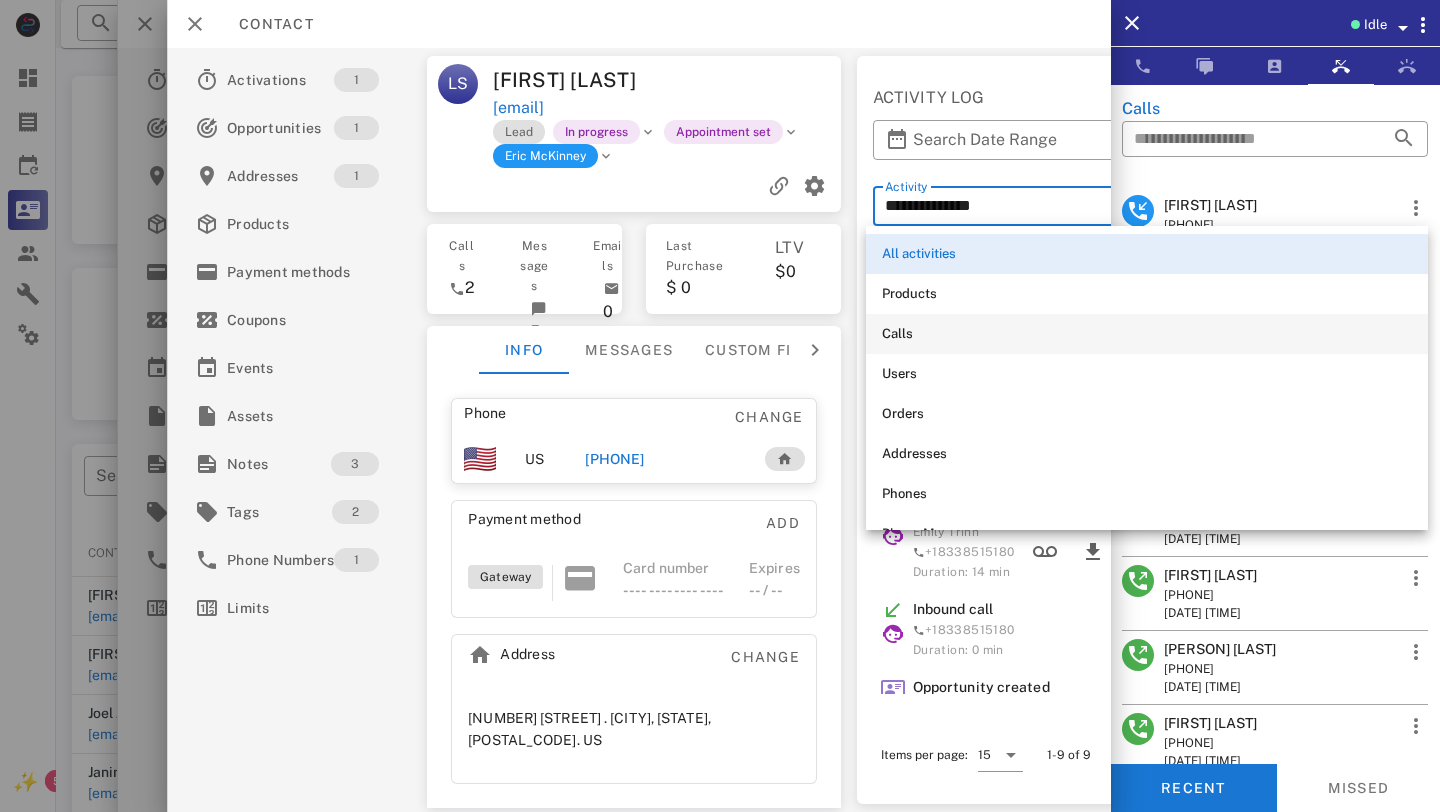 click on "Calls" at bounding box center [1147, 334] 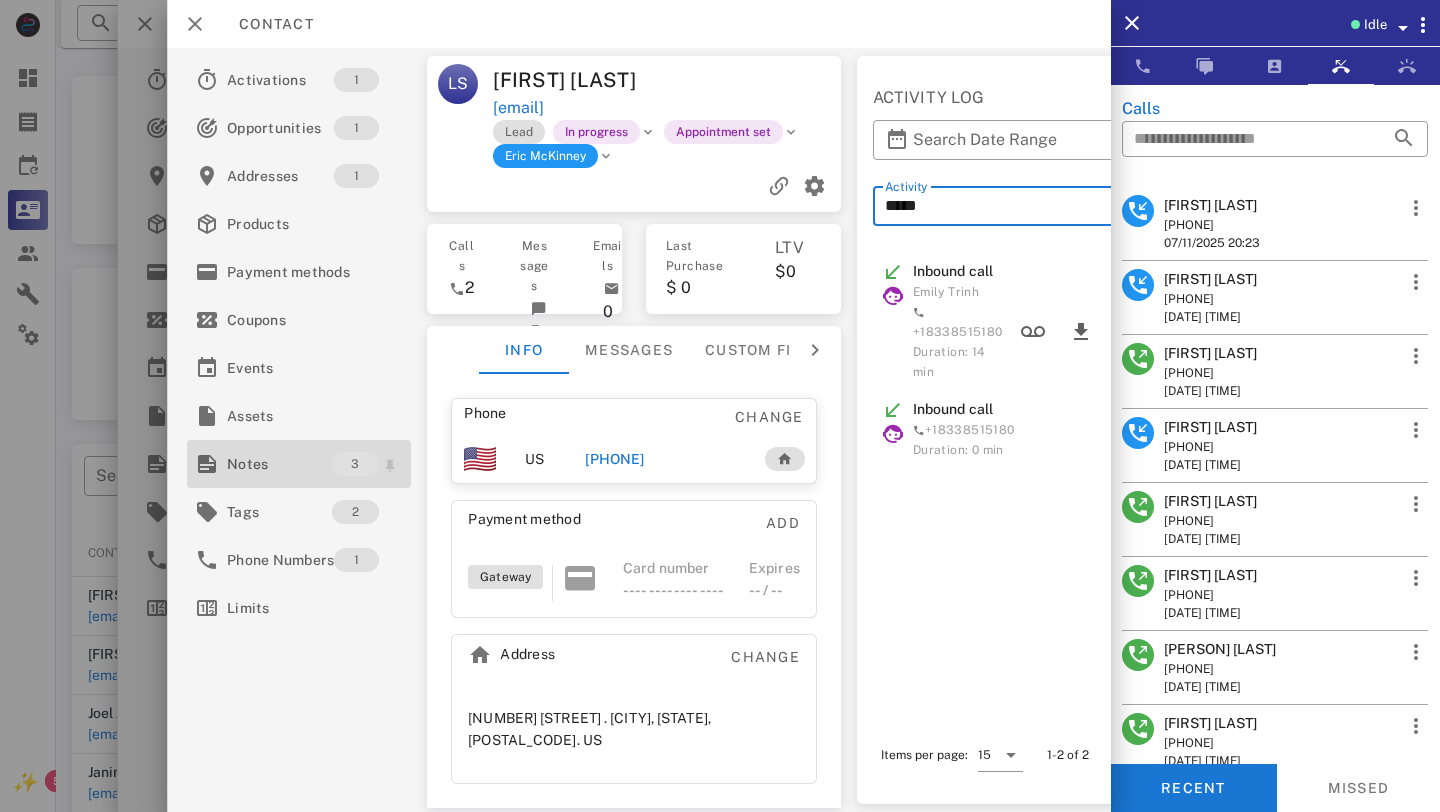 click on "Notes" at bounding box center [279, 464] 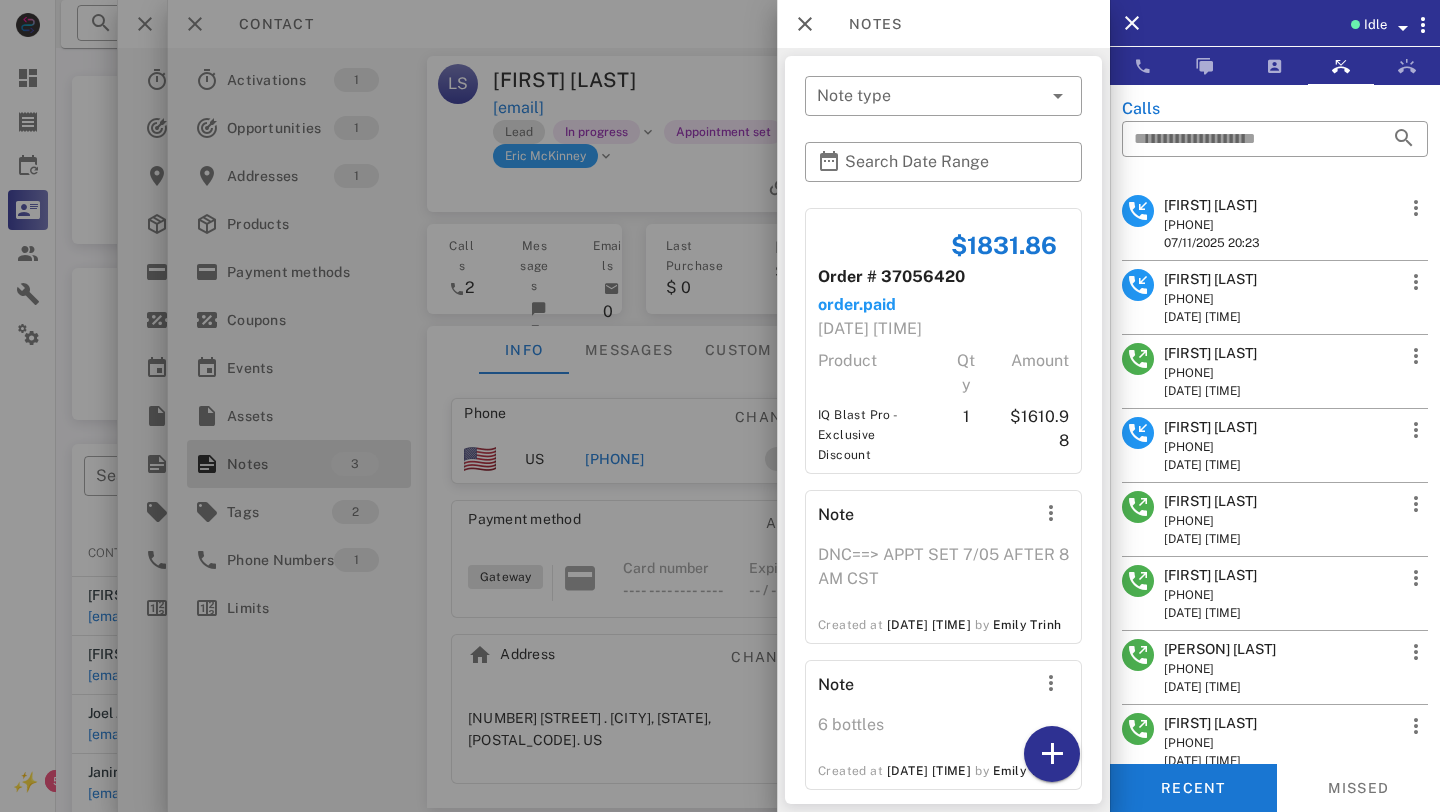 scroll, scrollTop: 43, scrollLeft: 0, axis: vertical 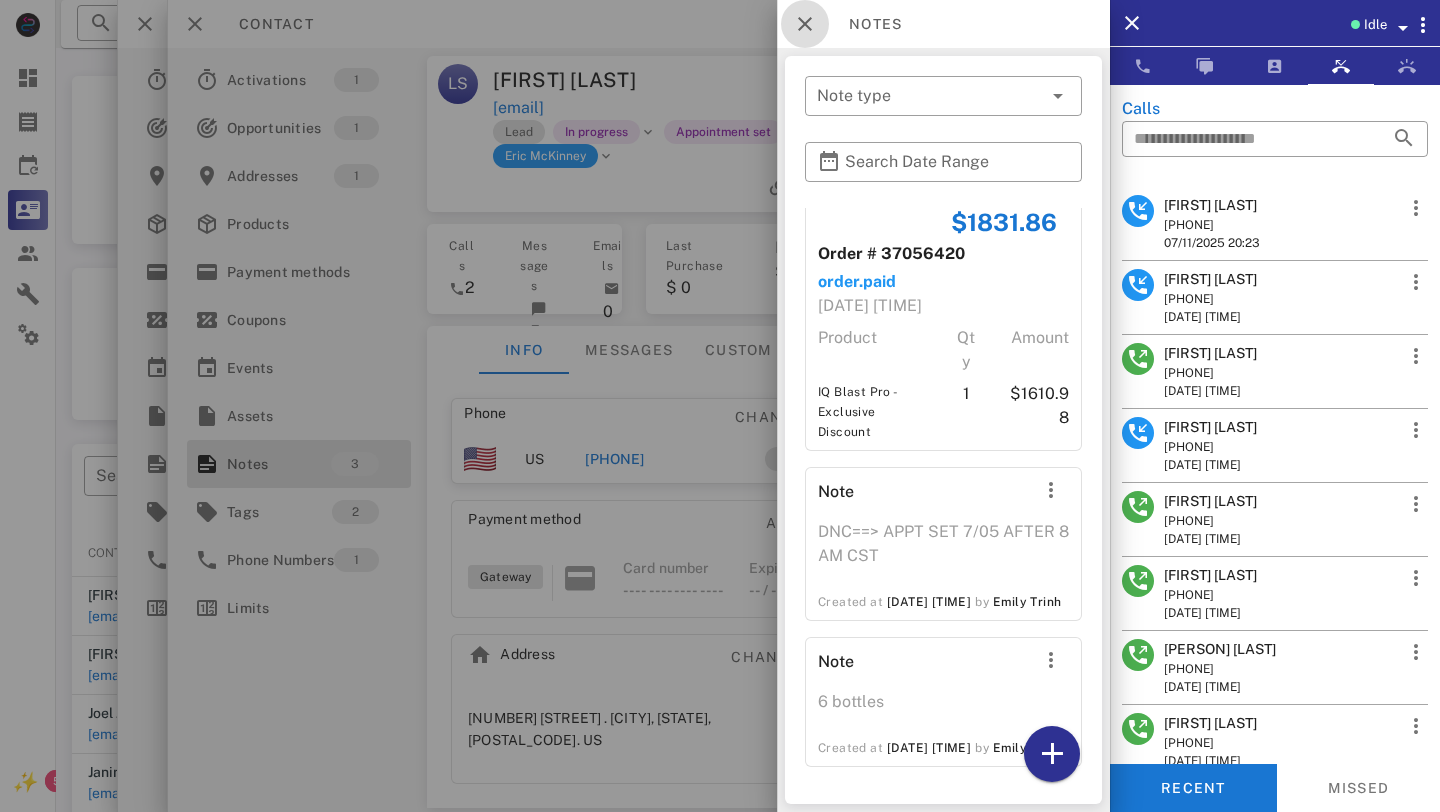click at bounding box center (805, 24) 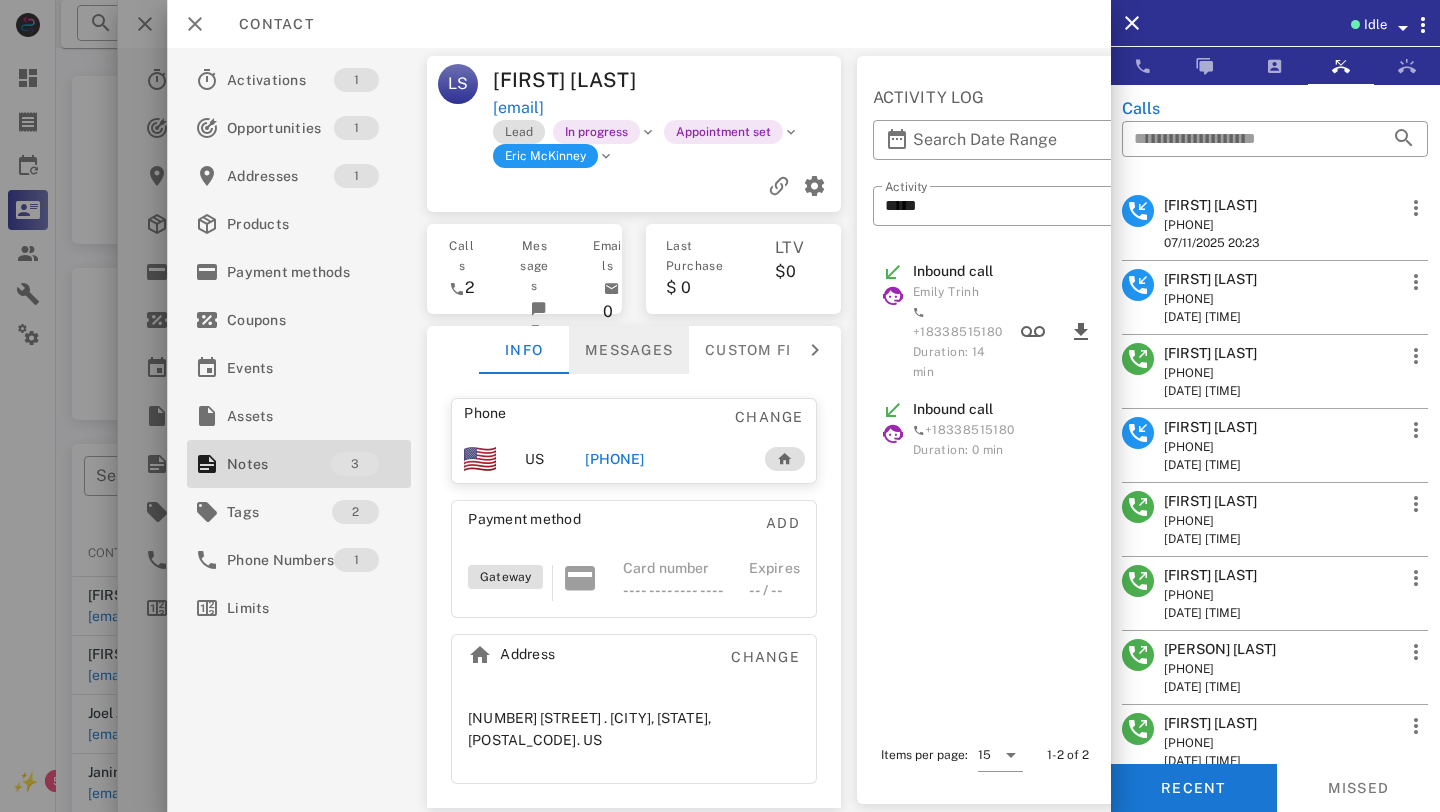 click on "Messages" at bounding box center [629, 350] 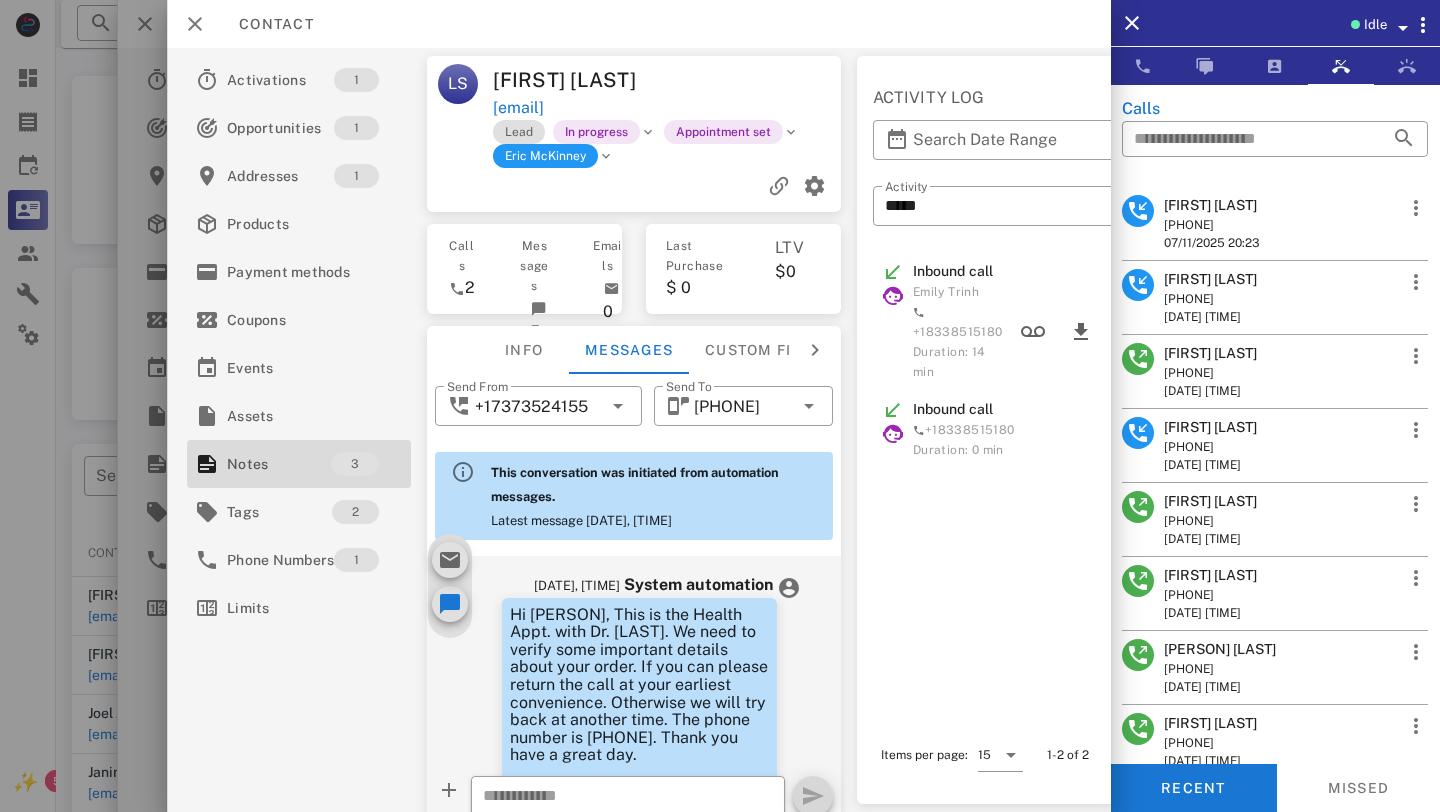 scroll, scrollTop: 595, scrollLeft: 0, axis: vertical 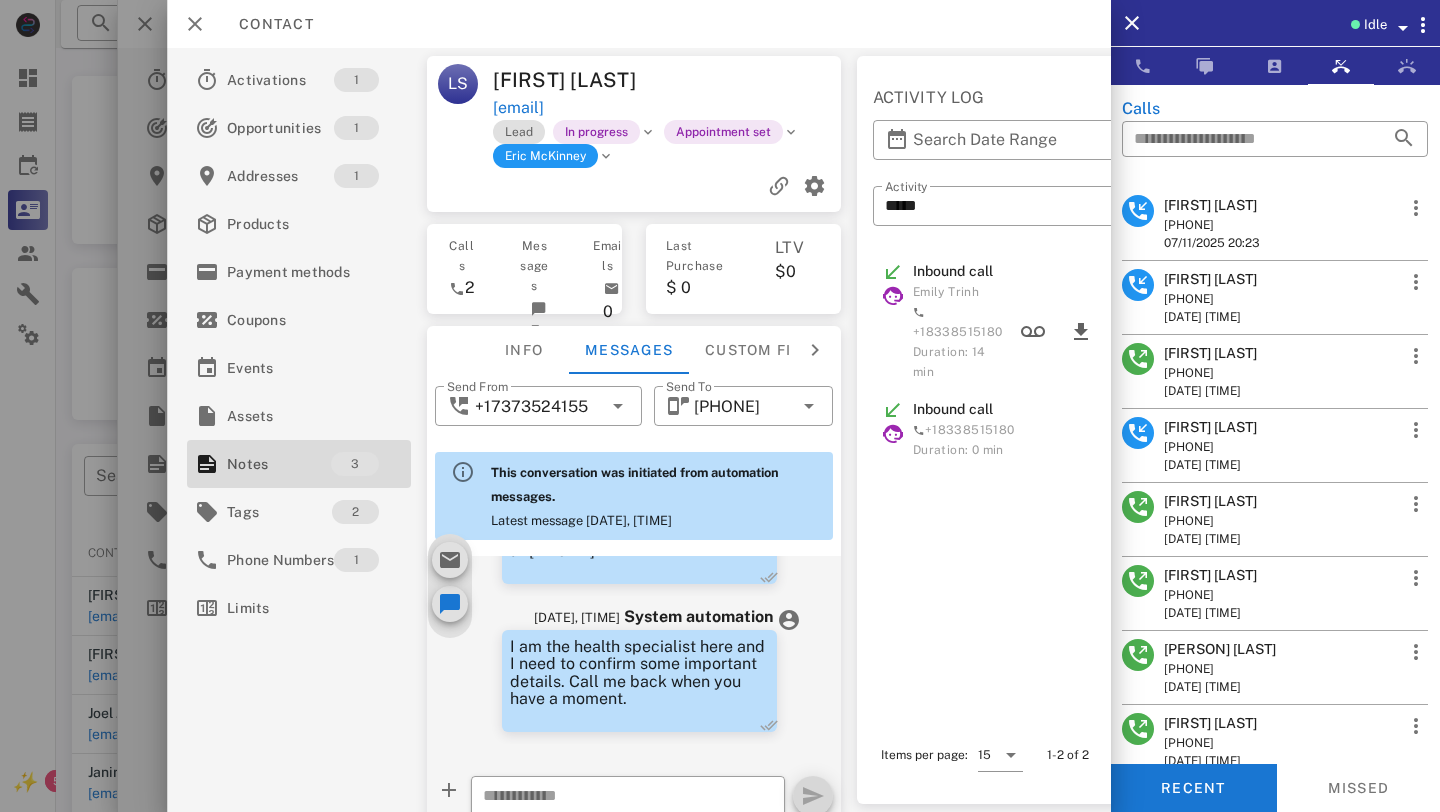 click at bounding box center [606, 156] 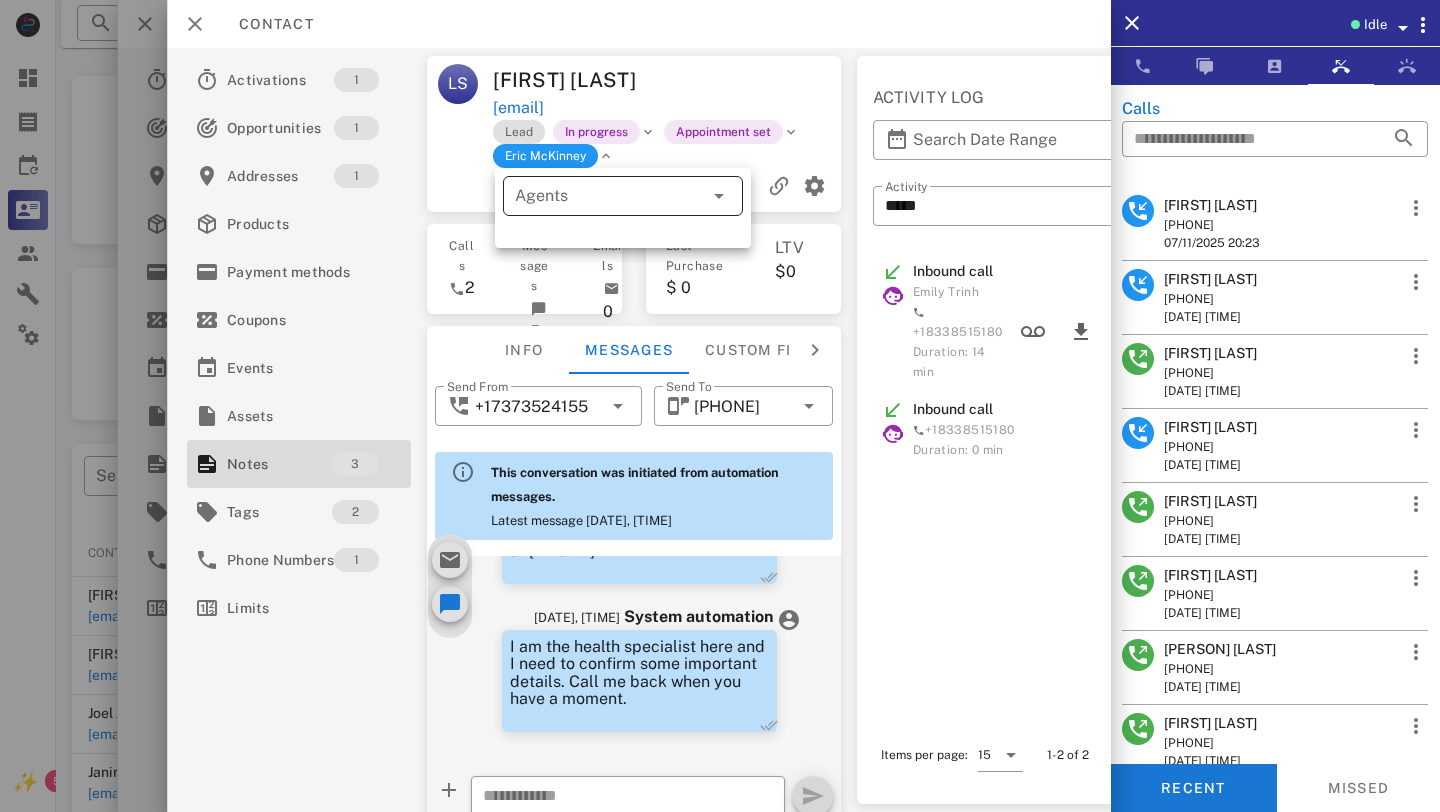 click on "Agents" at bounding box center [595, 196] 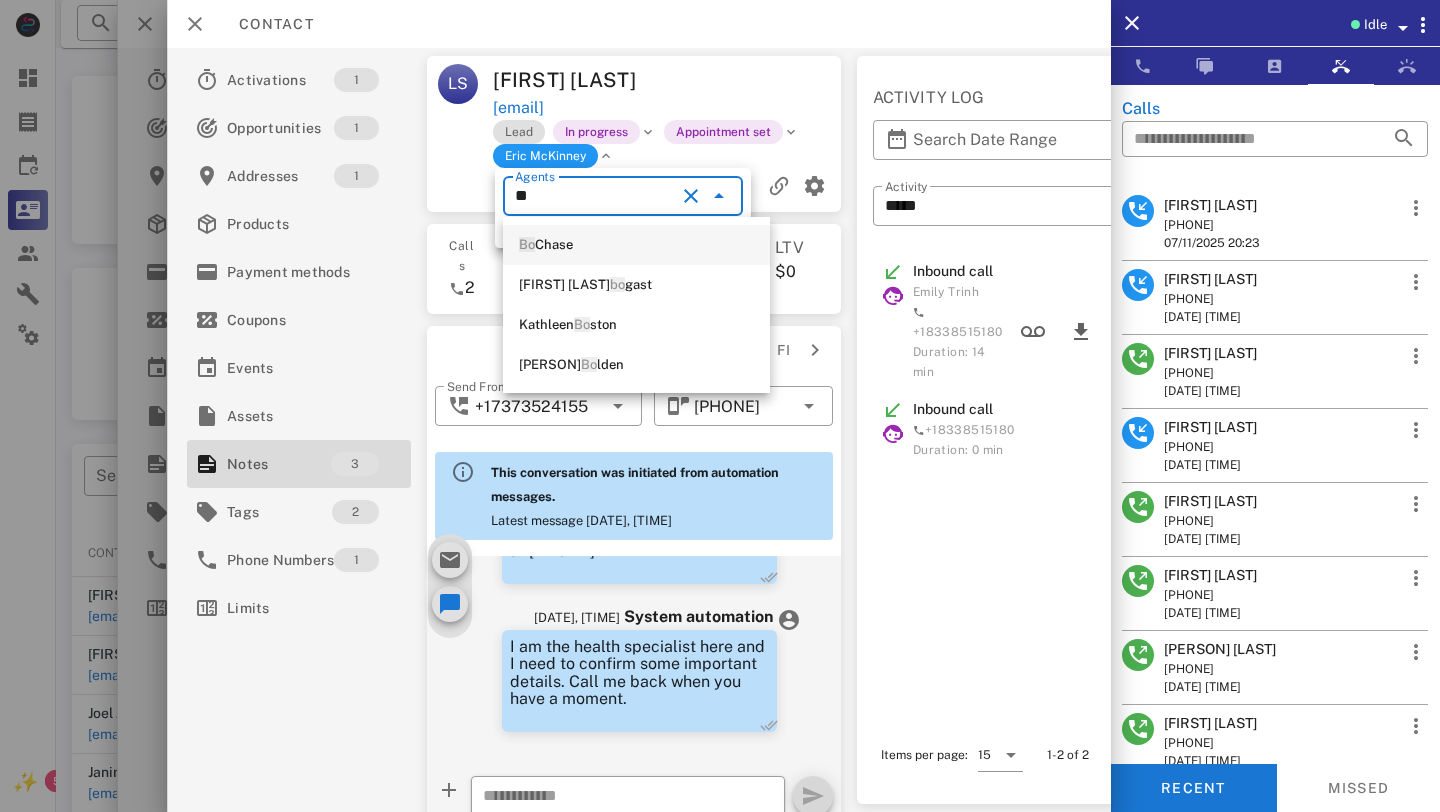 click on "Bo  Chase" at bounding box center (636, 245) 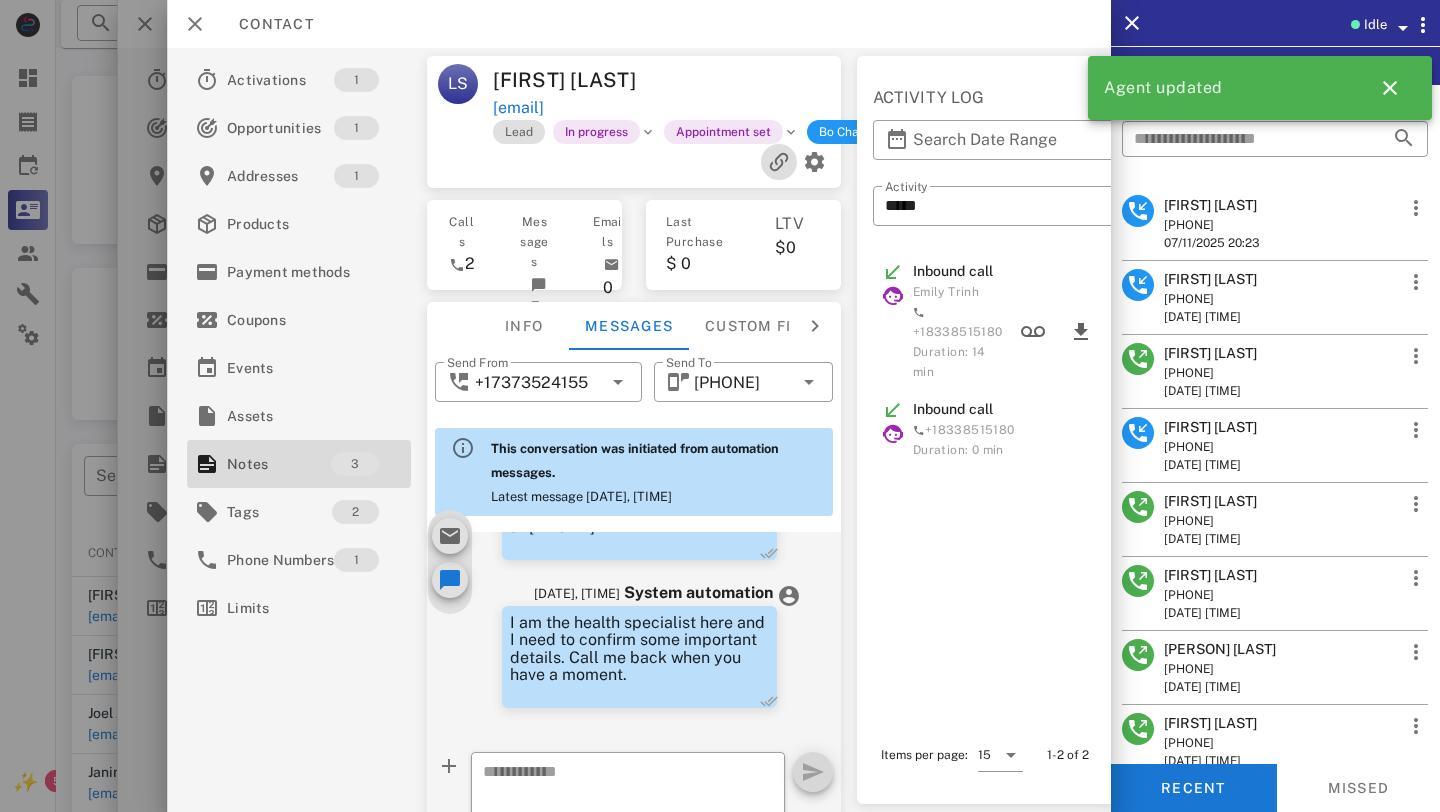 click at bounding box center [778, 162] 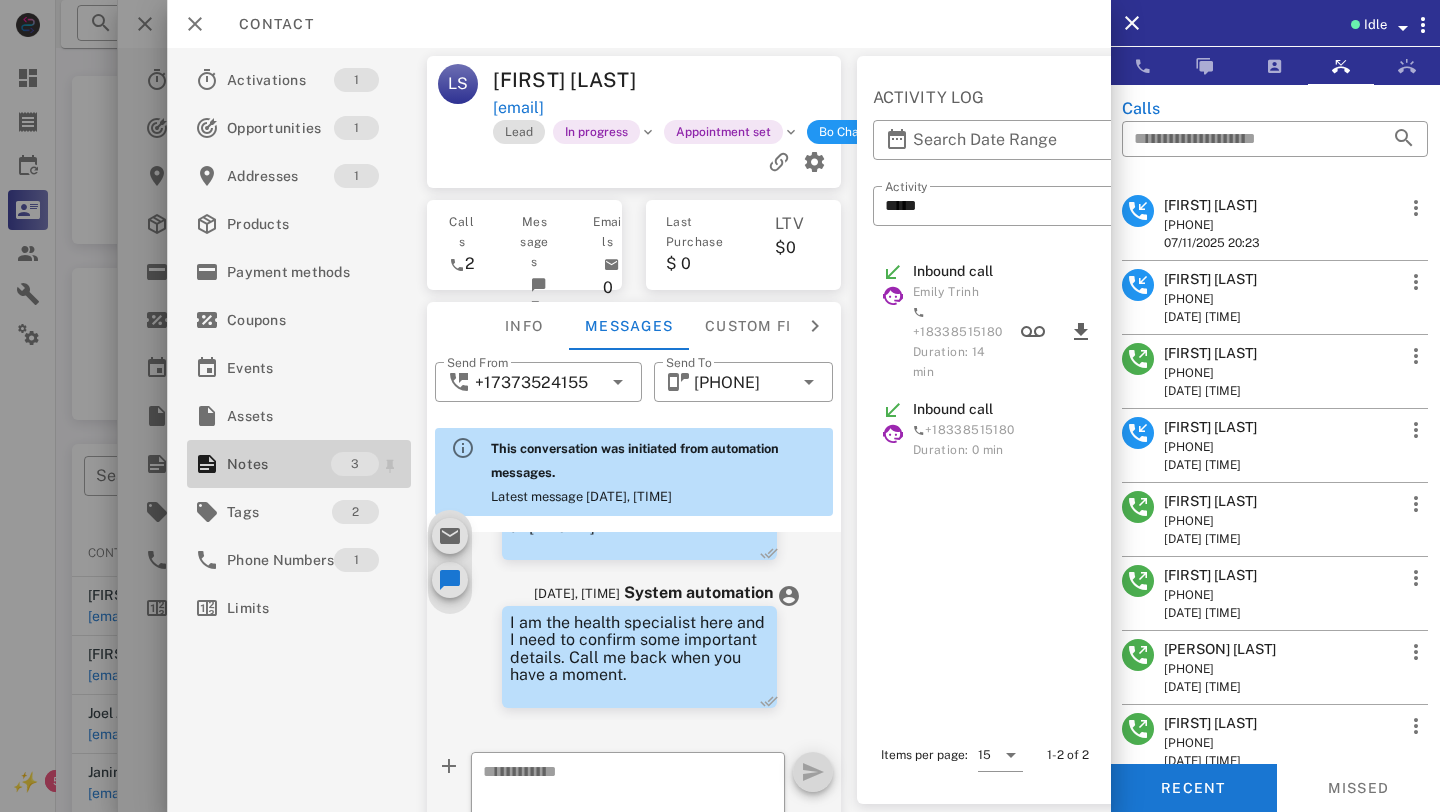 click on "Notes" at bounding box center [279, 464] 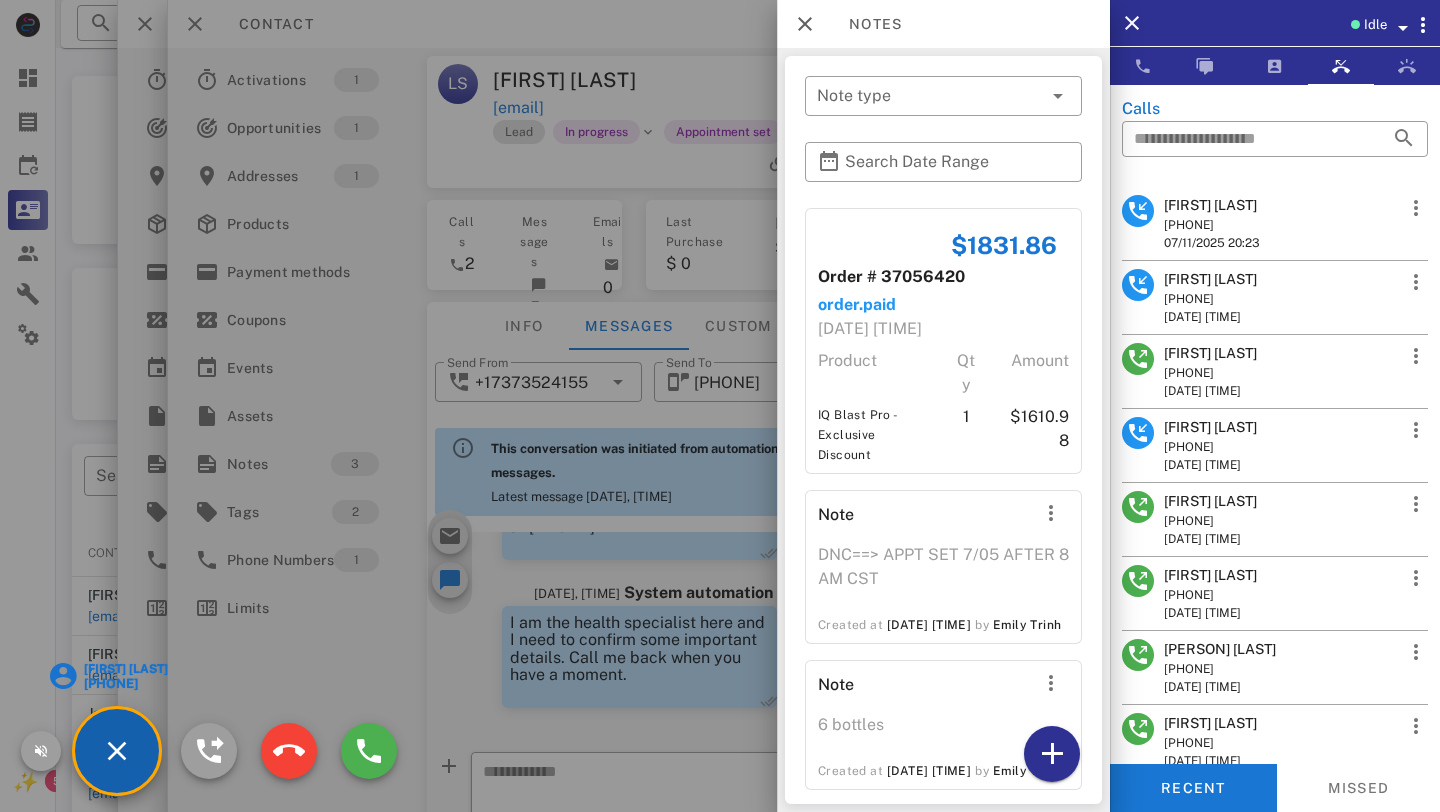 click at bounding box center [720, 406] 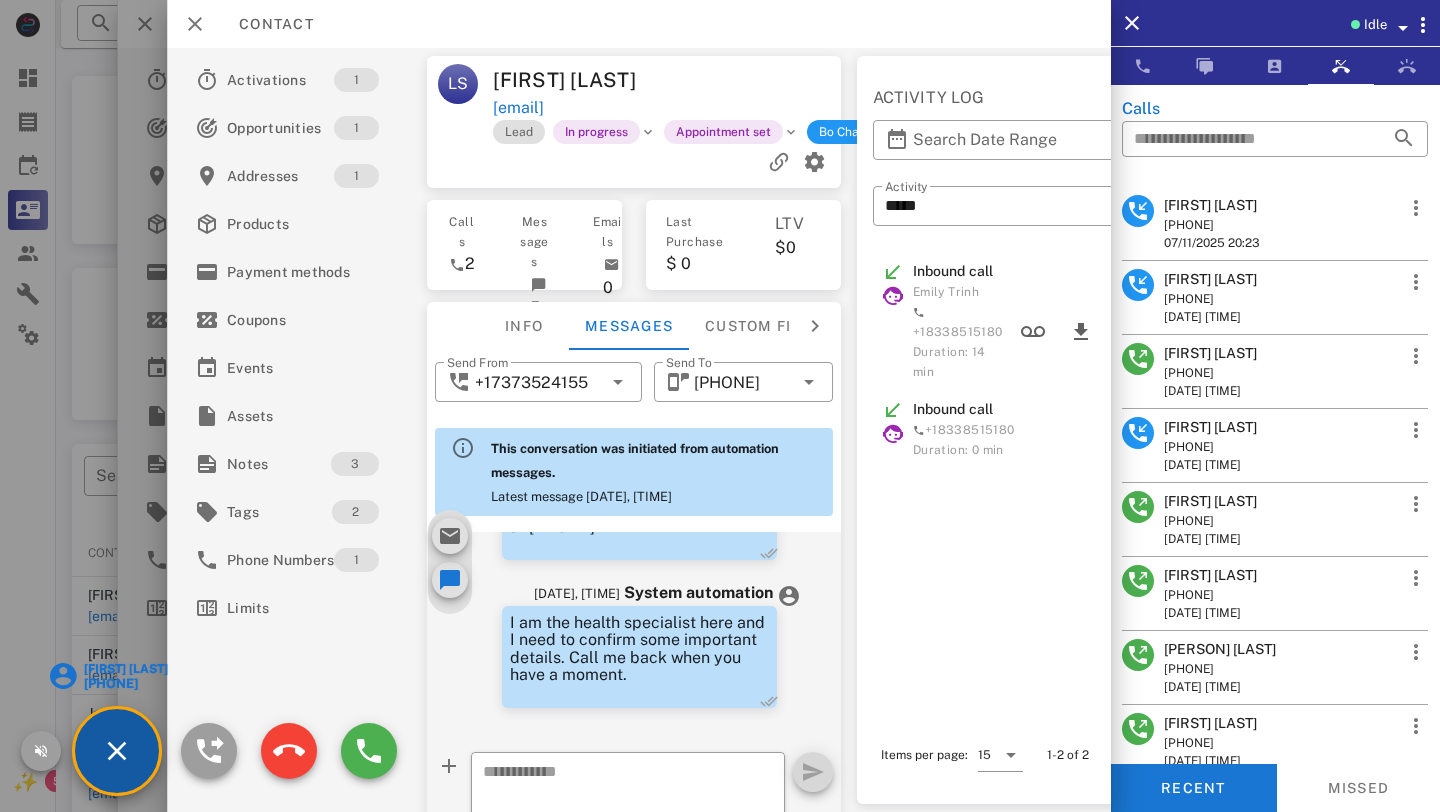 click on "Jennifer Brandt" at bounding box center [125, 669] 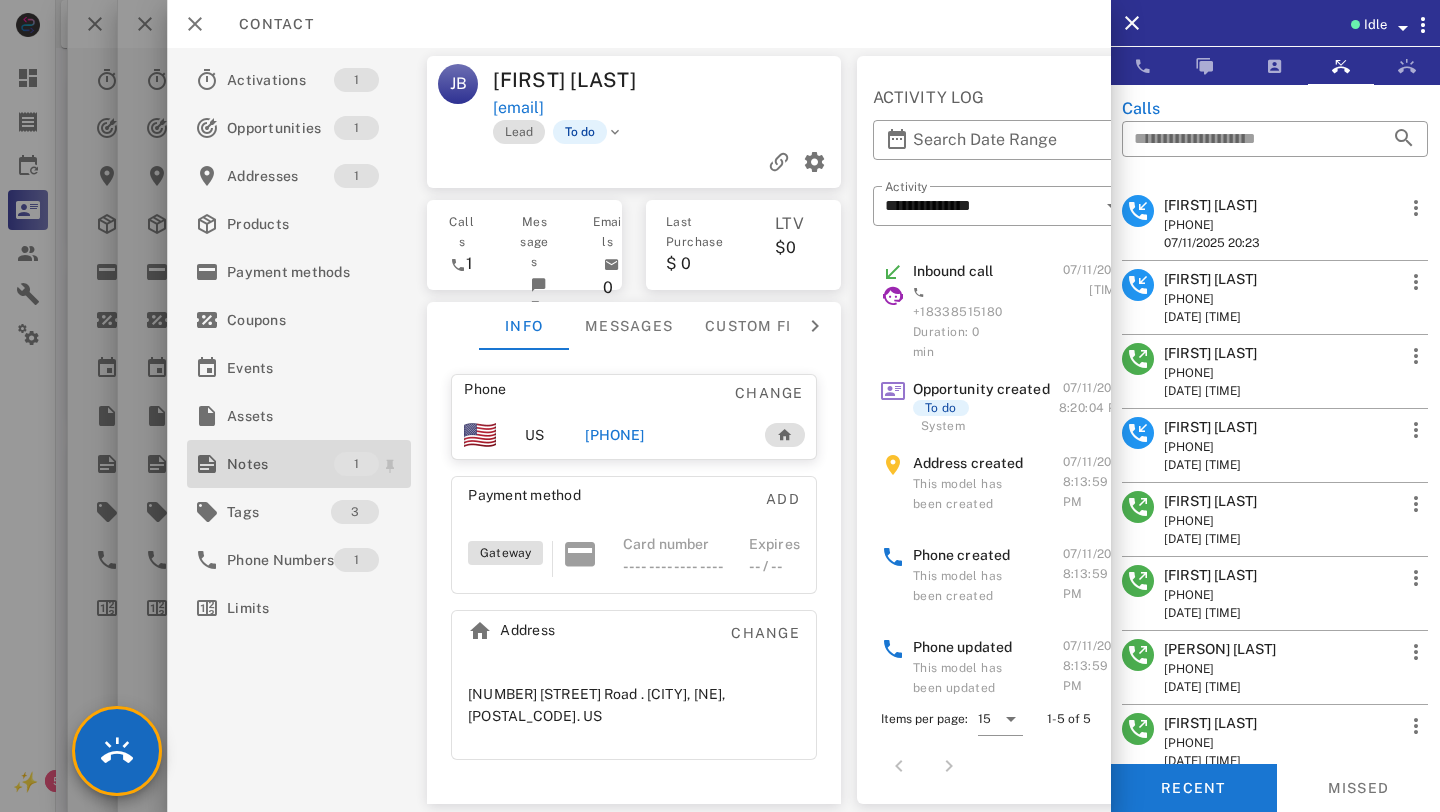 click on "Notes" at bounding box center [280, 464] 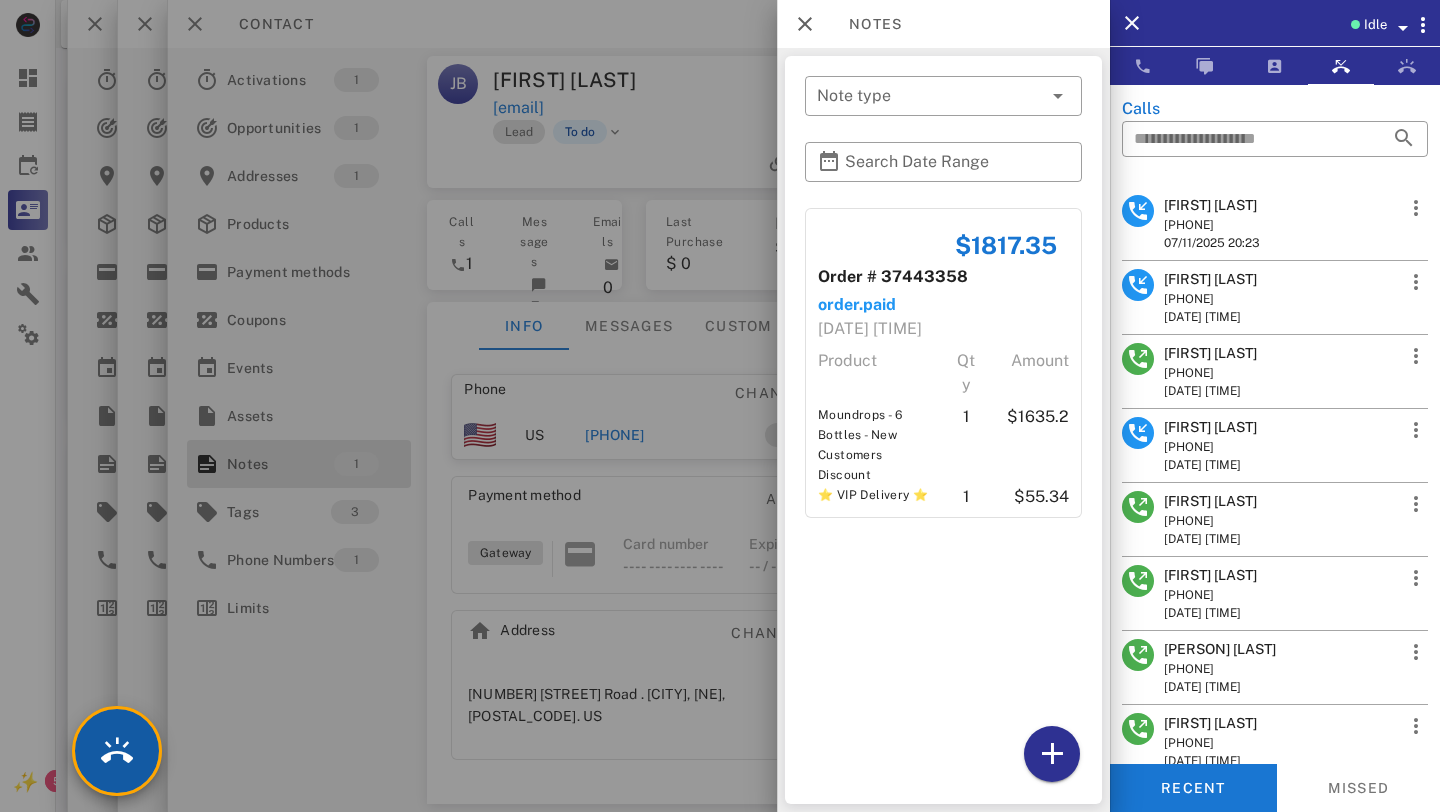 click at bounding box center [117, 751] 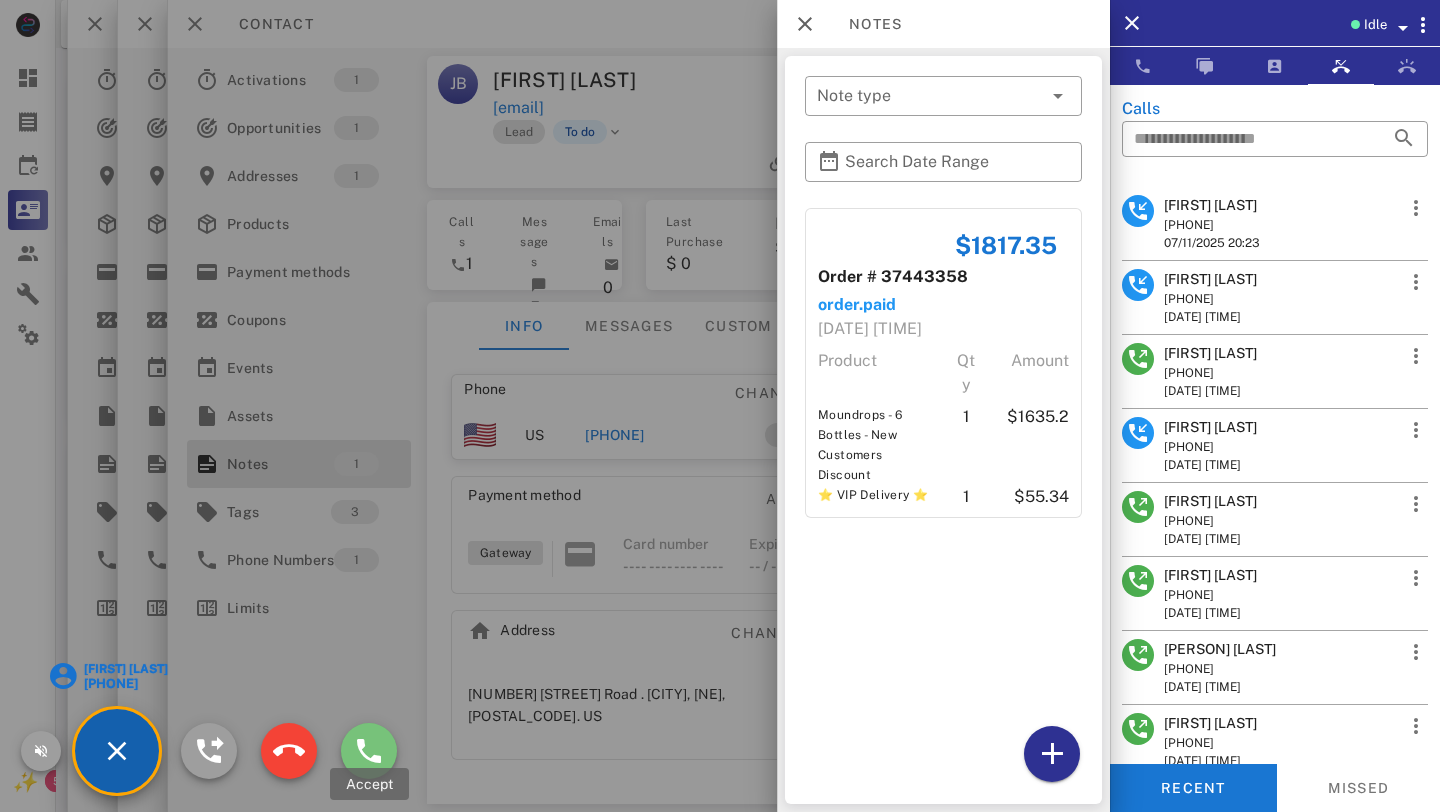 click at bounding box center [369, 751] 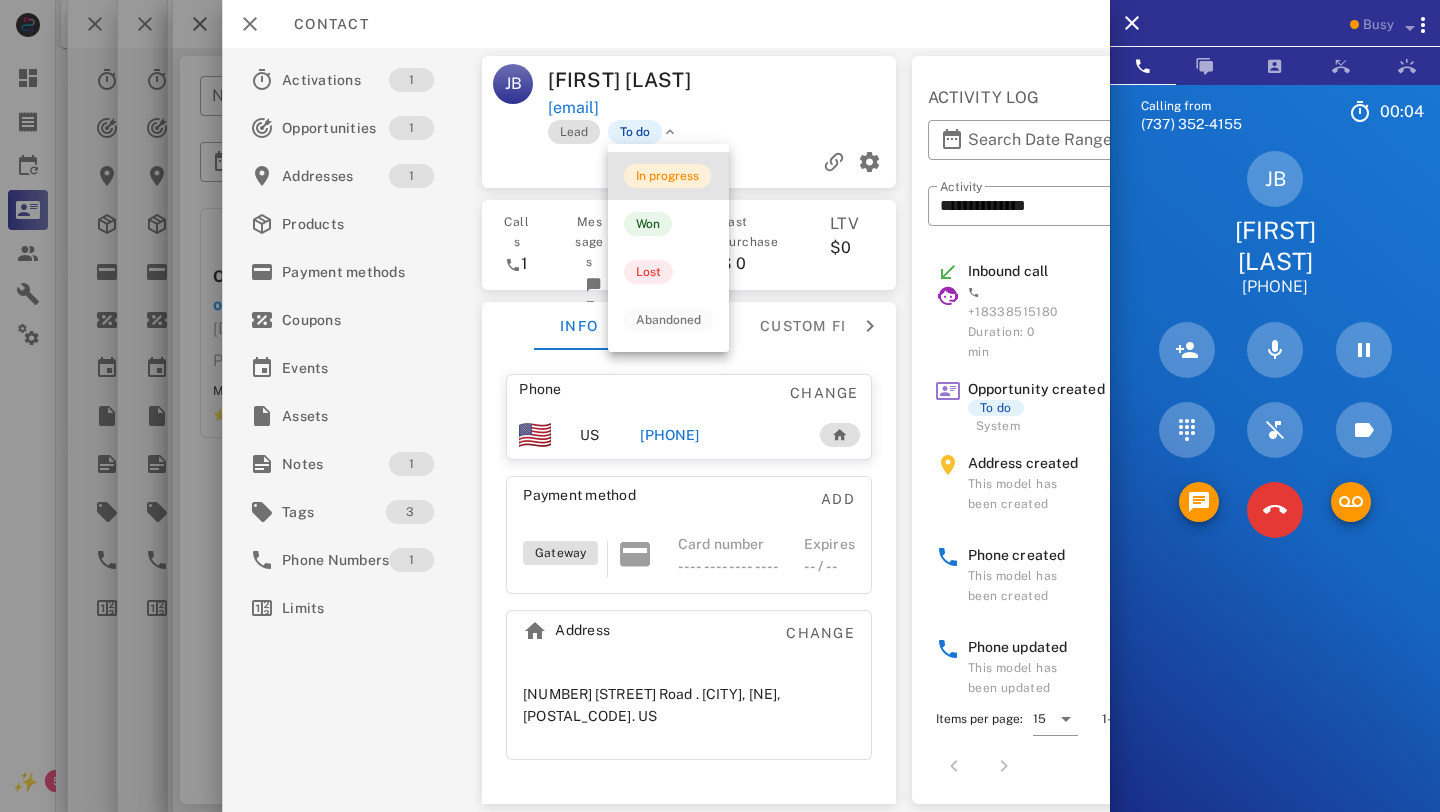 click on "In progress" at bounding box center [667, 176] 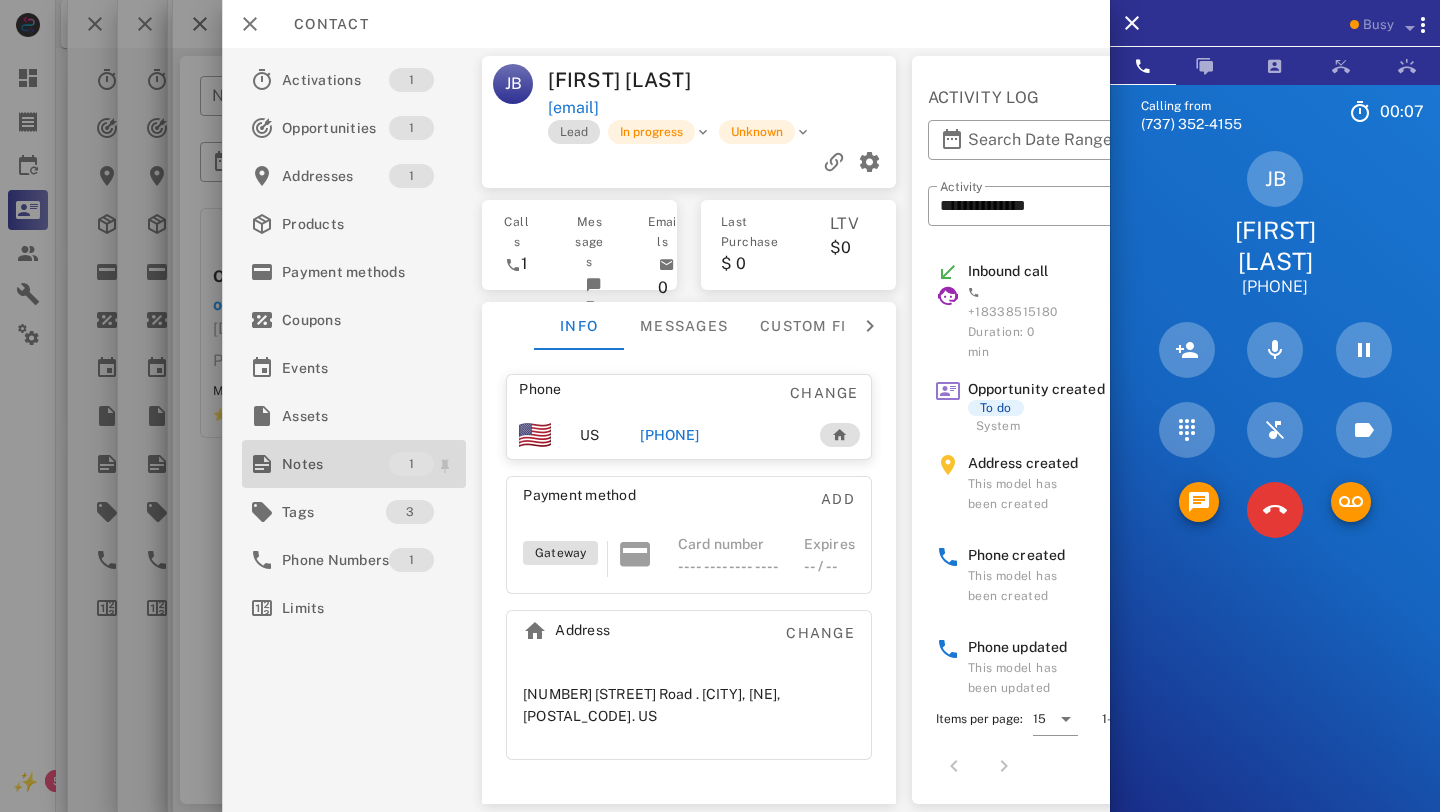 click on "Notes" at bounding box center (335, 464) 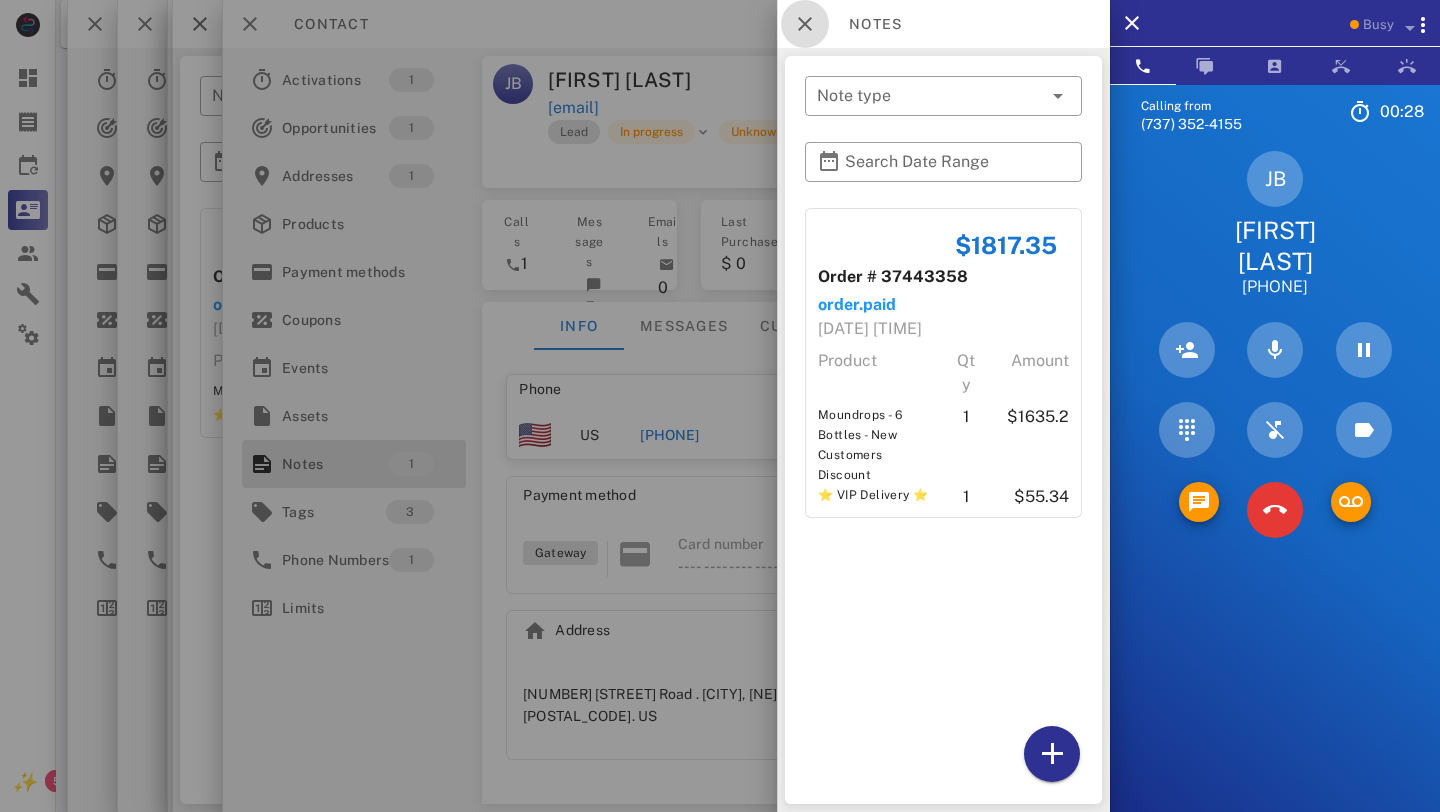 click at bounding box center [805, 24] 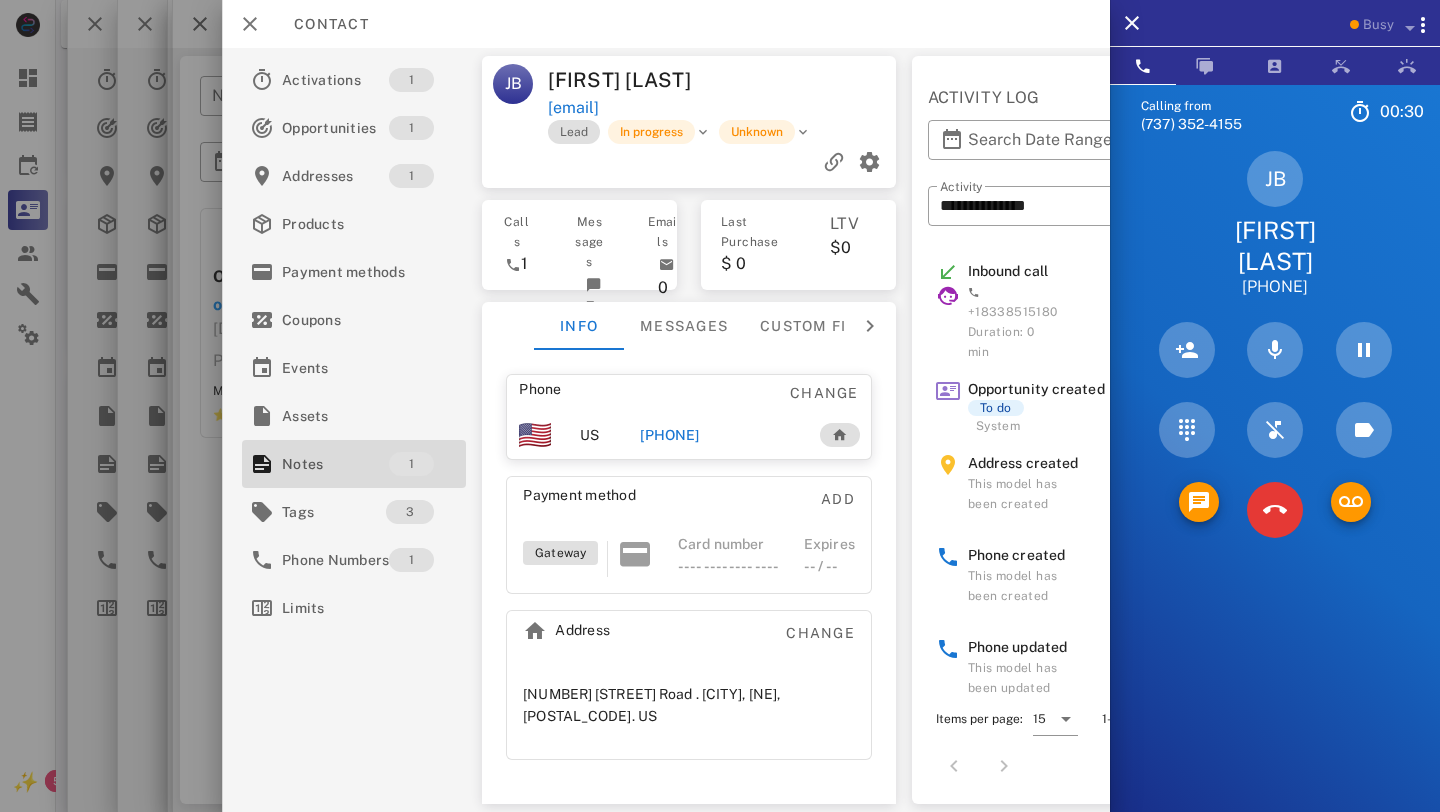 scroll, scrollTop: 73, scrollLeft: 0, axis: vertical 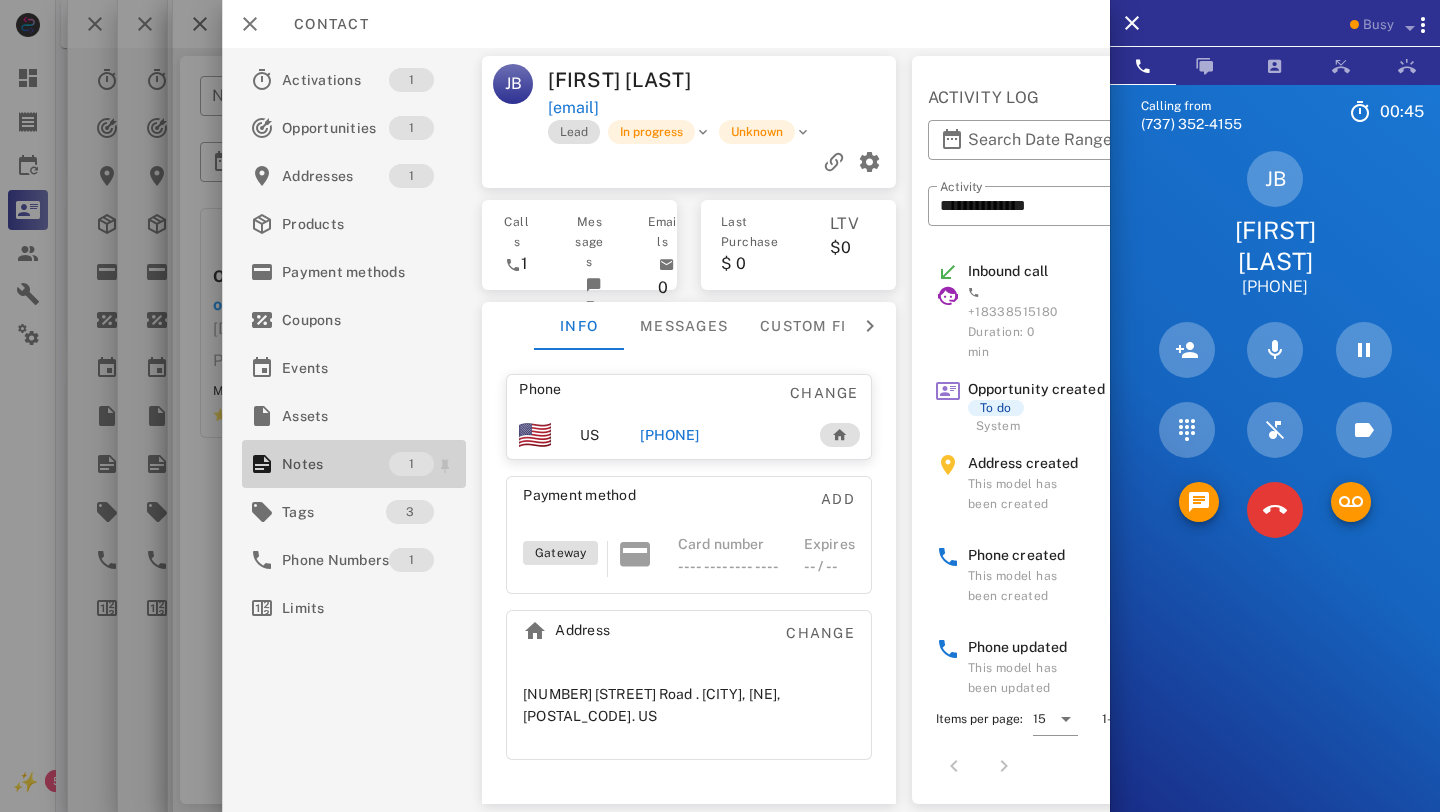 click on "Notes" at bounding box center (335, 464) 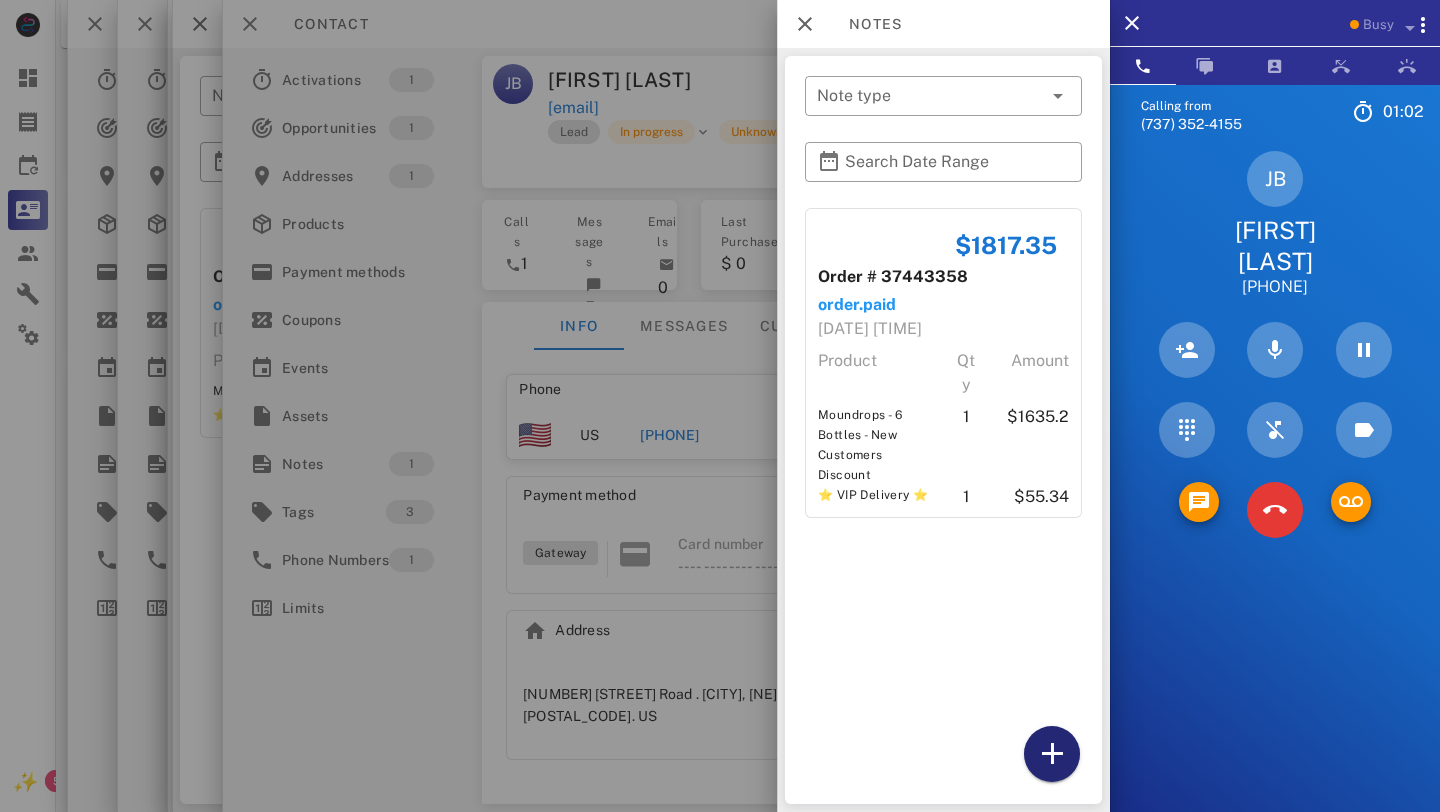 click at bounding box center [1052, 754] 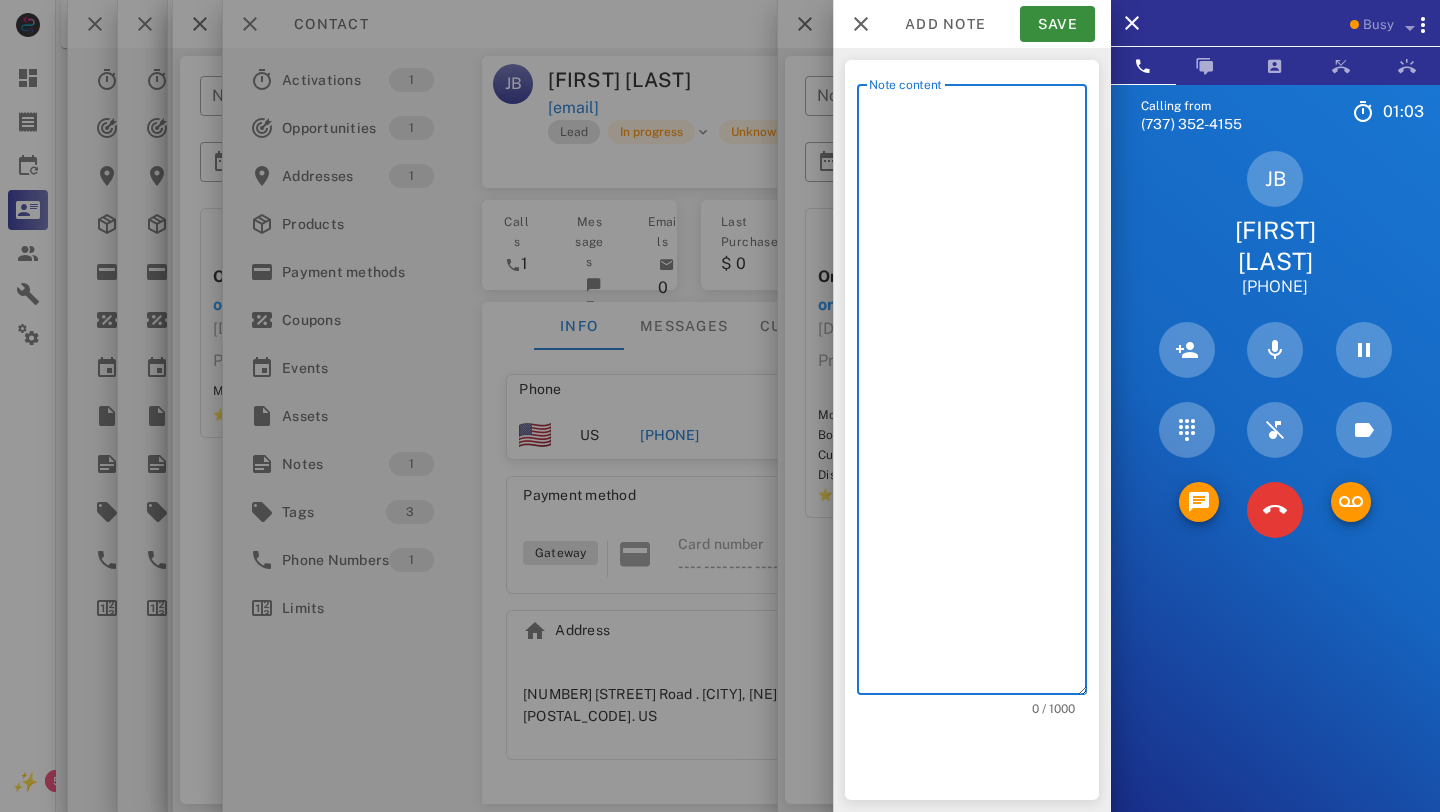click on "Note content" at bounding box center [978, 394] 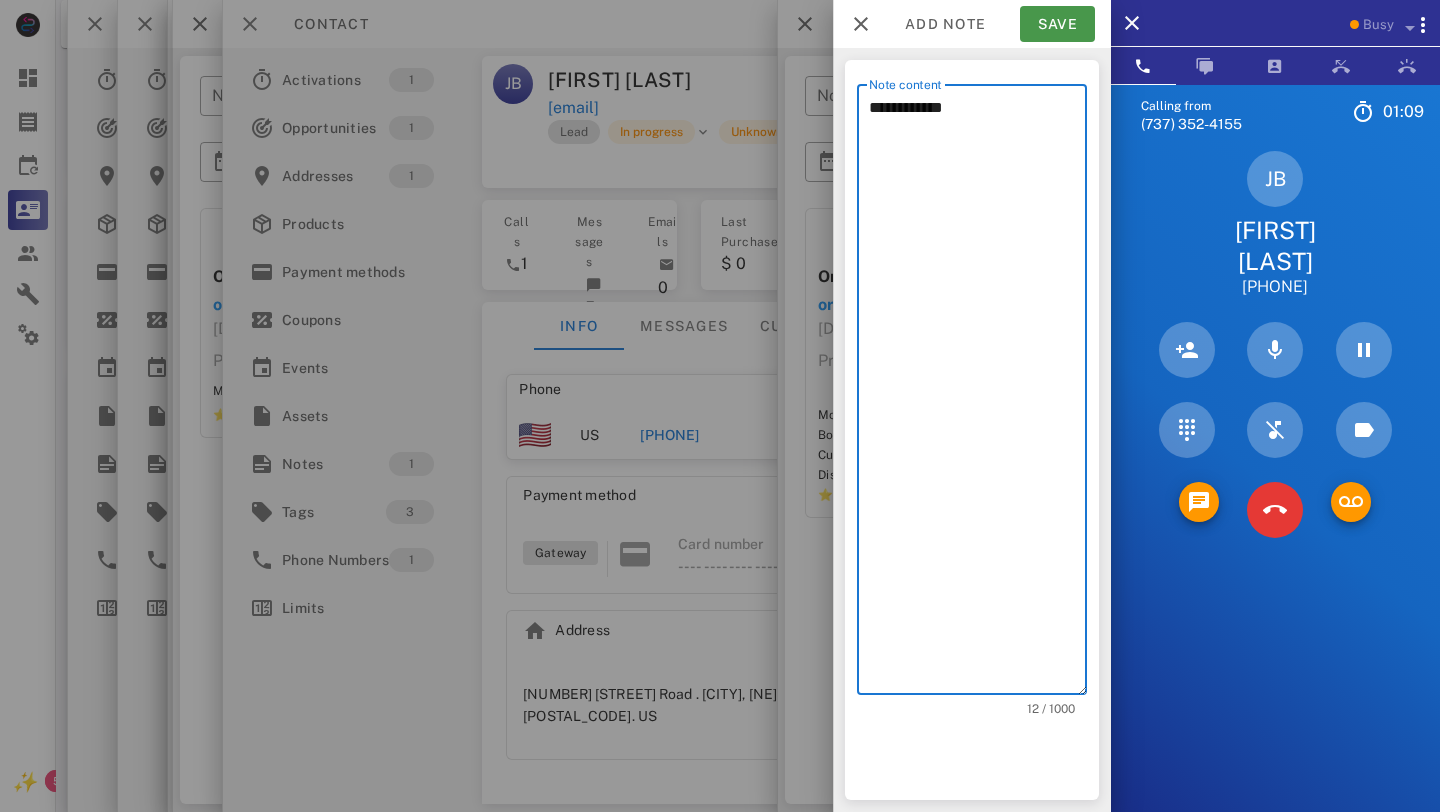 type on "**********" 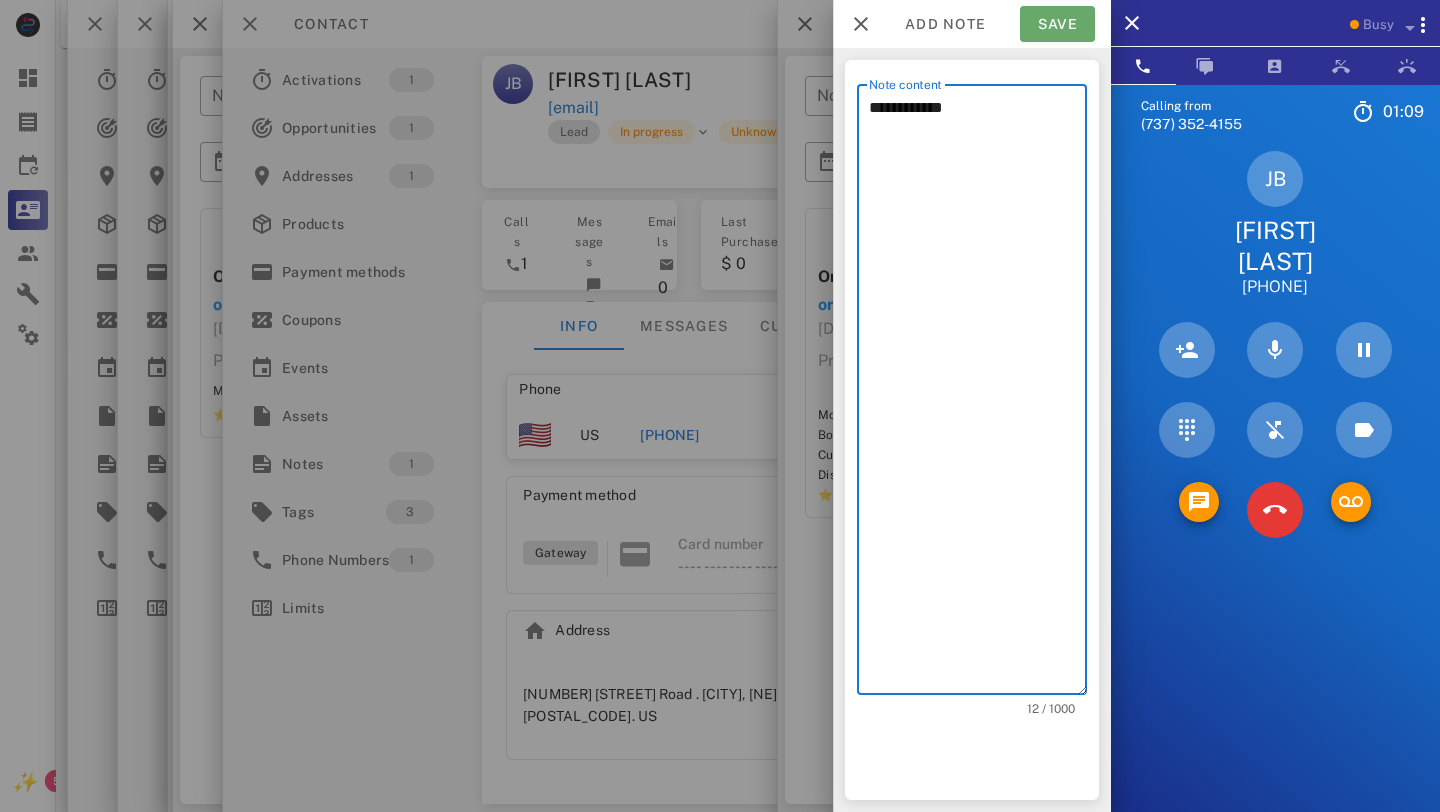 click on "Save" at bounding box center (1057, 24) 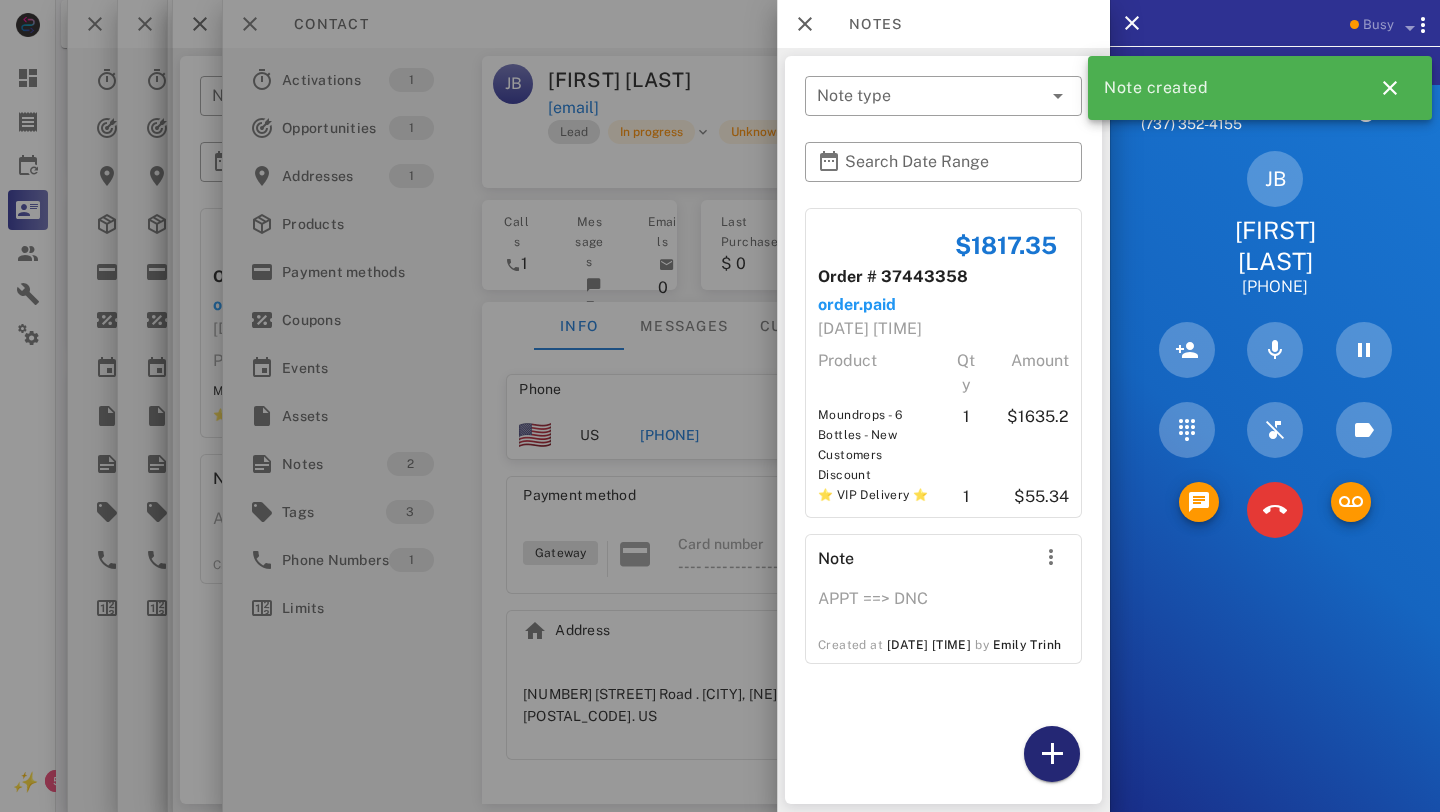 click at bounding box center (1052, 754) 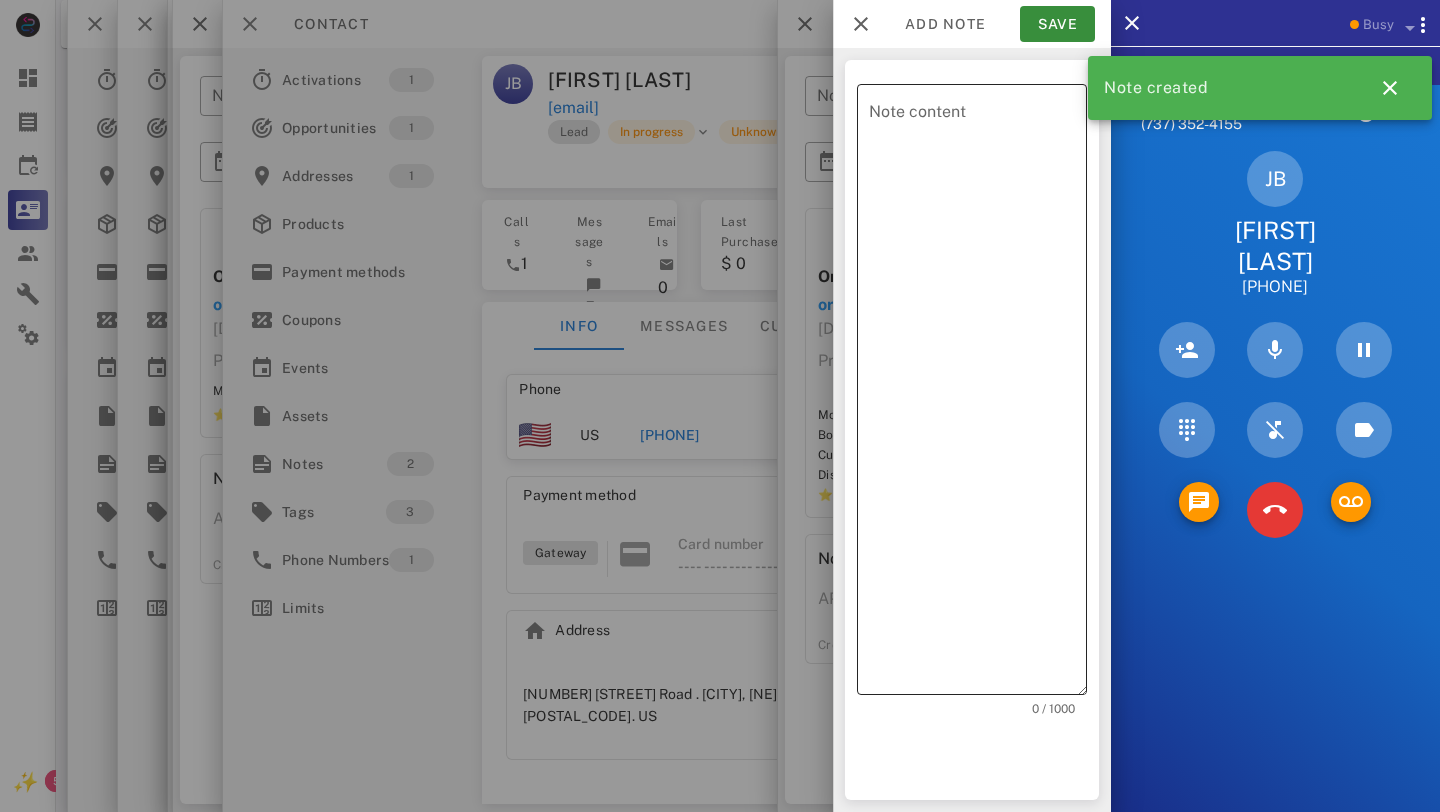 click on "Note content" at bounding box center [978, 394] 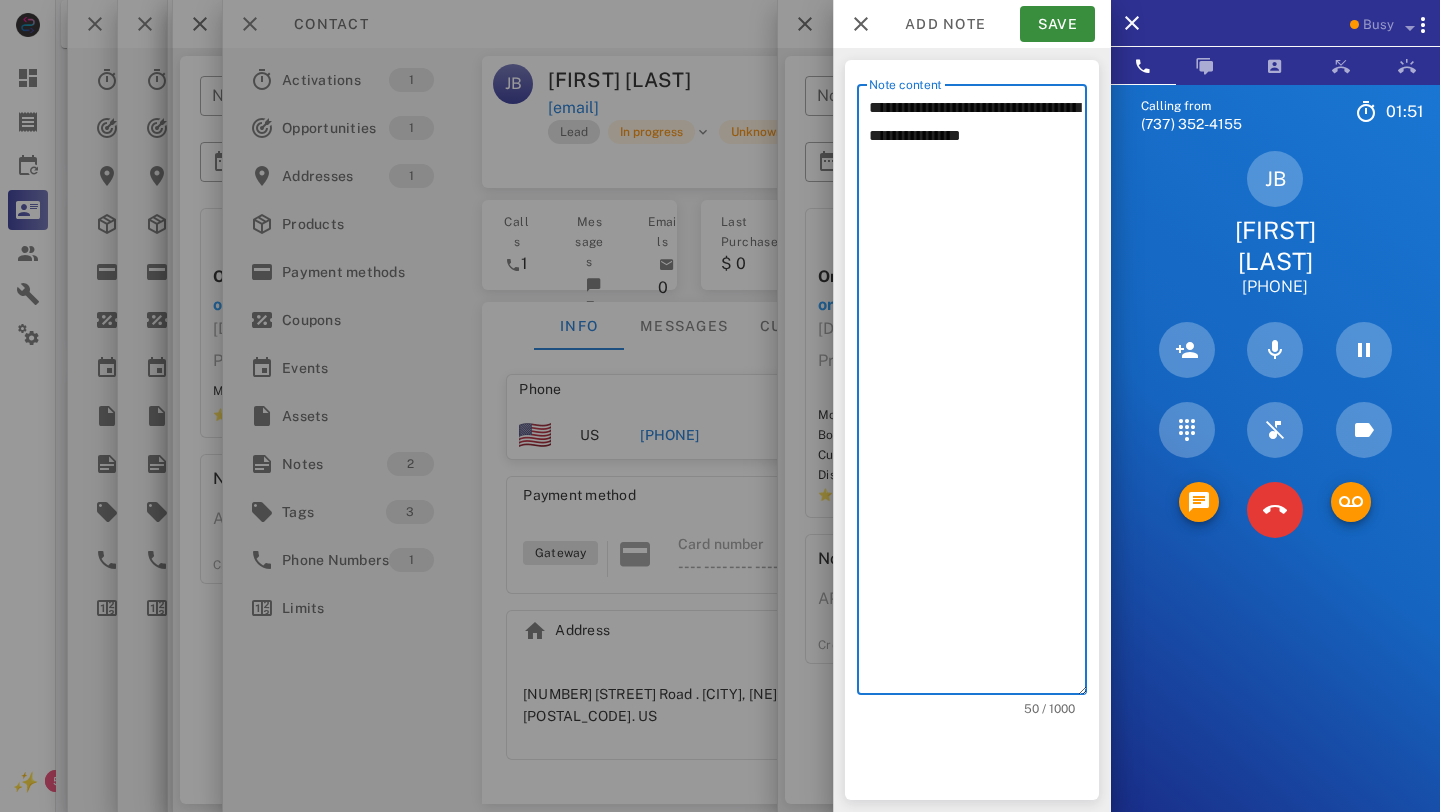 click on "**********" at bounding box center (978, 394) 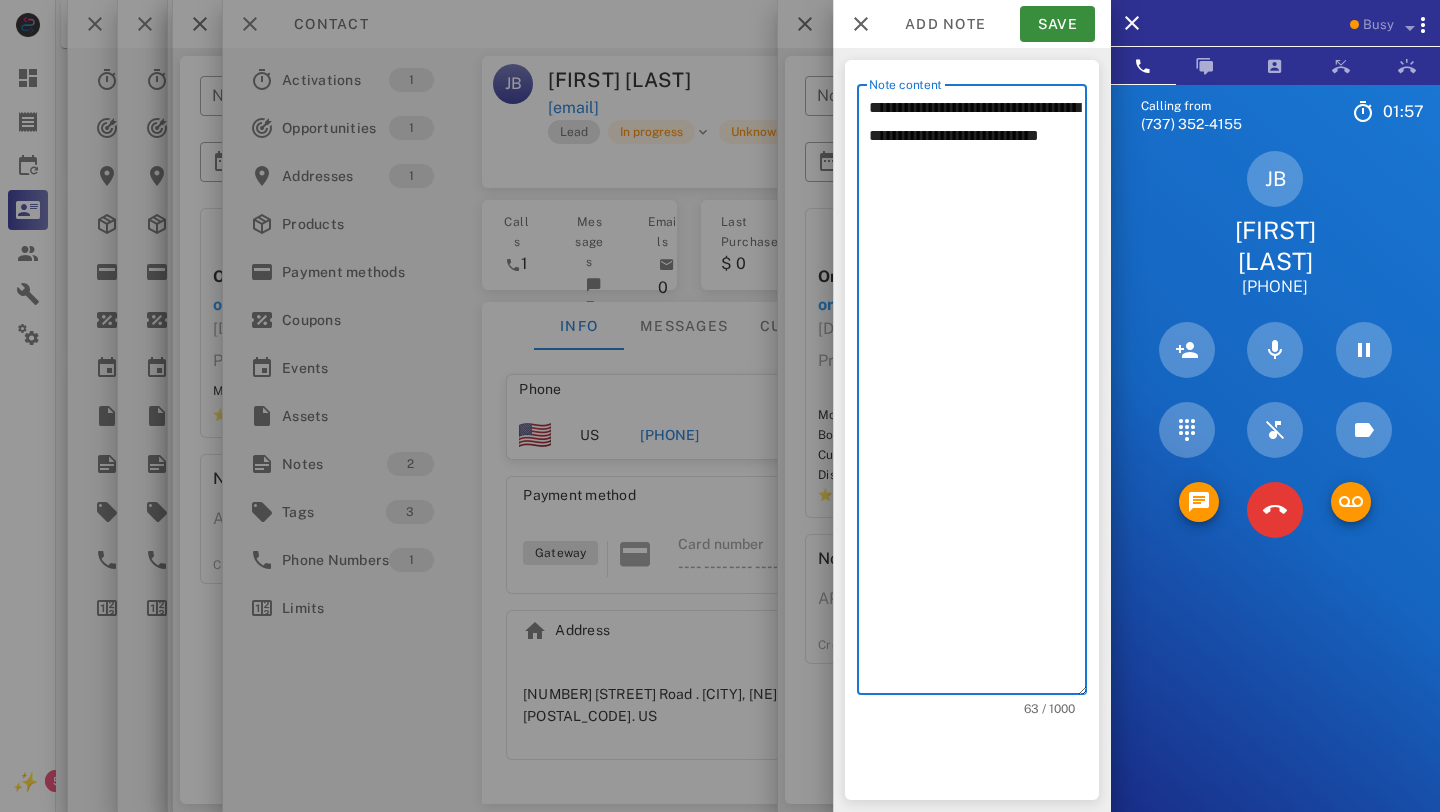 click on "**********" at bounding box center [978, 394] 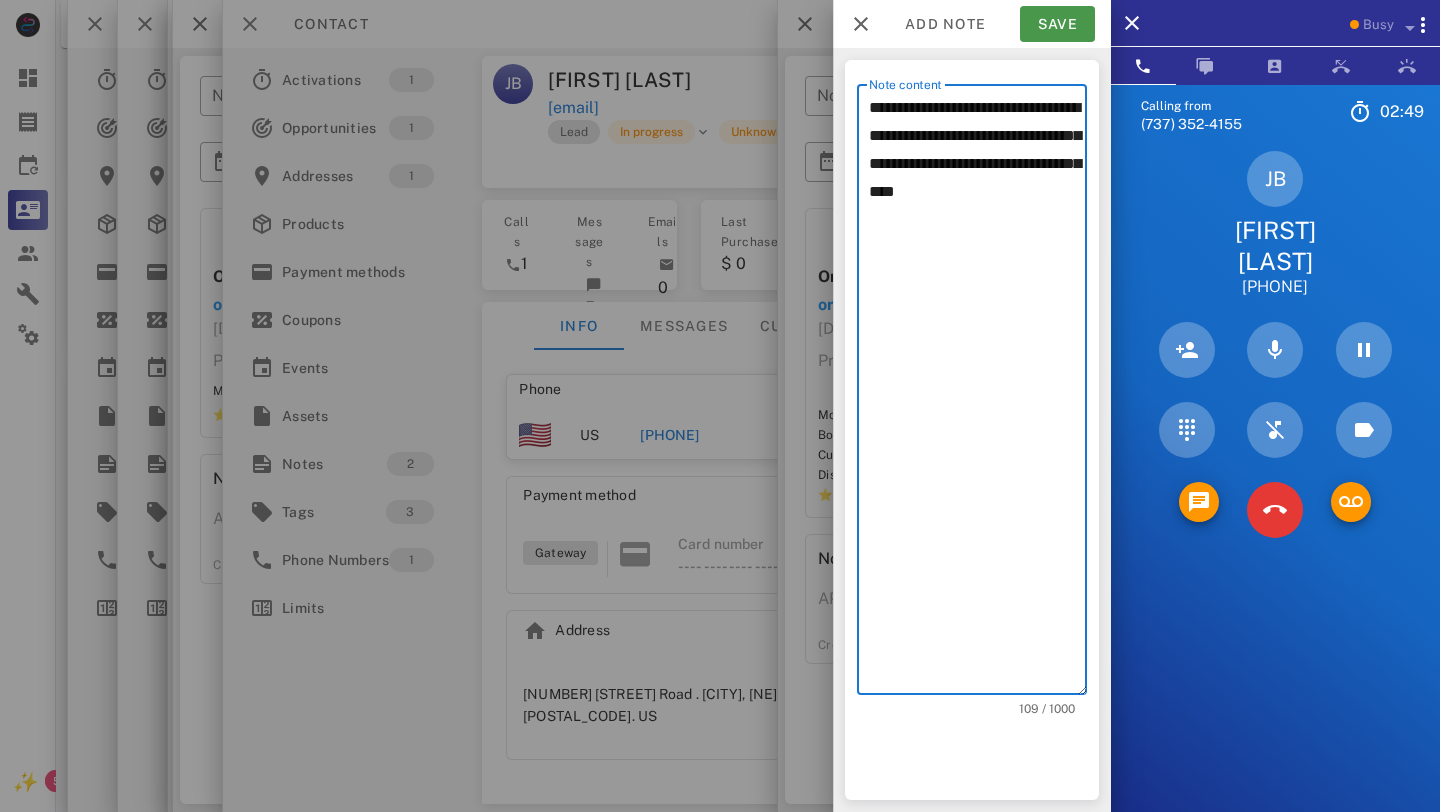 type on "**********" 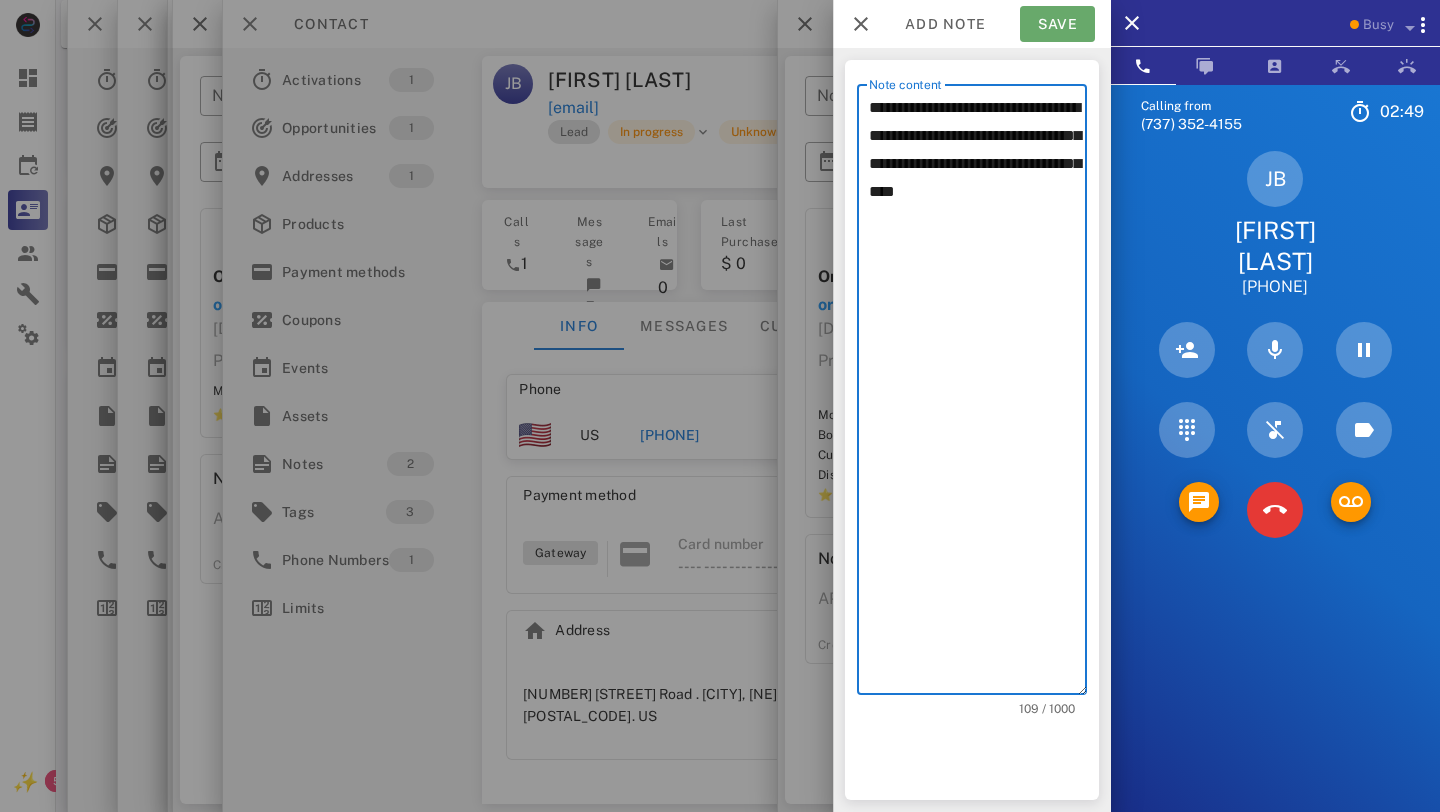 click on "Save" at bounding box center (1057, 24) 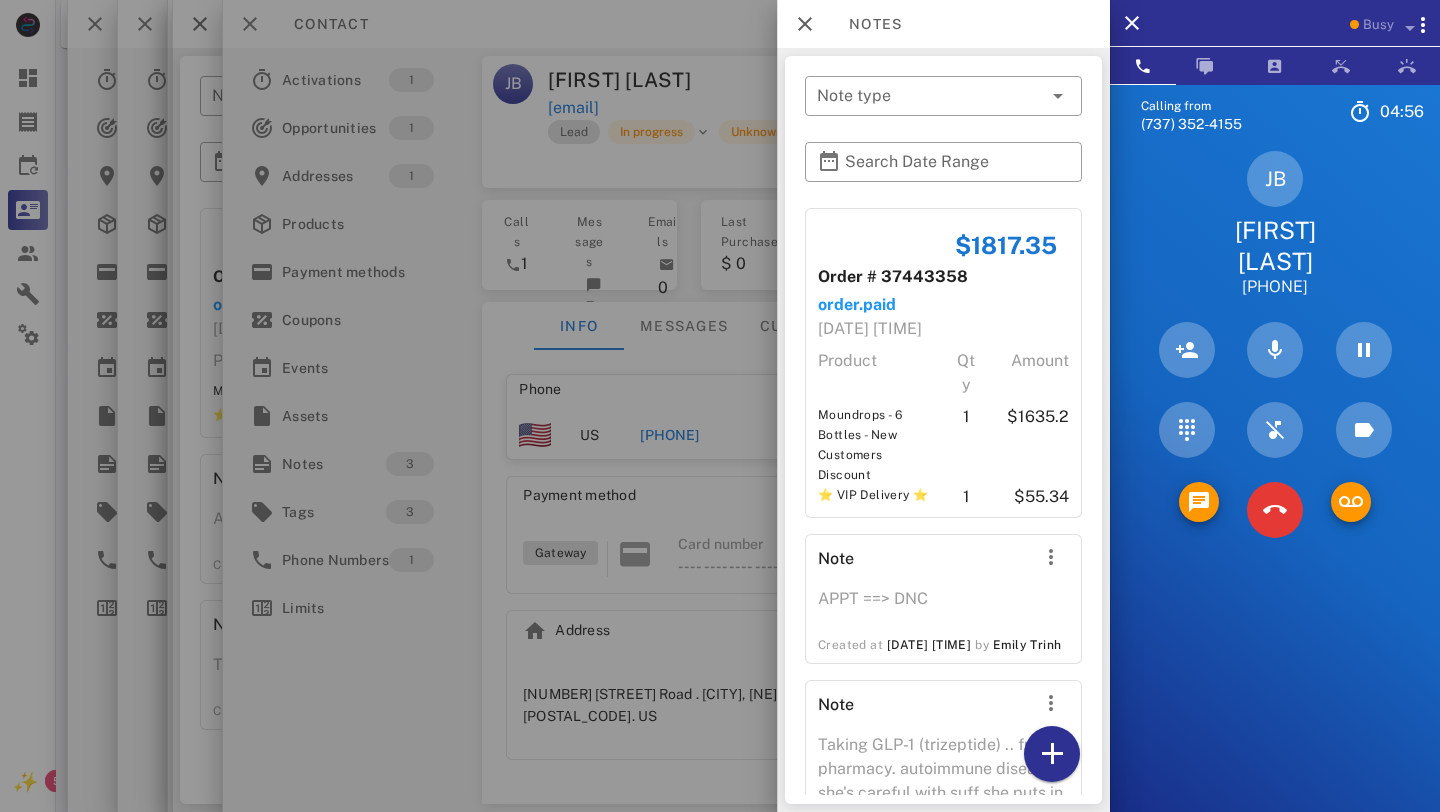scroll, scrollTop: 155, scrollLeft: 0, axis: vertical 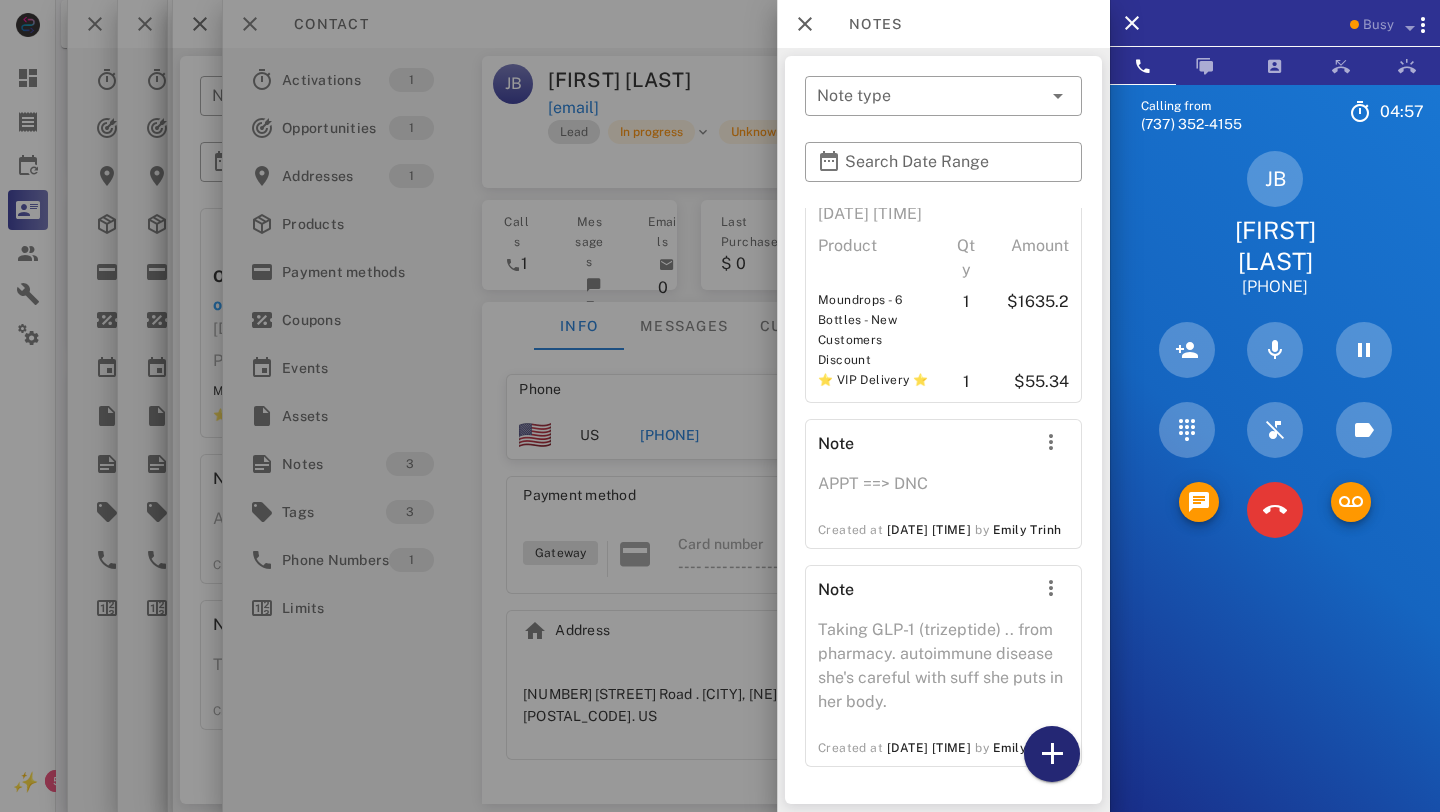 click at bounding box center (1052, 754) 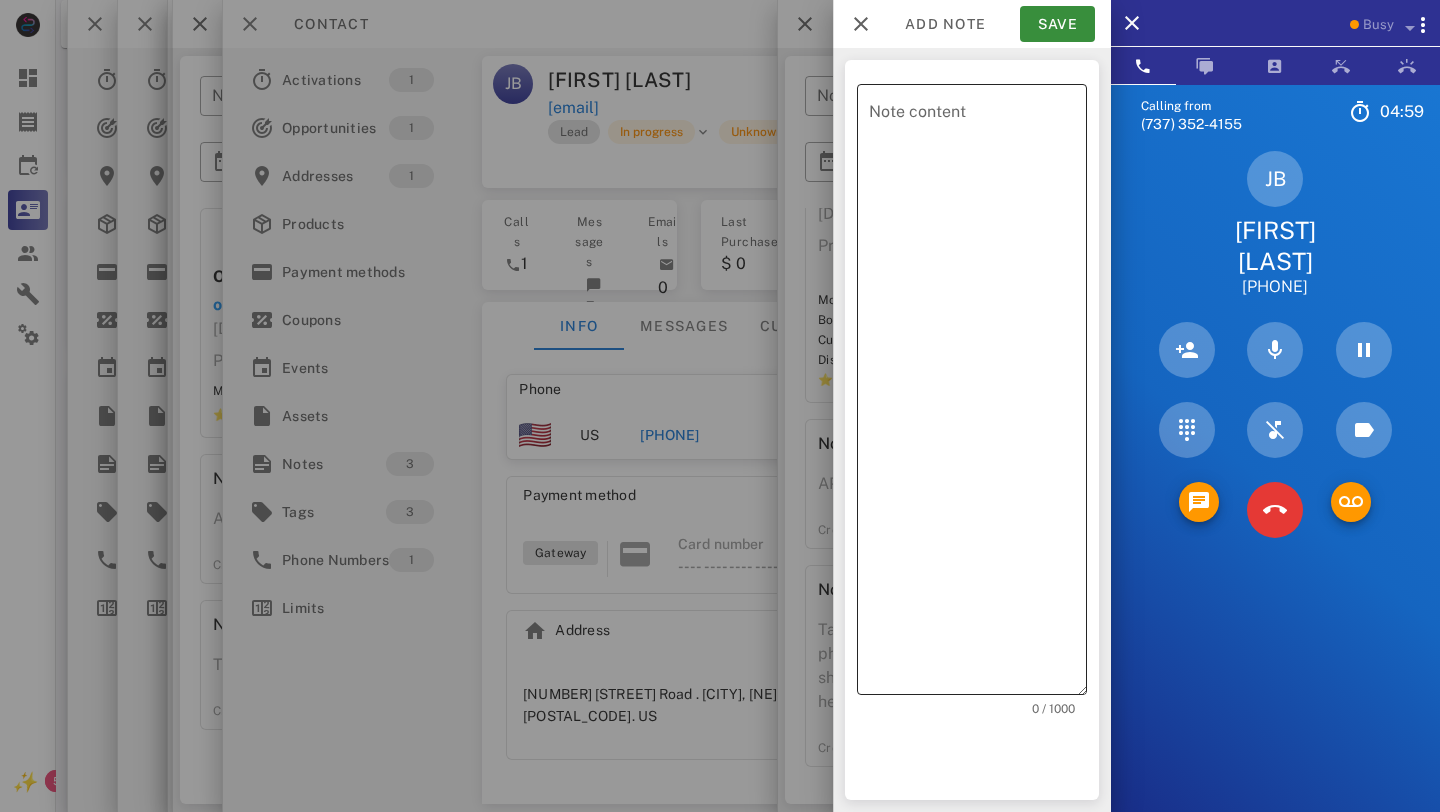 click on "Note content" at bounding box center [978, 394] 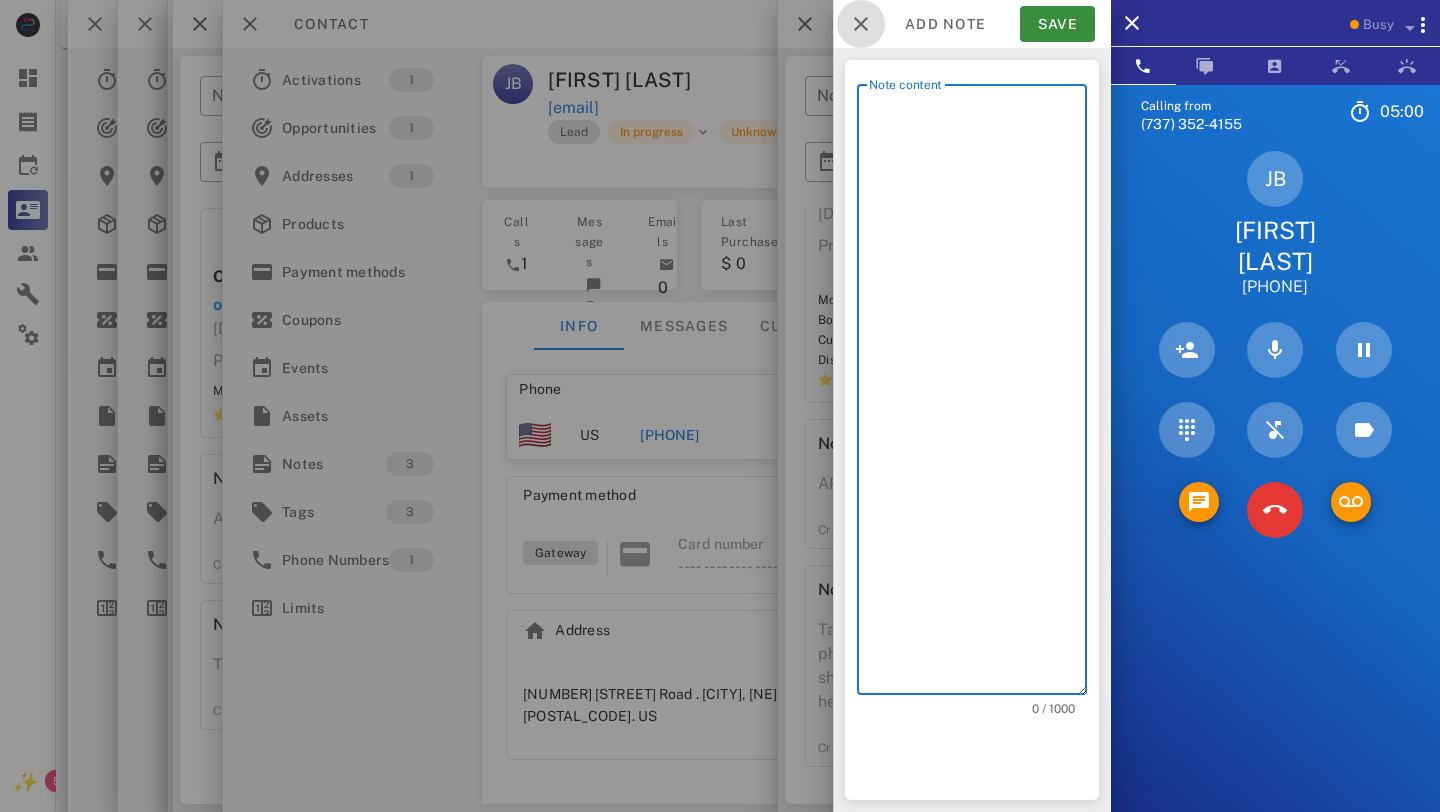click at bounding box center [861, 24] 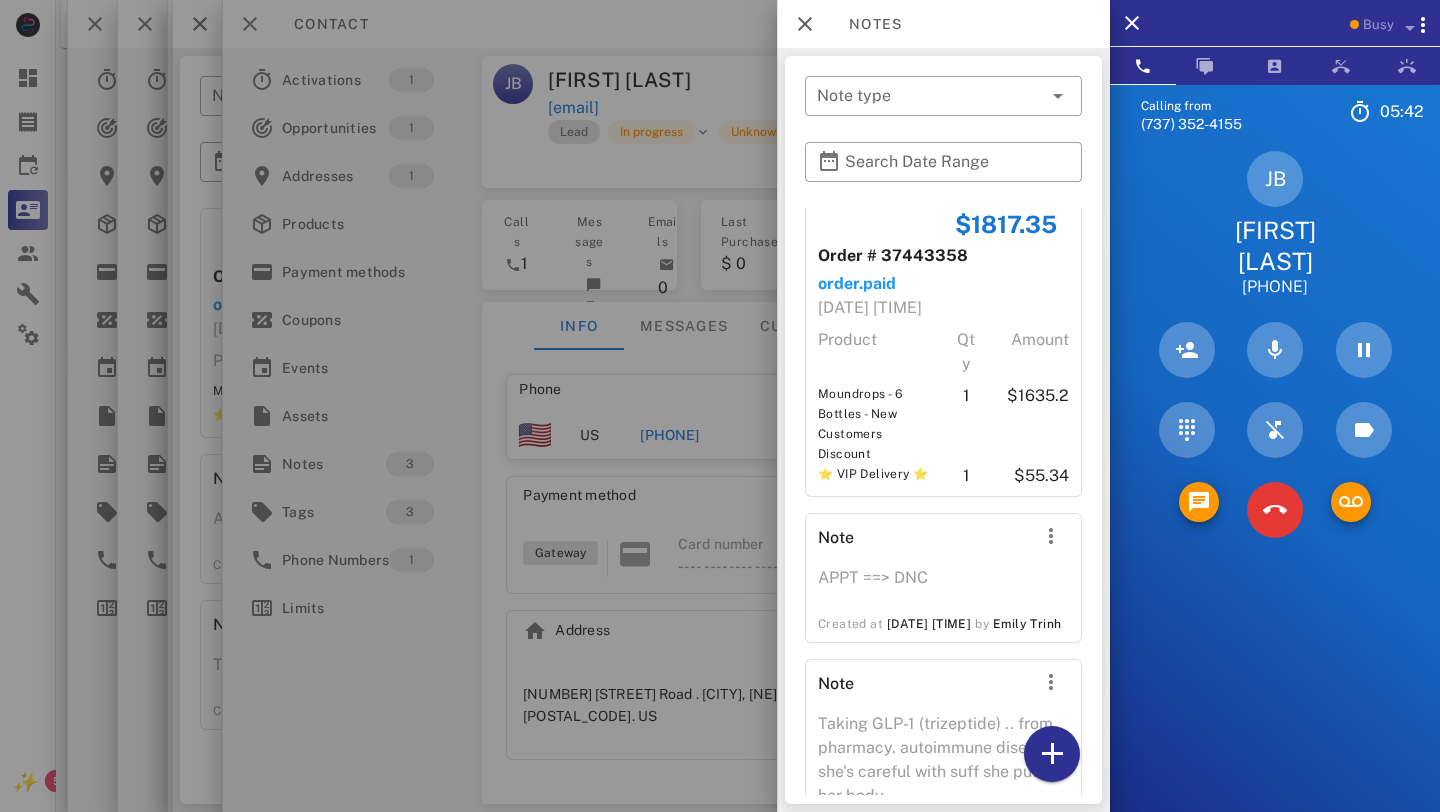 scroll, scrollTop: 0, scrollLeft: 0, axis: both 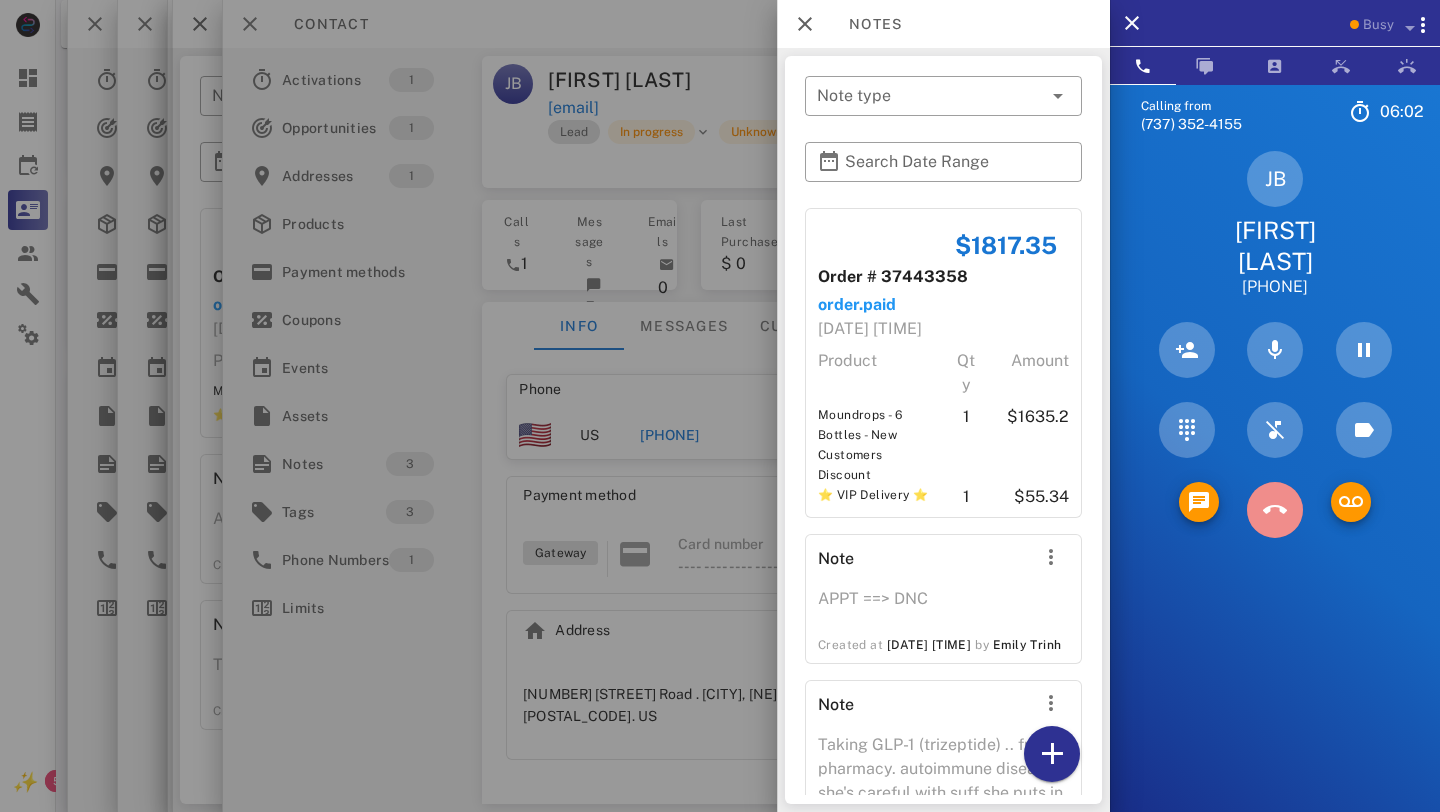 click at bounding box center (1275, 510) 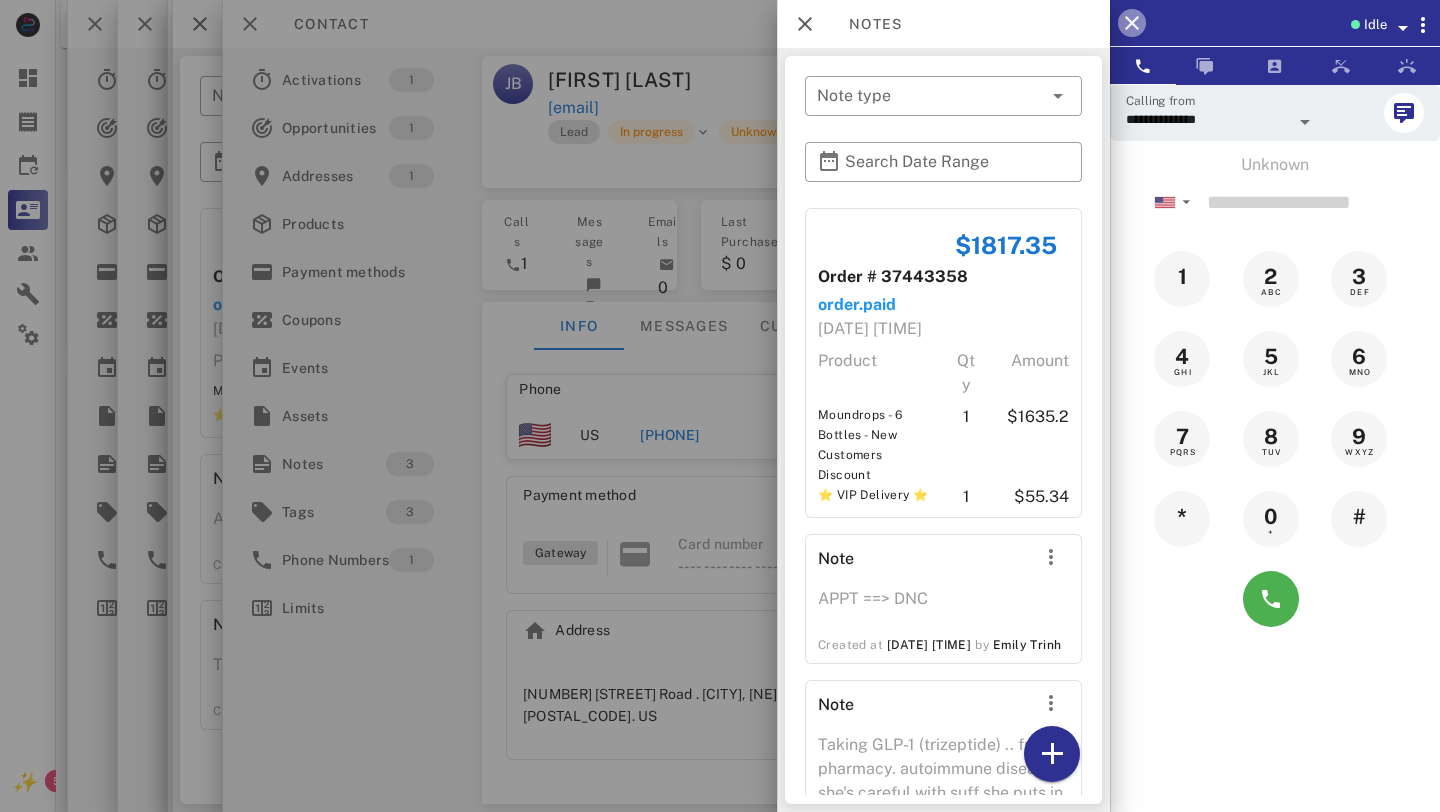 click at bounding box center [1132, 23] 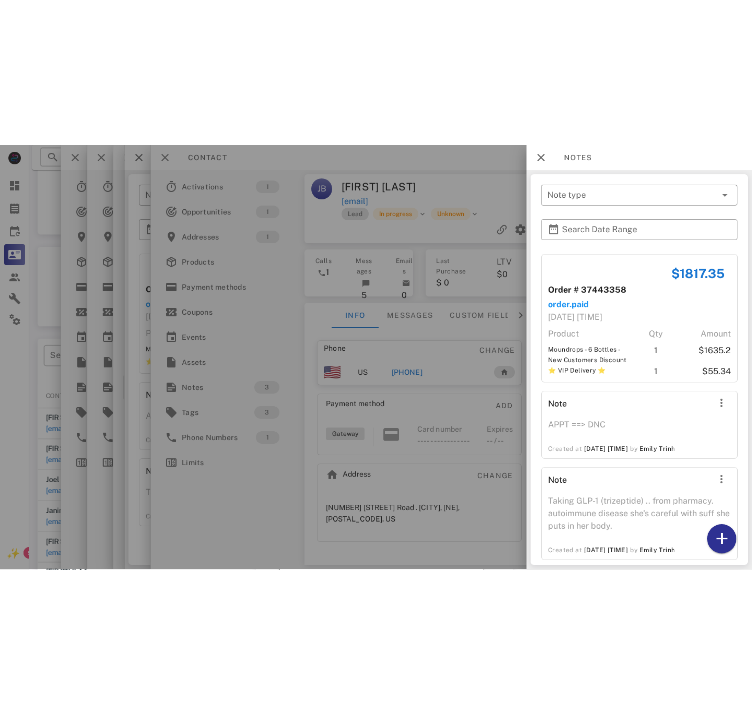 scroll, scrollTop: 524, scrollLeft: 0, axis: vertical 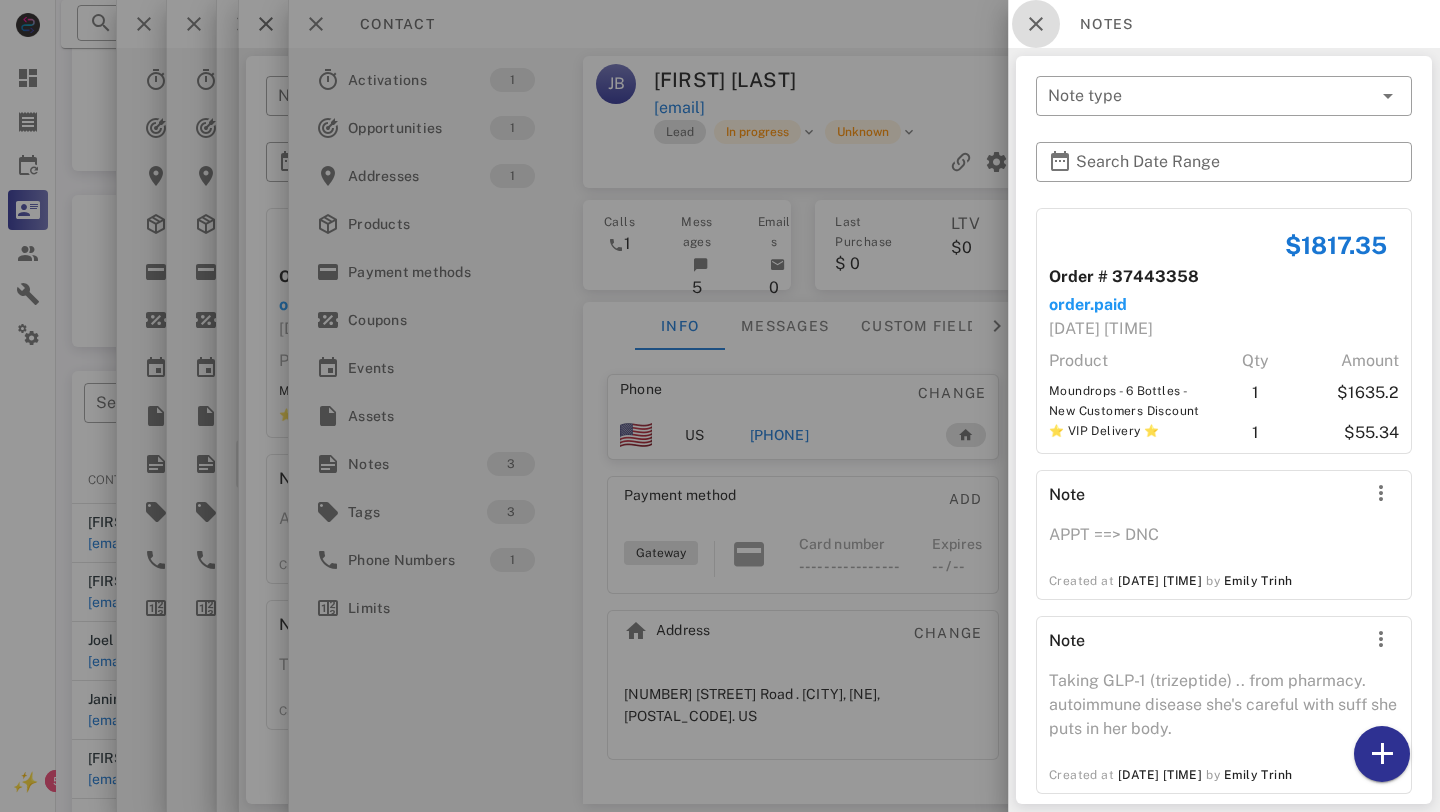 click at bounding box center (1036, 24) 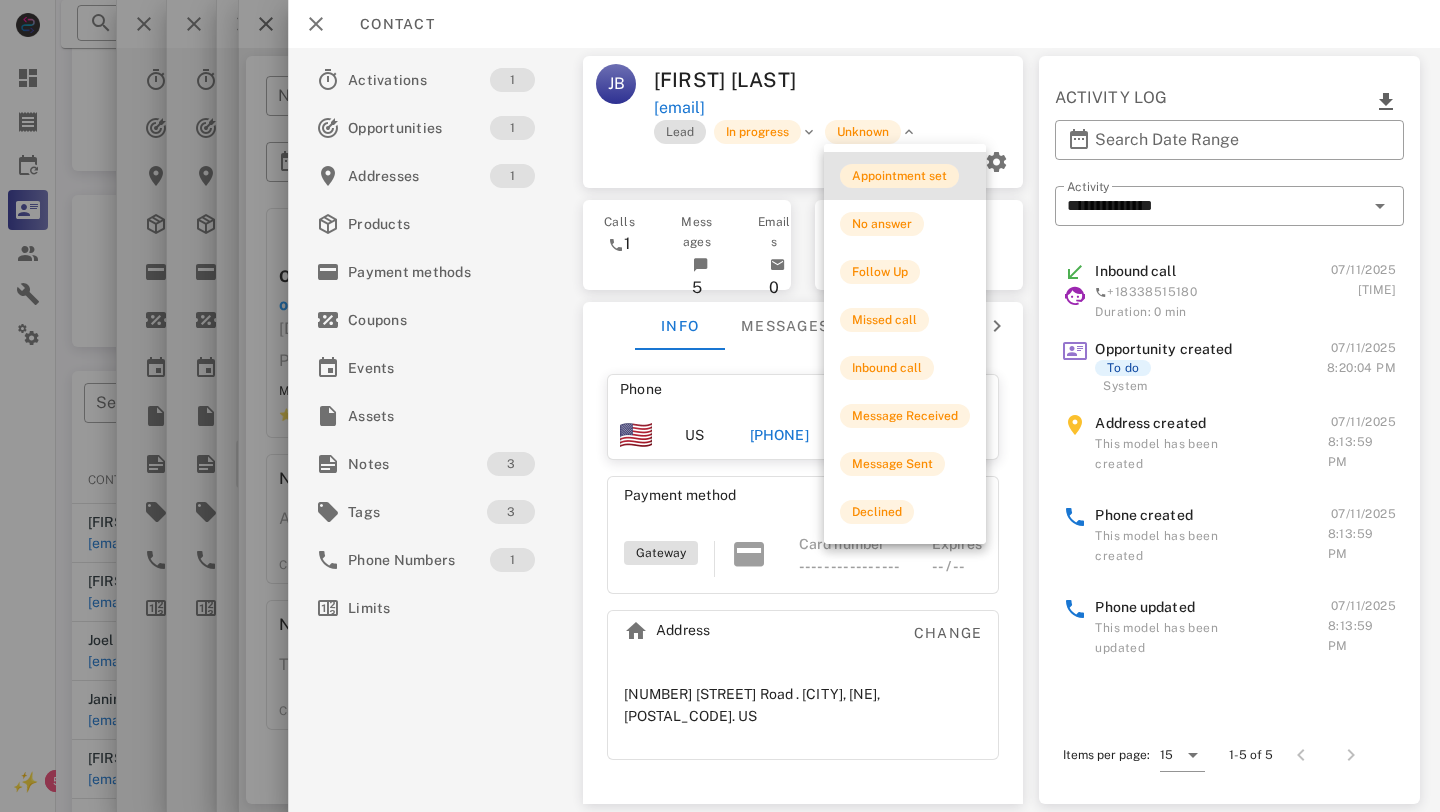click on "Appointment set" at bounding box center (899, 176) 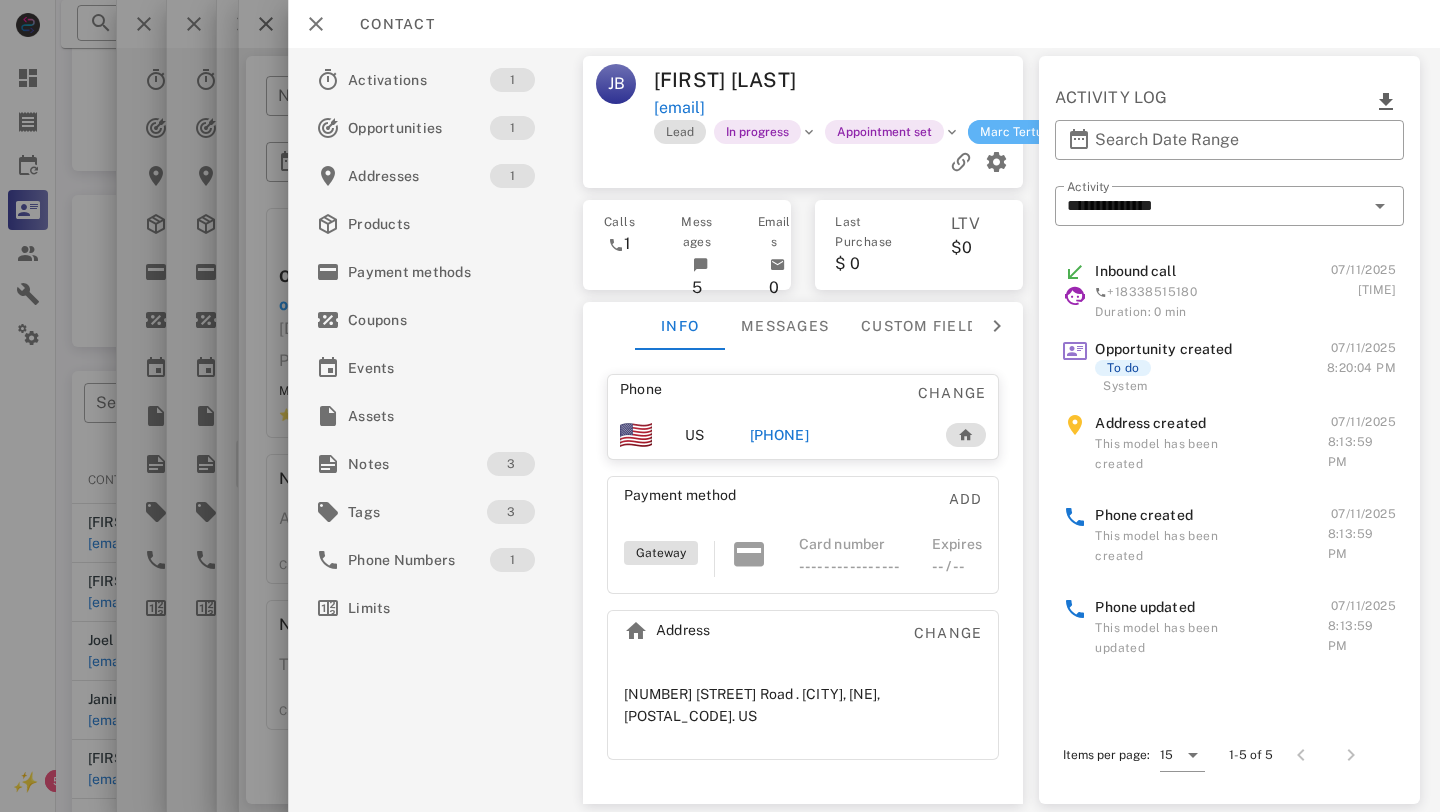 click on "Marc Tertulien" at bounding box center [1022, 132] 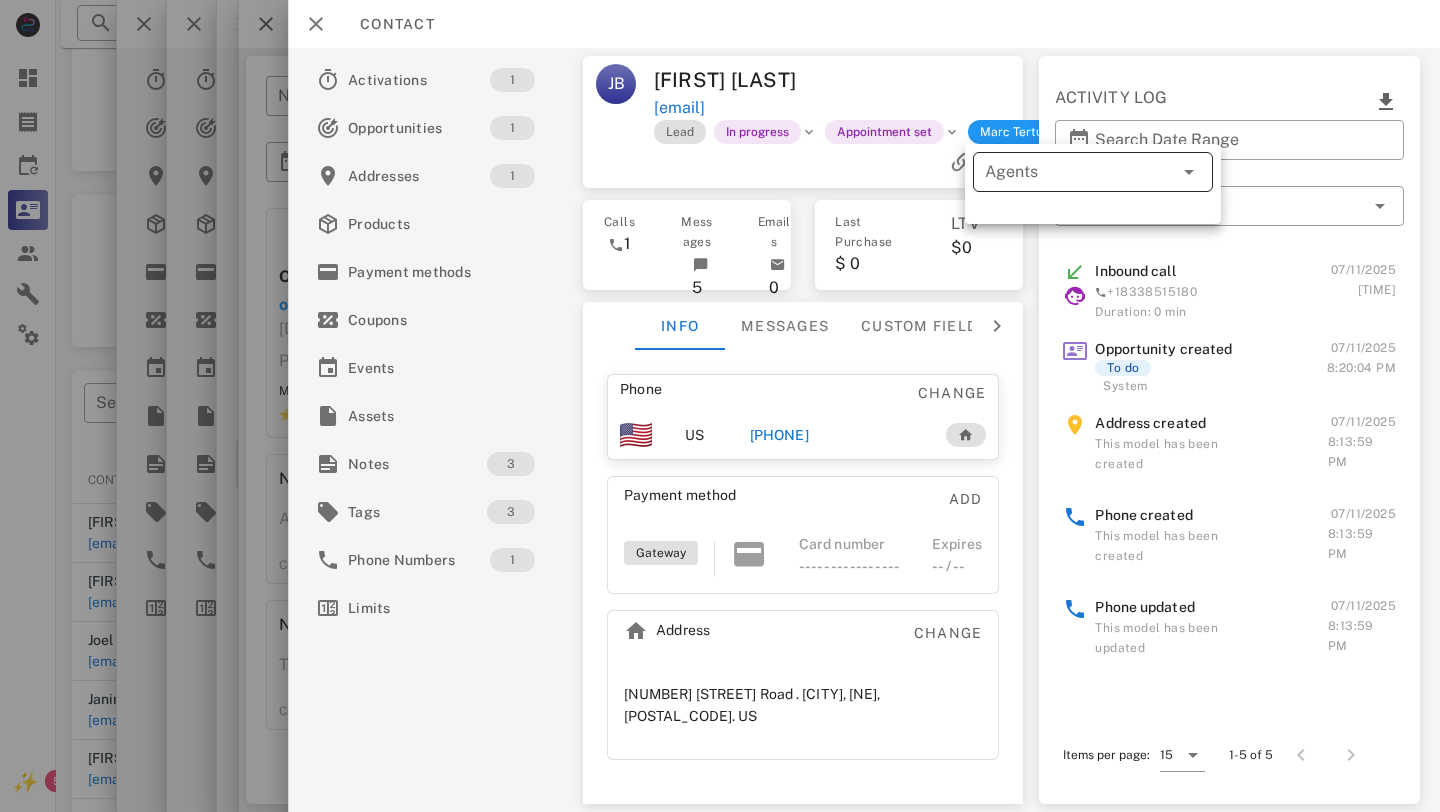 click on "Agents" at bounding box center (1065, 172) 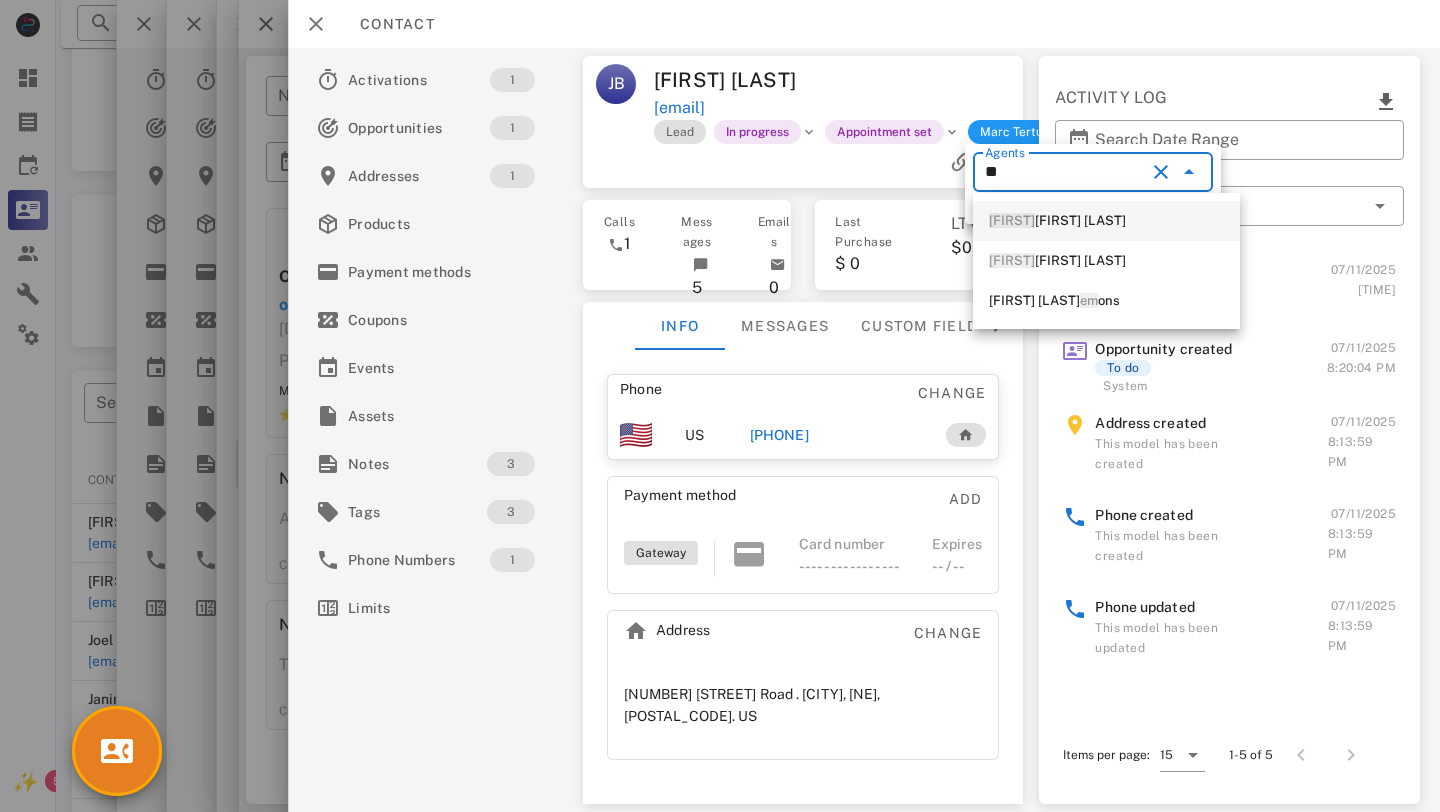 click on "[FIRST] [LAST]" at bounding box center (1106, 221) 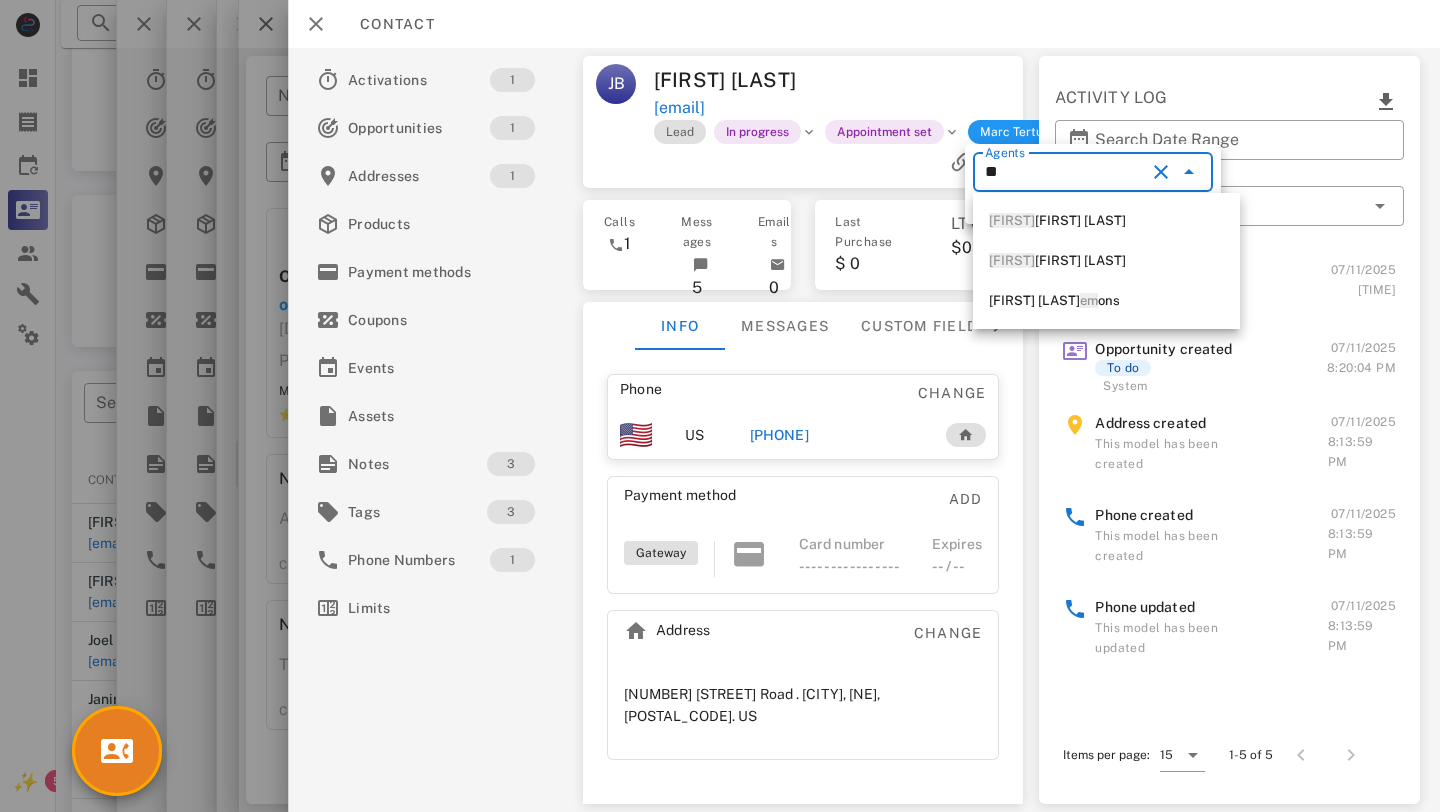 type on "**********" 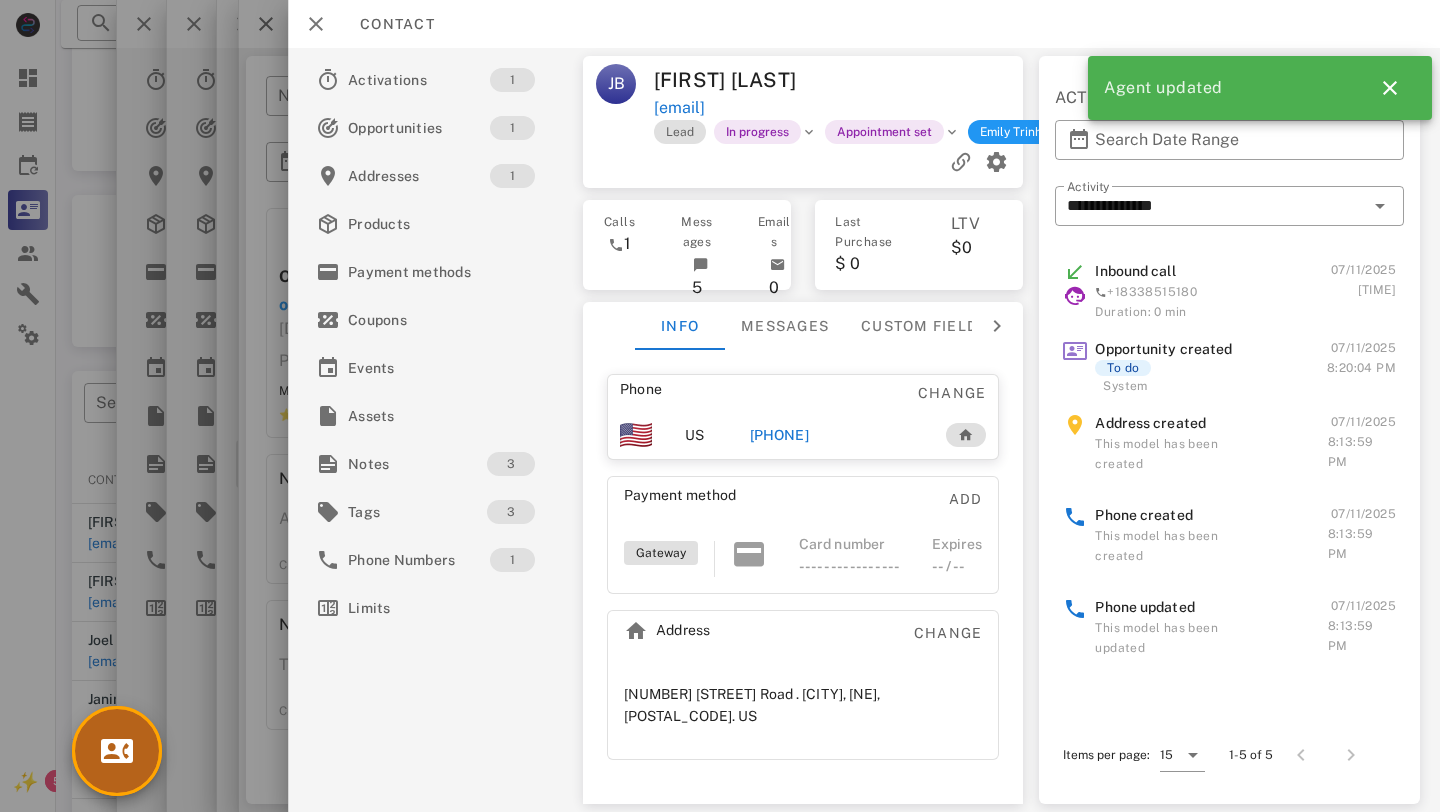 click at bounding box center [117, 751] 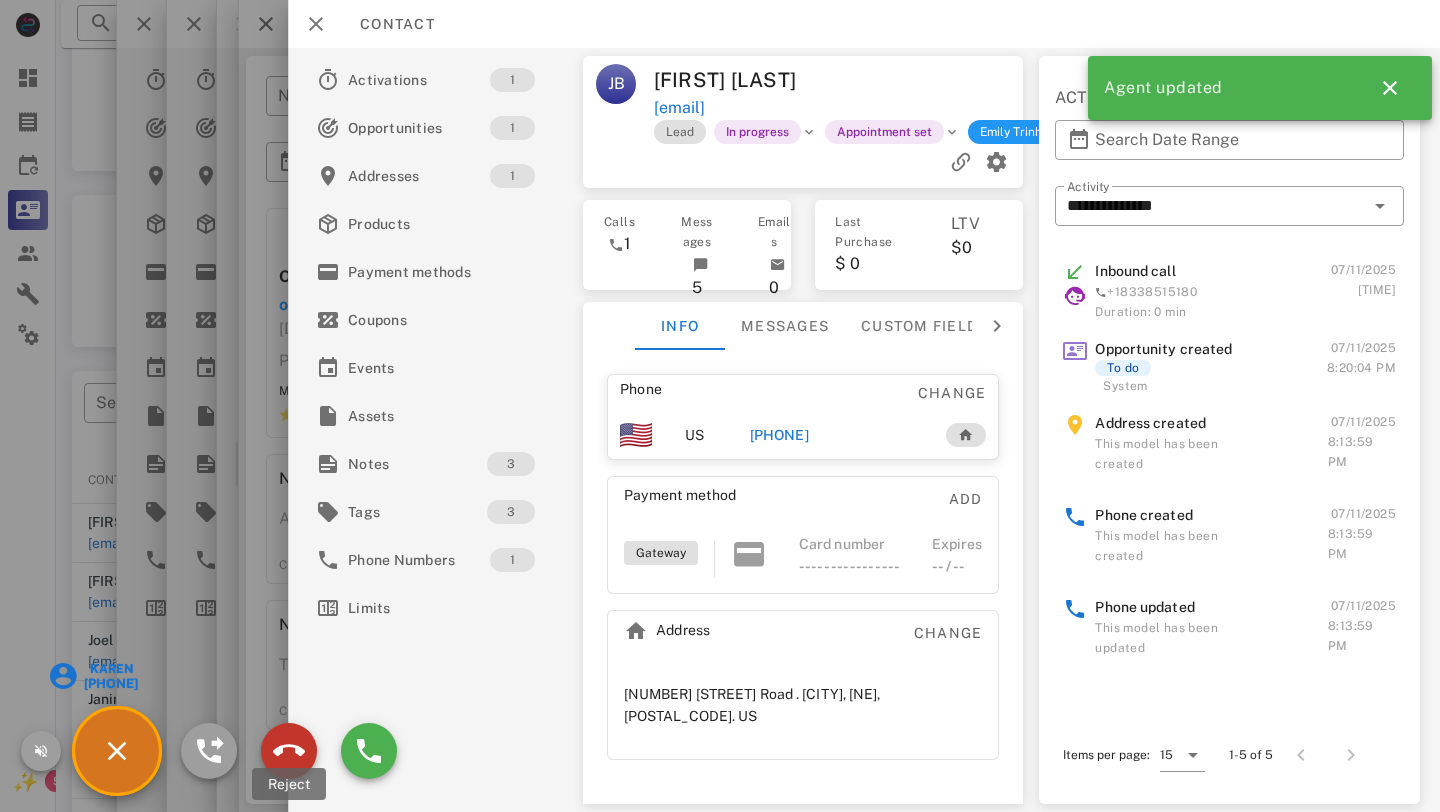 click at bounding box center [289, 751] 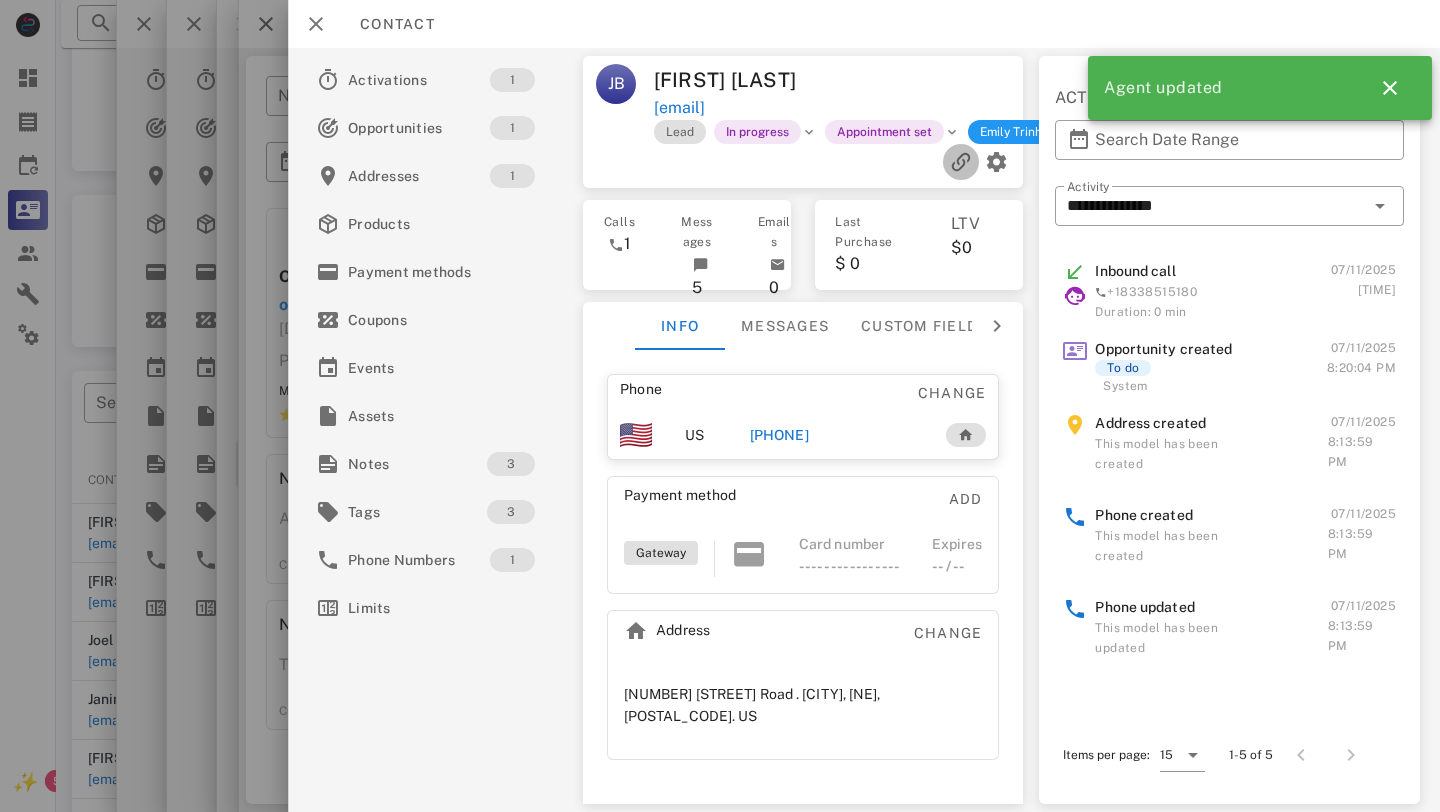 click at bounding box center [961, 162] 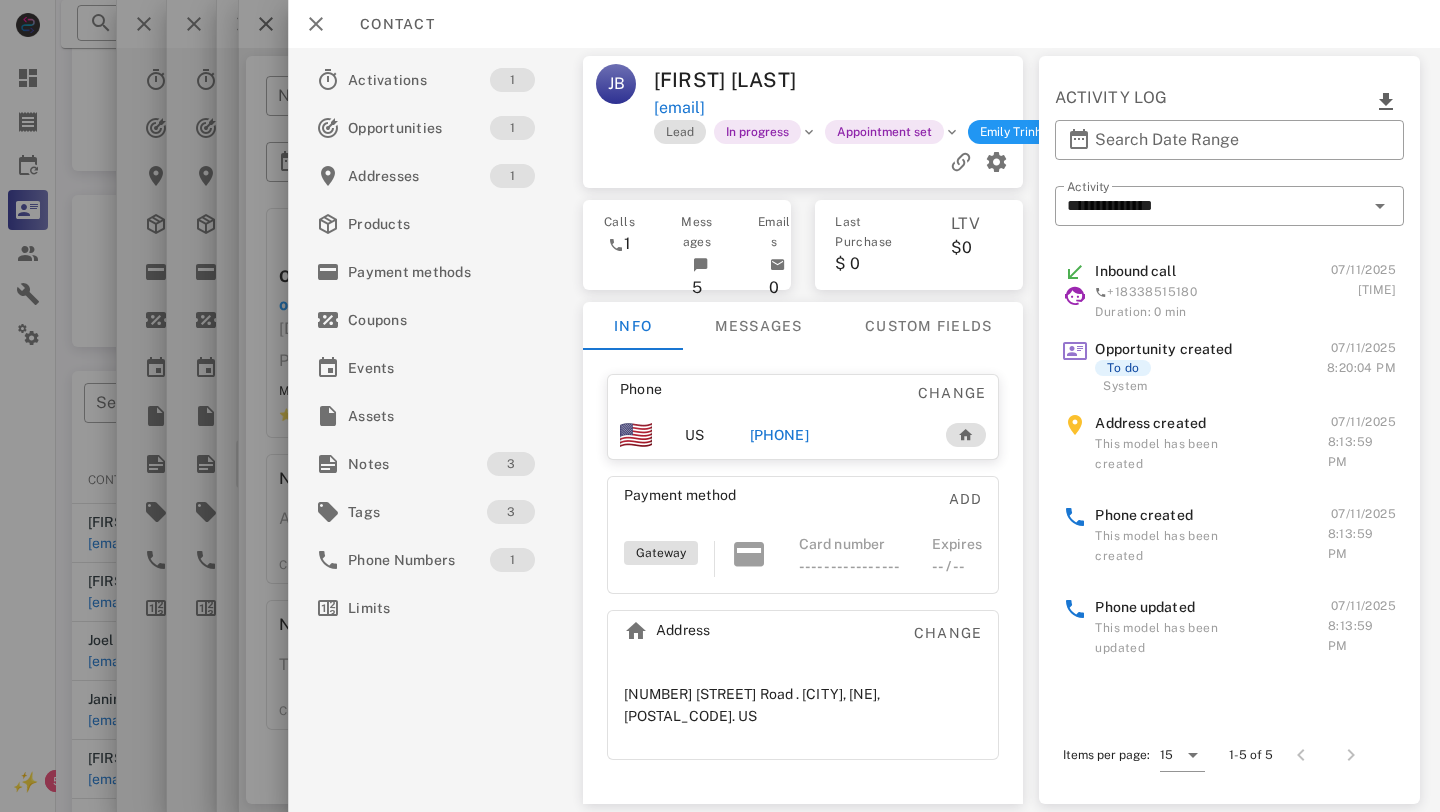 scroll, scrollTop: 524, scrollLeft: 0, axis: vertical 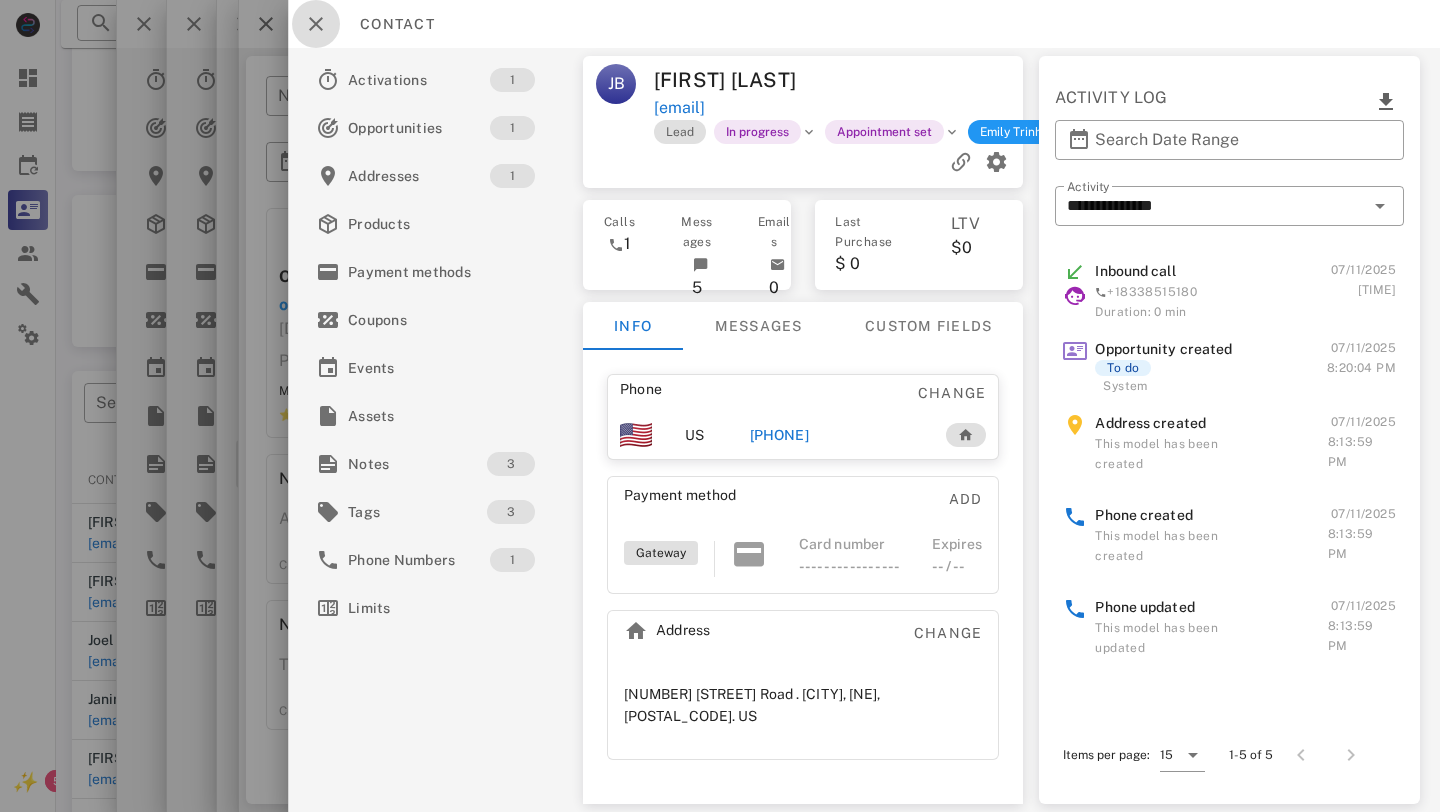 click at bounding box center (316, 24) 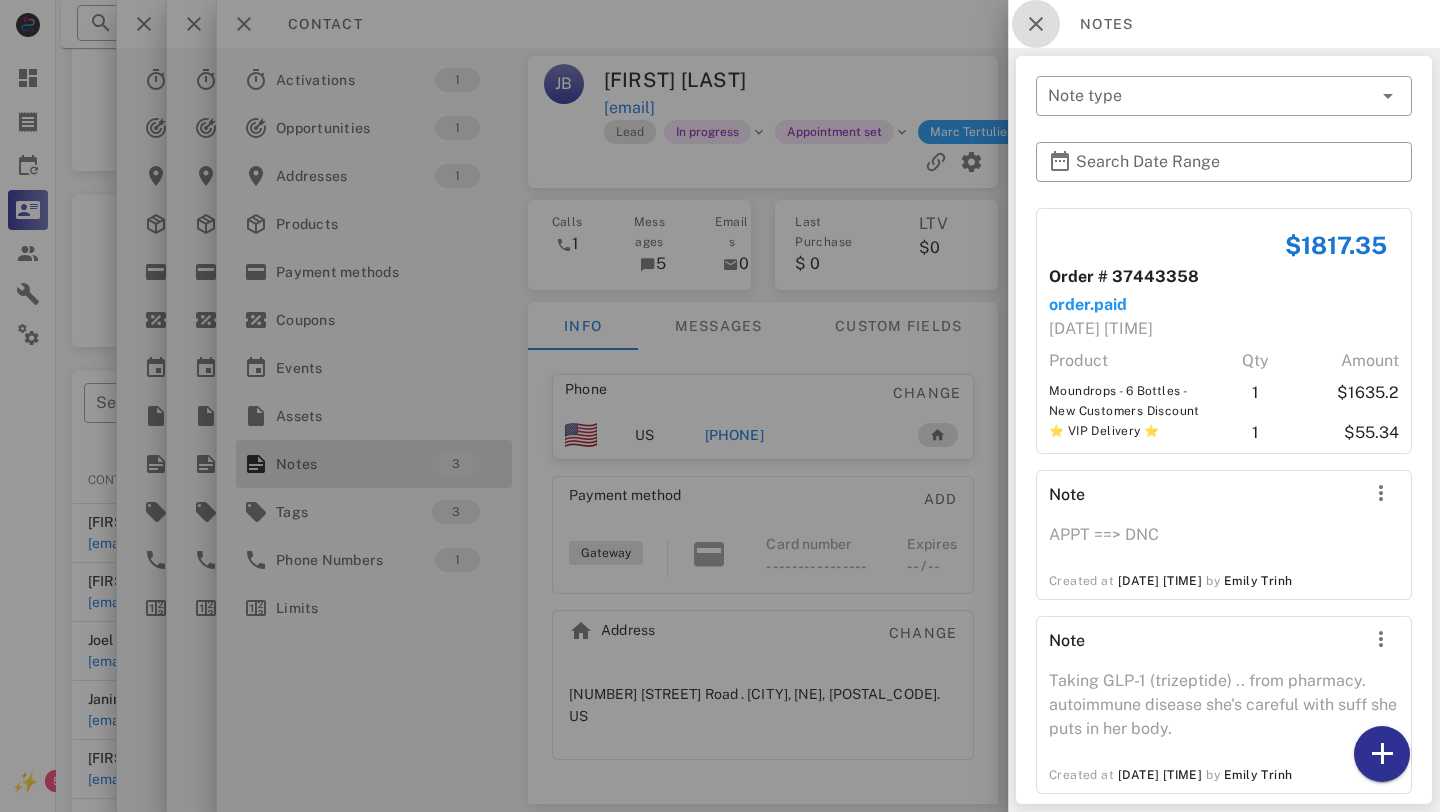 click at bounding box center (1036, 24) 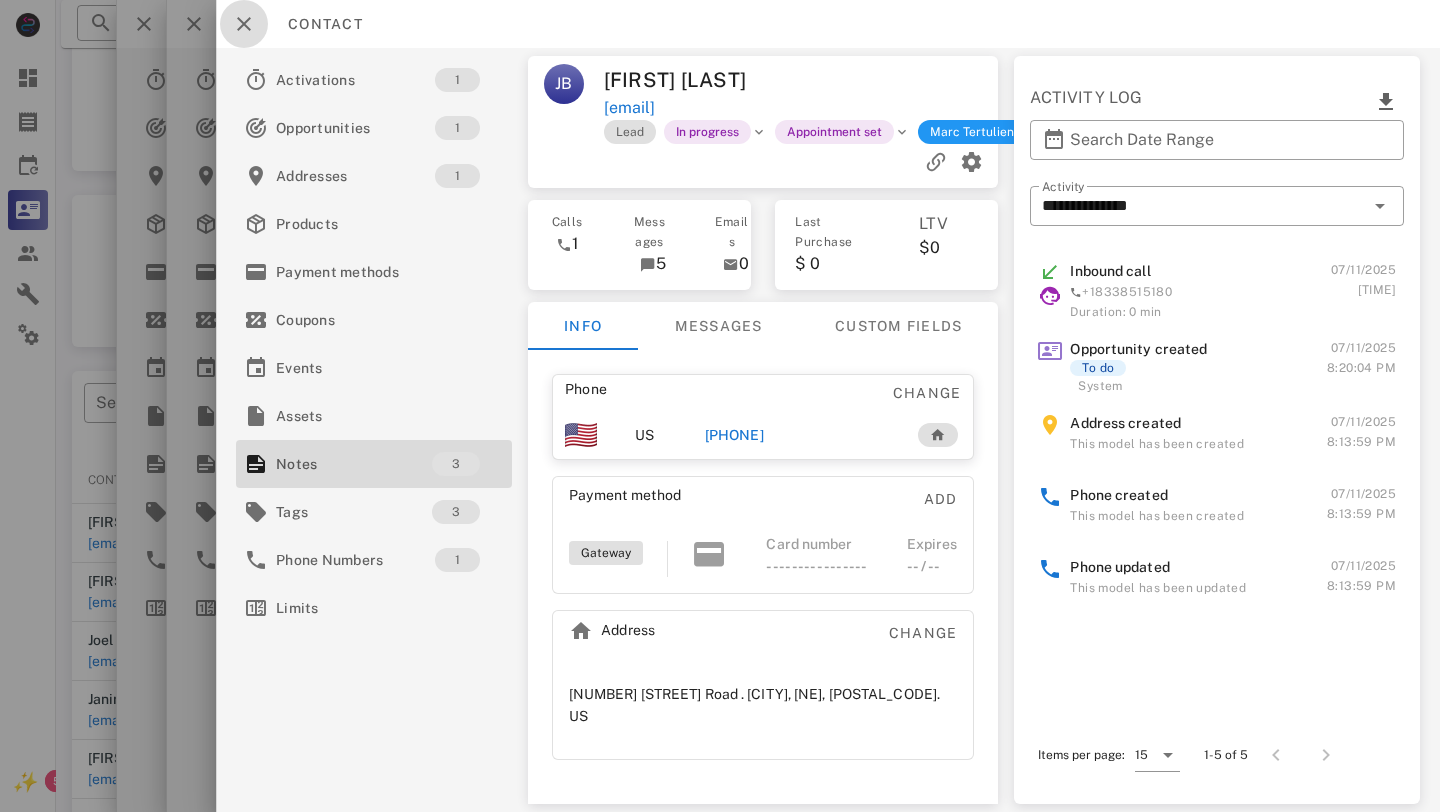 click at bounding box center (244, 24) 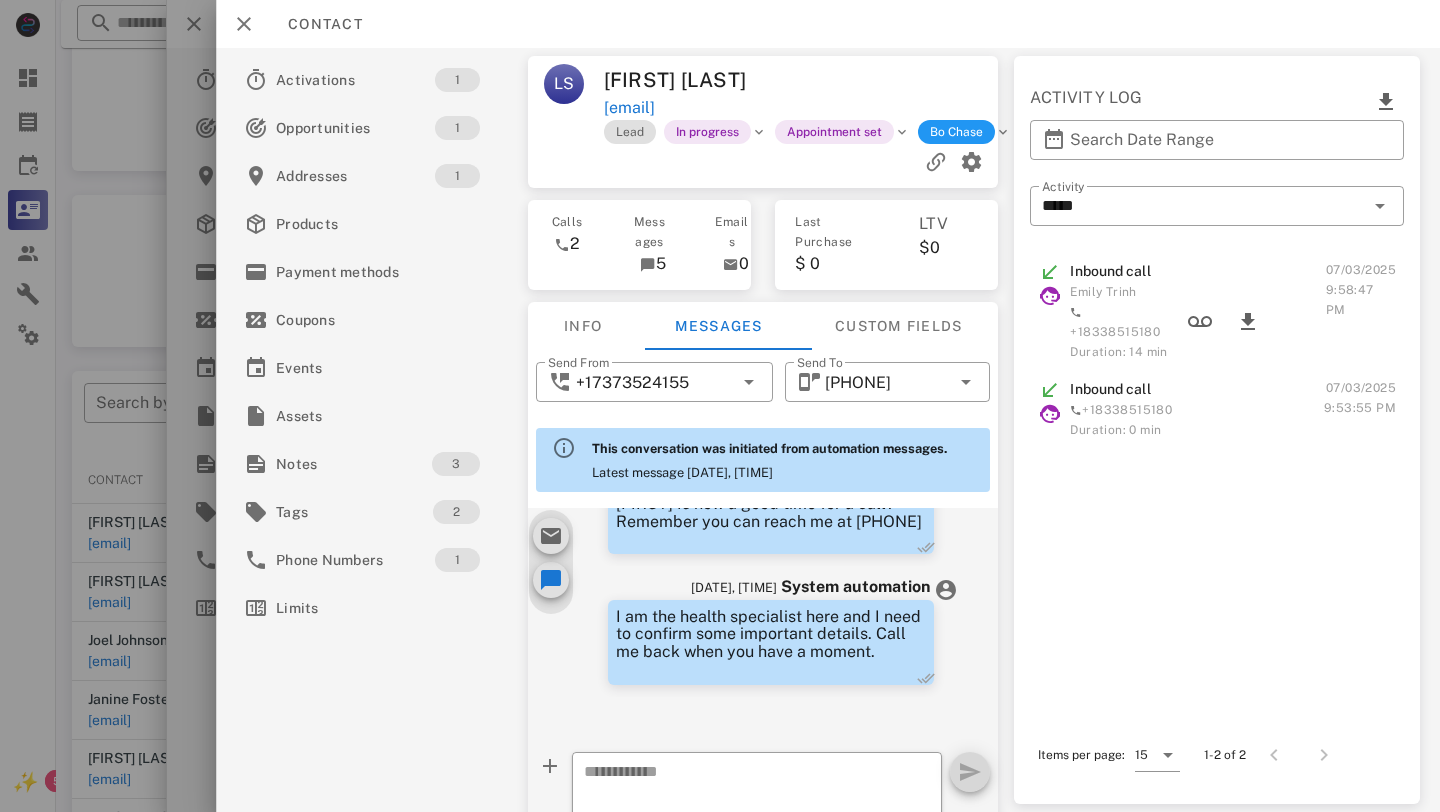scroll, scrollTop: 560, scrollLeft: 0, axis: vertical 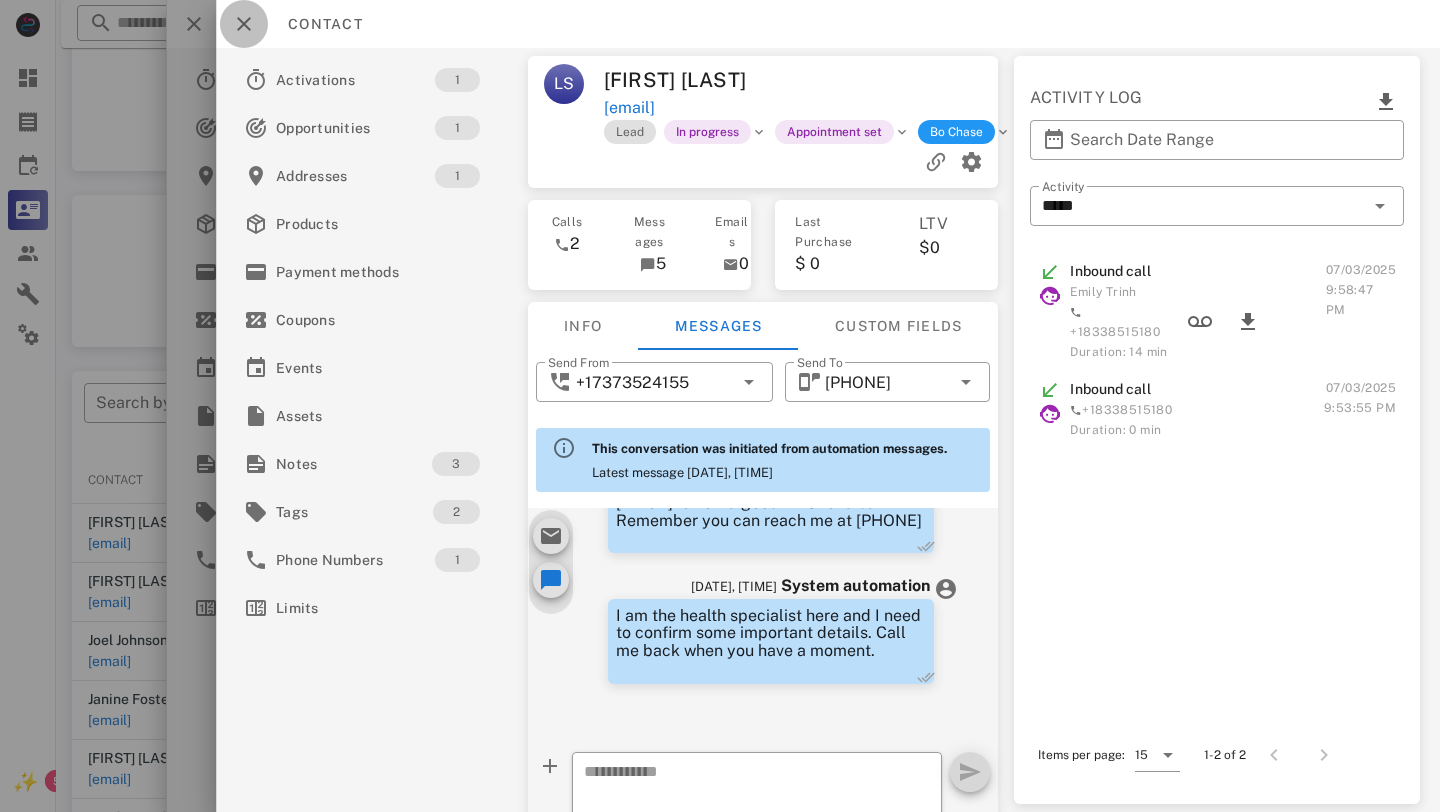 click at bounding box center [244, 24] 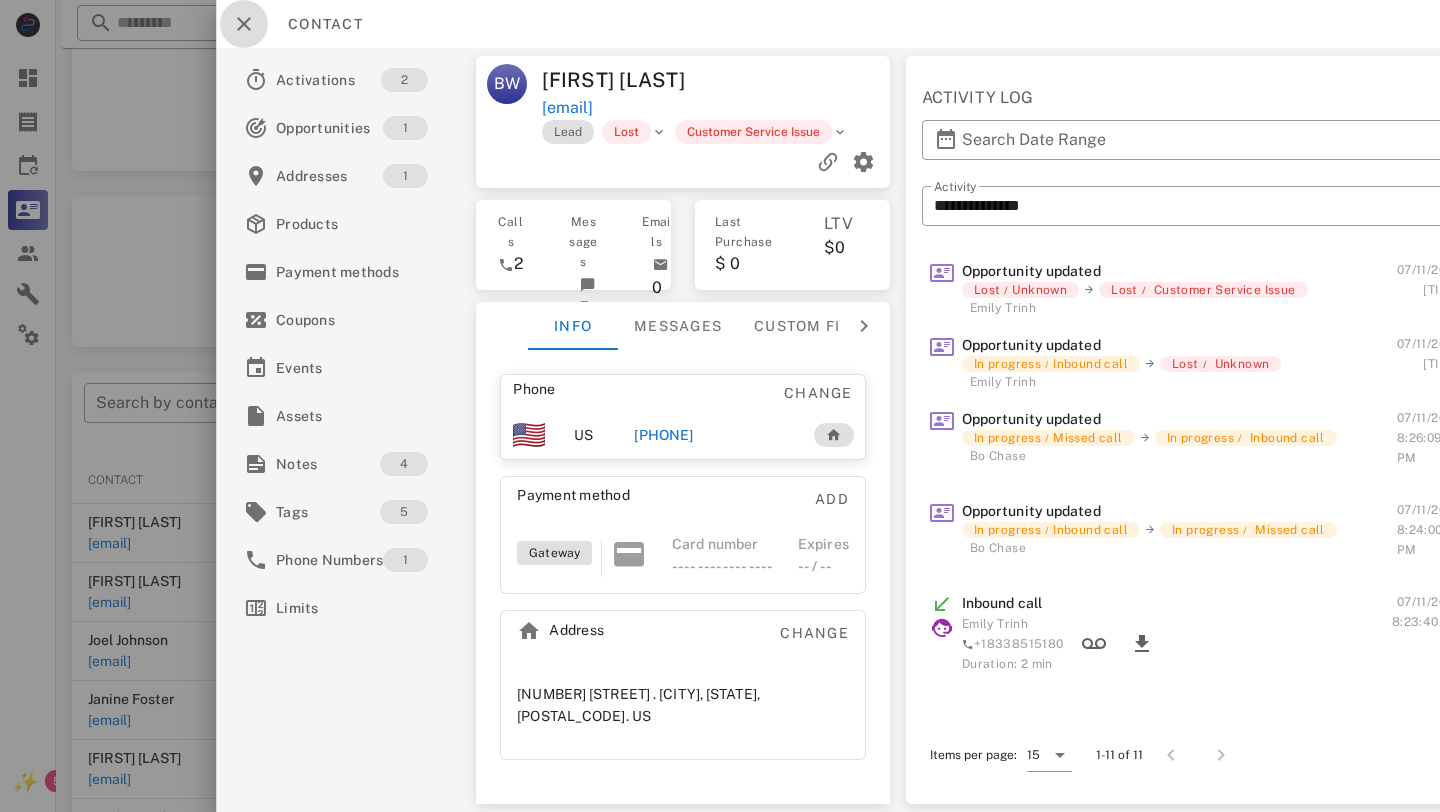 click at bounding box center (244, 24) 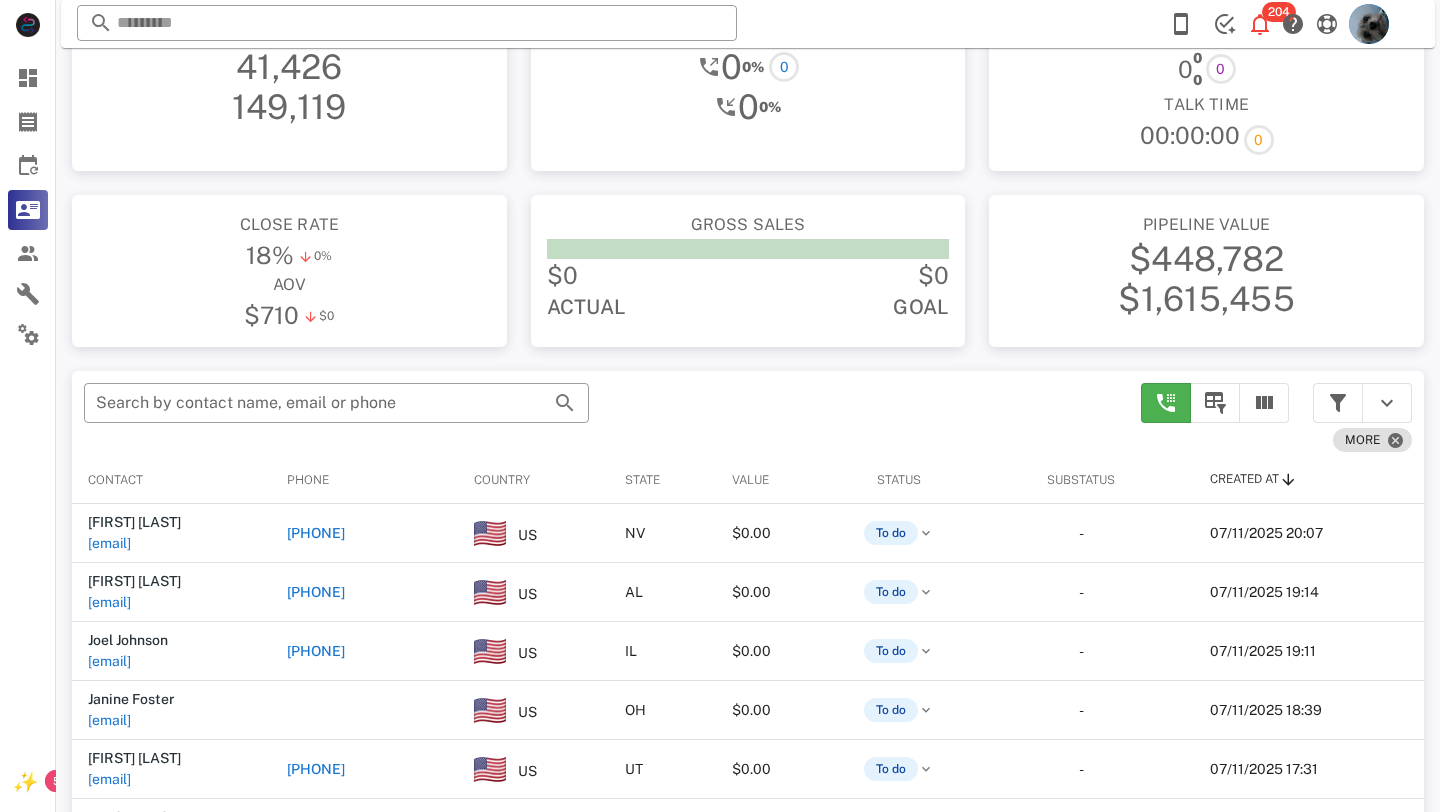 scroll, scrollTop: 0, scrollLeft: 0, axis: both 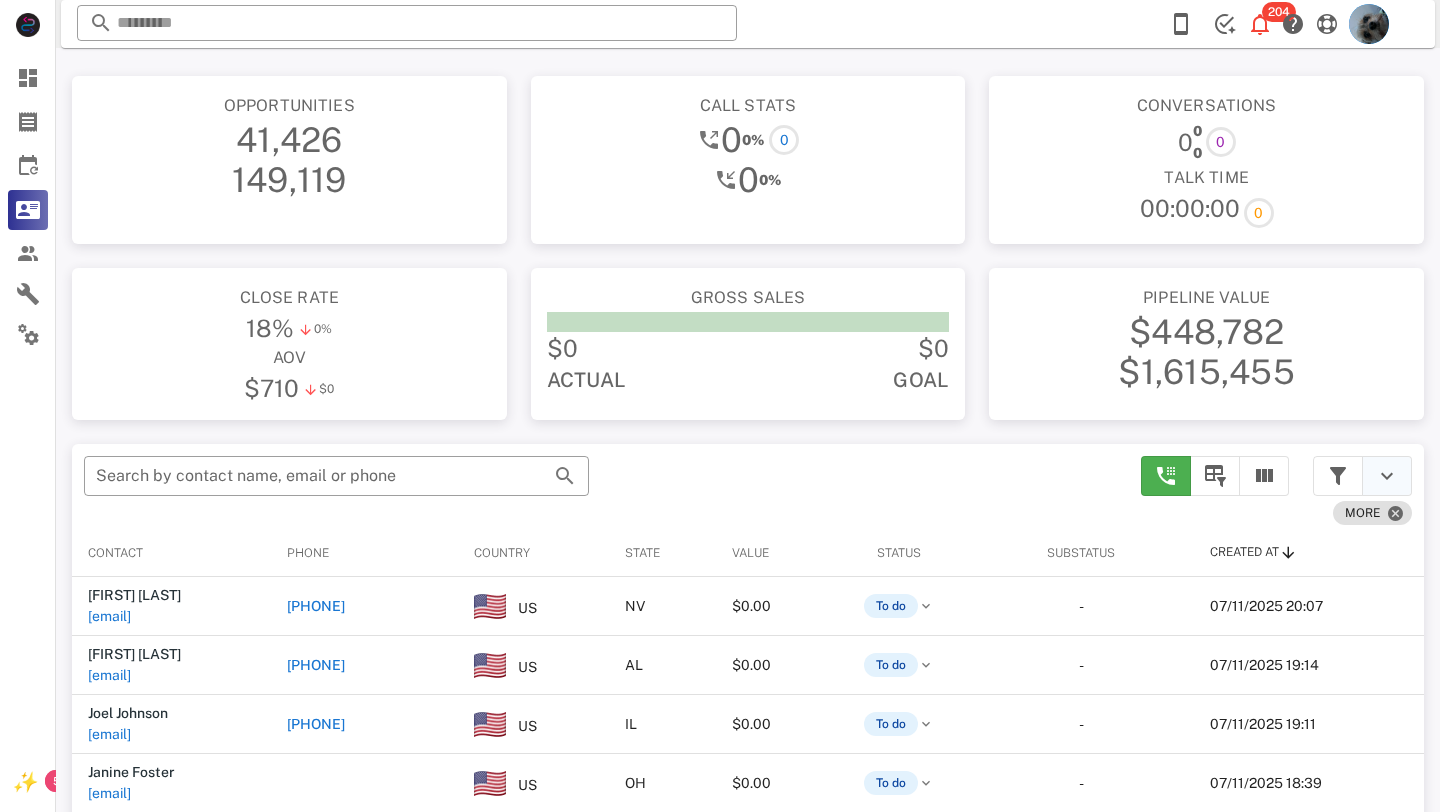 click at bounding box center (1387, 476) 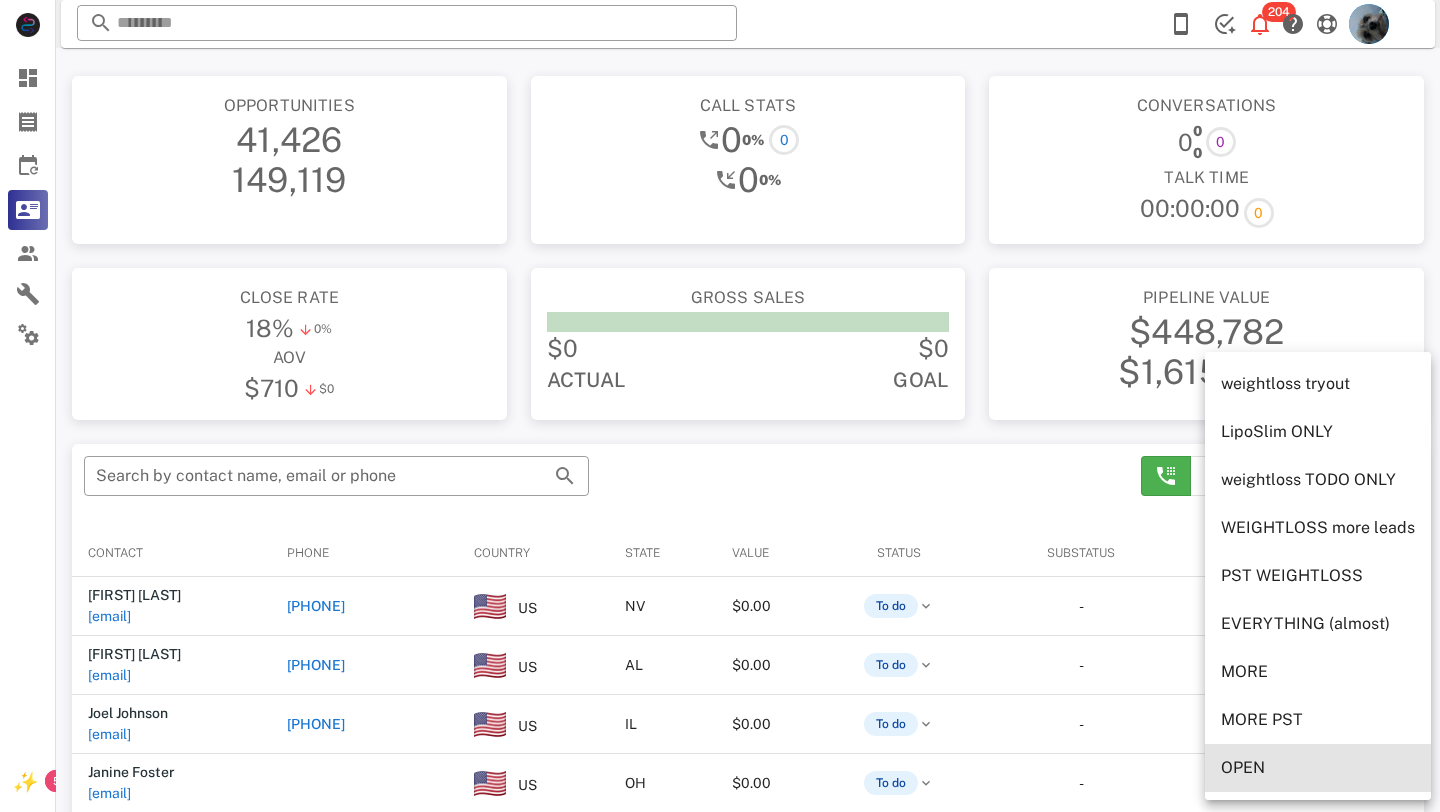 click on "OPEN" at bounding box center (1318, 767) 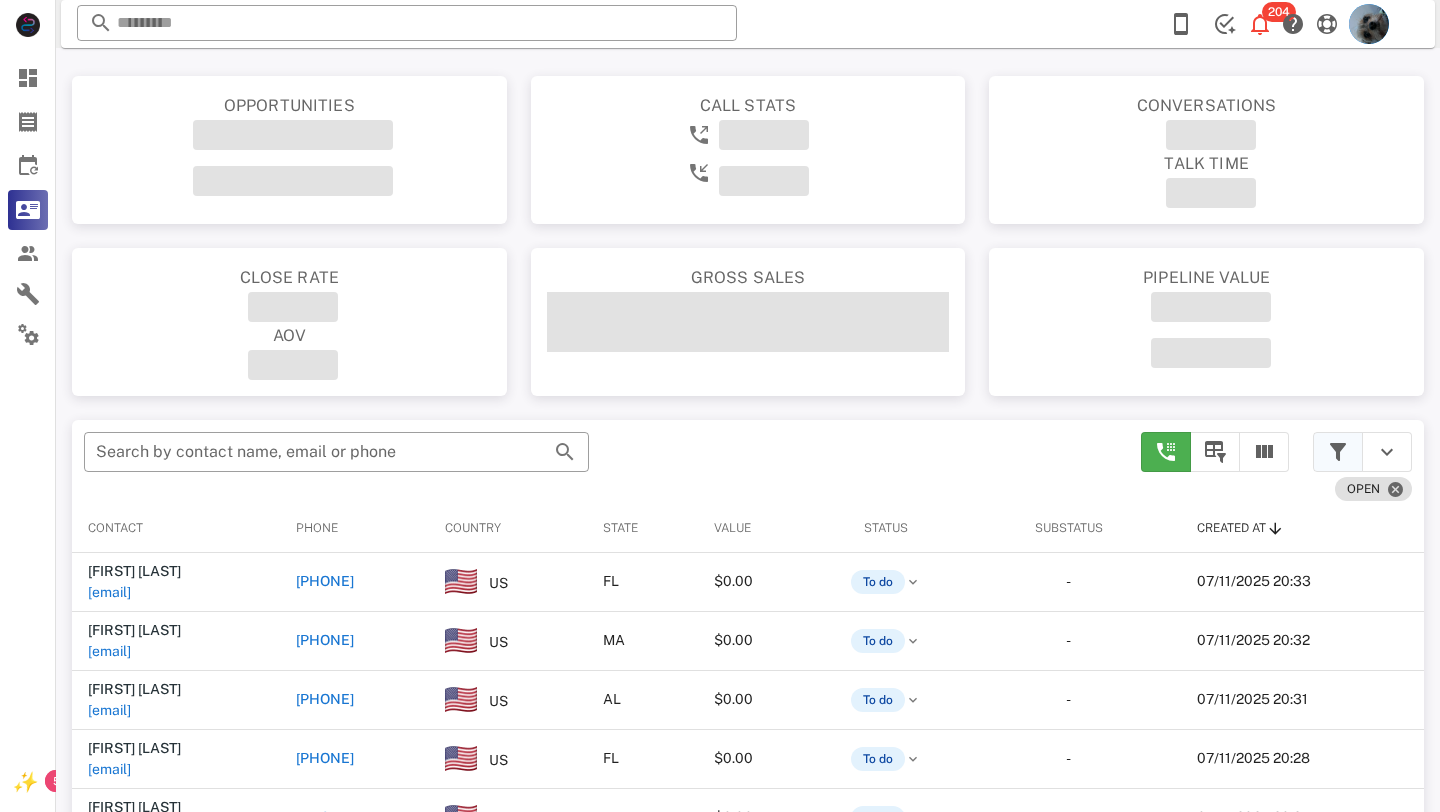 click at bounding box center (1338, 452) 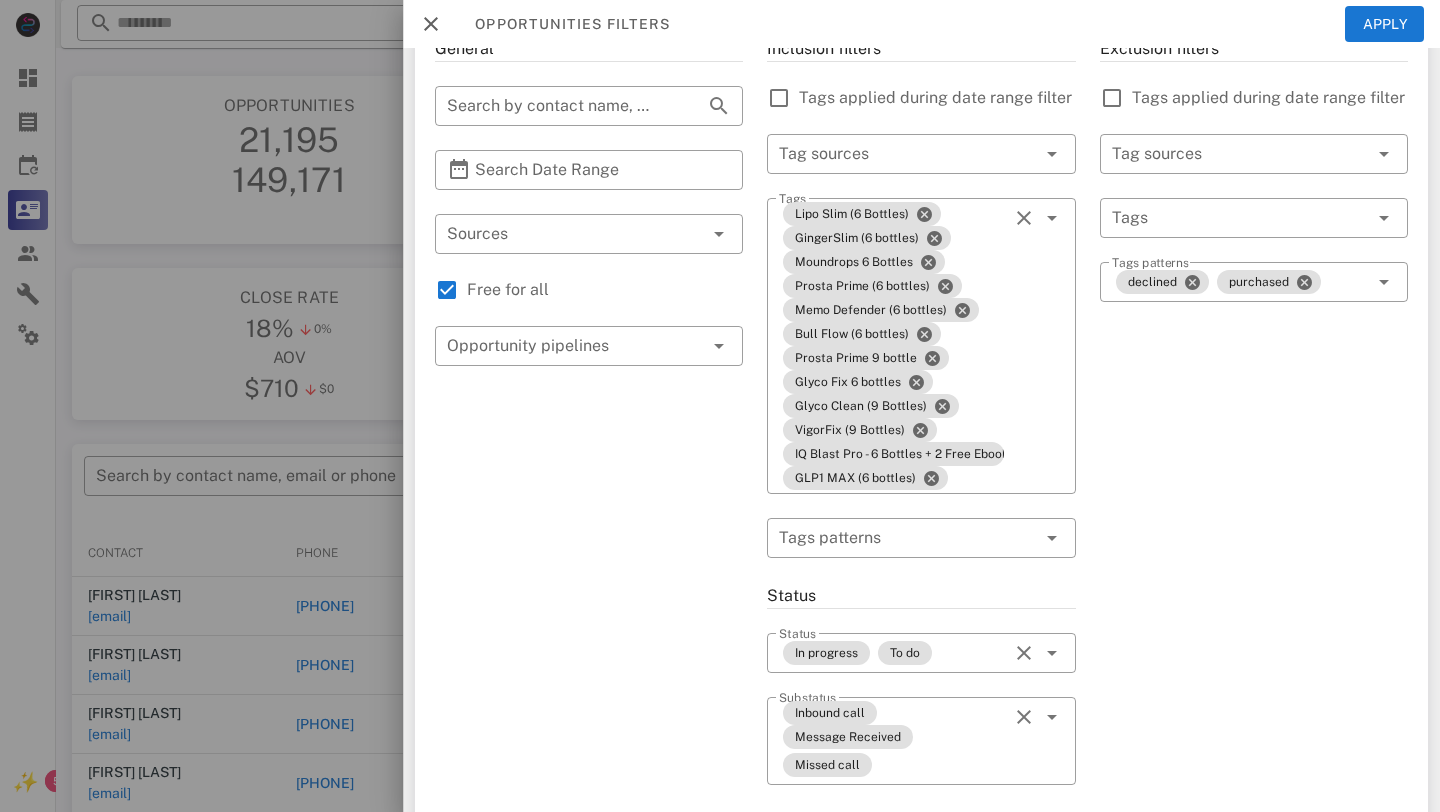 scroll, scrollTop: 0, scrollLeft: 0, axis: both 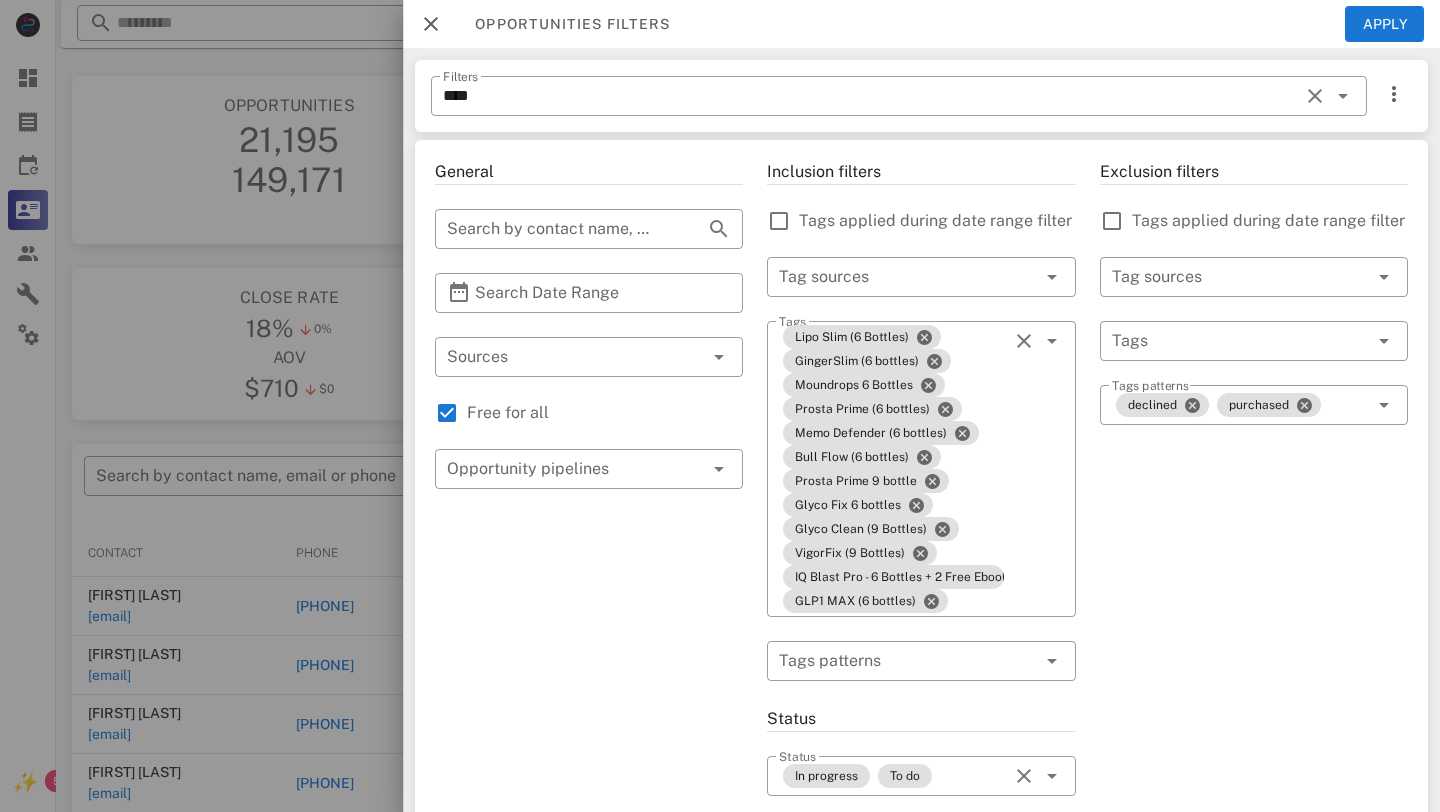 click at bounding box center [431, 24] 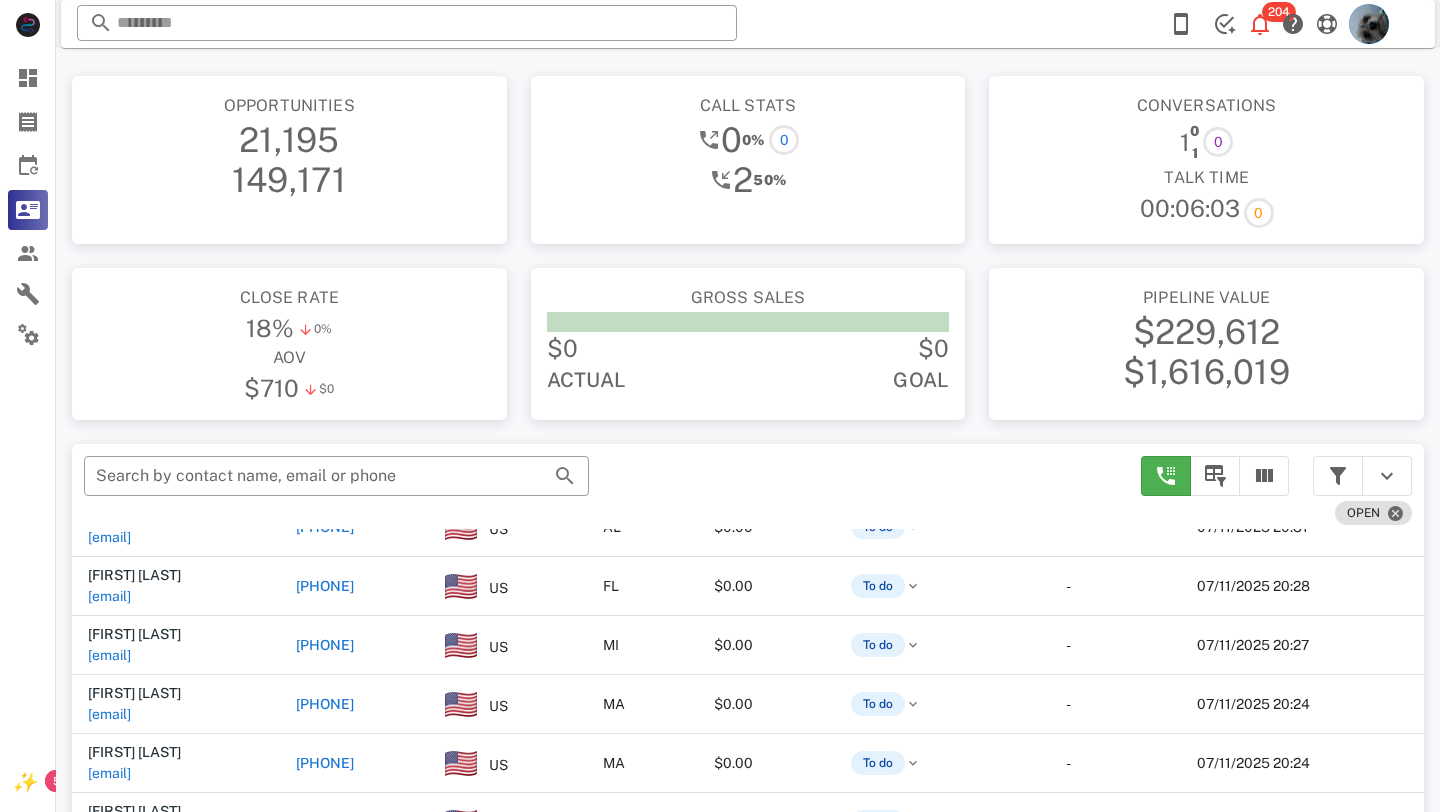 scroll, scrollTop: 204, scrollLeft: 0, axis: vertical 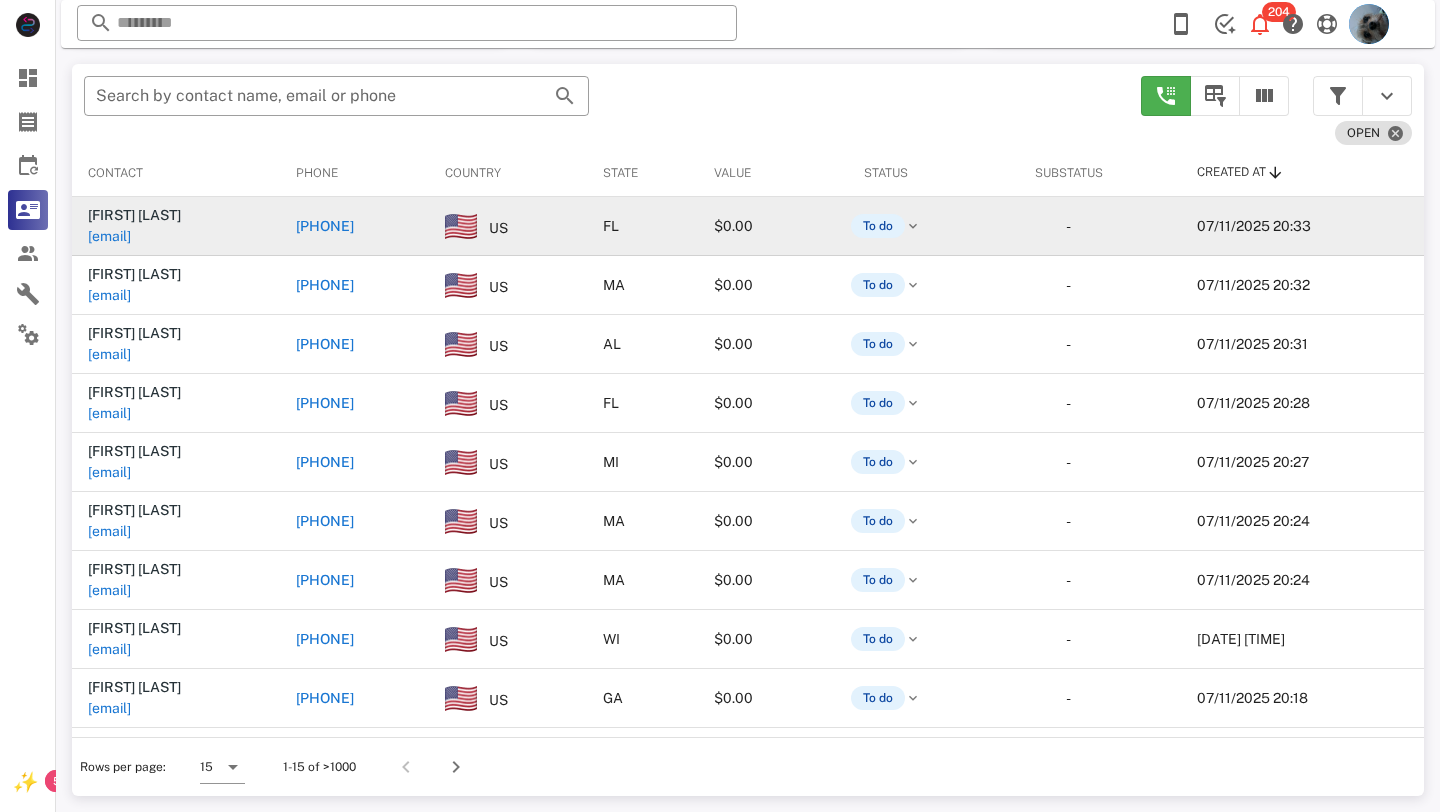 click on "[PHONE]" at bounding box center (325, 226) 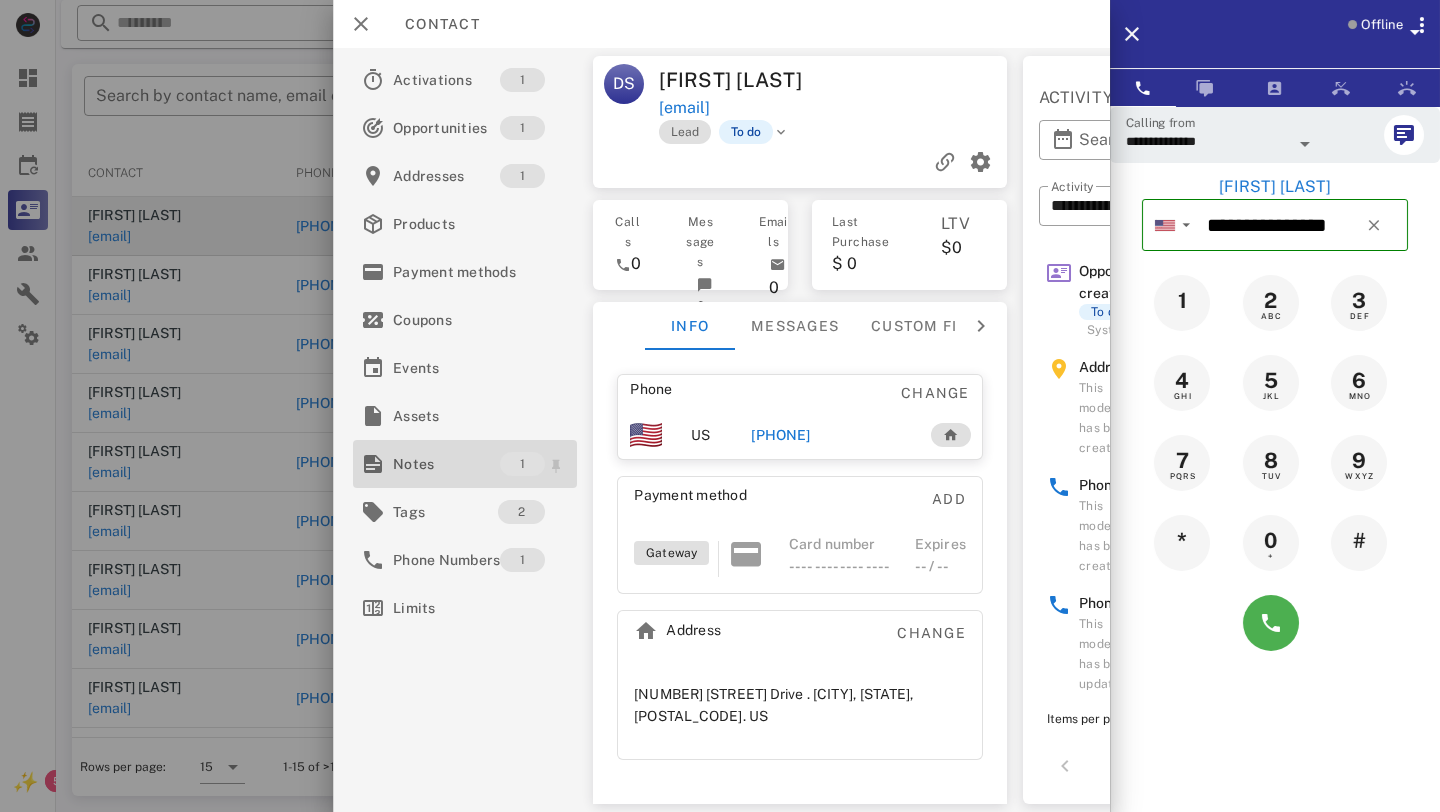 click on "Notes" at bounding box center [446, 464] 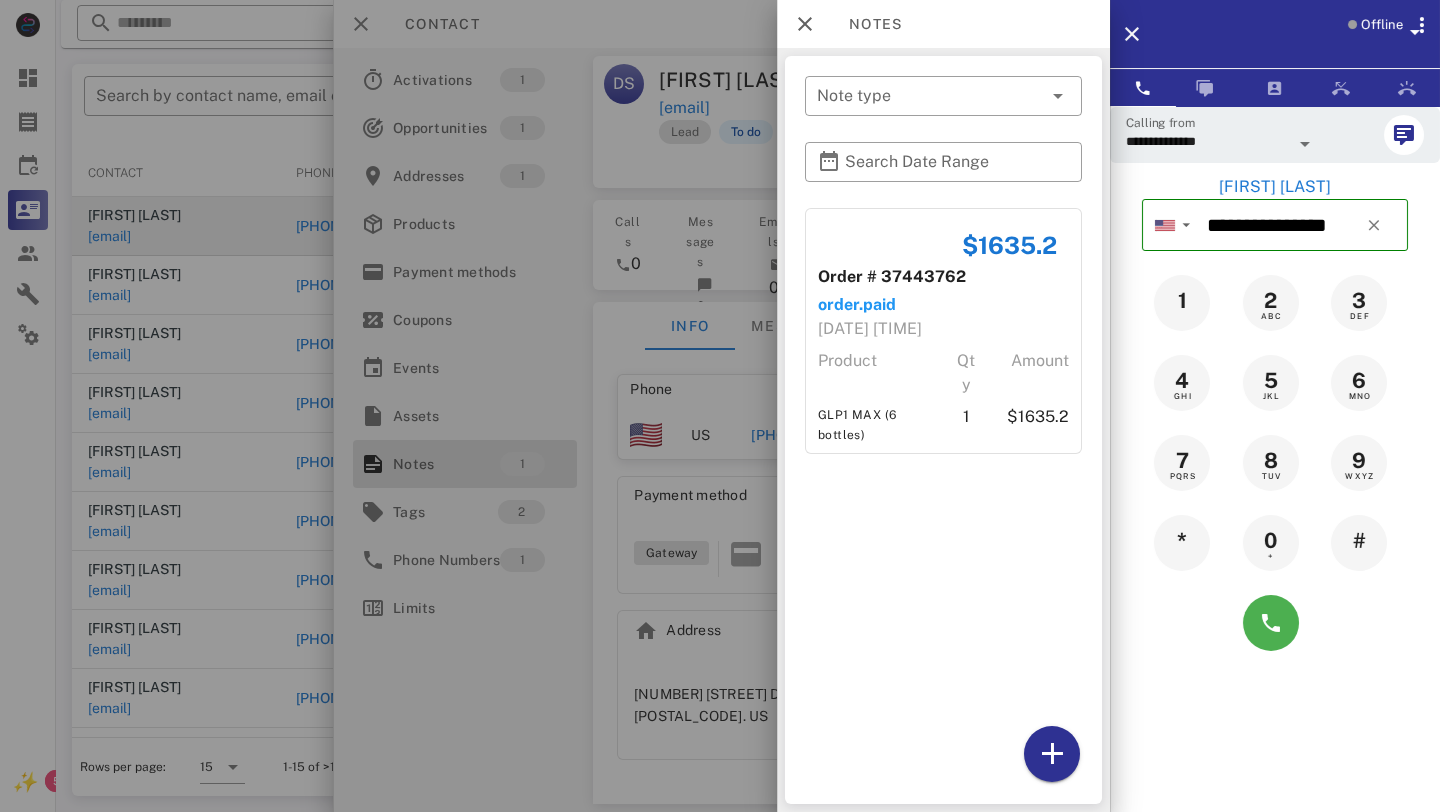 click at bounding box center [1352, 24] 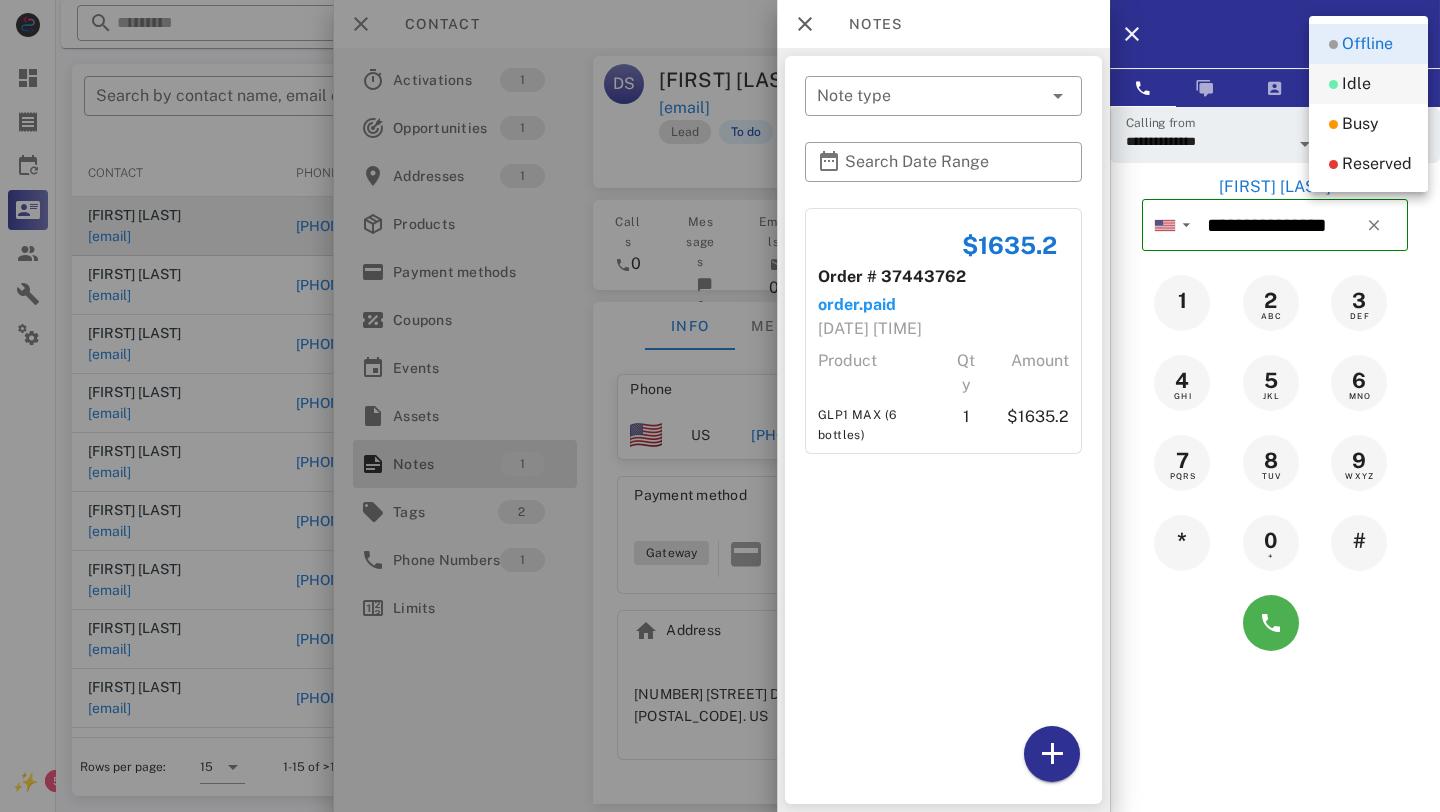 click on "Idle" at bounding box center [1356, 84] 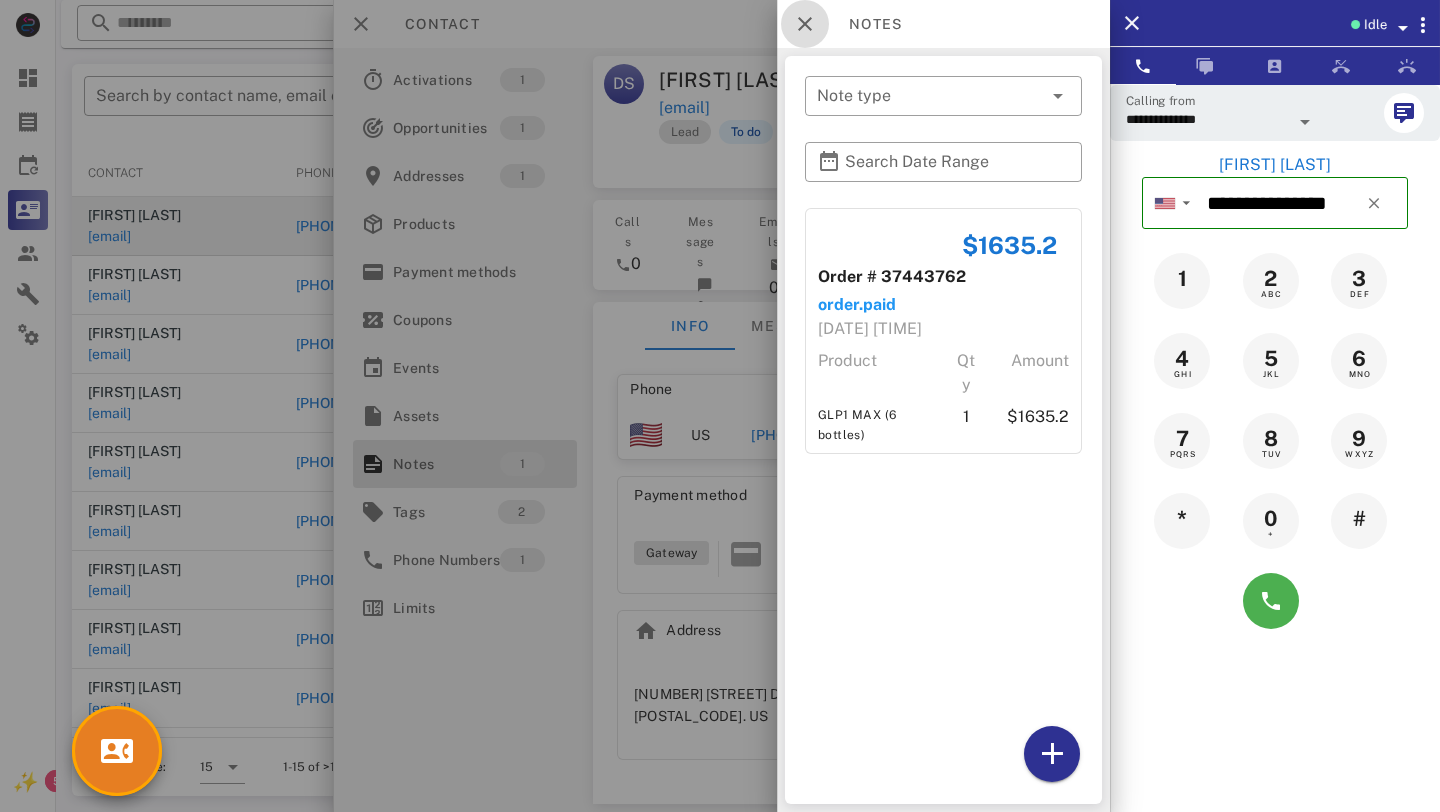 click at bounding box center [805, 24] 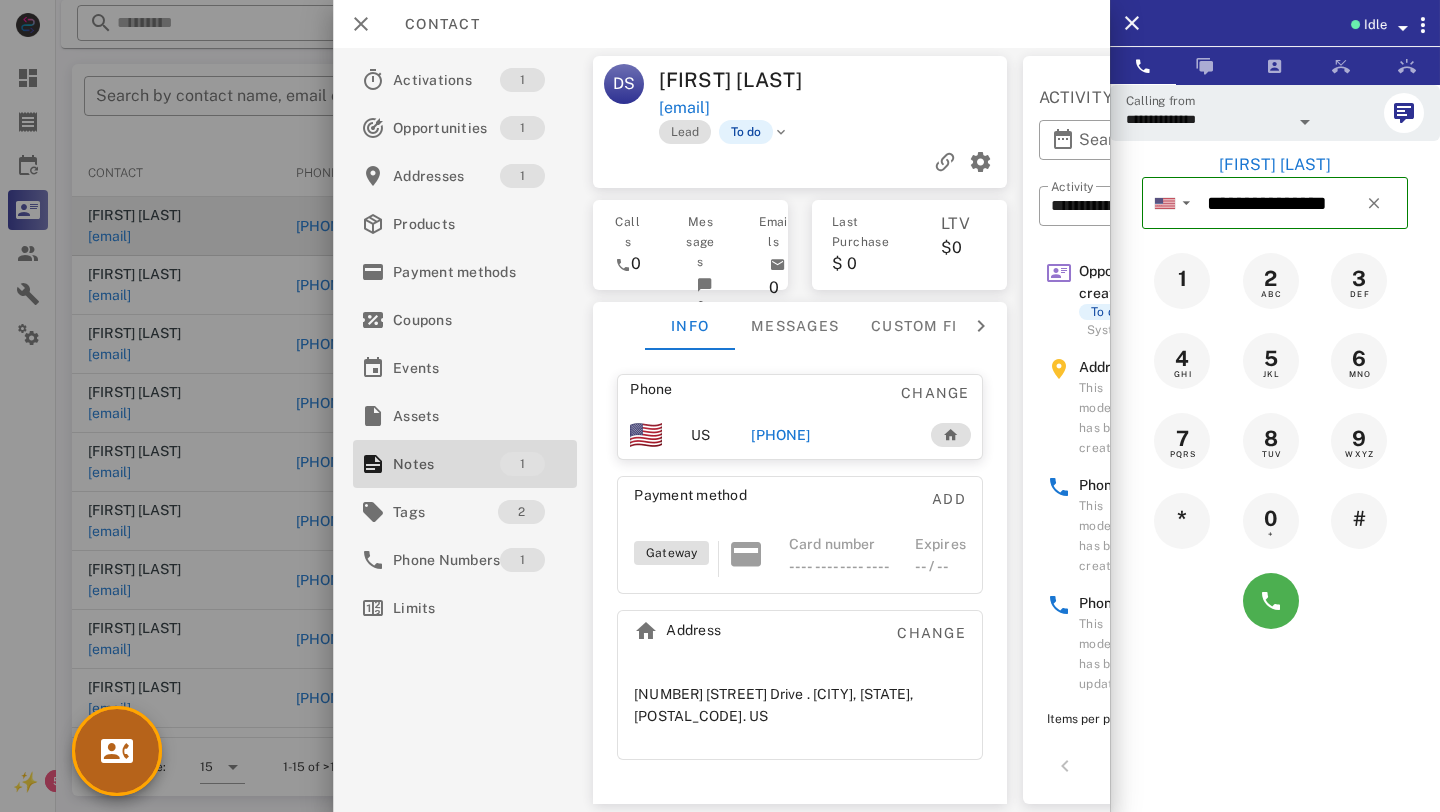 click at bounding box center (117, 751) 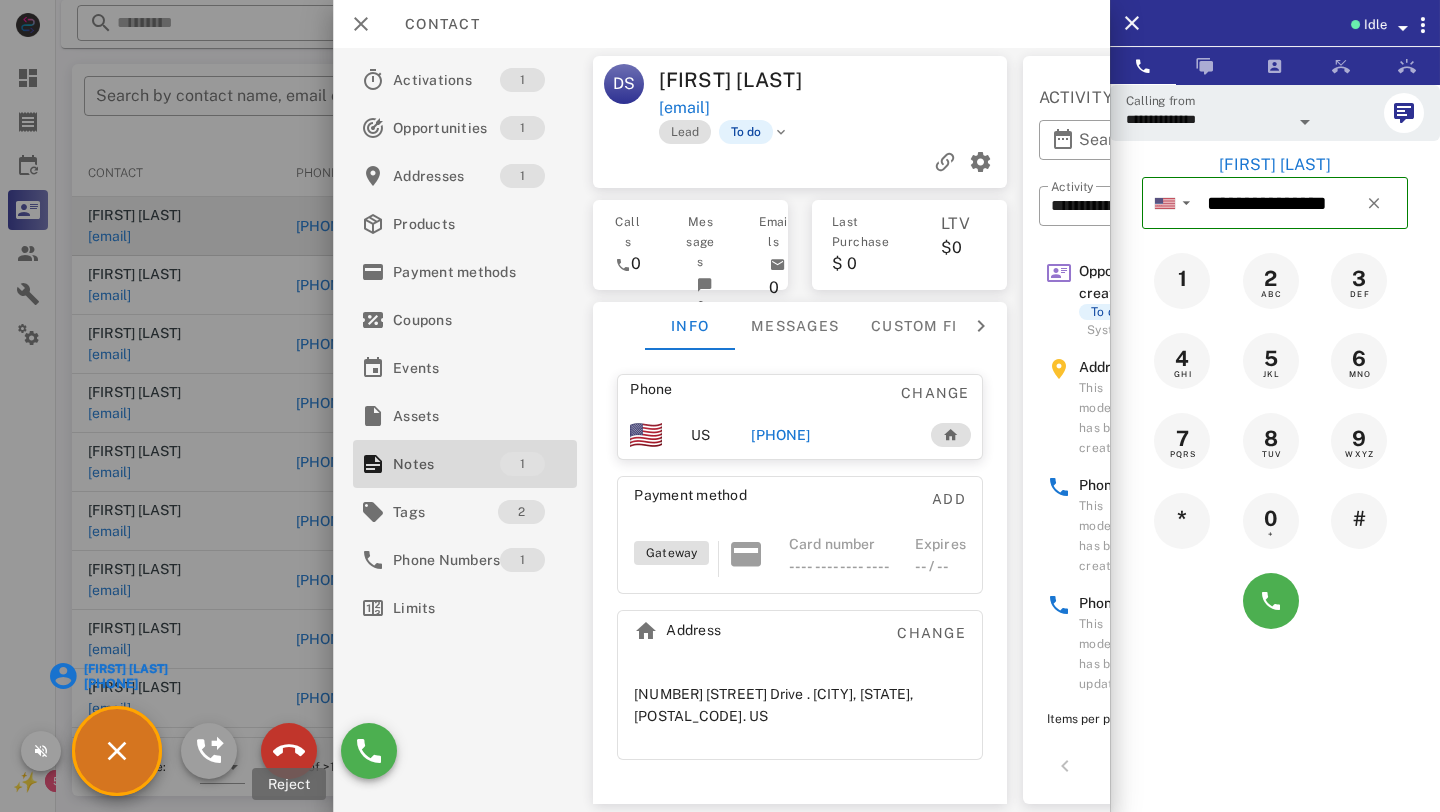 click at bounding box center [289, 751] 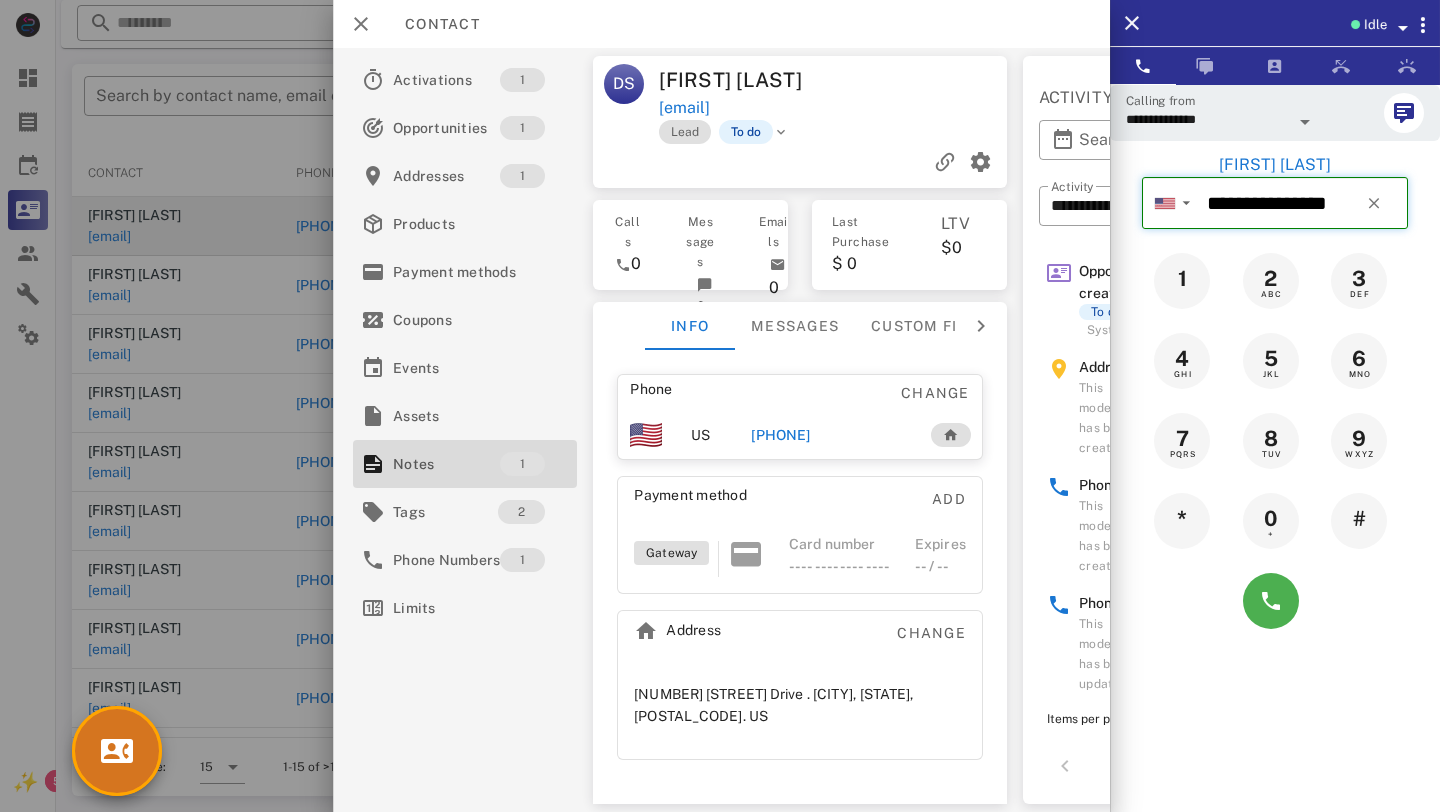 type 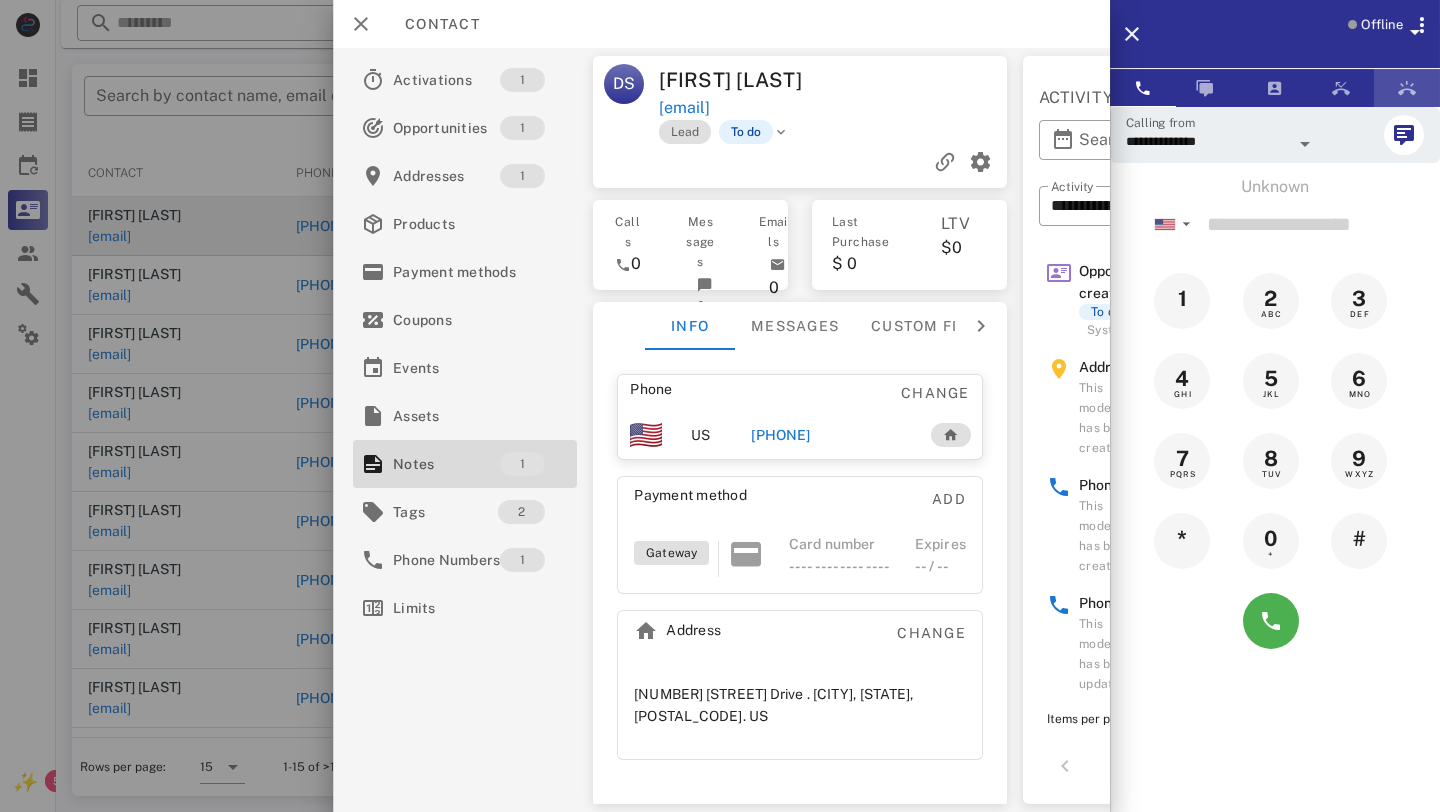 click at bounding box center [1407, 88] 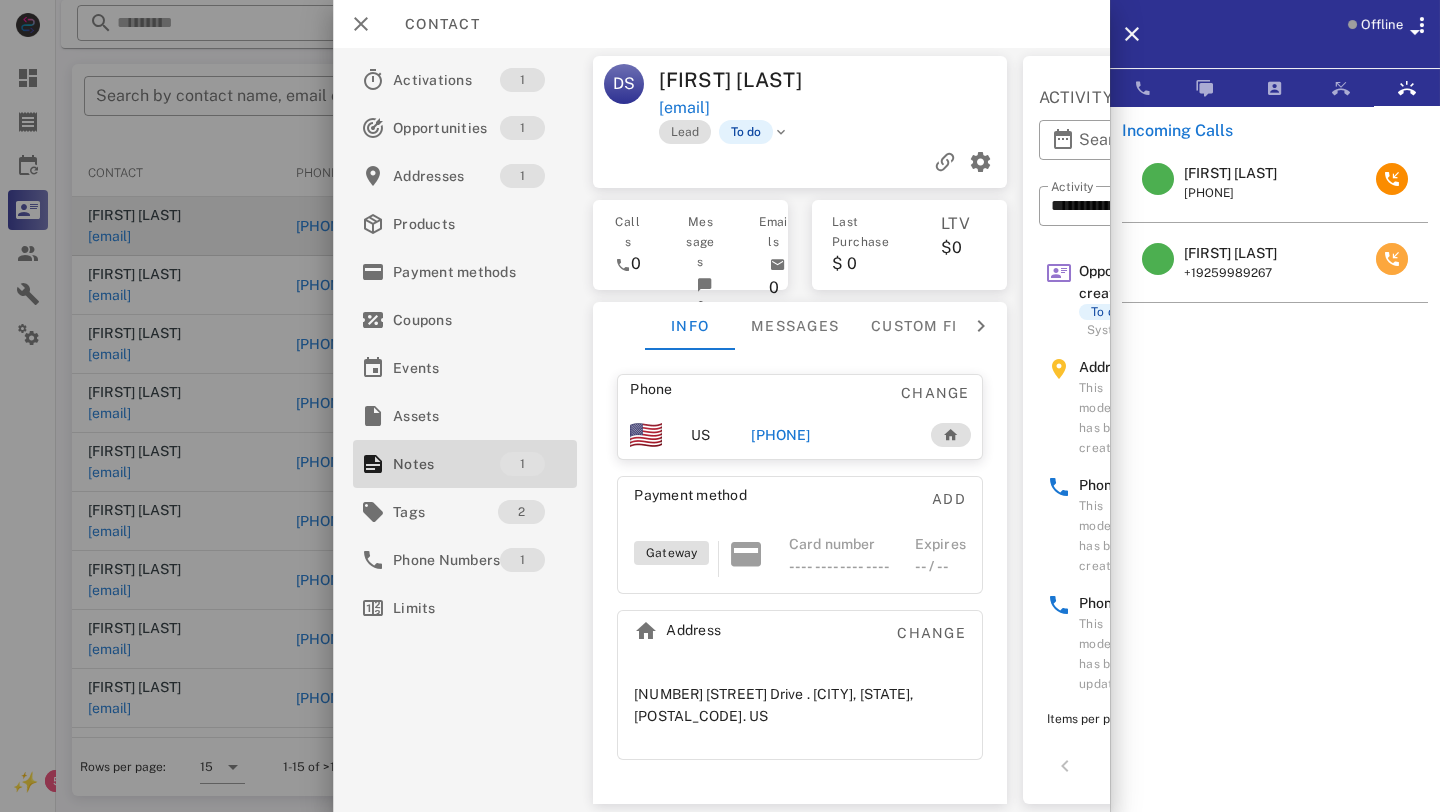 click at bounding box center [1392, 259] 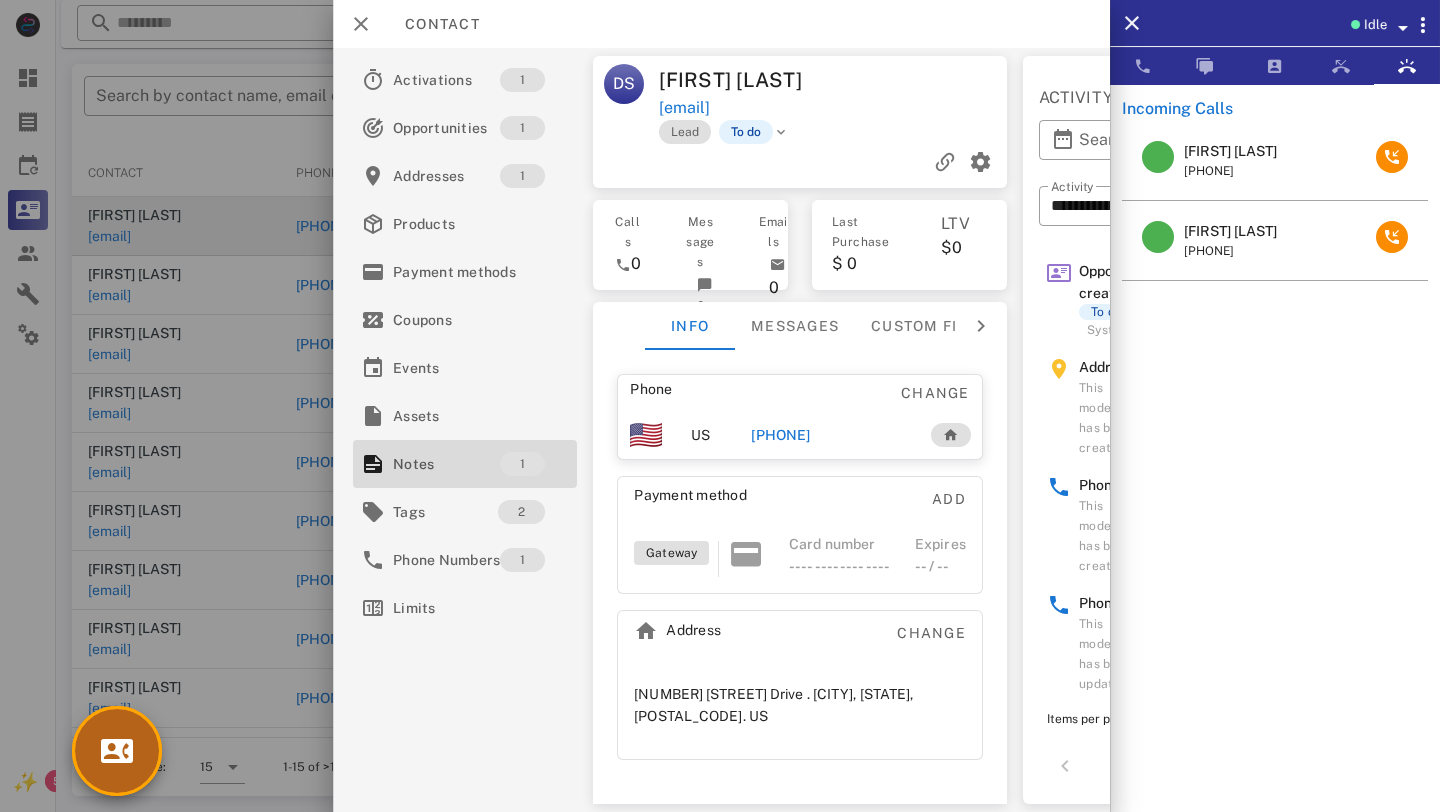click at bounding box center [117, 751] 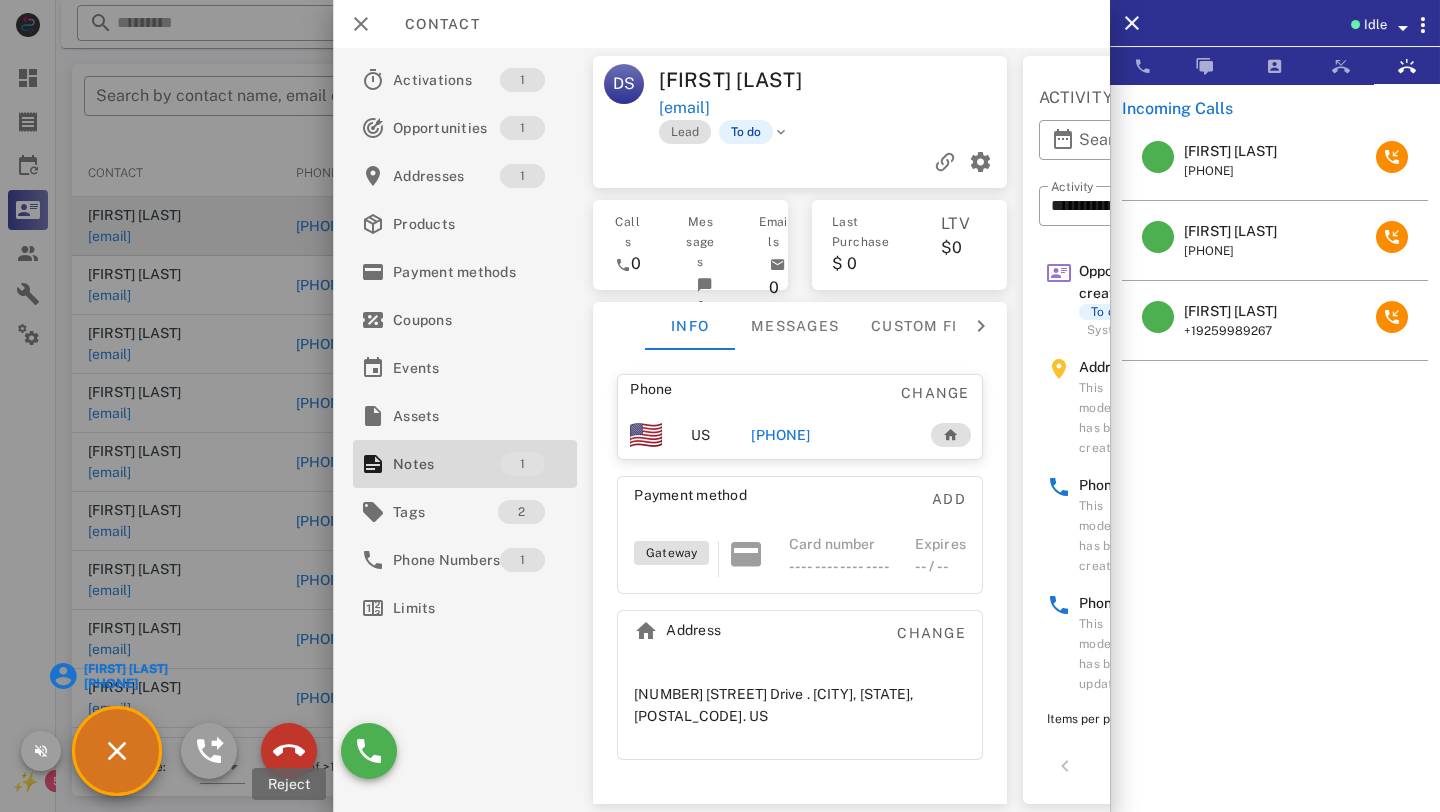 click at bounding box center [289, 751] 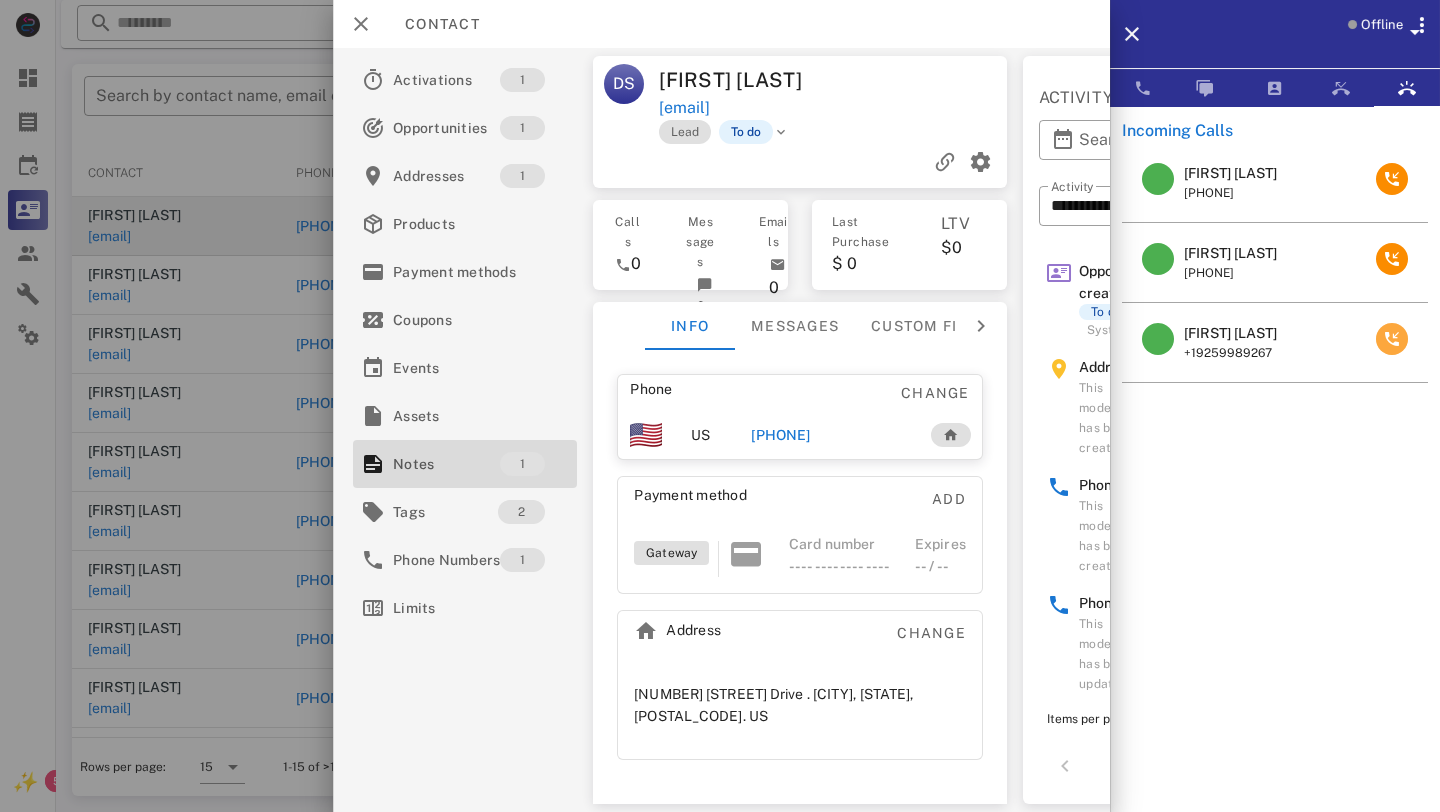 click at bounding box center [1392, 339] 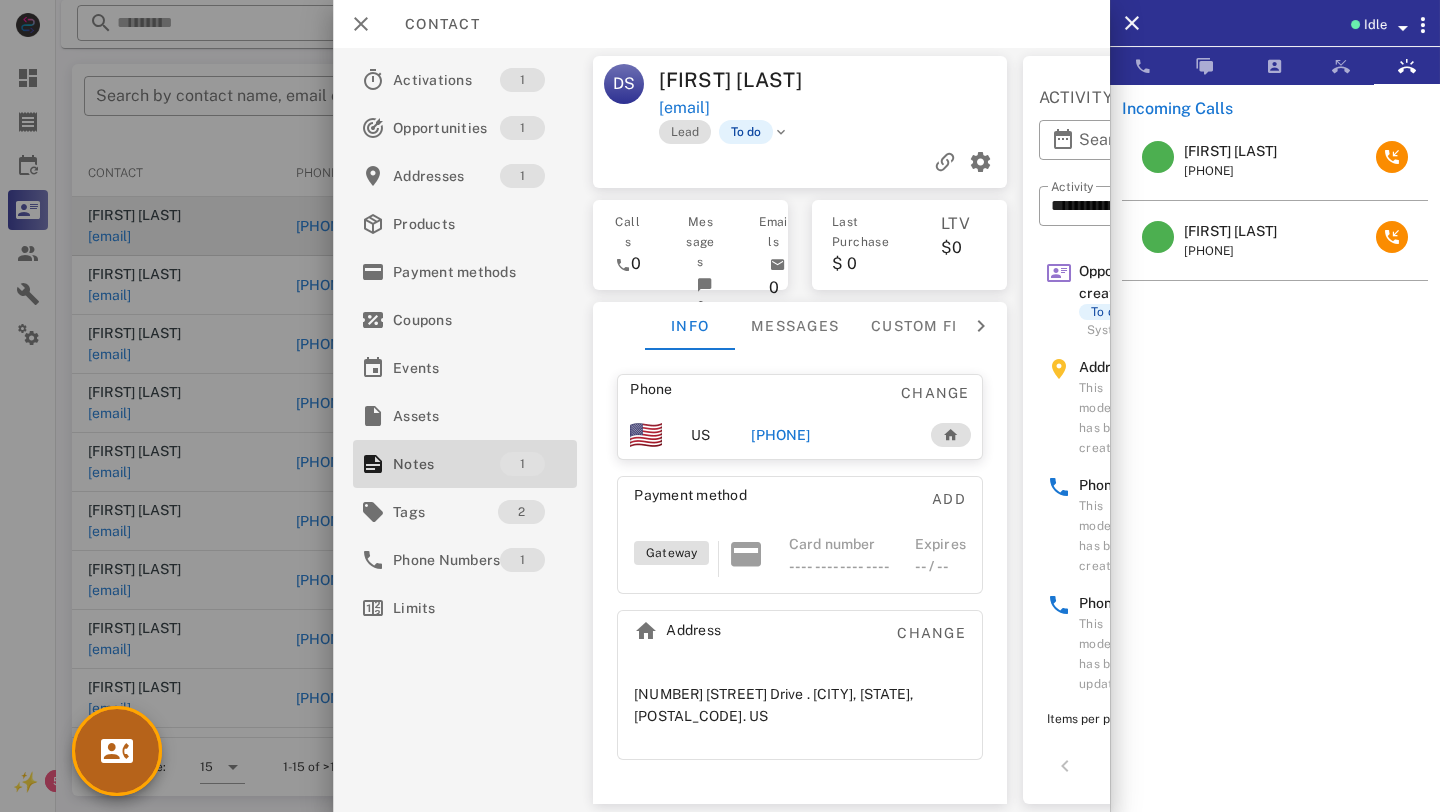 click at bounding box center (117, 751) 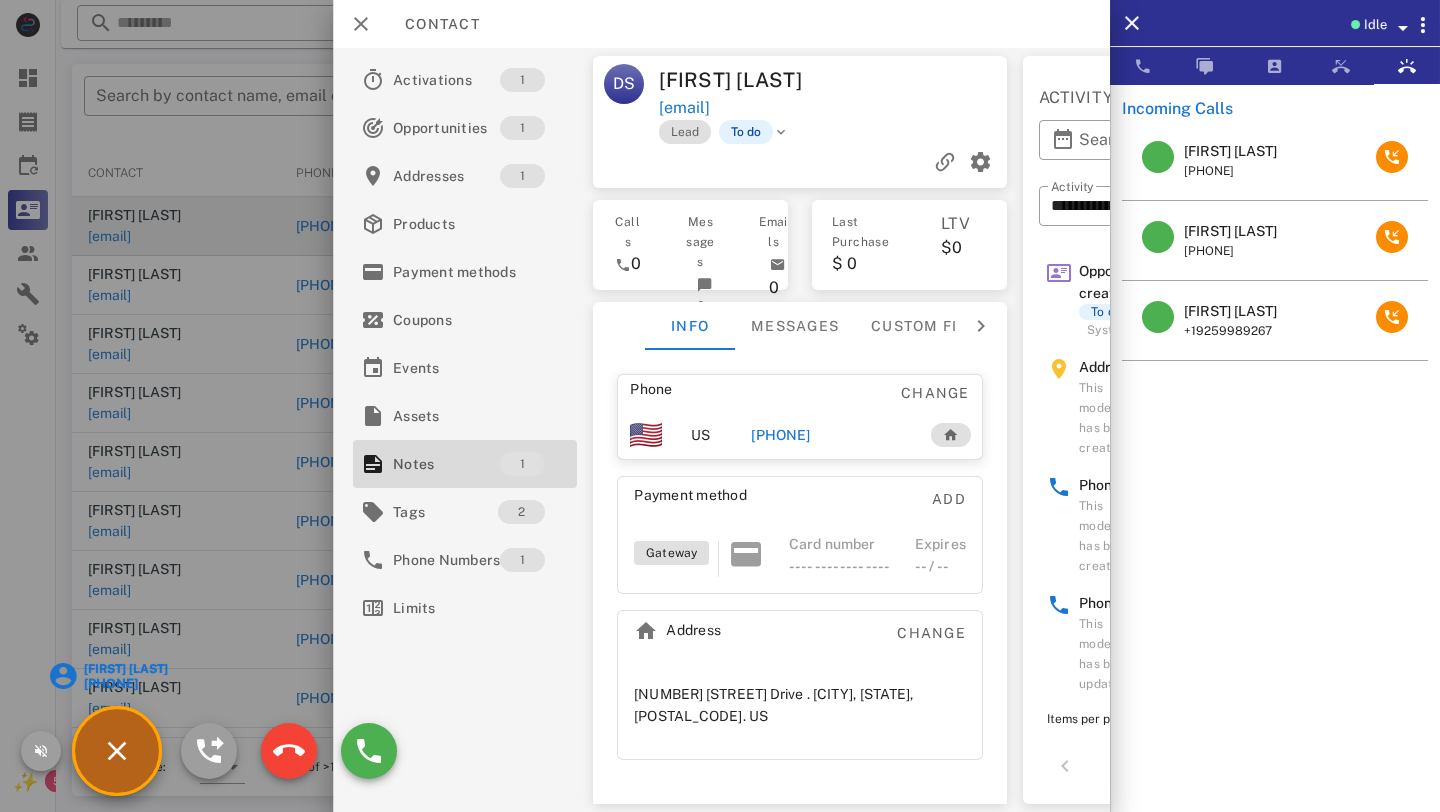 click on "Gussie Gumm" at bounding box center (125, 669) 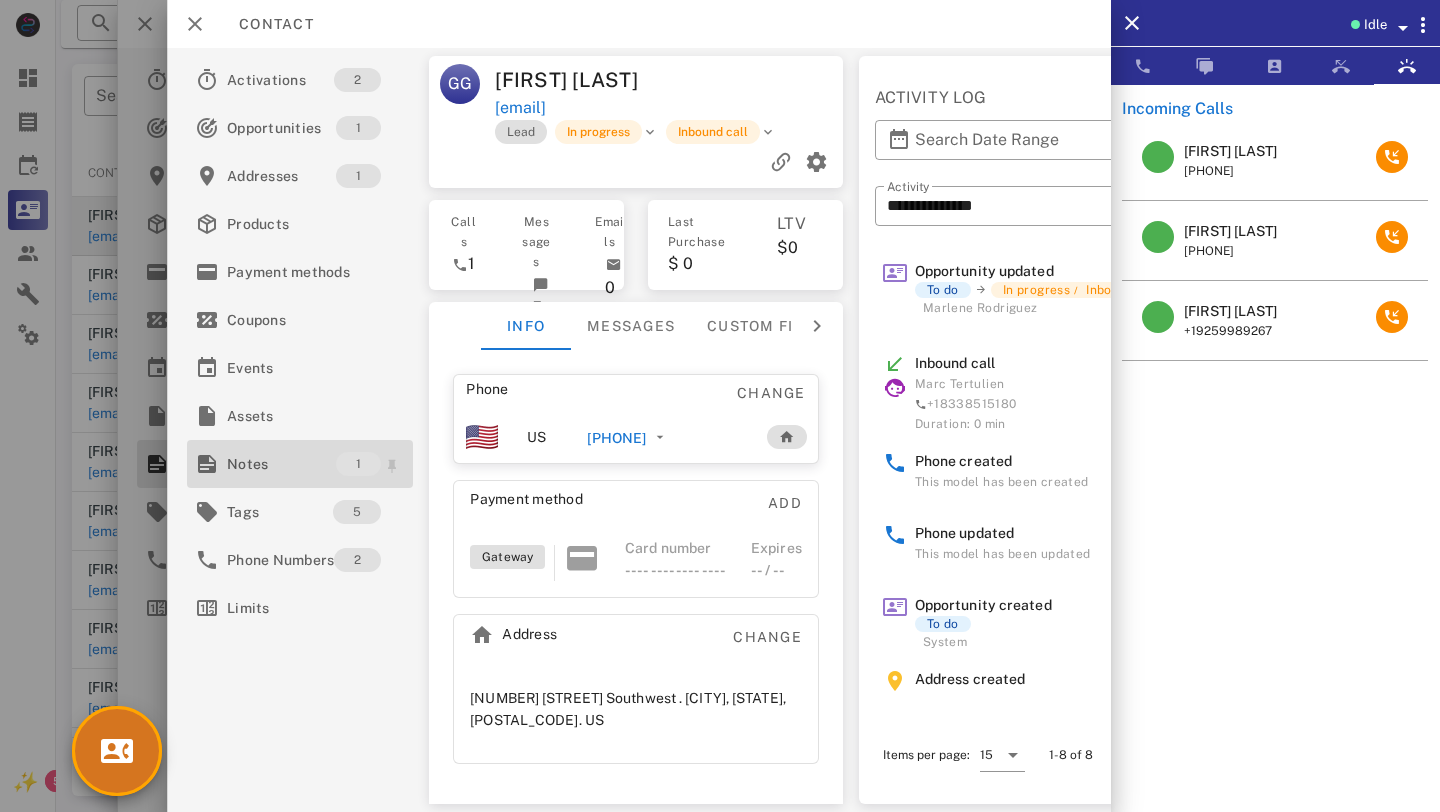 click on "Notes" at bounding box center (281, 464) 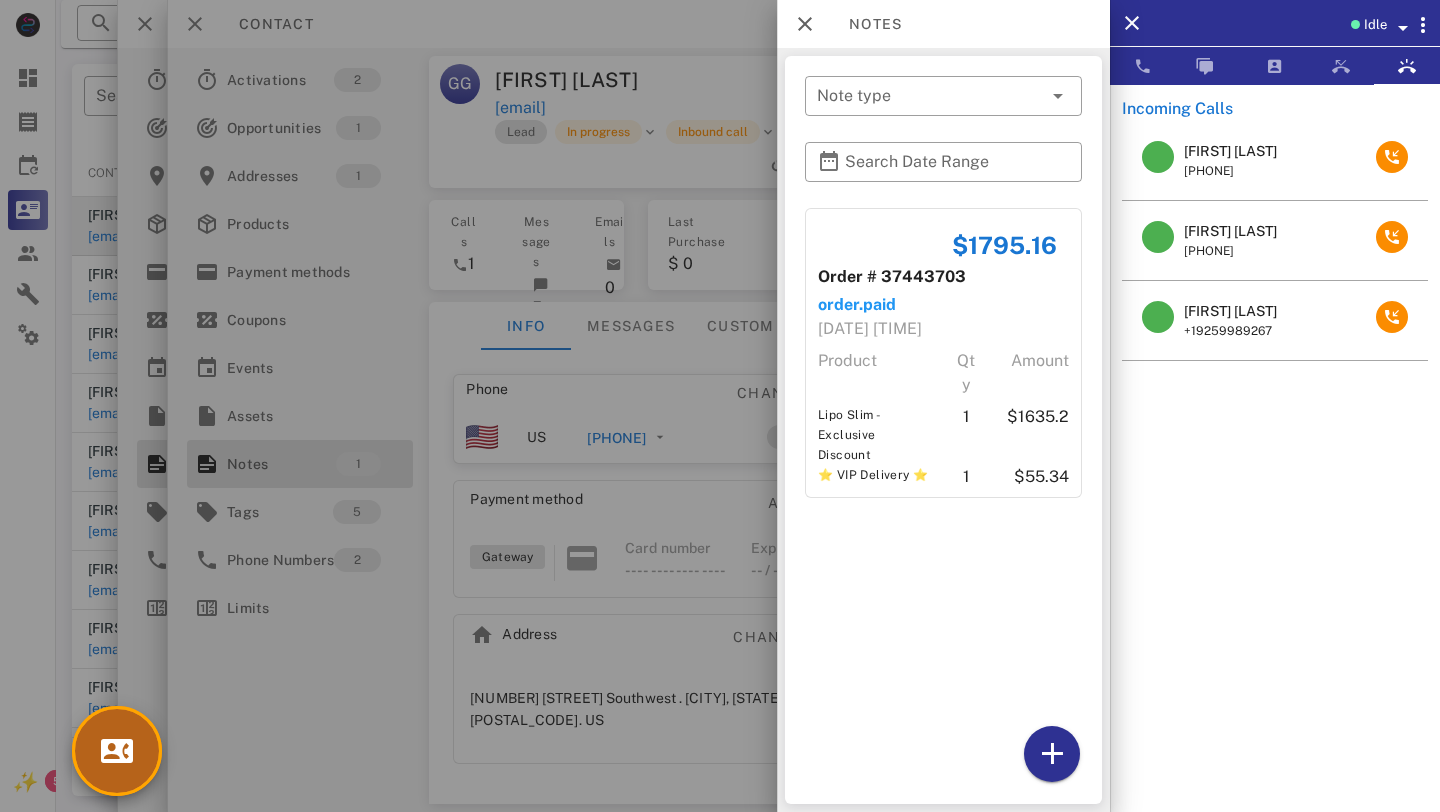 click at bounding box center [117, 751] 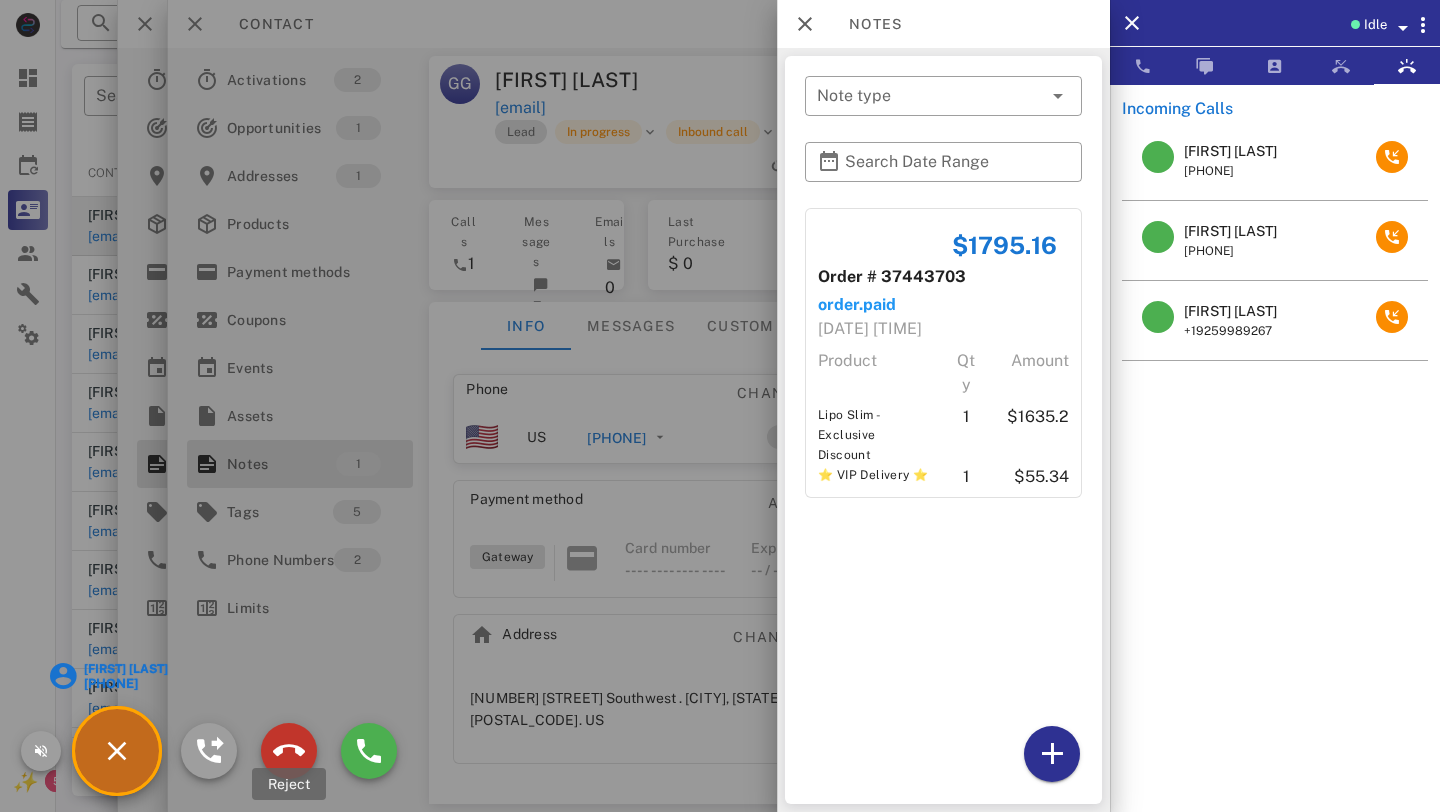 click at bounding box center [289, 751] 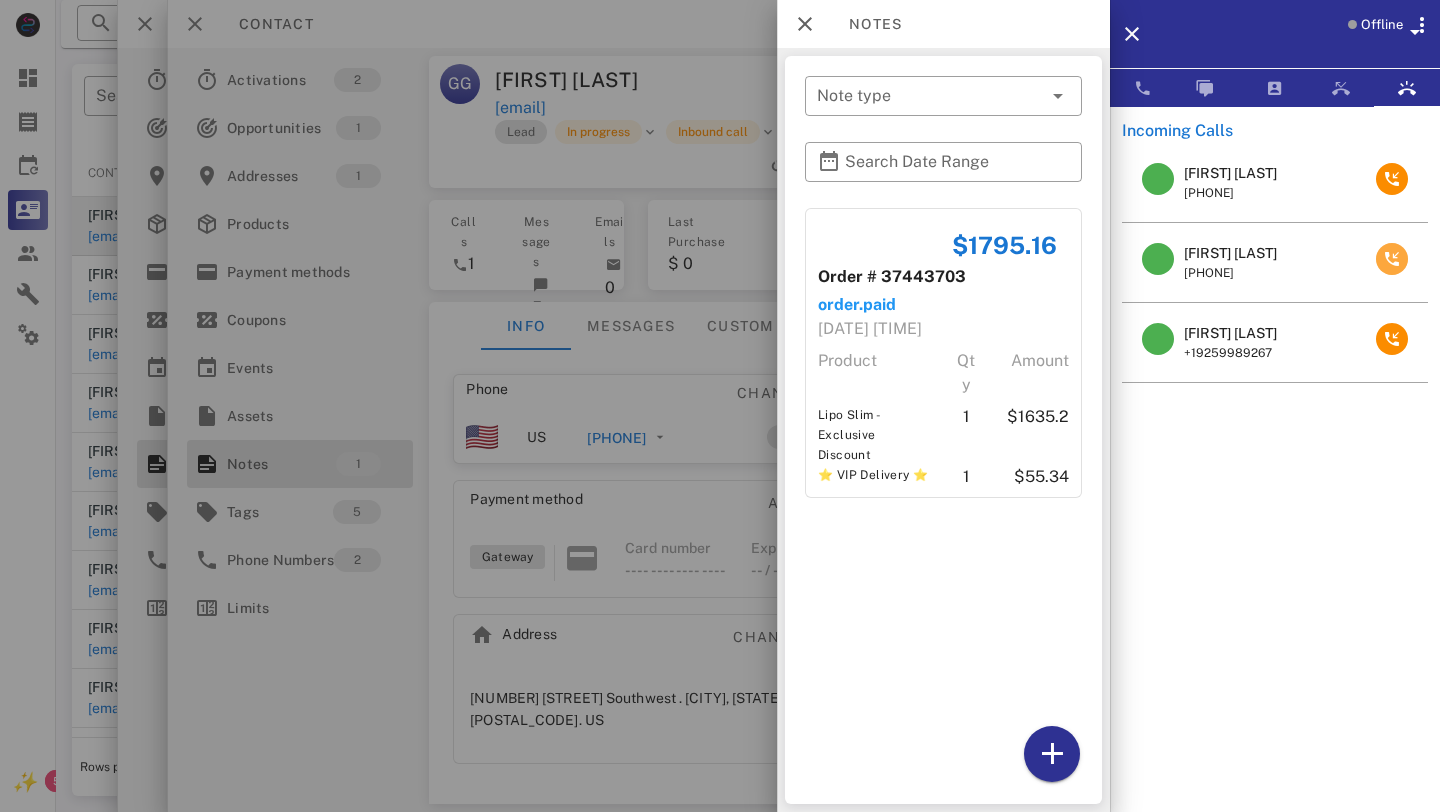 click at bounding box center [1392, 259] 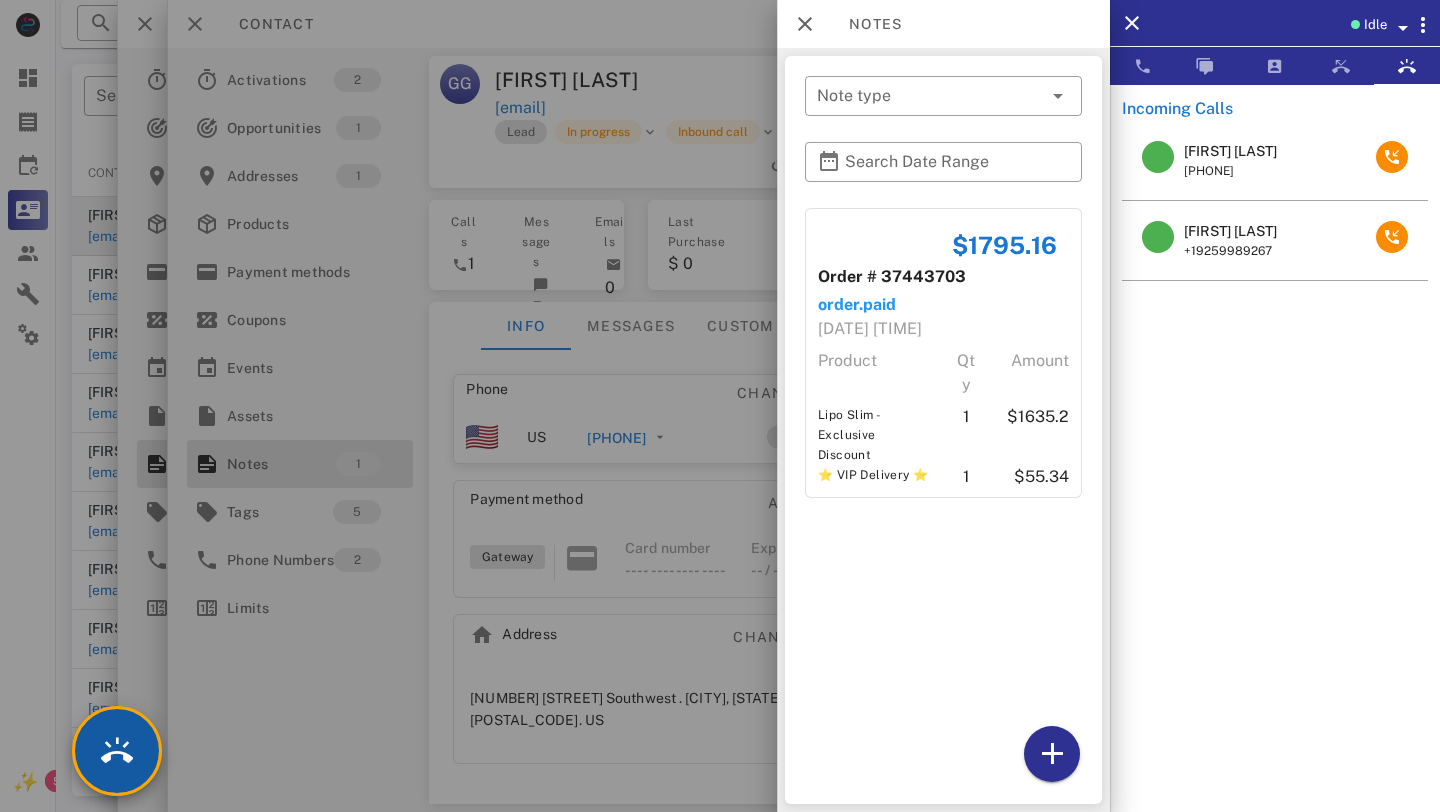 click at bounding box center [117, 751] 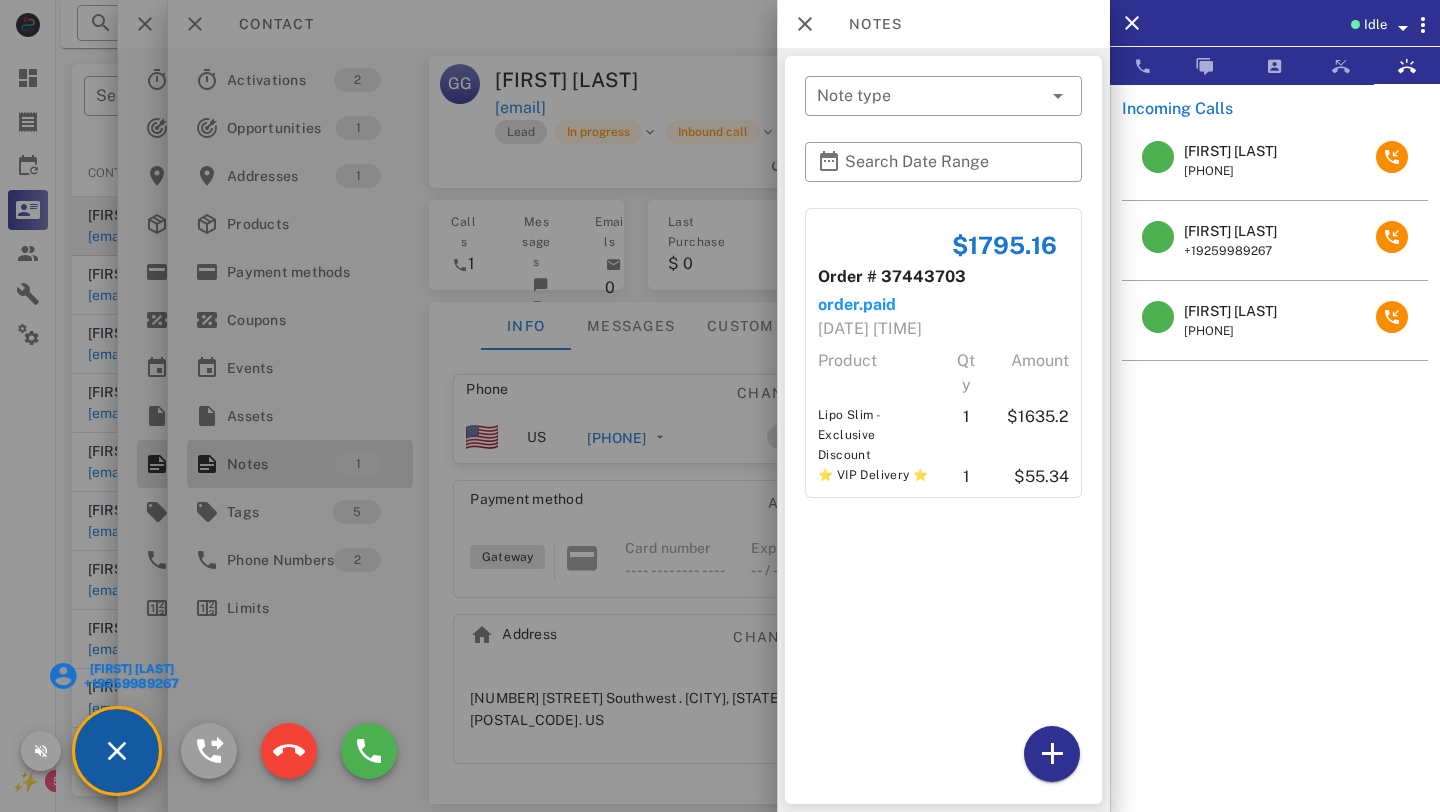 click on "Jesica Malespin" at bounding box center [131, 669] 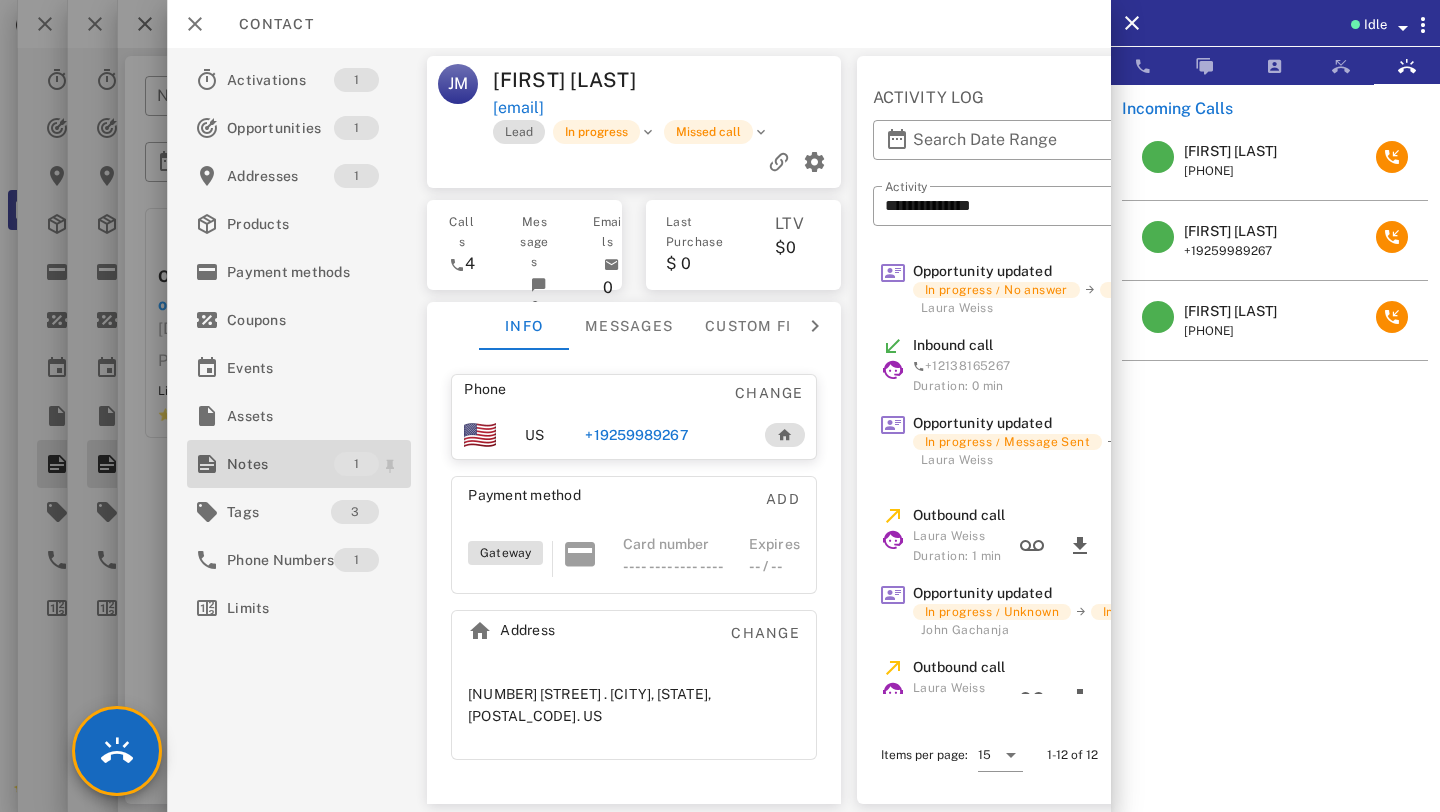 click on "Notes" at bounding box center (280, 464) 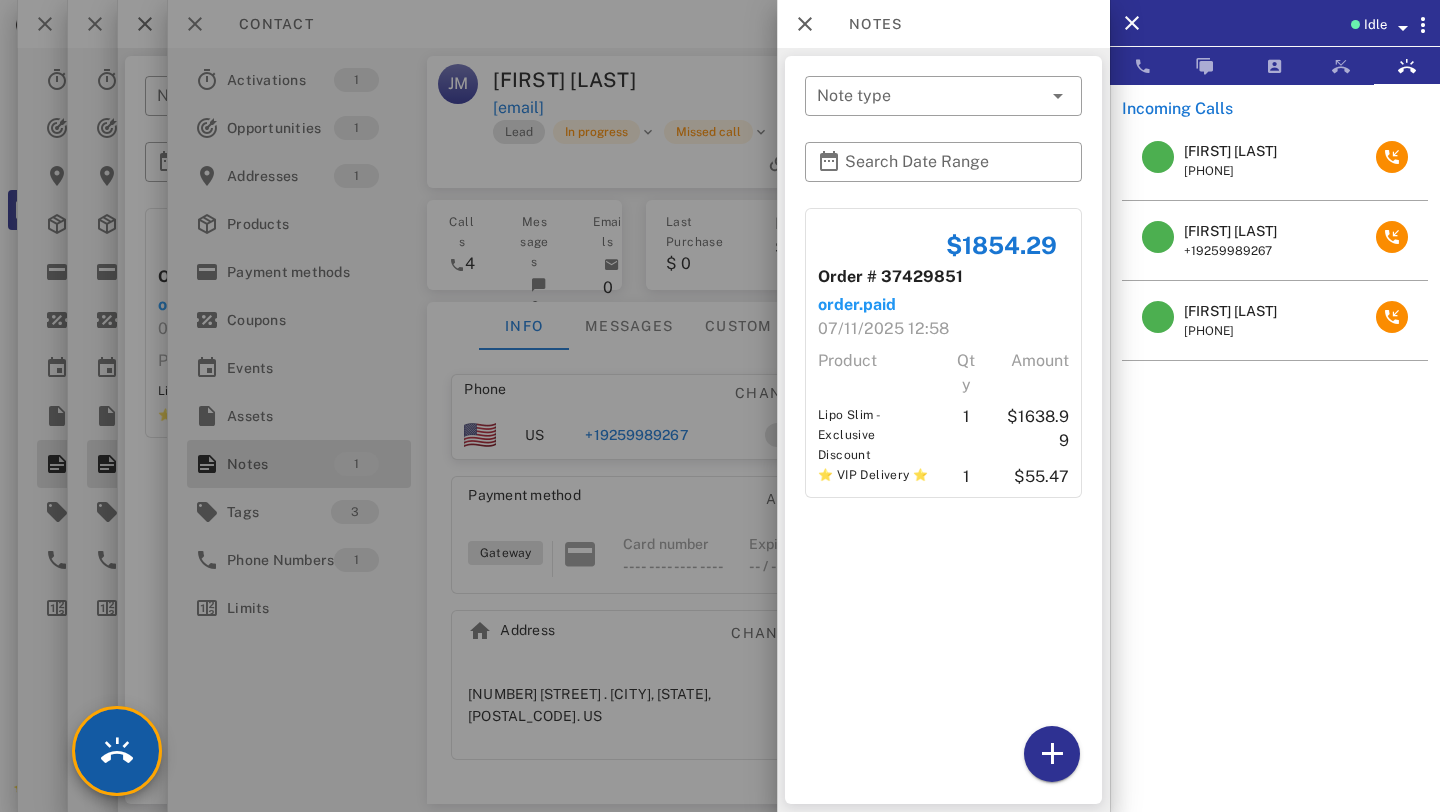 click at bounding box center (117, 751) 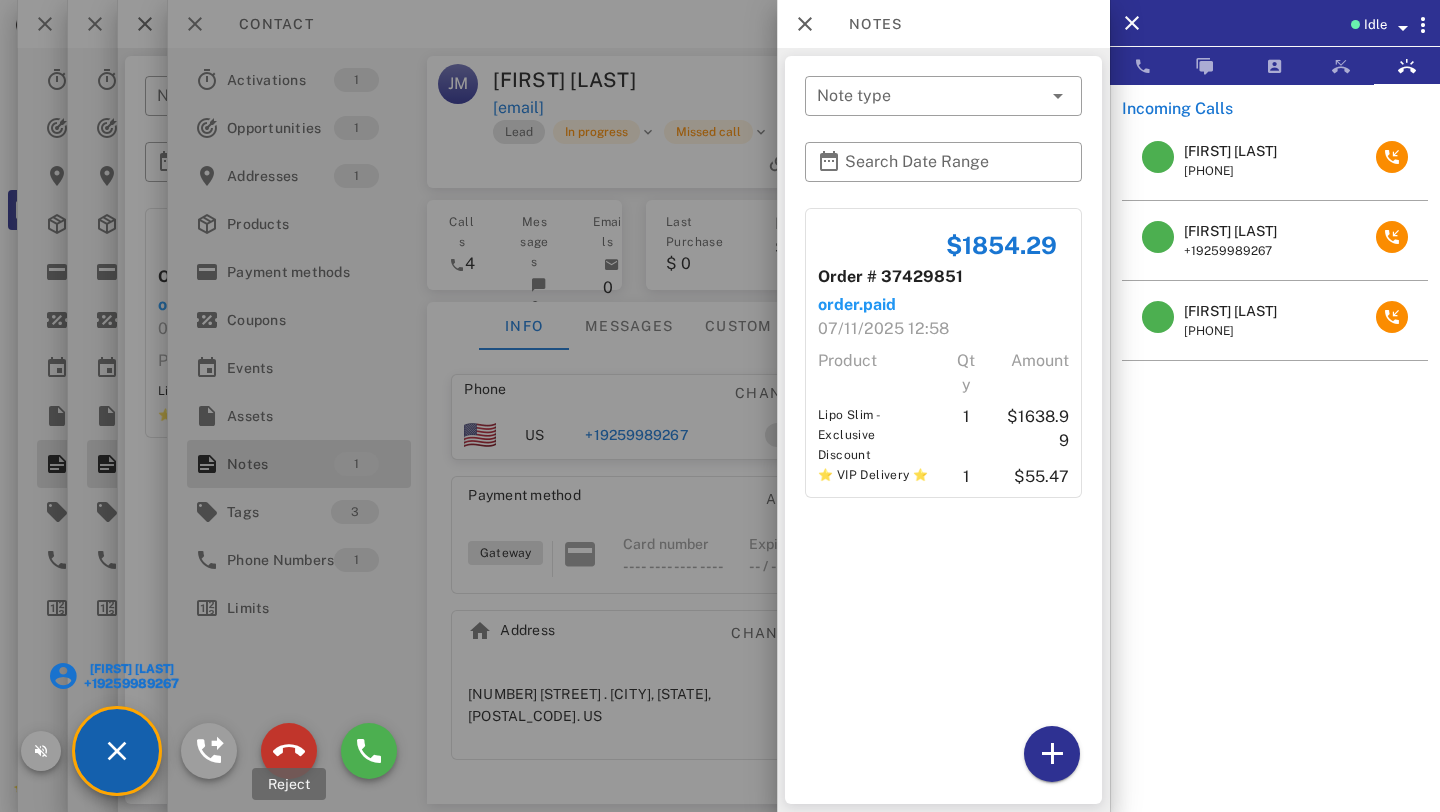 click at bounding box center (289, 751) 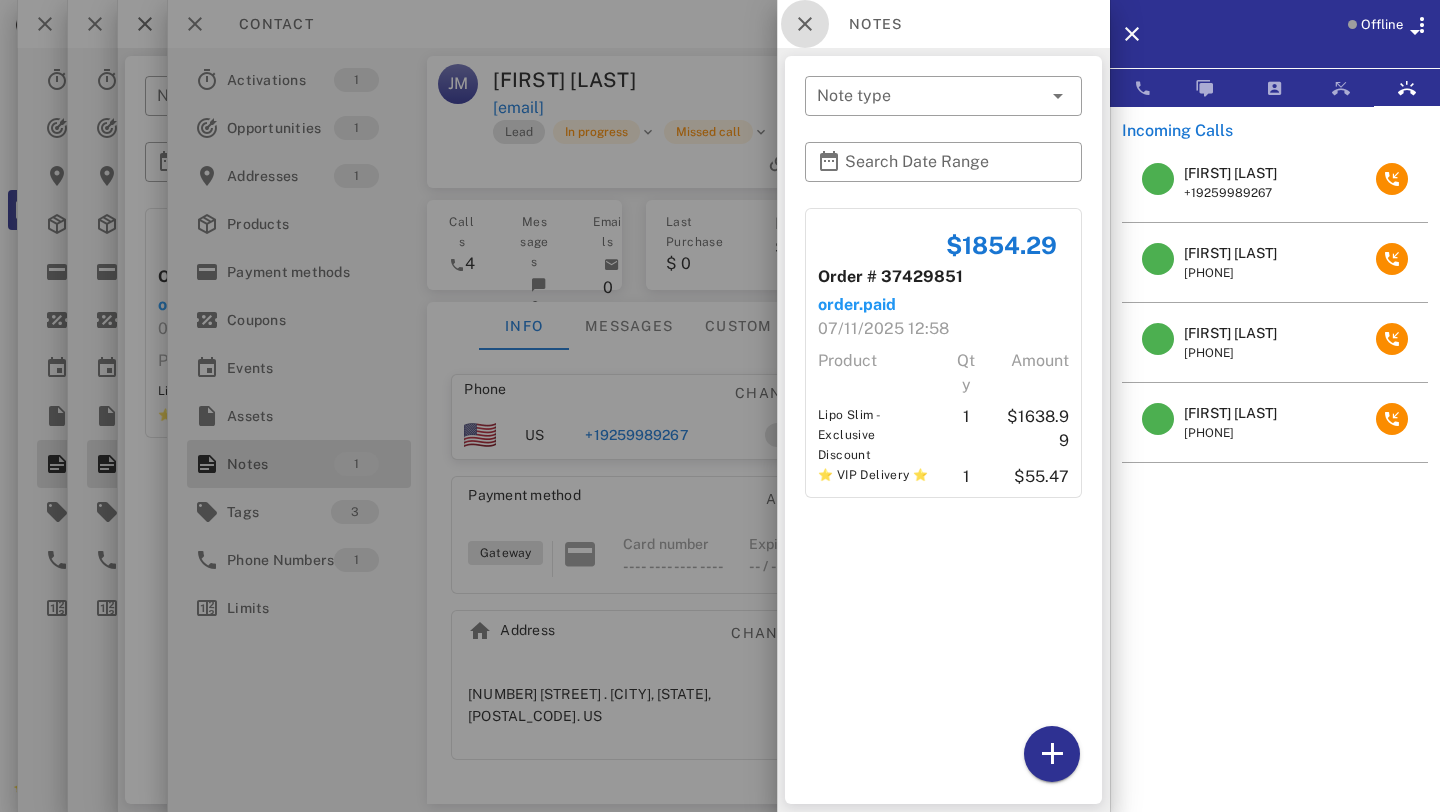 click at bounding box center [805, 24] 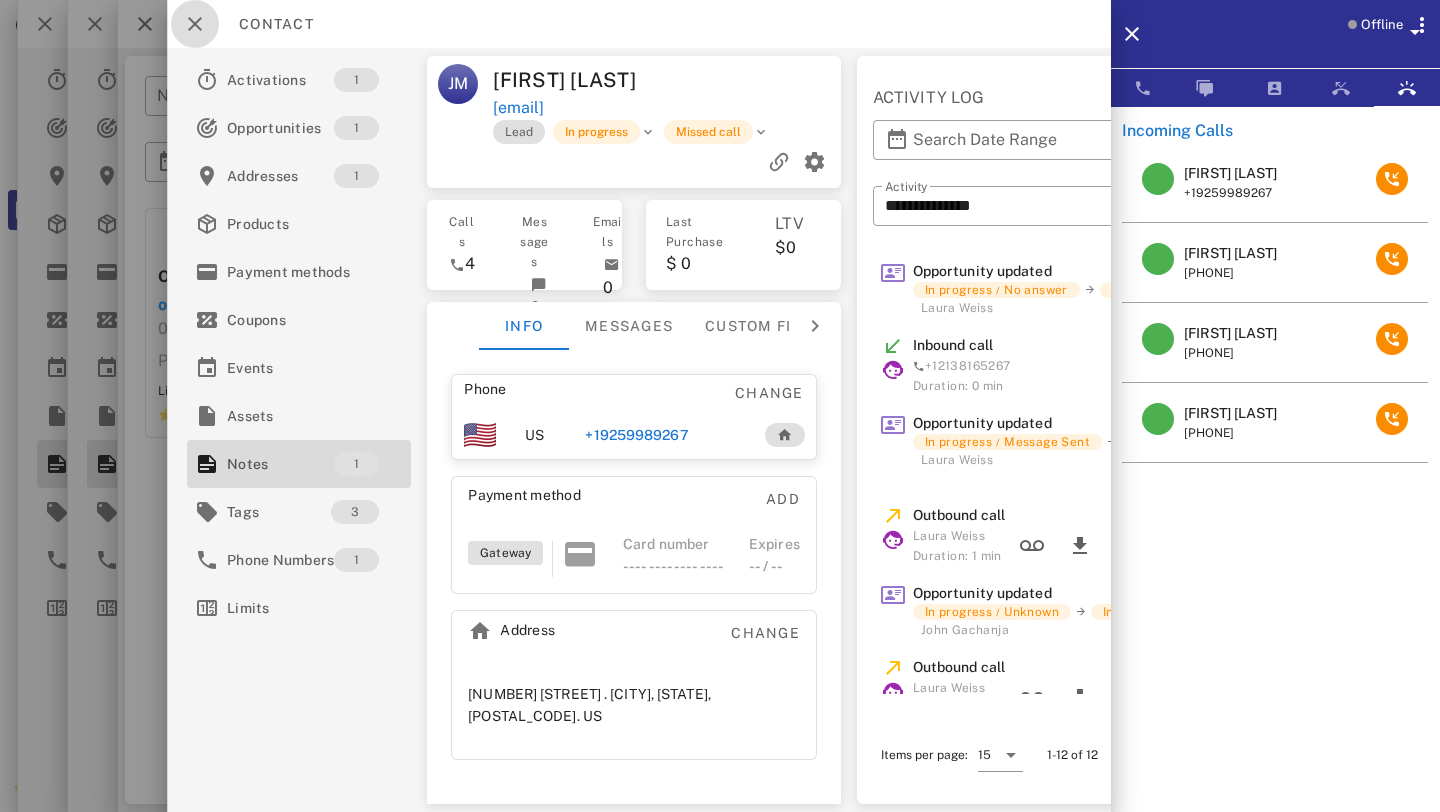 click at bounding box center (195, 24) 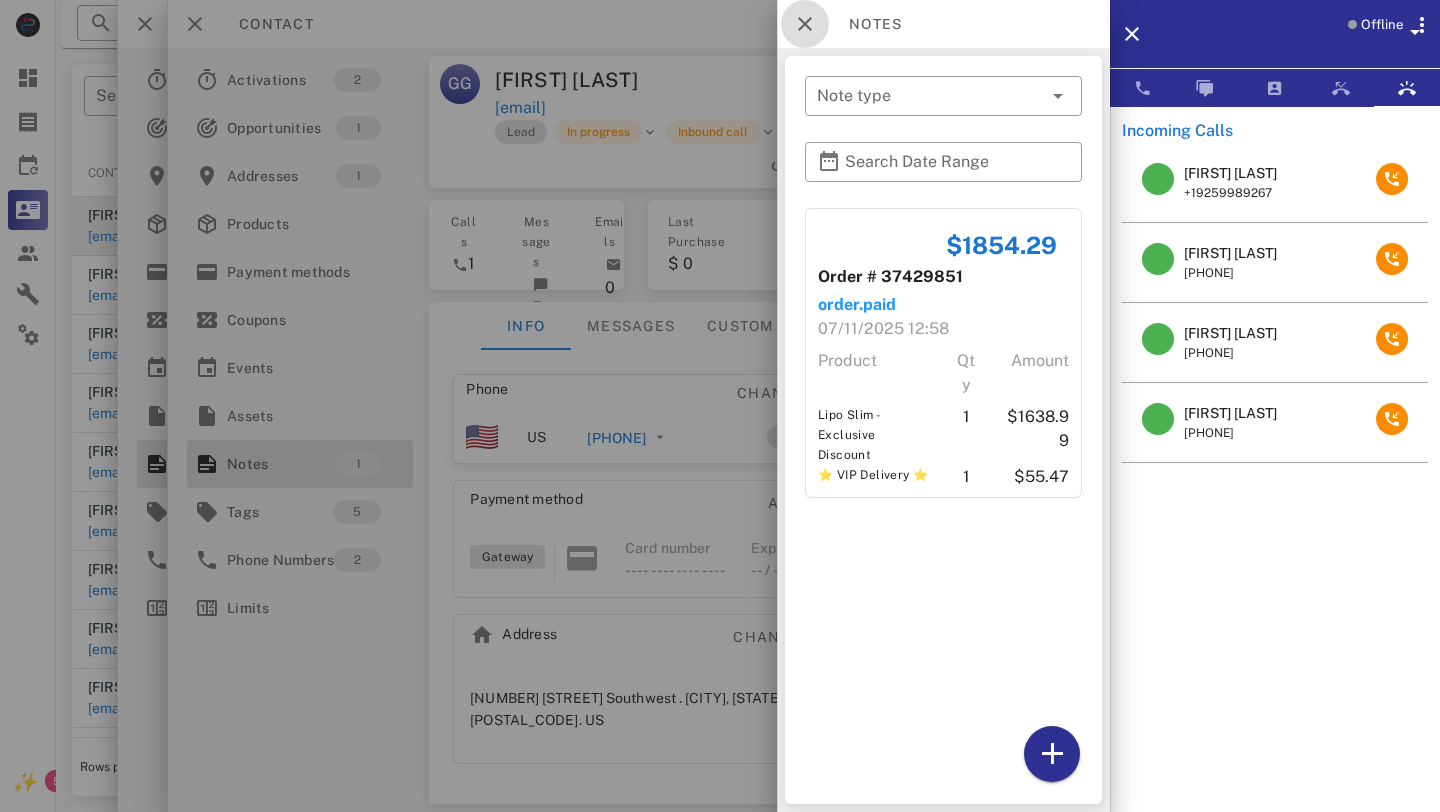 click at bounding box center (805, 24) 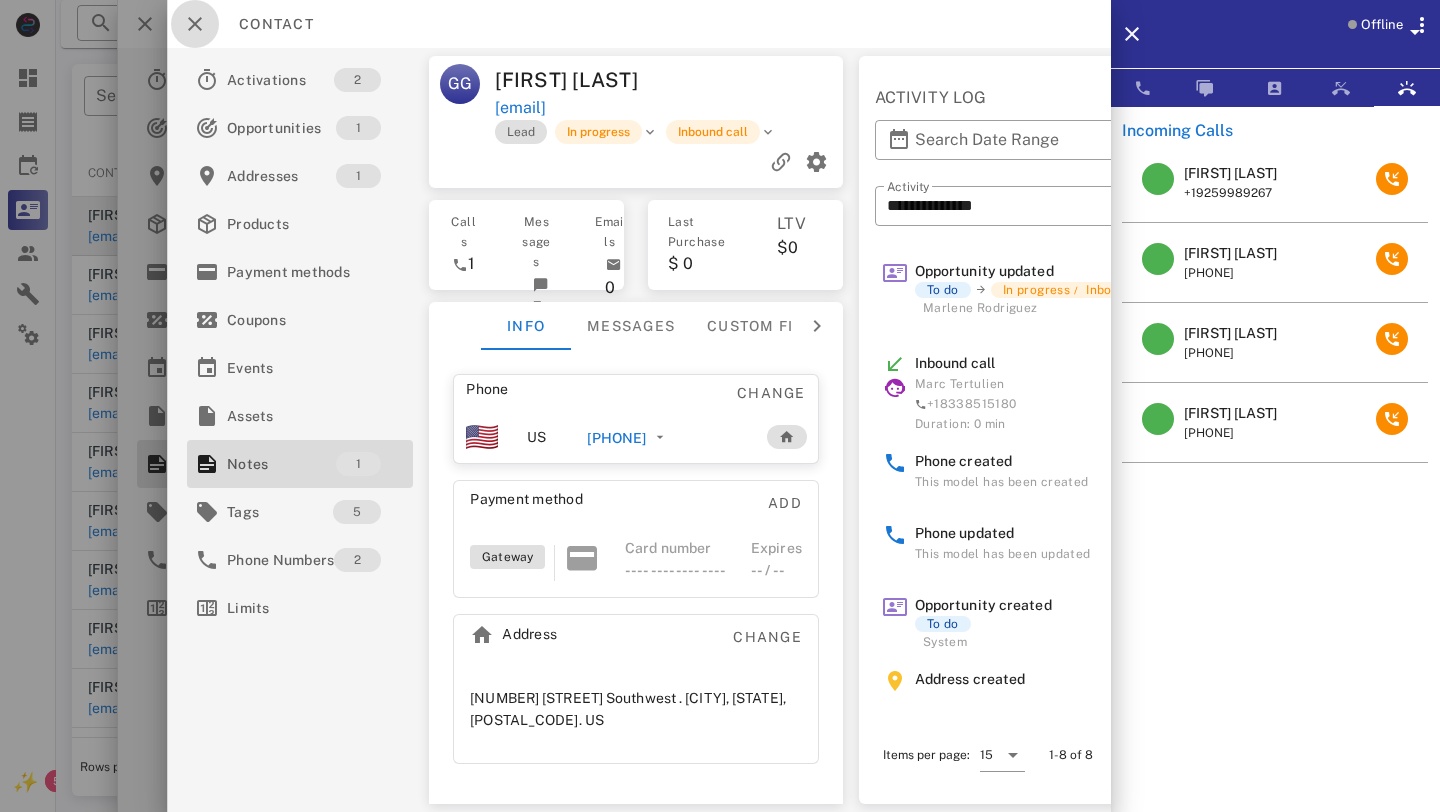 click at bounding box center [195, 24] 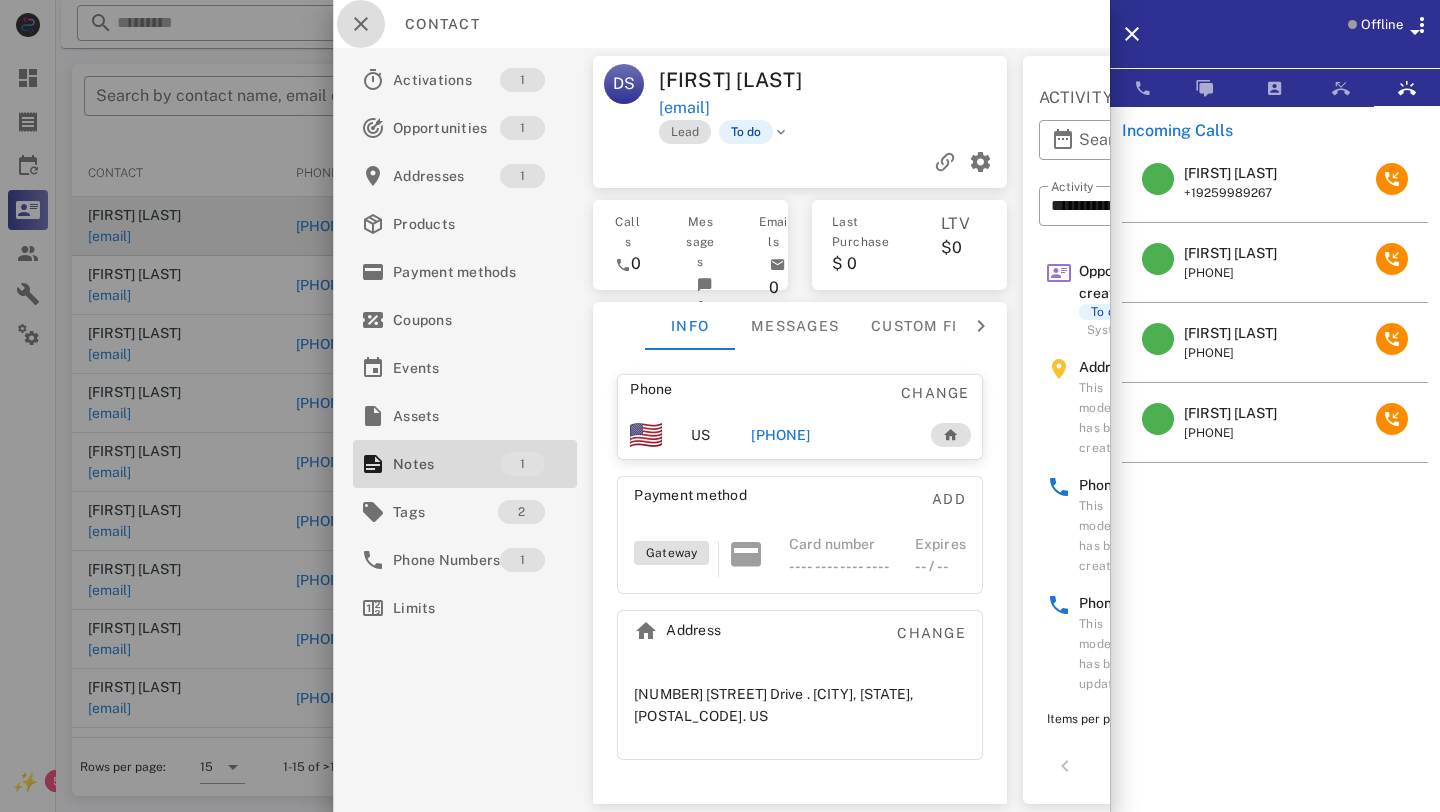 click at bounding box center [361, 24] 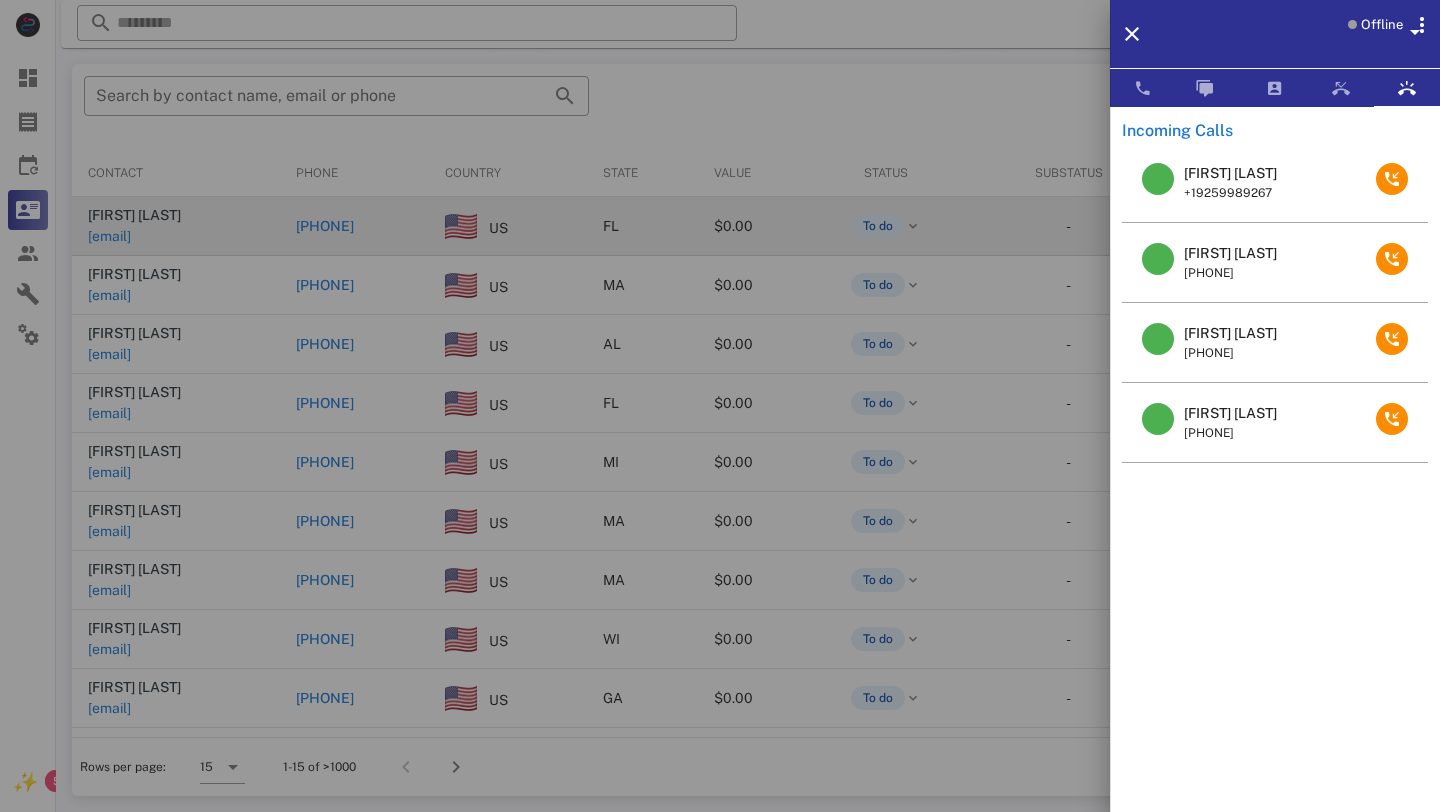 click at bounding box center (720, 406) 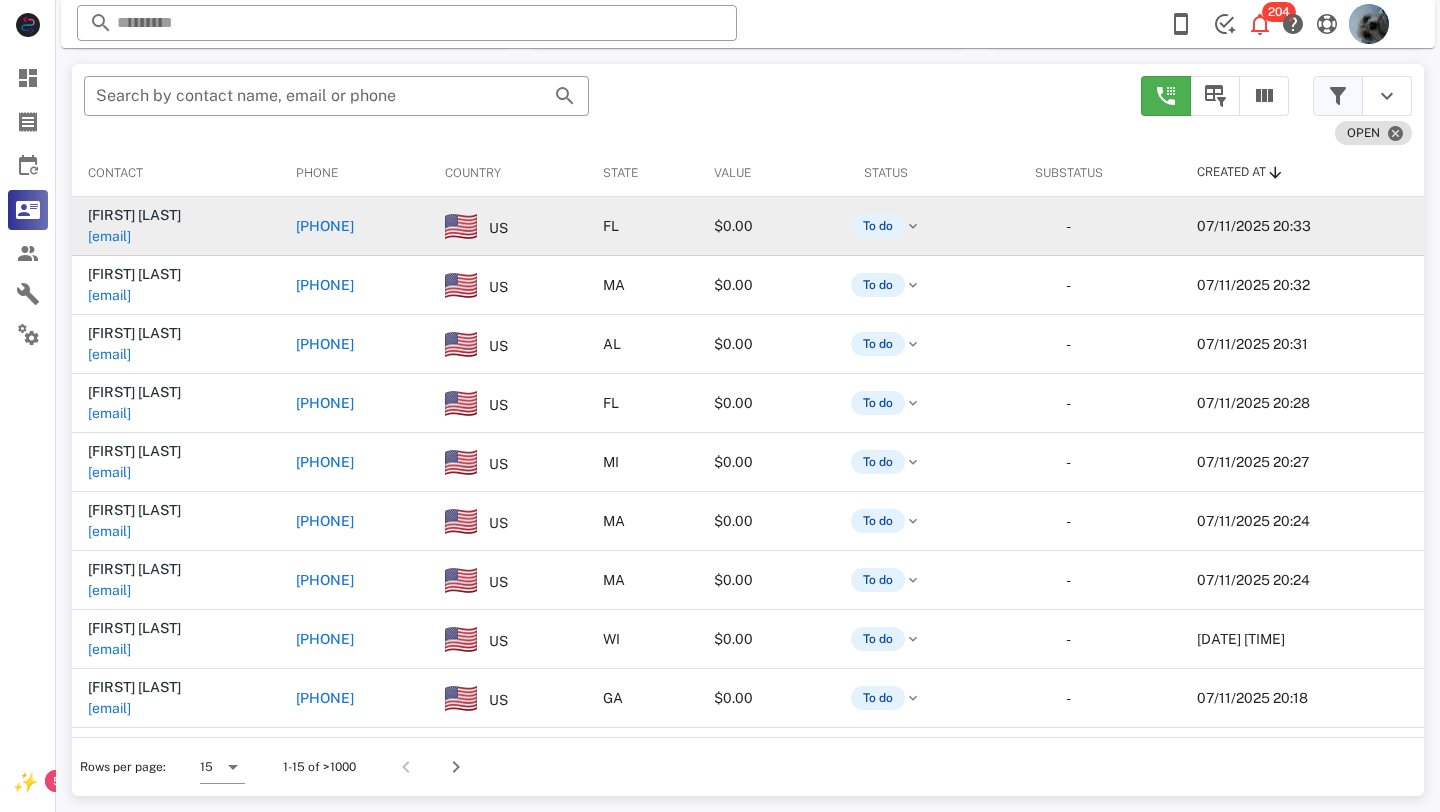 click at bounding box center (1338, 96) 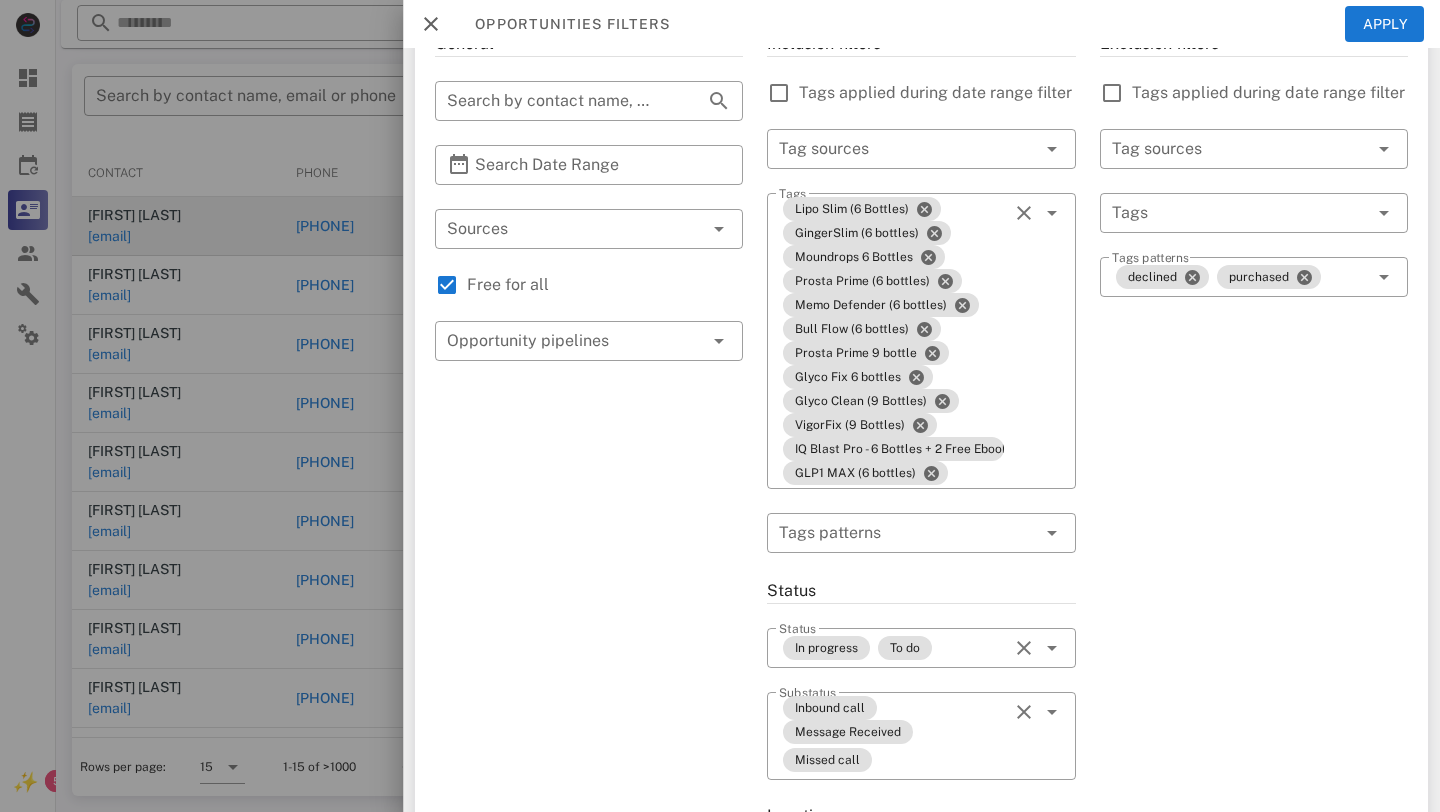 scroll, scrollTop: 629, scrollLeft: 0, axis: vertical 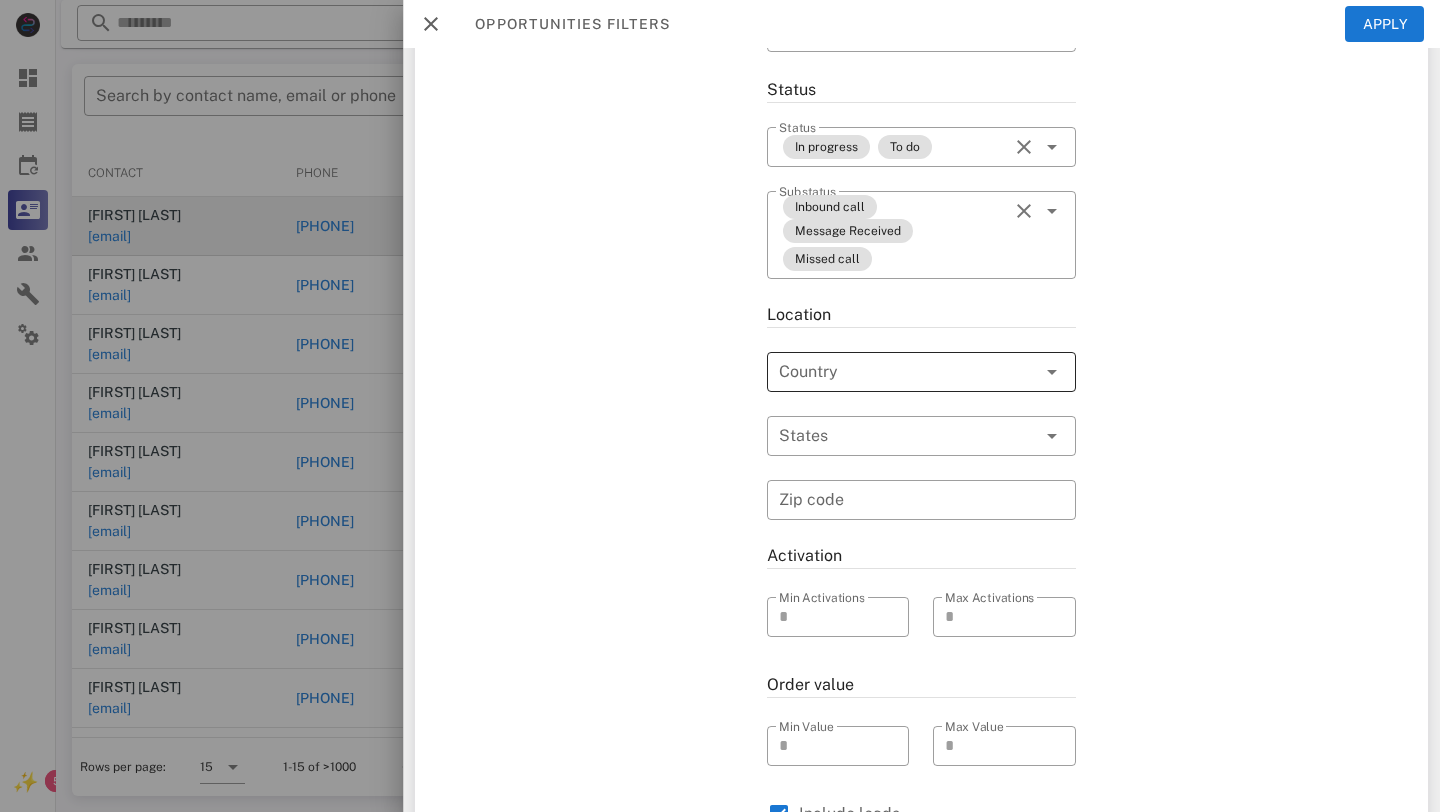 click at bounding box center [893, 372] 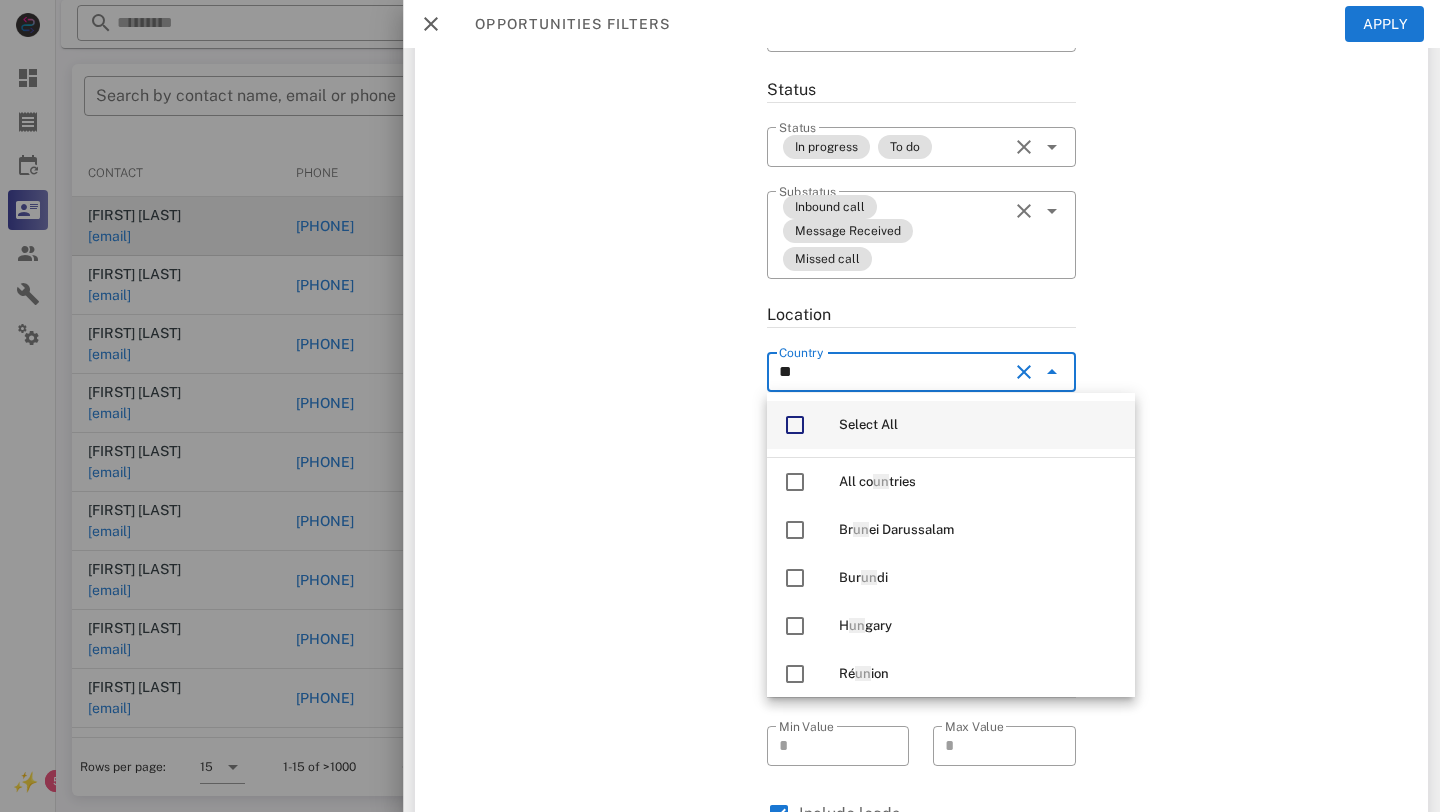 type on "***" 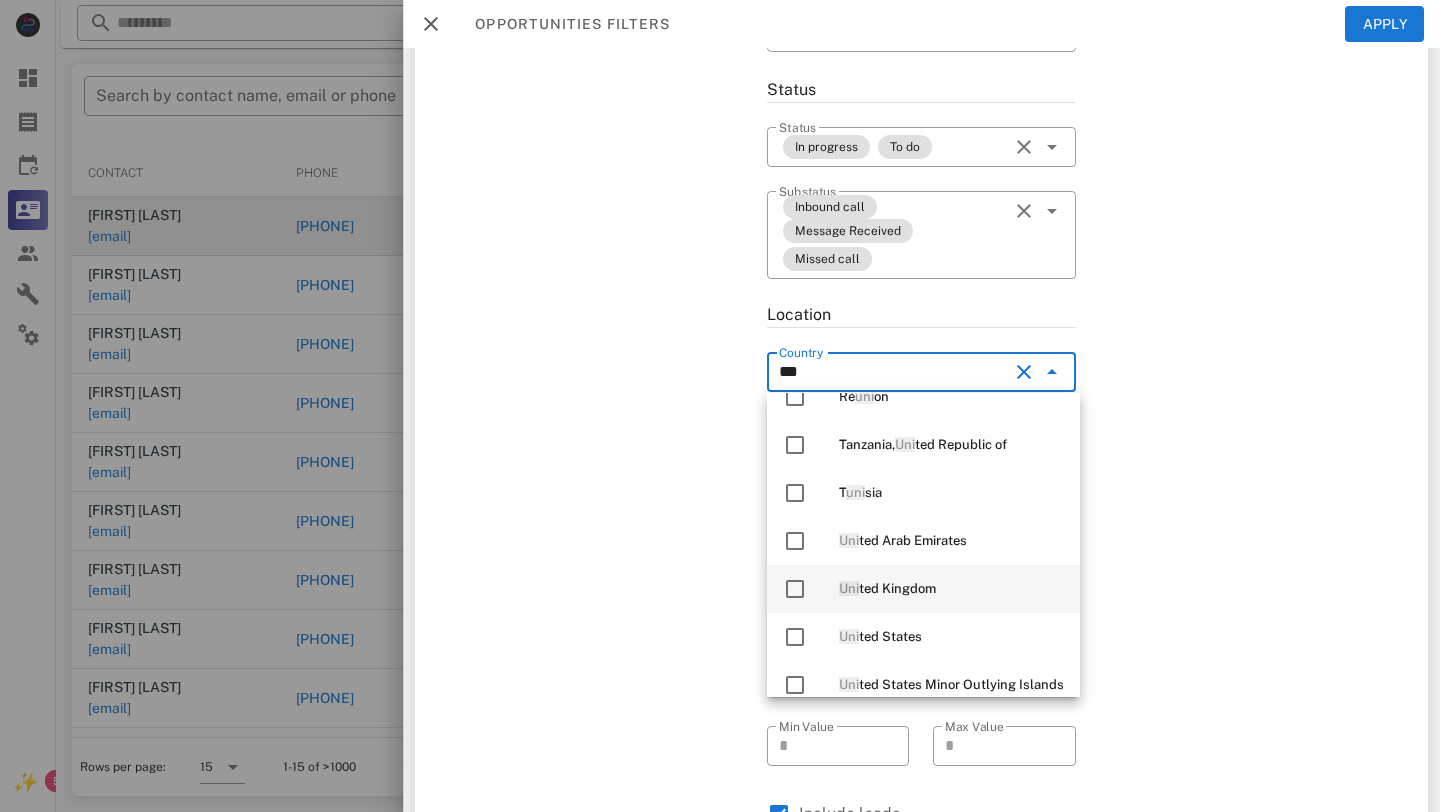 scroll, scrollTop: 94, scrollLeft: 0, axis: vertical 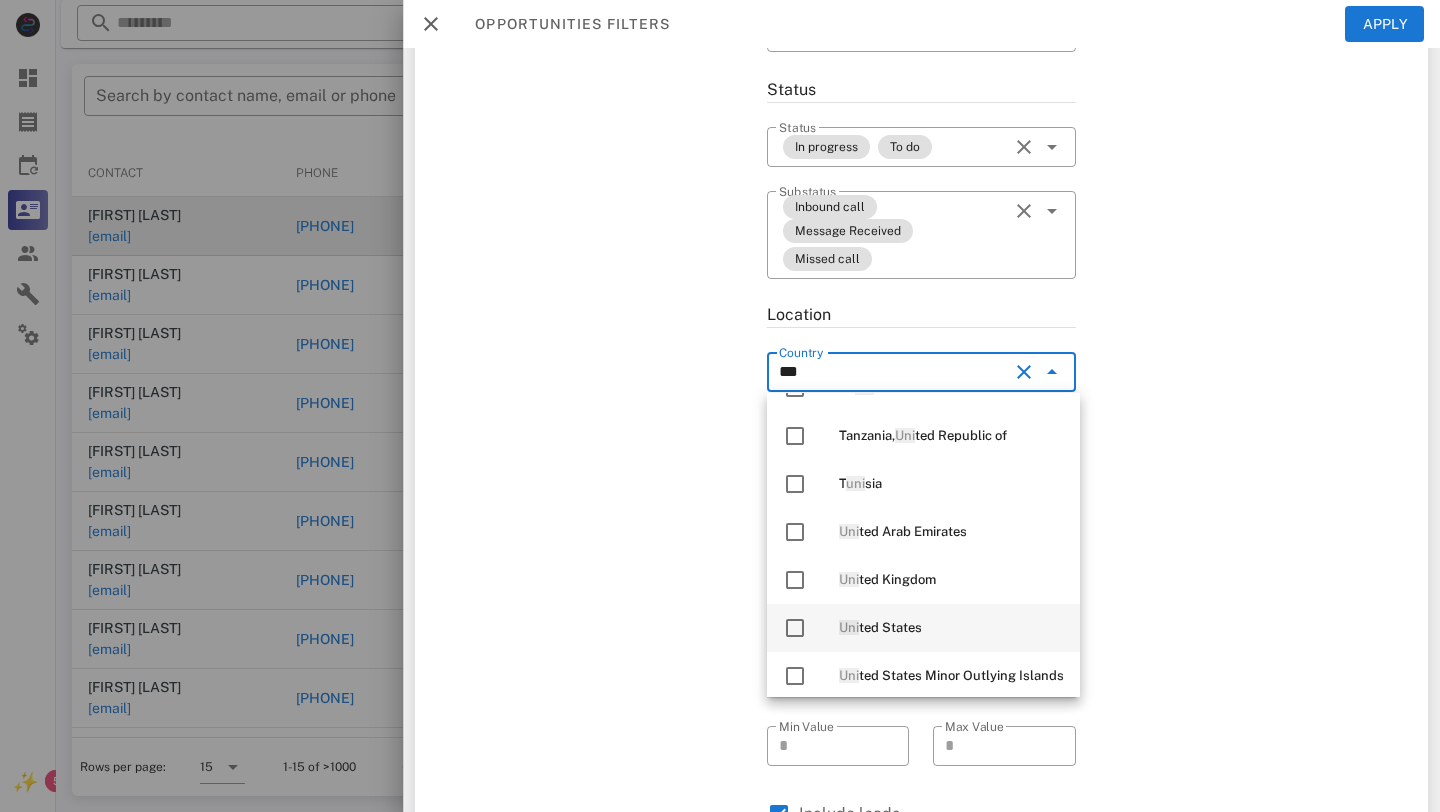 click on "Uni" at bounding box center (849, 627) 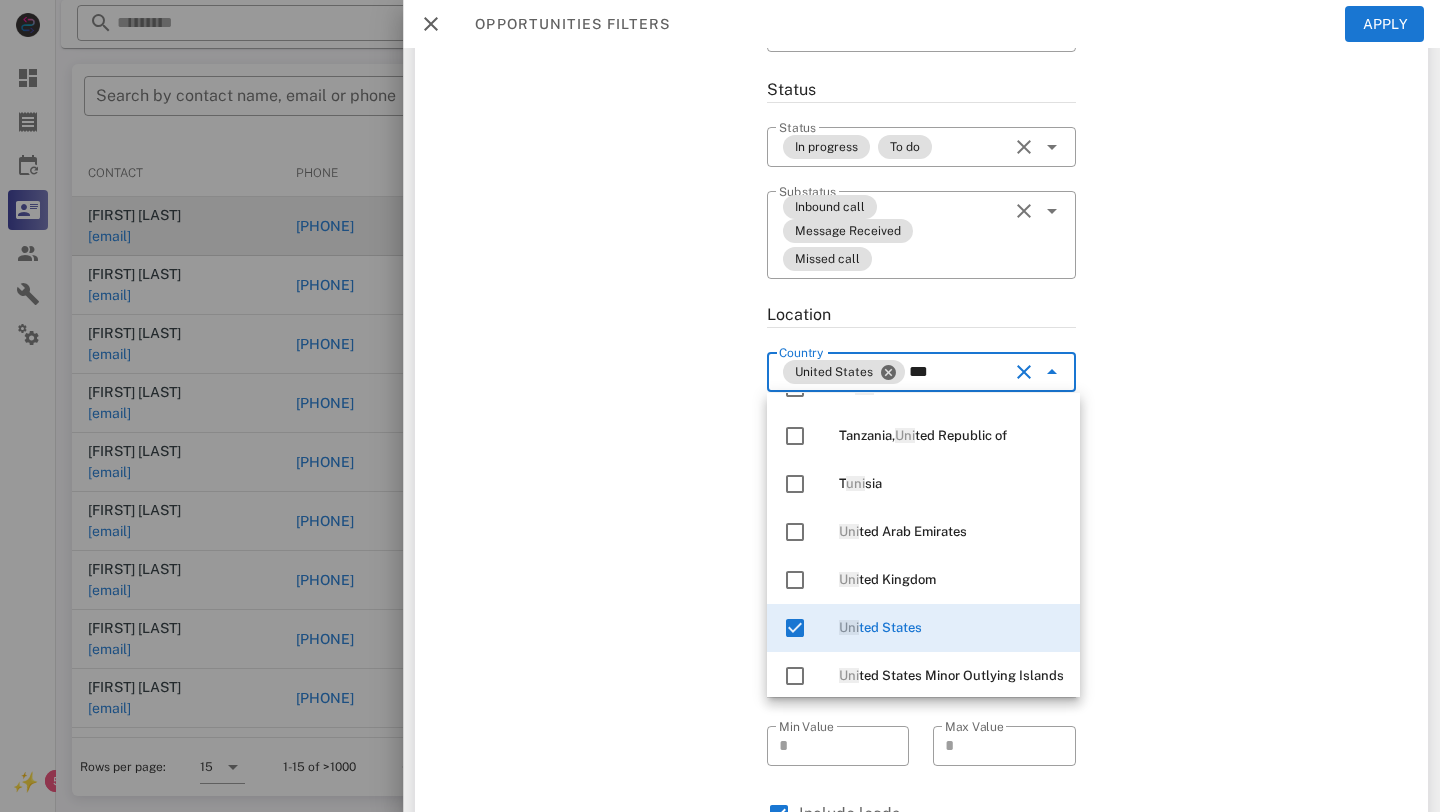 click on "General ​ Search by contact name, email or phone ​ Search Date Range ​ Sources Free for all ​ Opportunity pipelines" at bounding box center (589, 232) 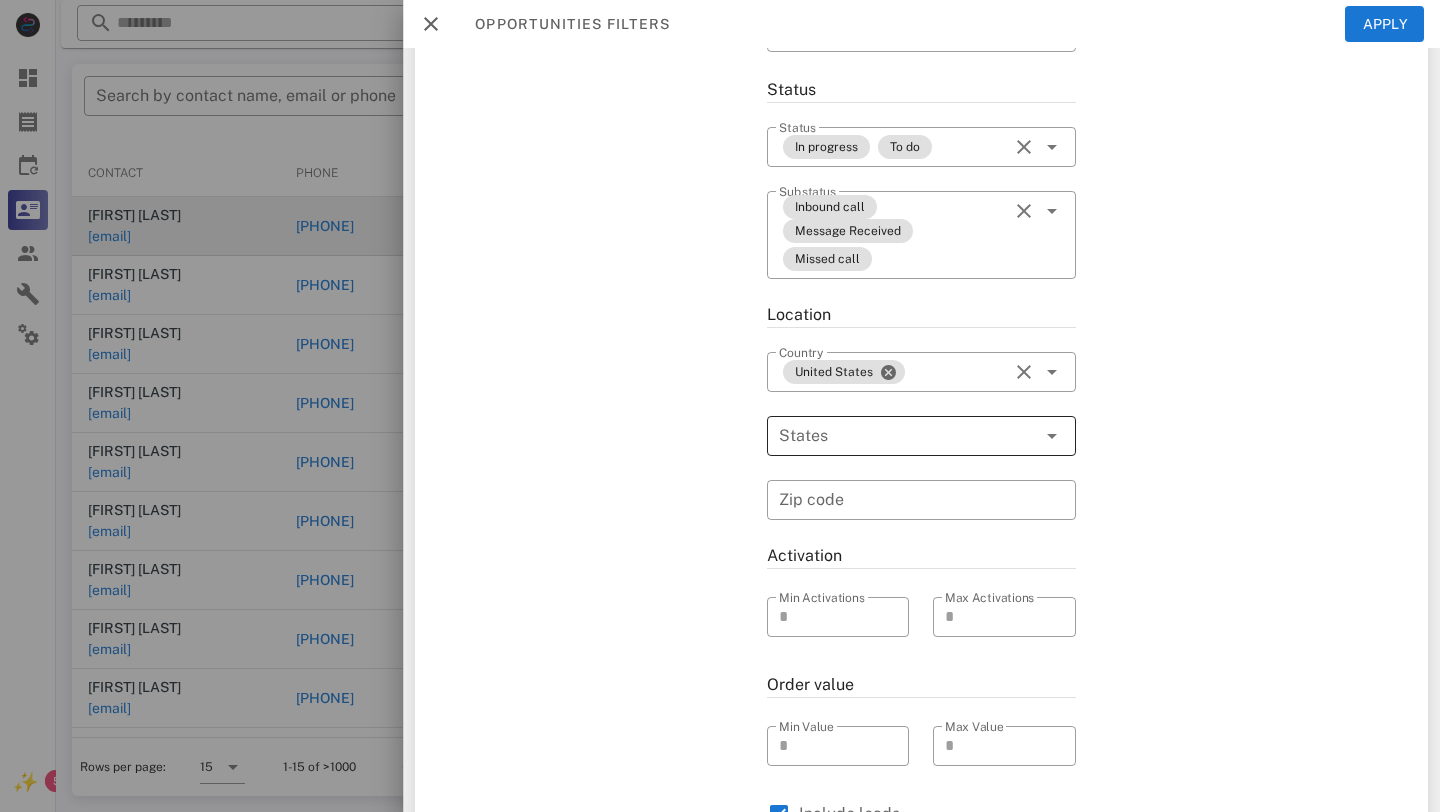 click at bounding box center [893, 436] 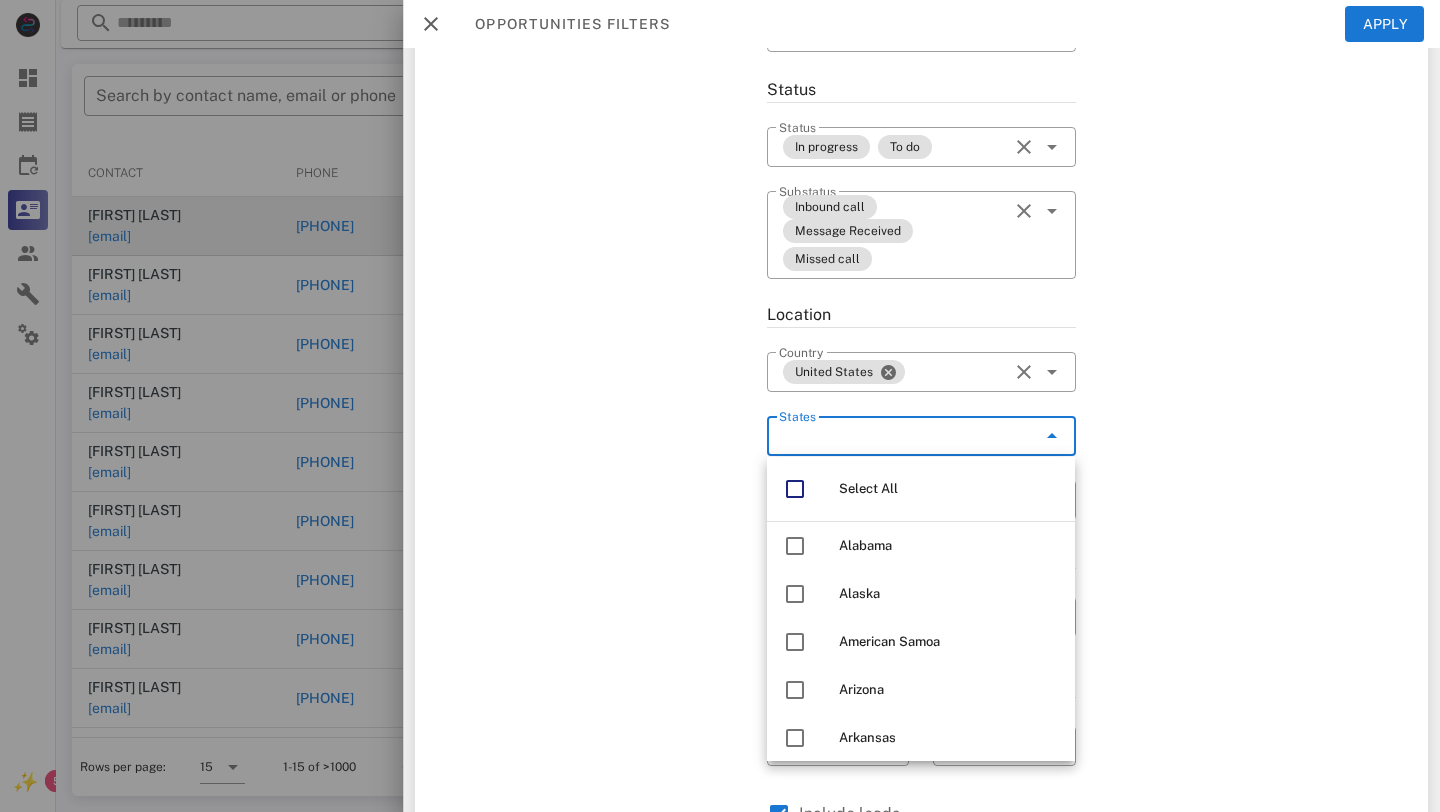 click at bounding box center [431, 24] 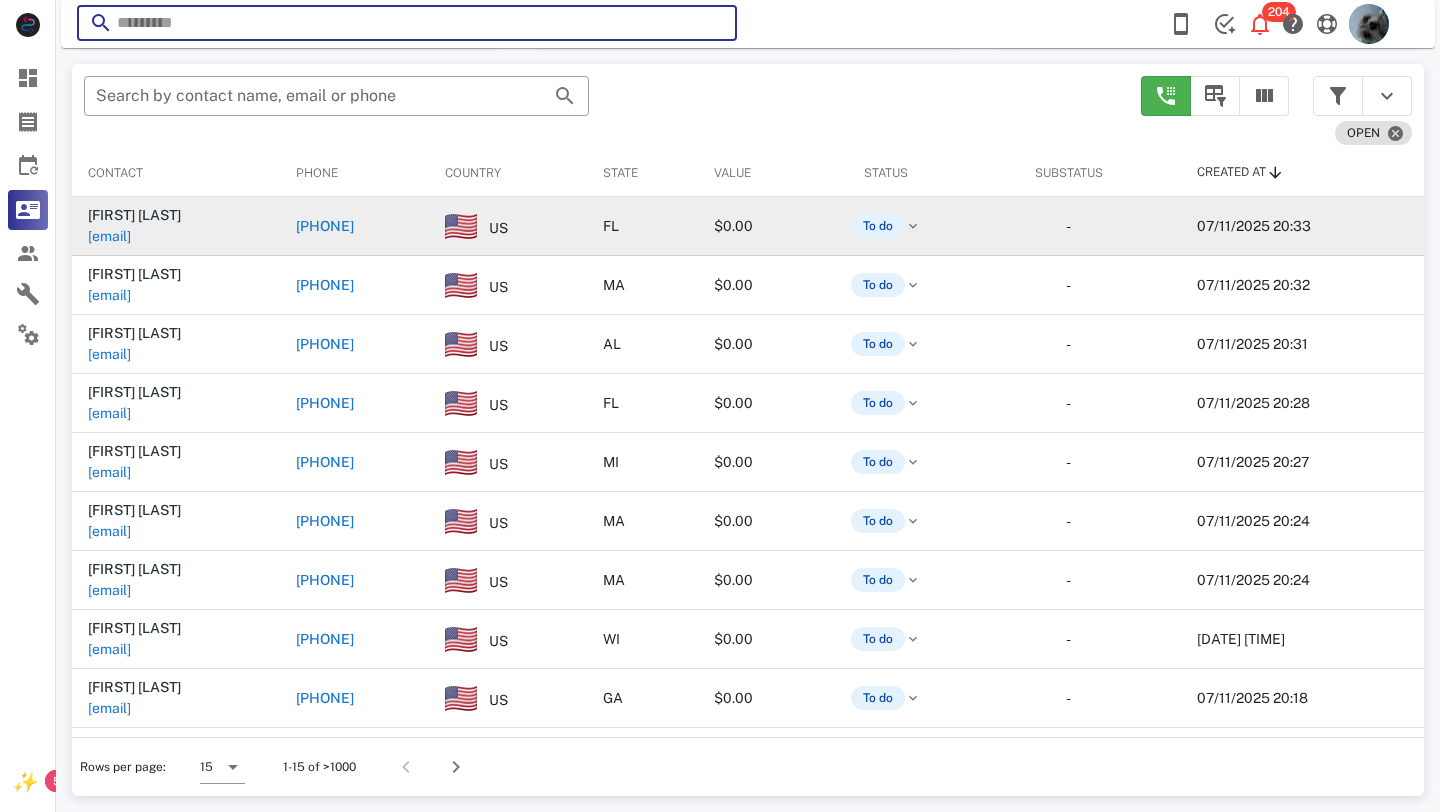 click at bounding box center (407, 23) 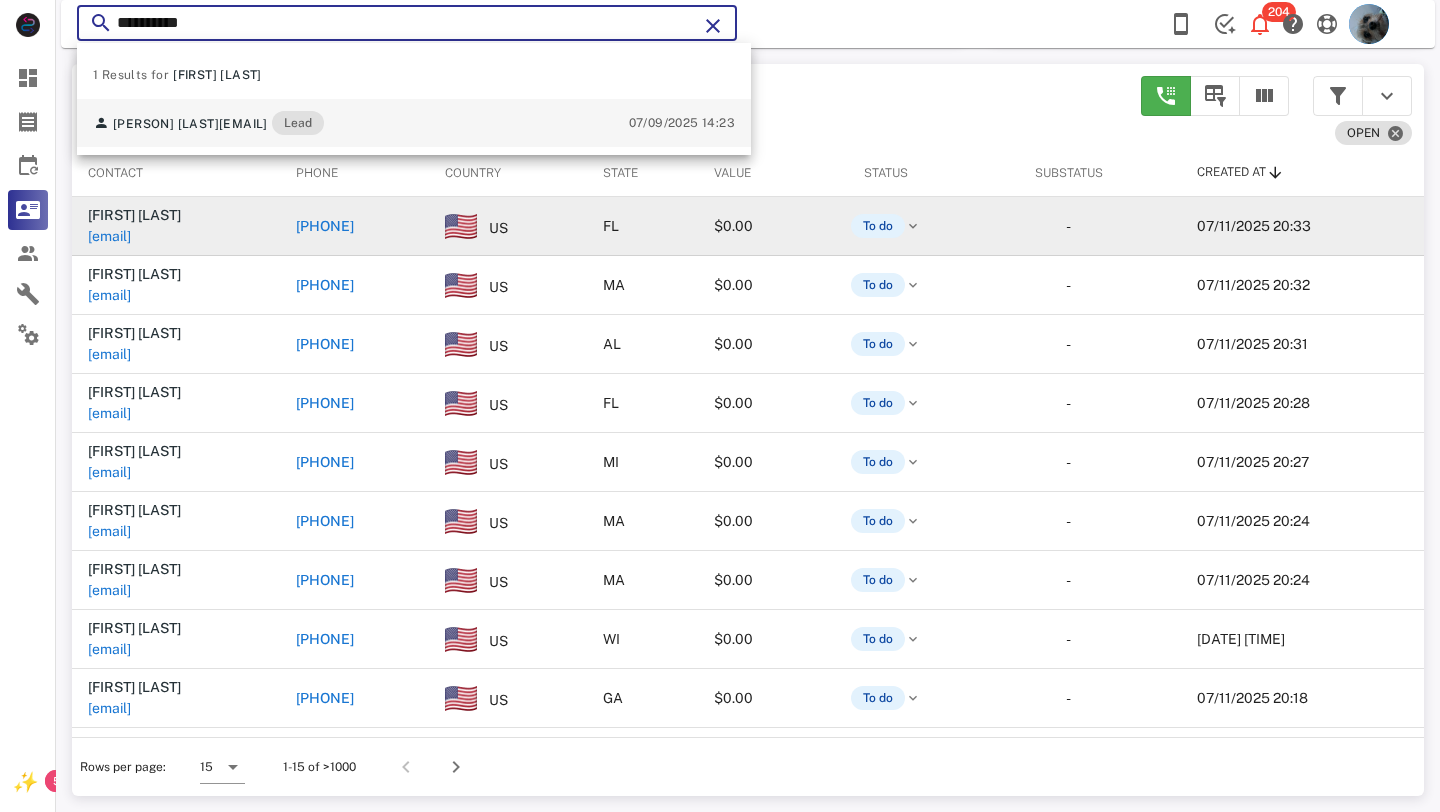 type on "**********" 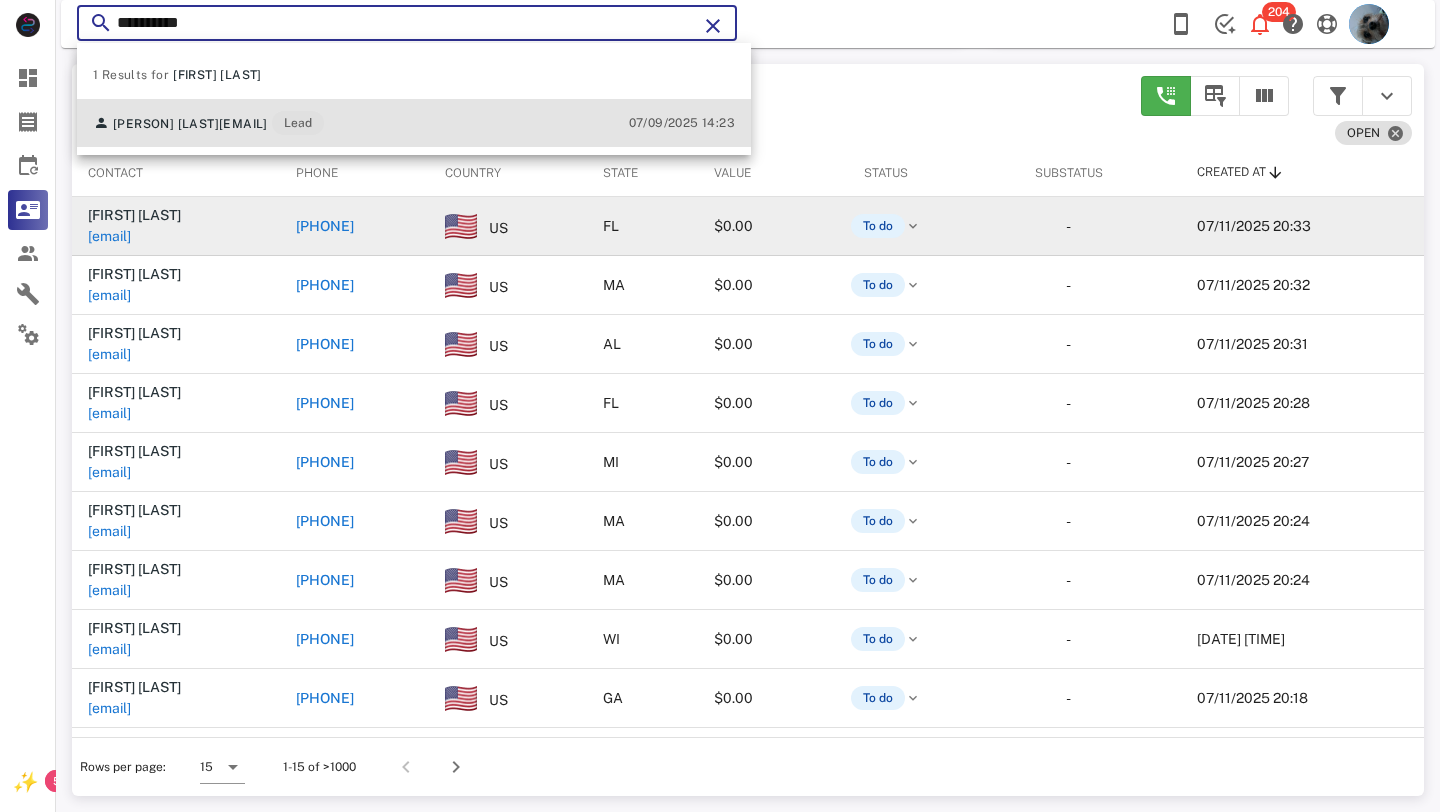 click on "sandrahart55@gmail.com" at bounding box center (243, 124) 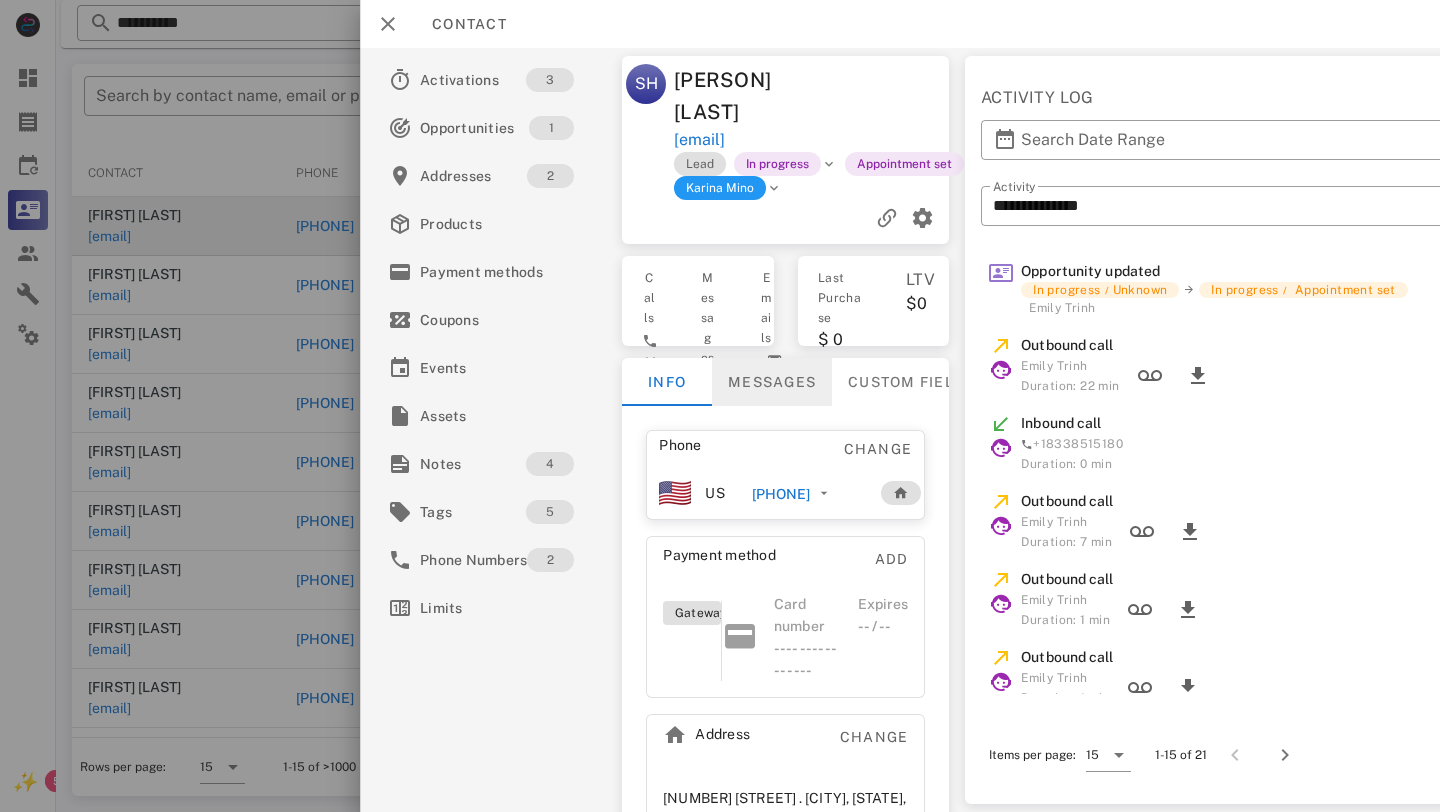 click on "Messages" at bounding box center (772, 382) 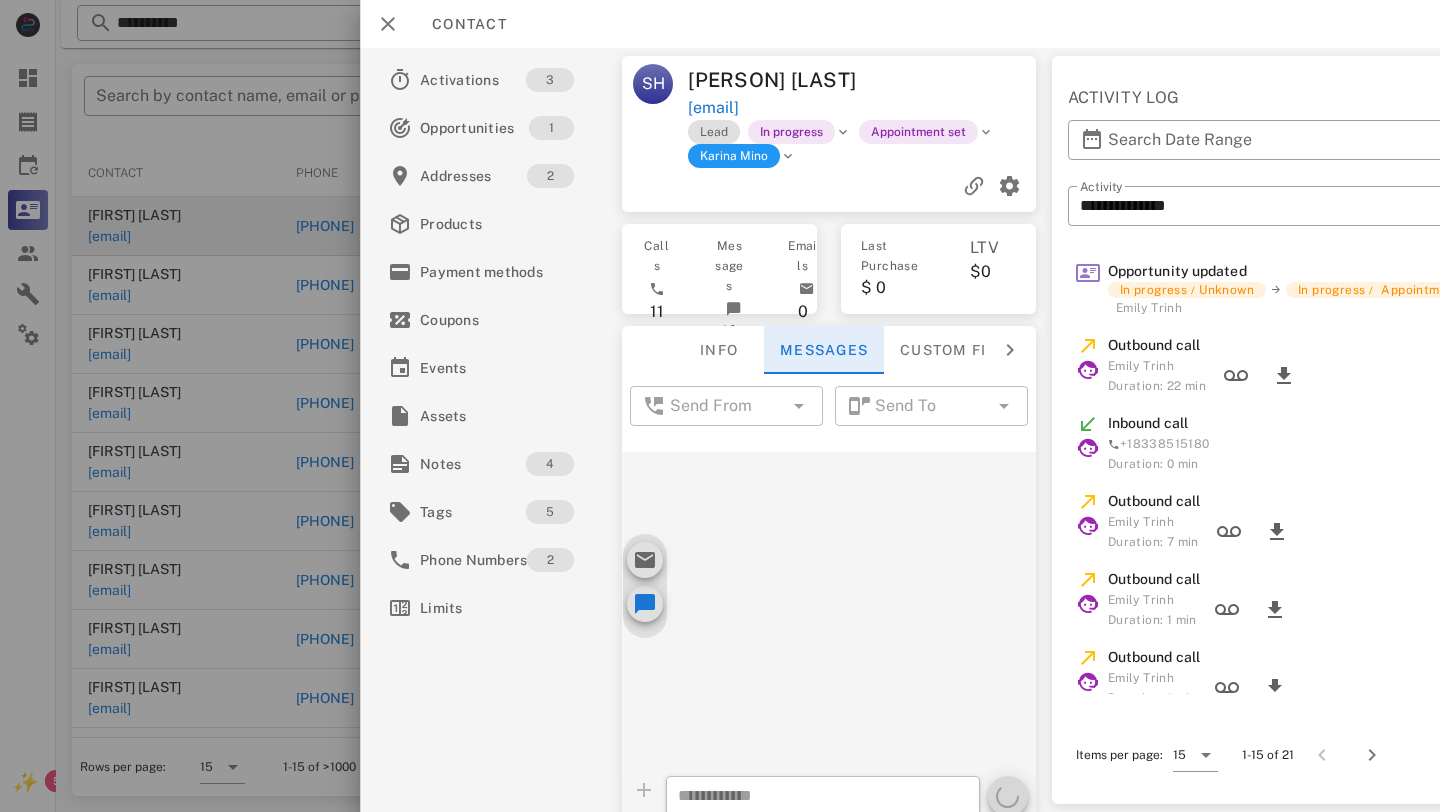 scroll, scrollTop: 1370, scrollLeft: 0, axis: vertical 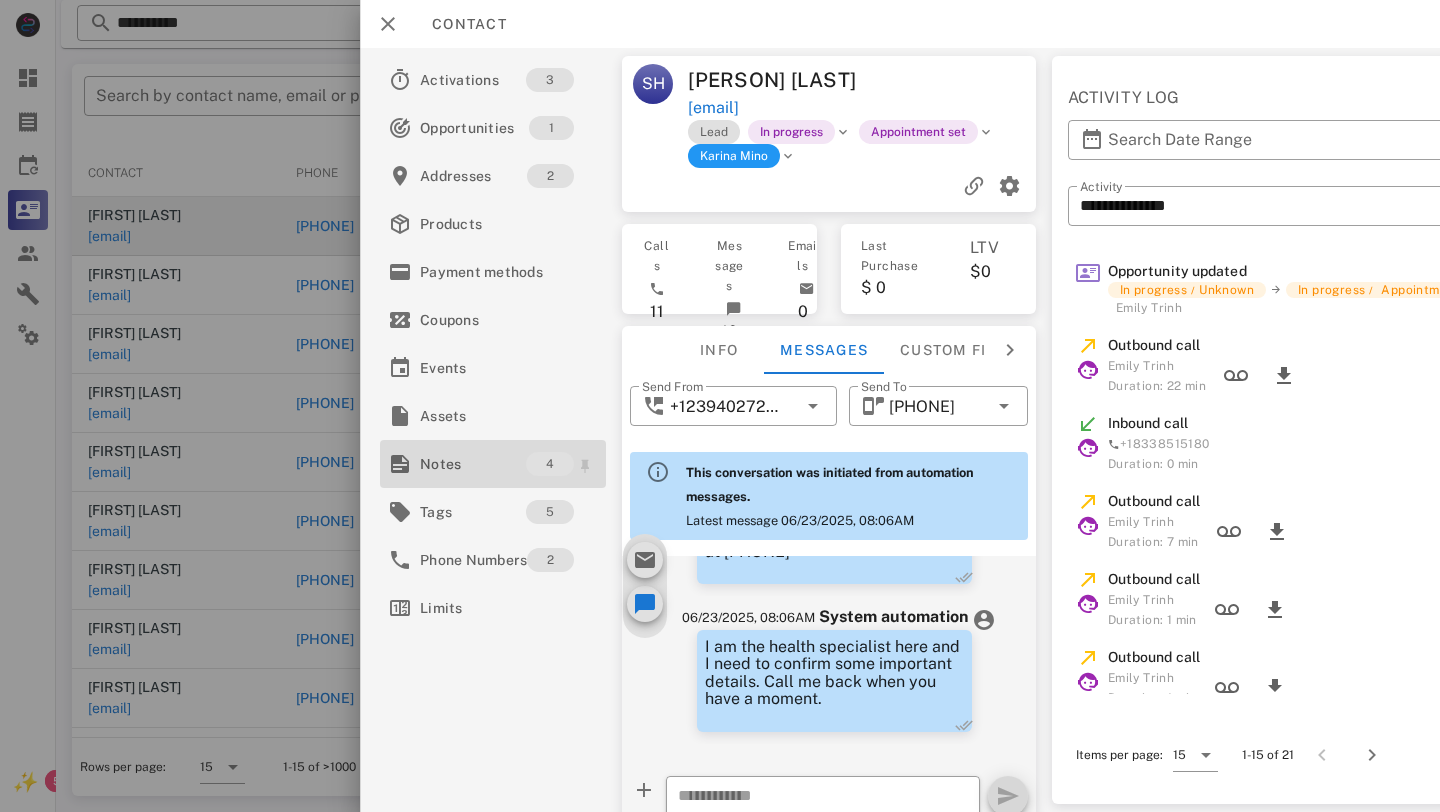 click on "Notes" at bounding box center (473, 464) 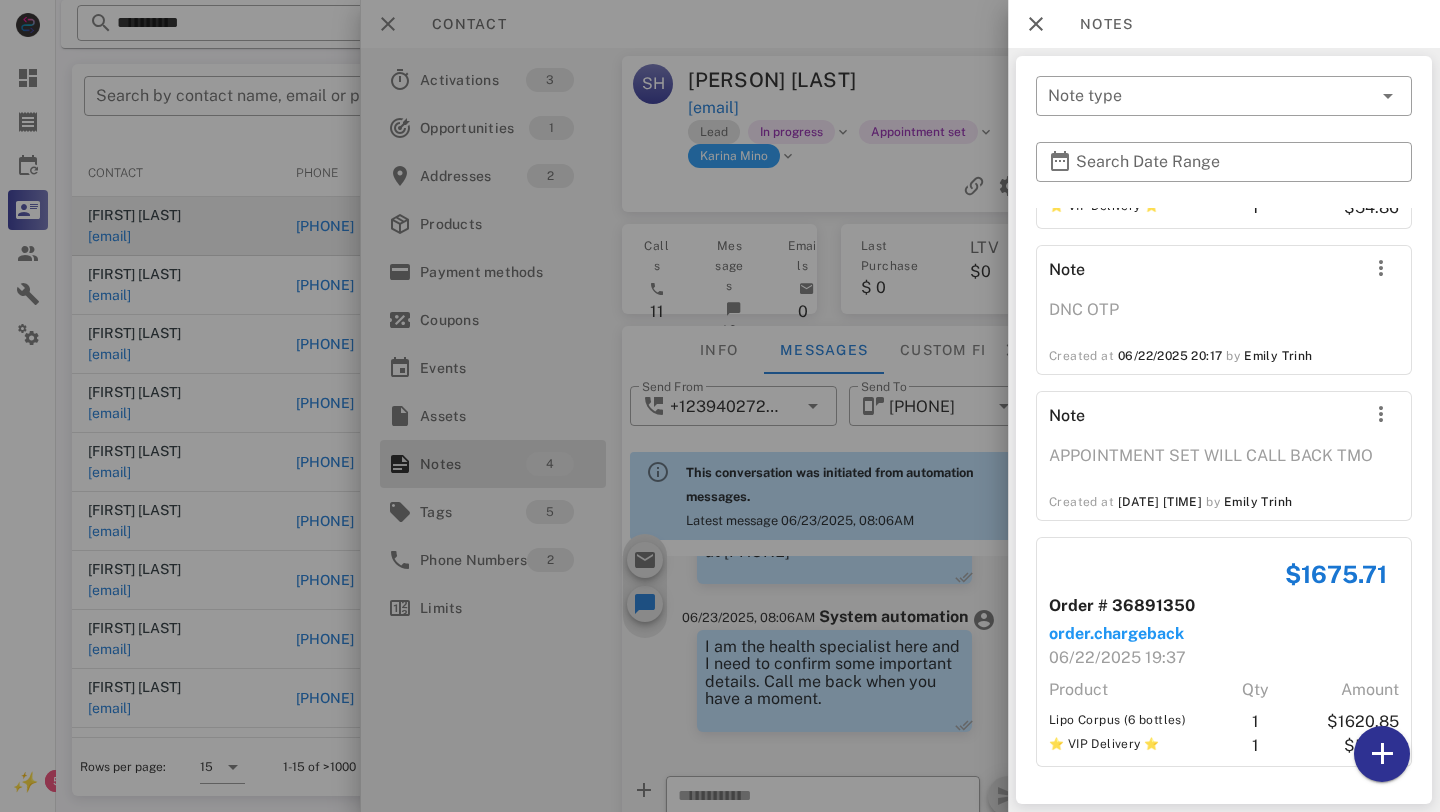 scroll, scrollTop: 0, scrollLeft: 0, axis: both 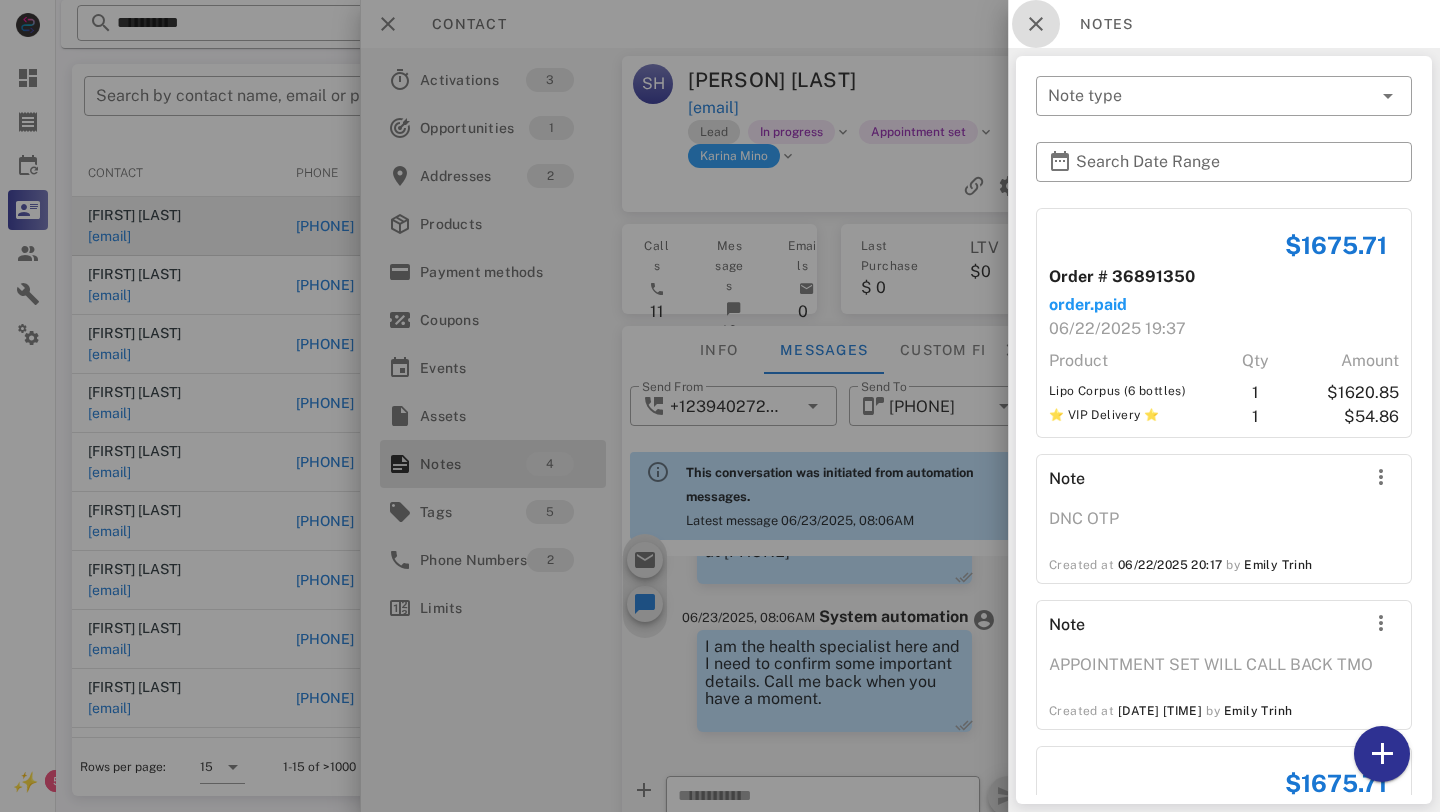 click at bounding box center [1036, 24] 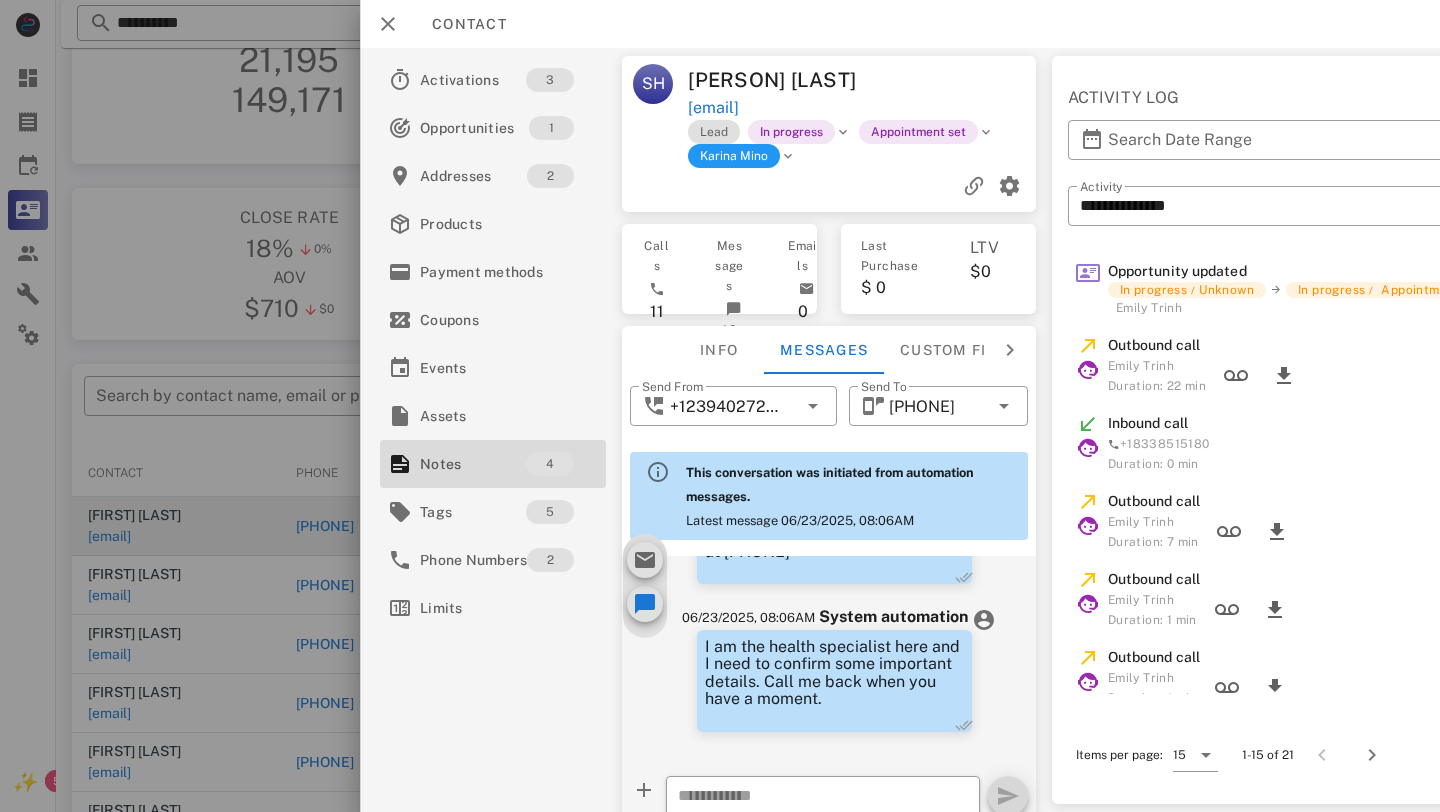 scroll, scrollTop: 0, scrollLeft: 0, axis: both 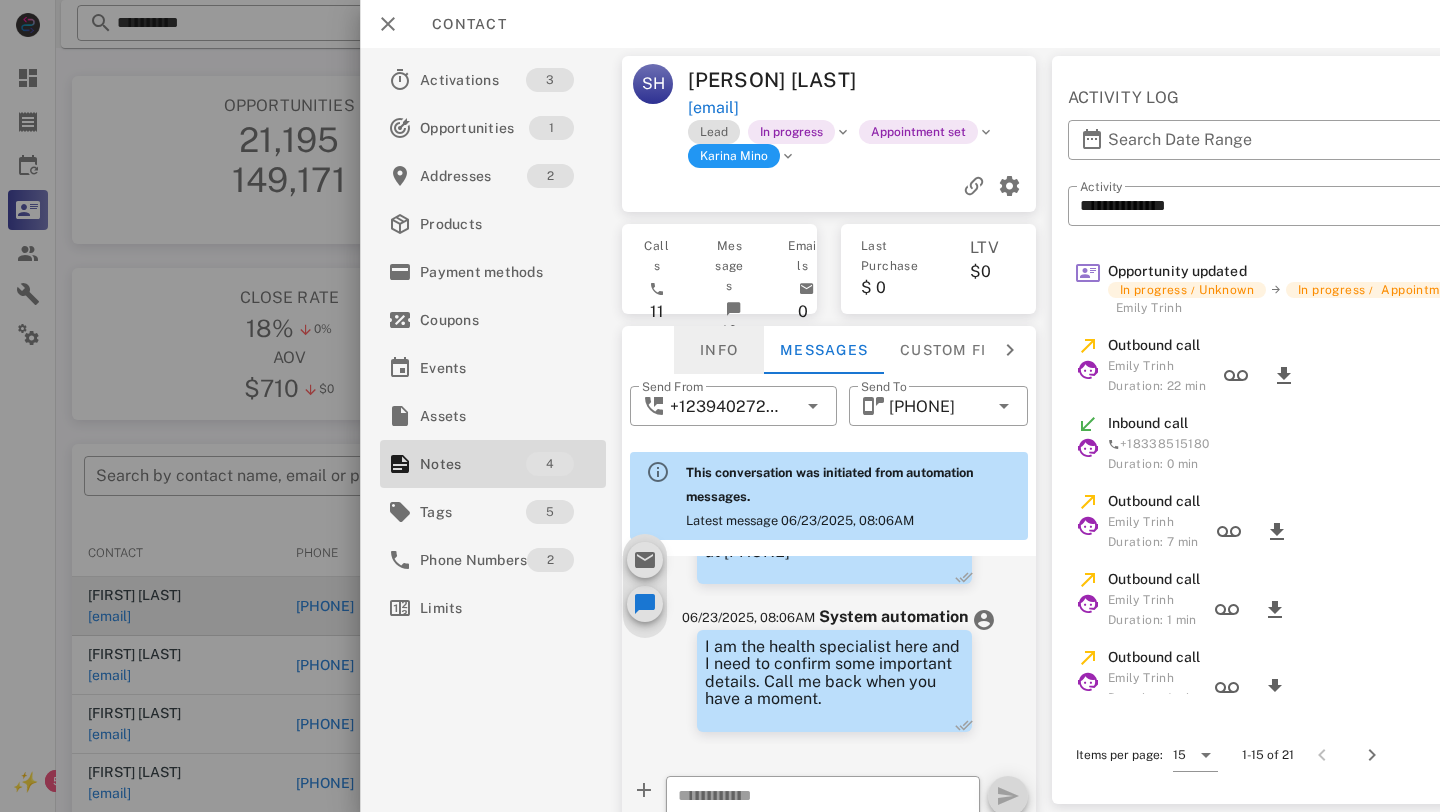 click on "Info" at bounding box center (719, 350) 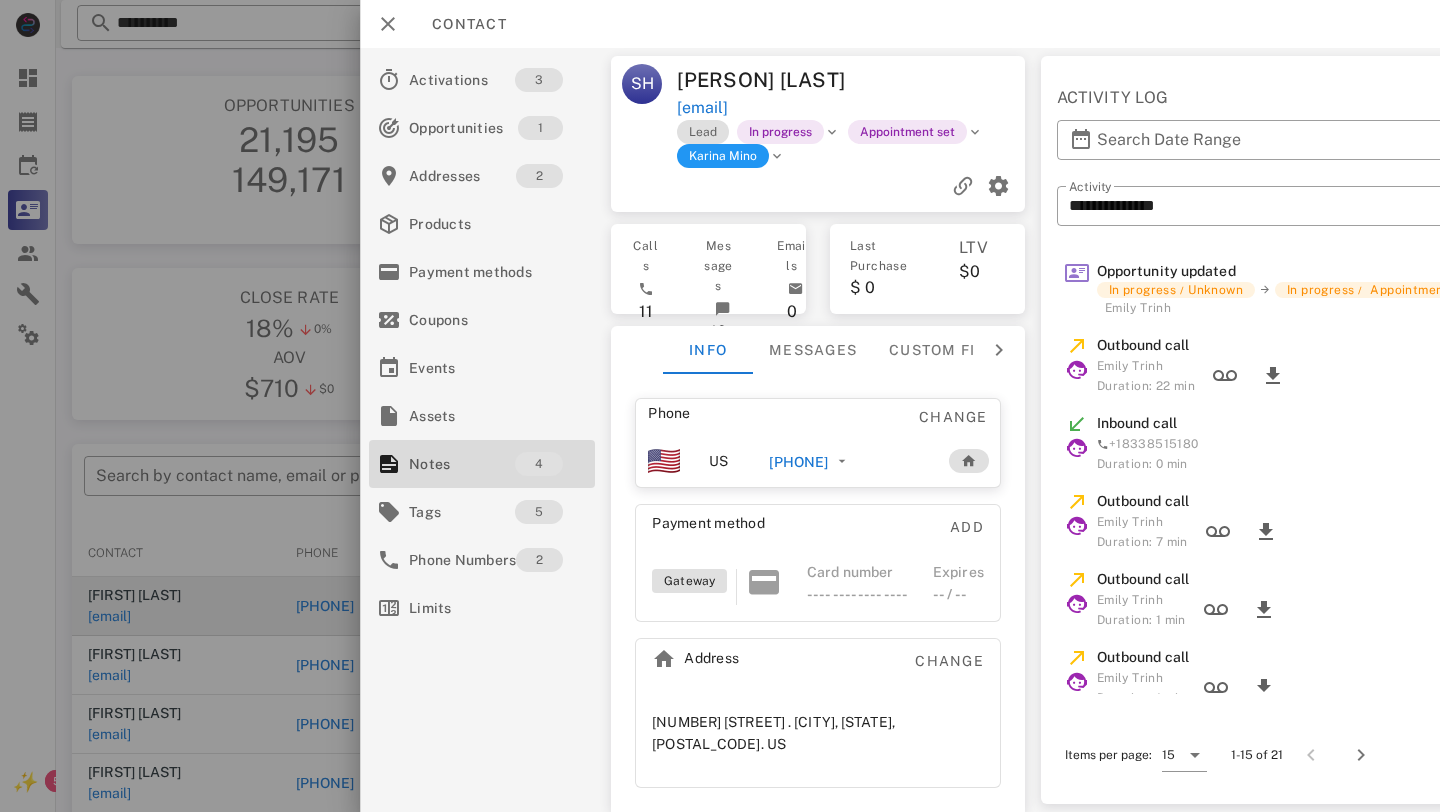 scroll, scrollTop: 0, scrollLeft: 0, axis: both 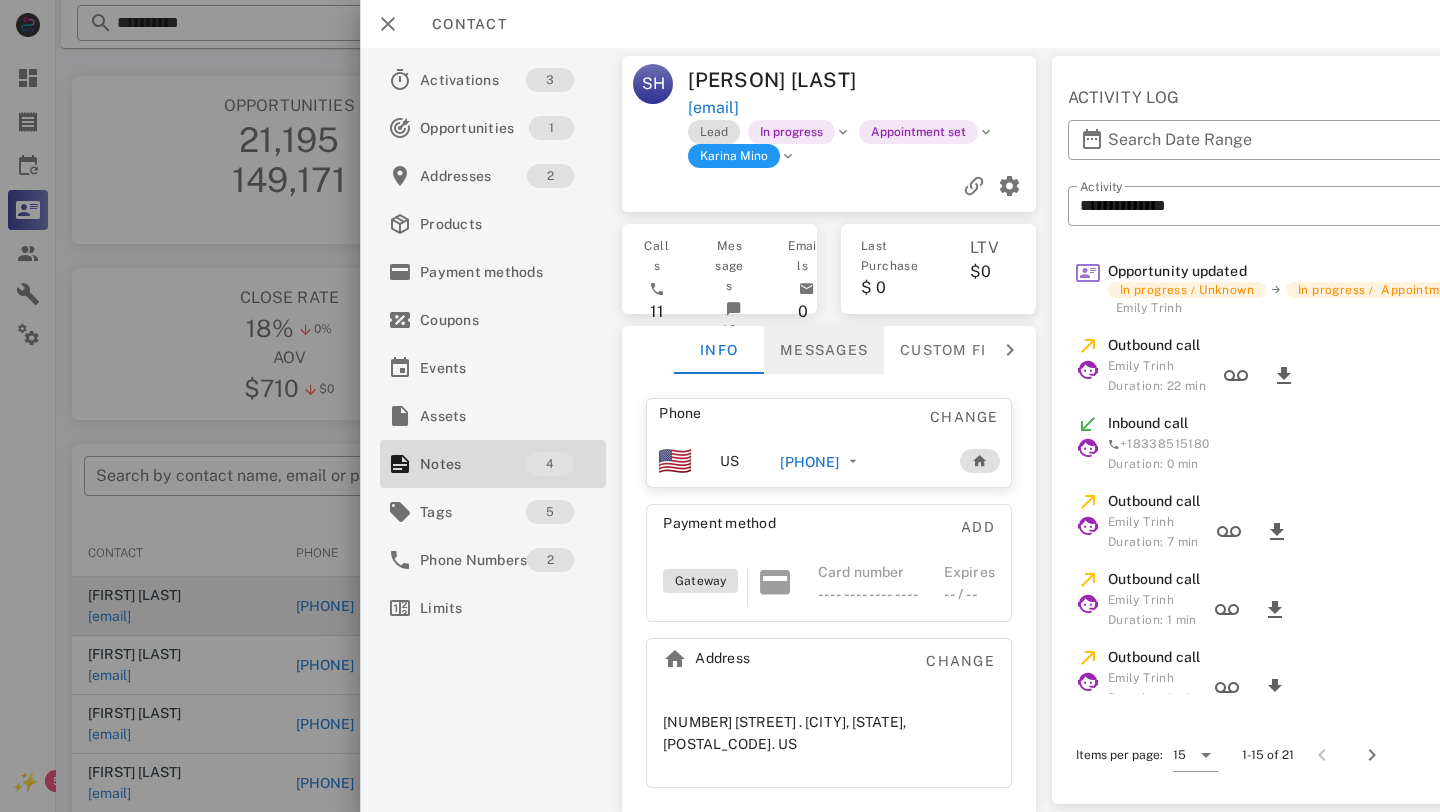 click on "Messages" at bounding box center [824, 350] 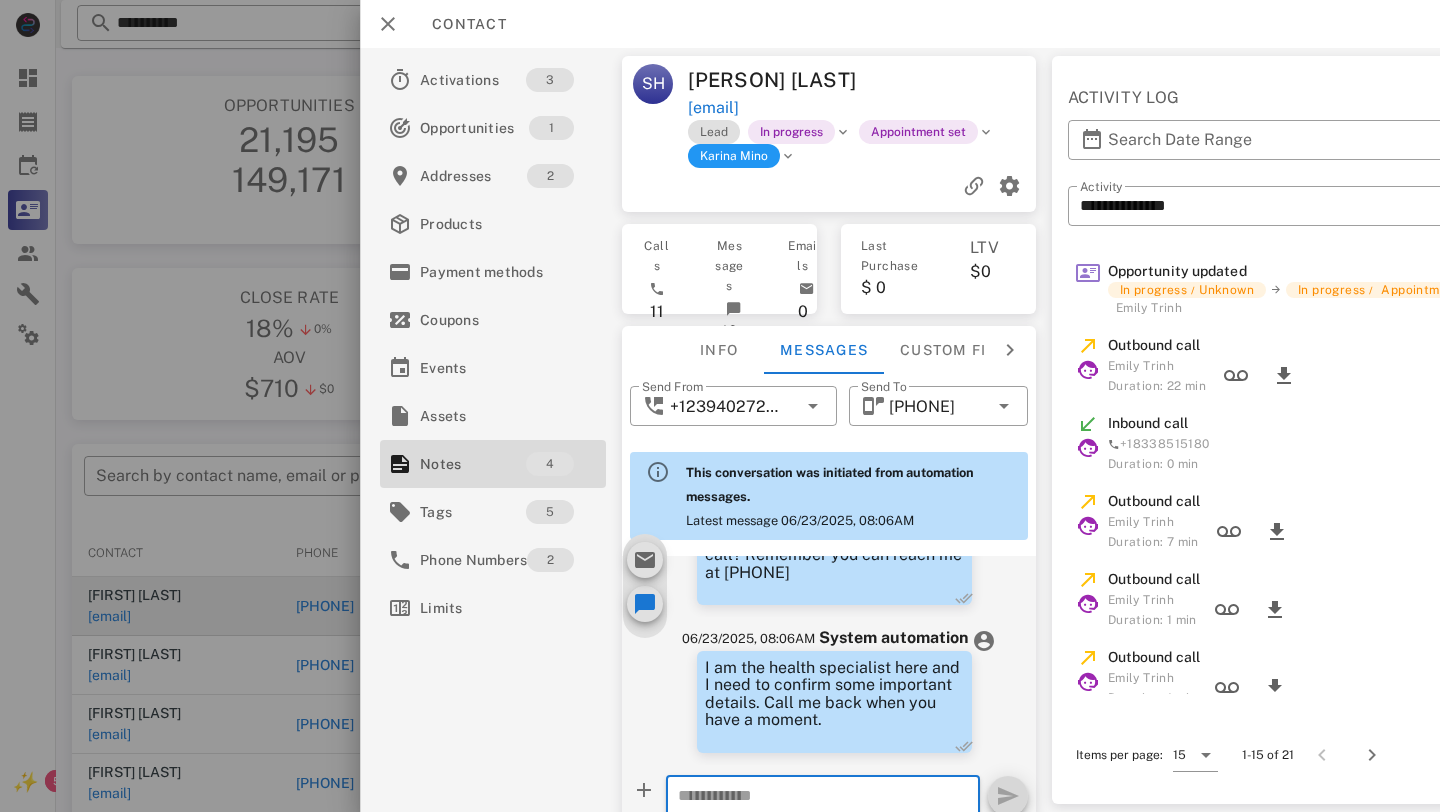 scroll, scrollTop: 1370, scrollLeft: 0, axis: vertical 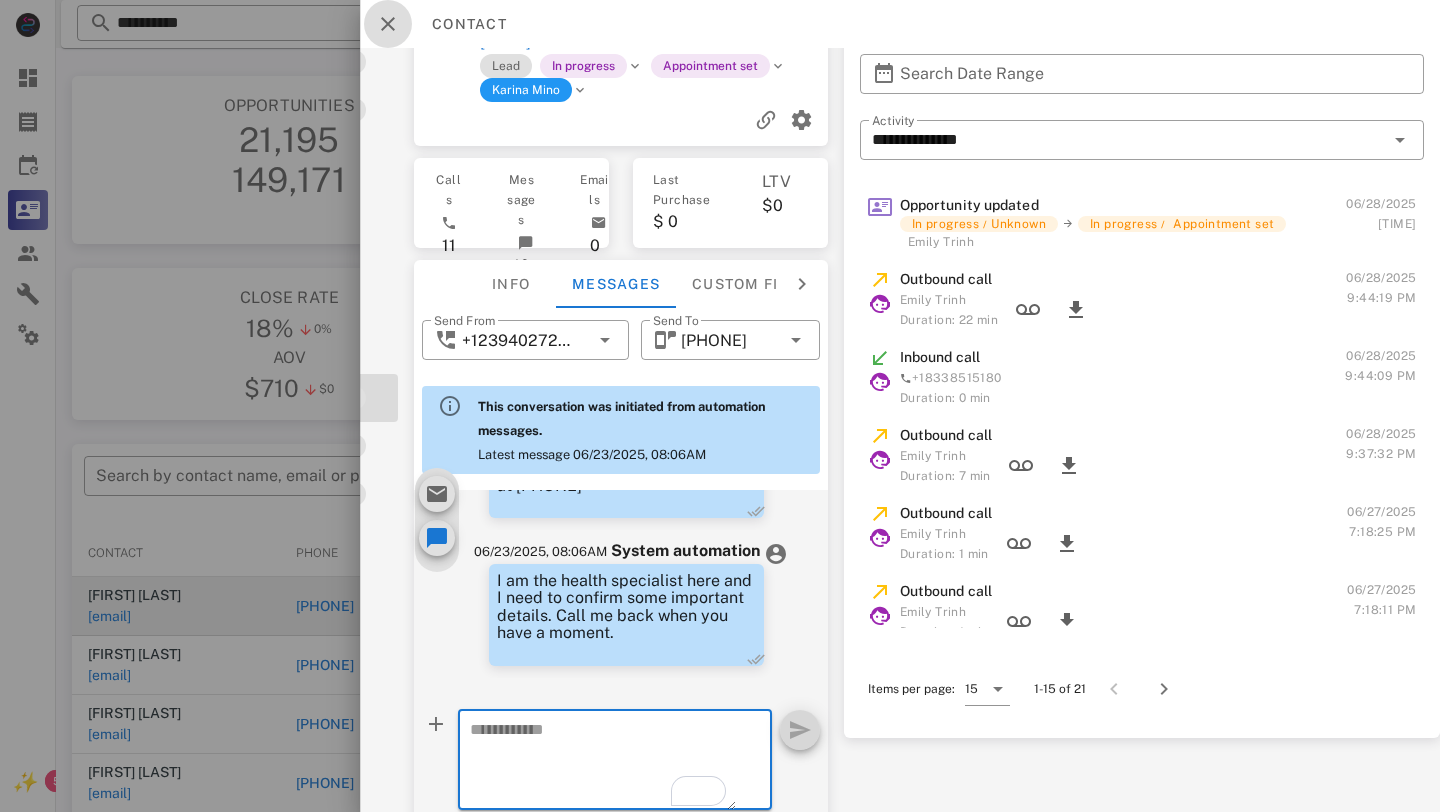 click at bounding box center [388, 24] 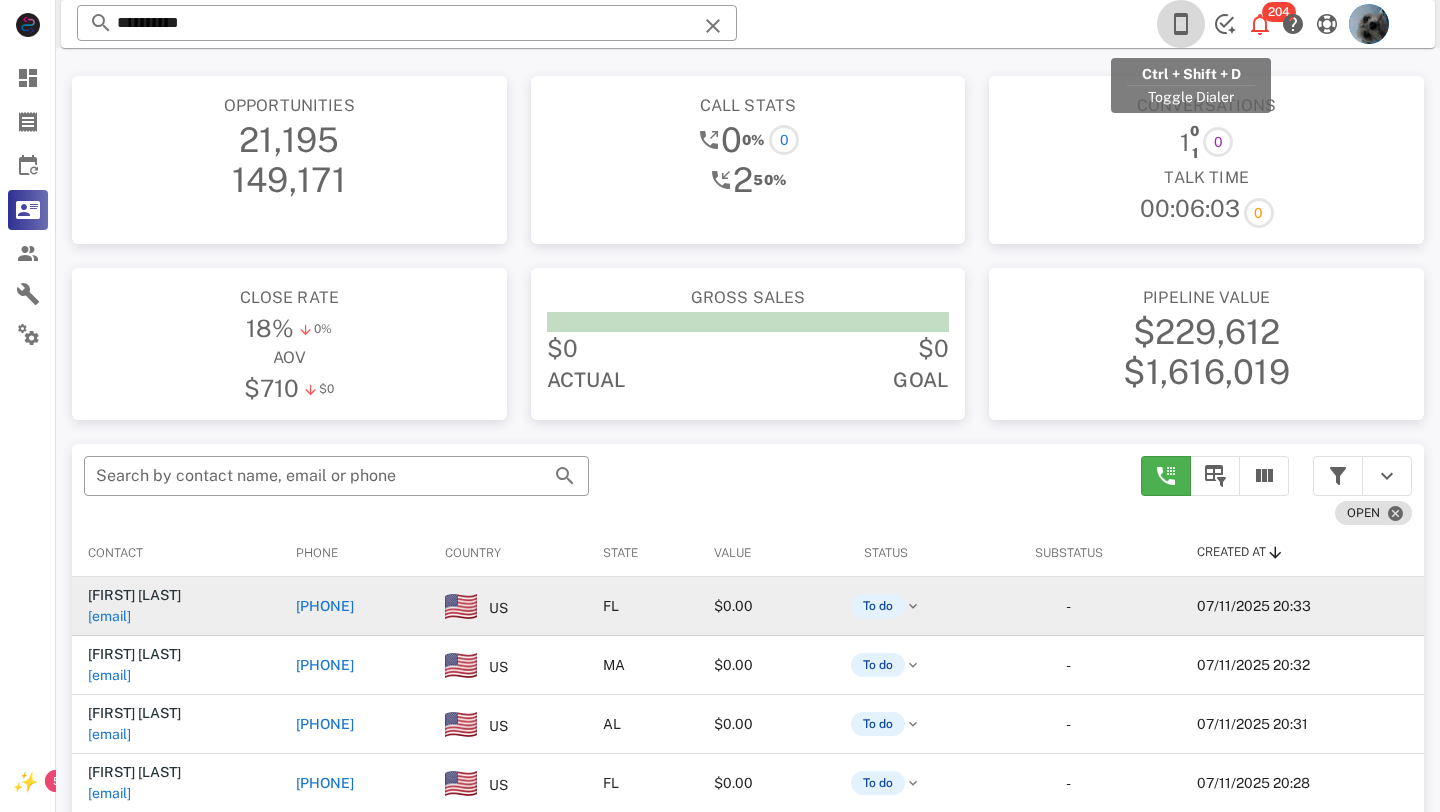 click at bounding box center [1181, 24] 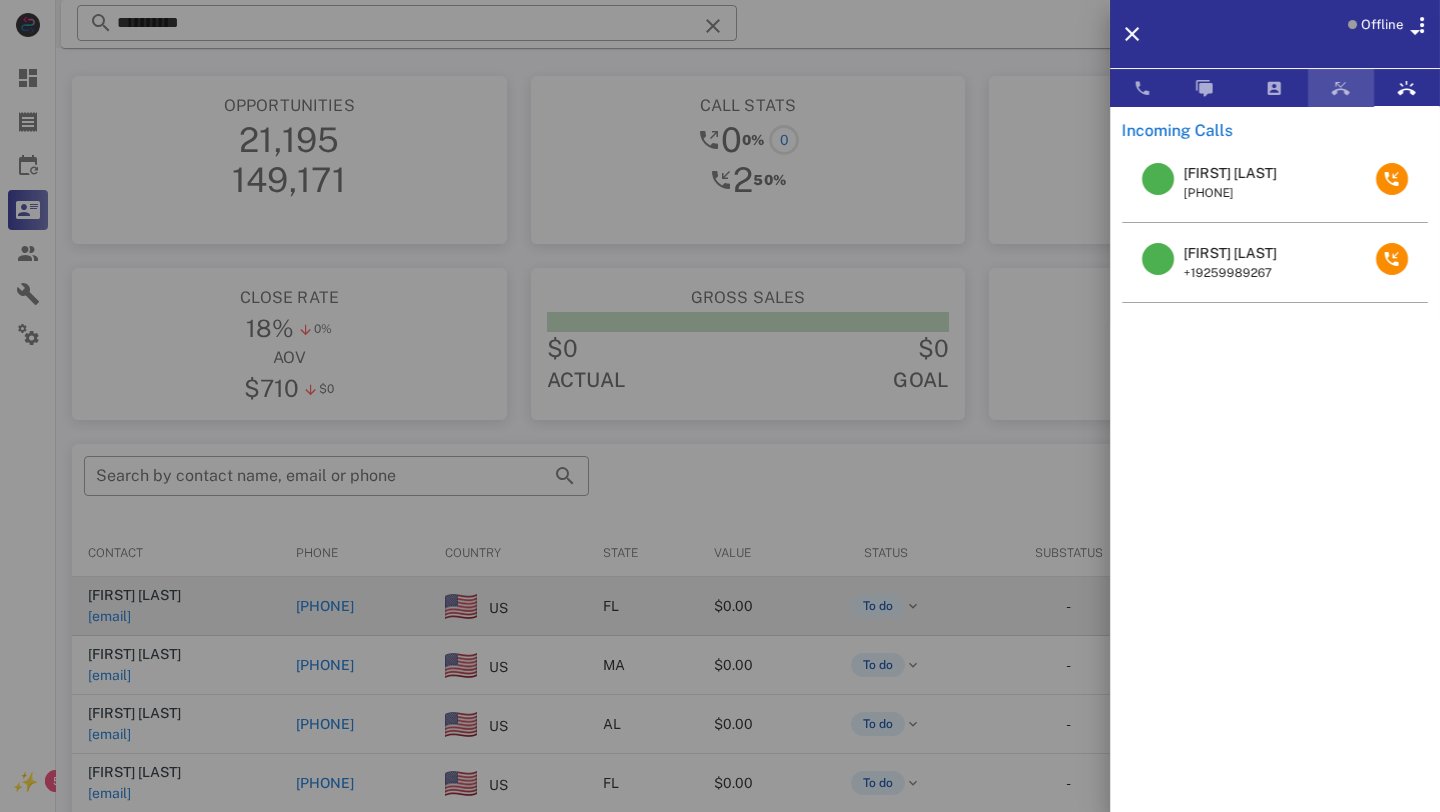 click at bounding box center (1341, 88) 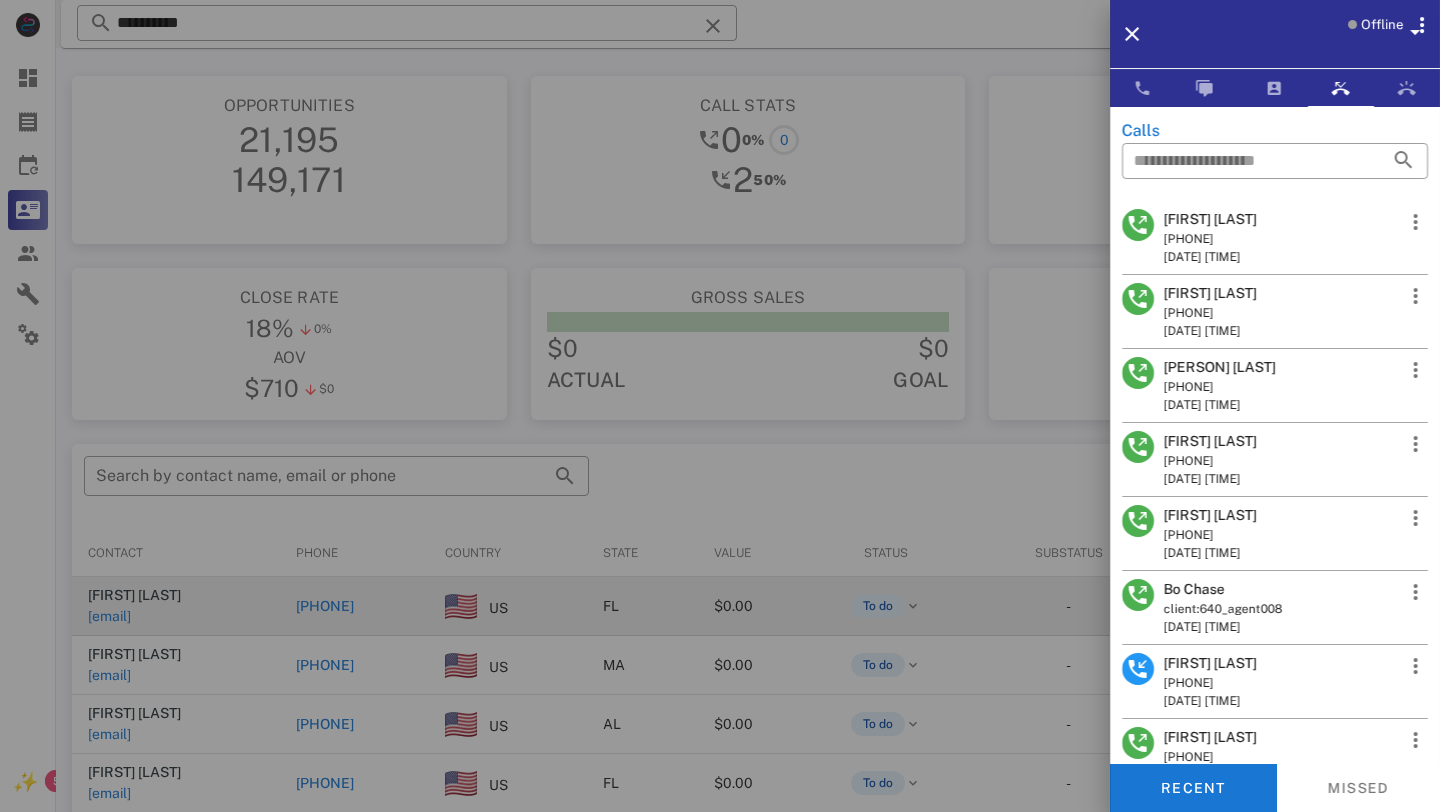 scroll, scrollTop: 306, scrollLeft: 0, axis: vertical 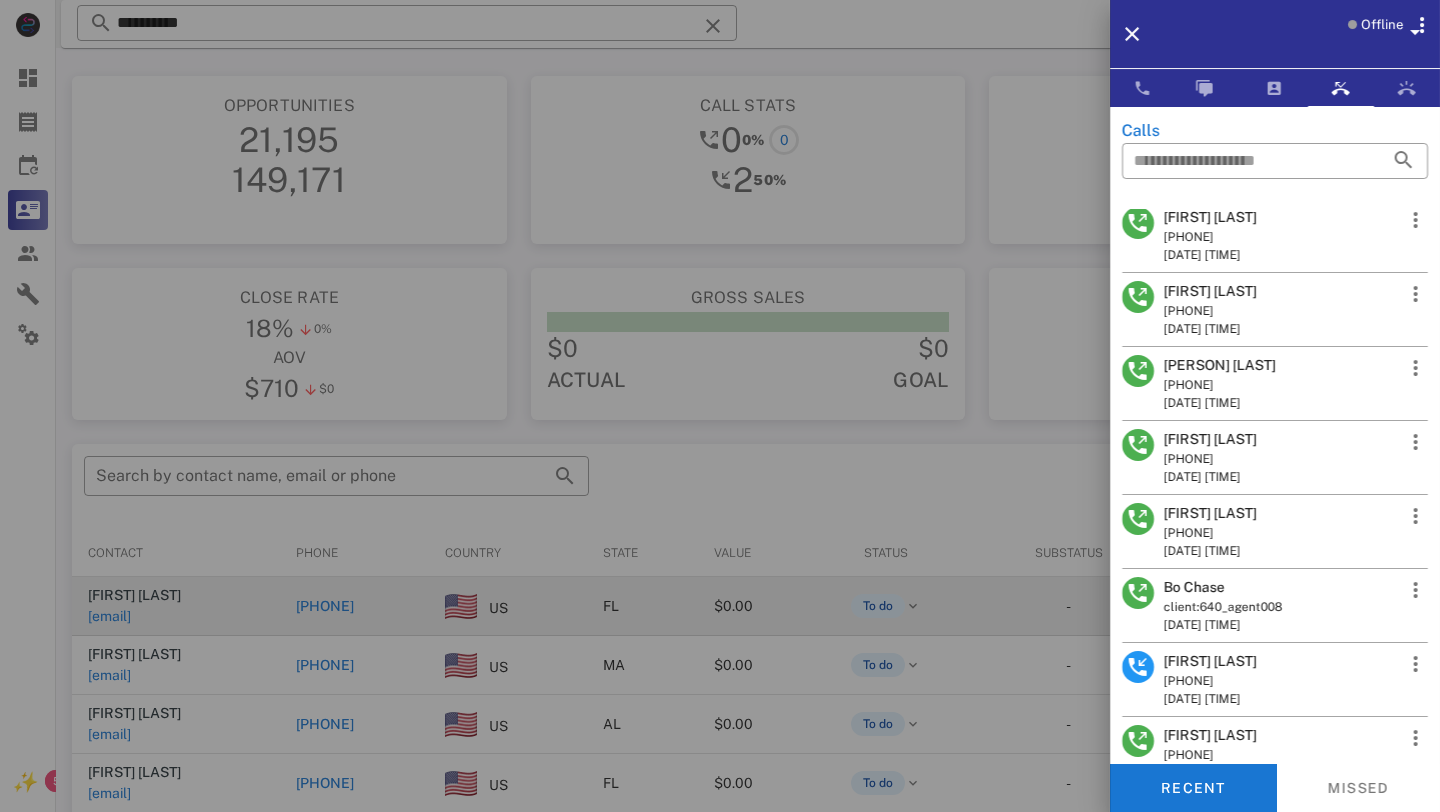 click on "[FIRST] [LAST]" at bounding box center [1220, 365] 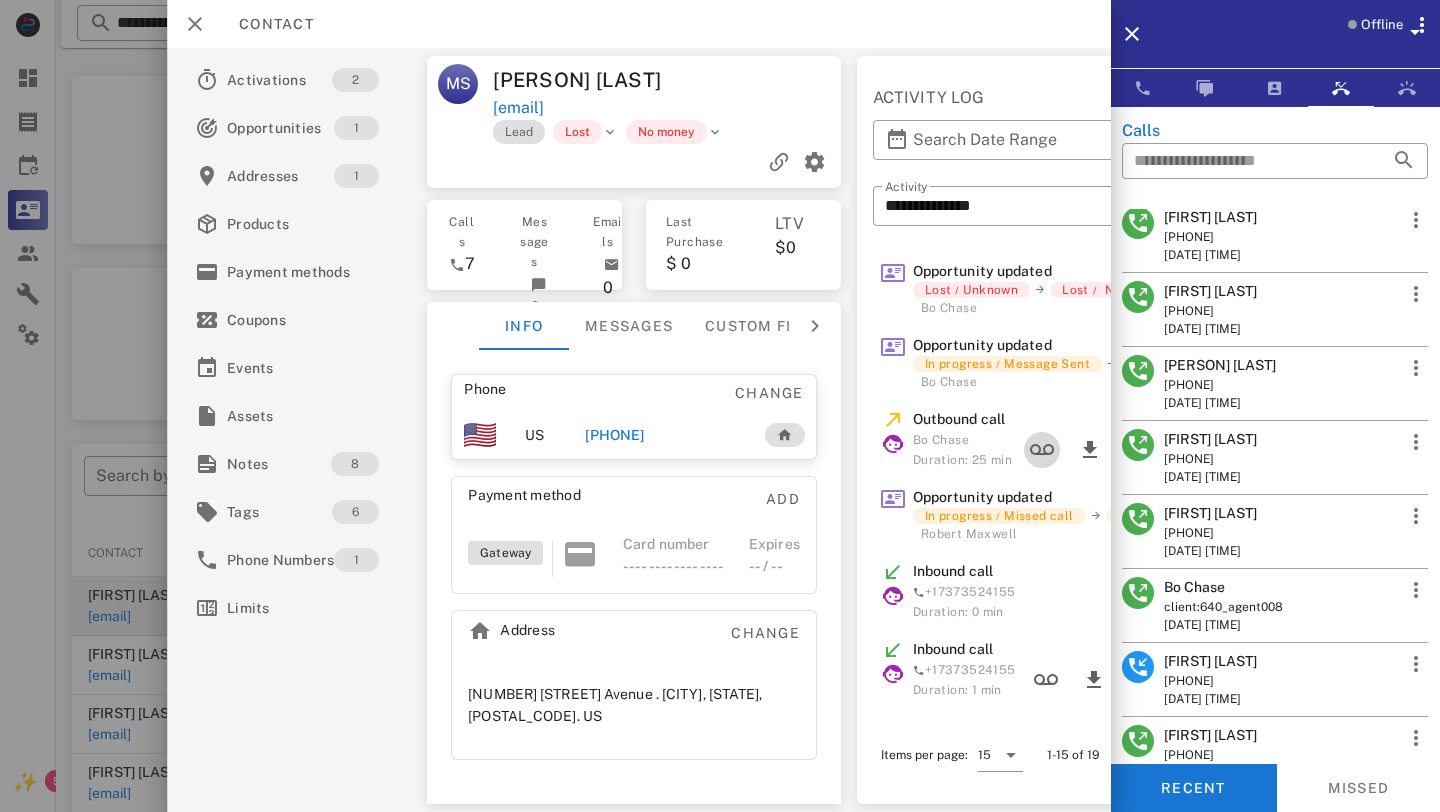 click at bounding box center [1042, 450] 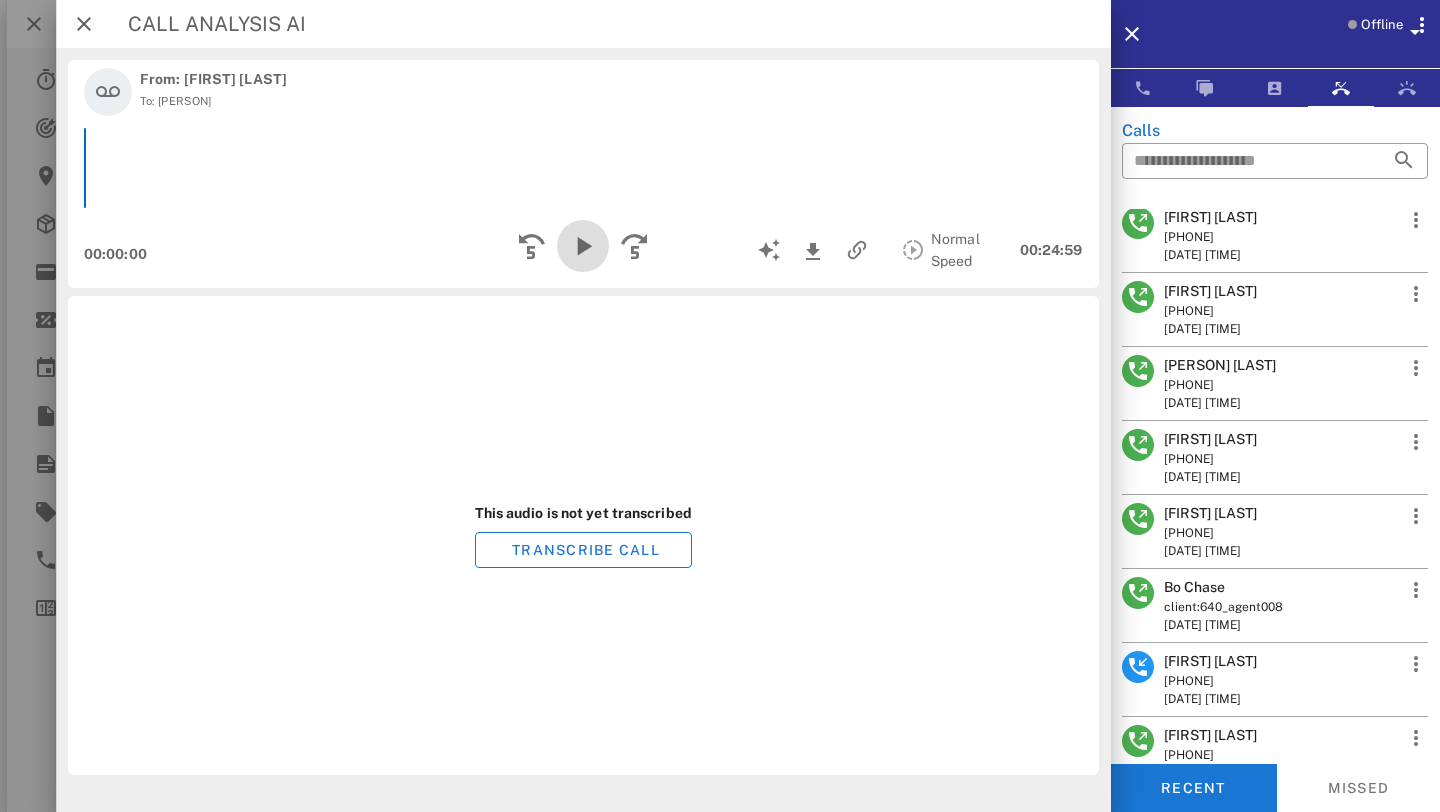 click at bounding box center (583, 246) 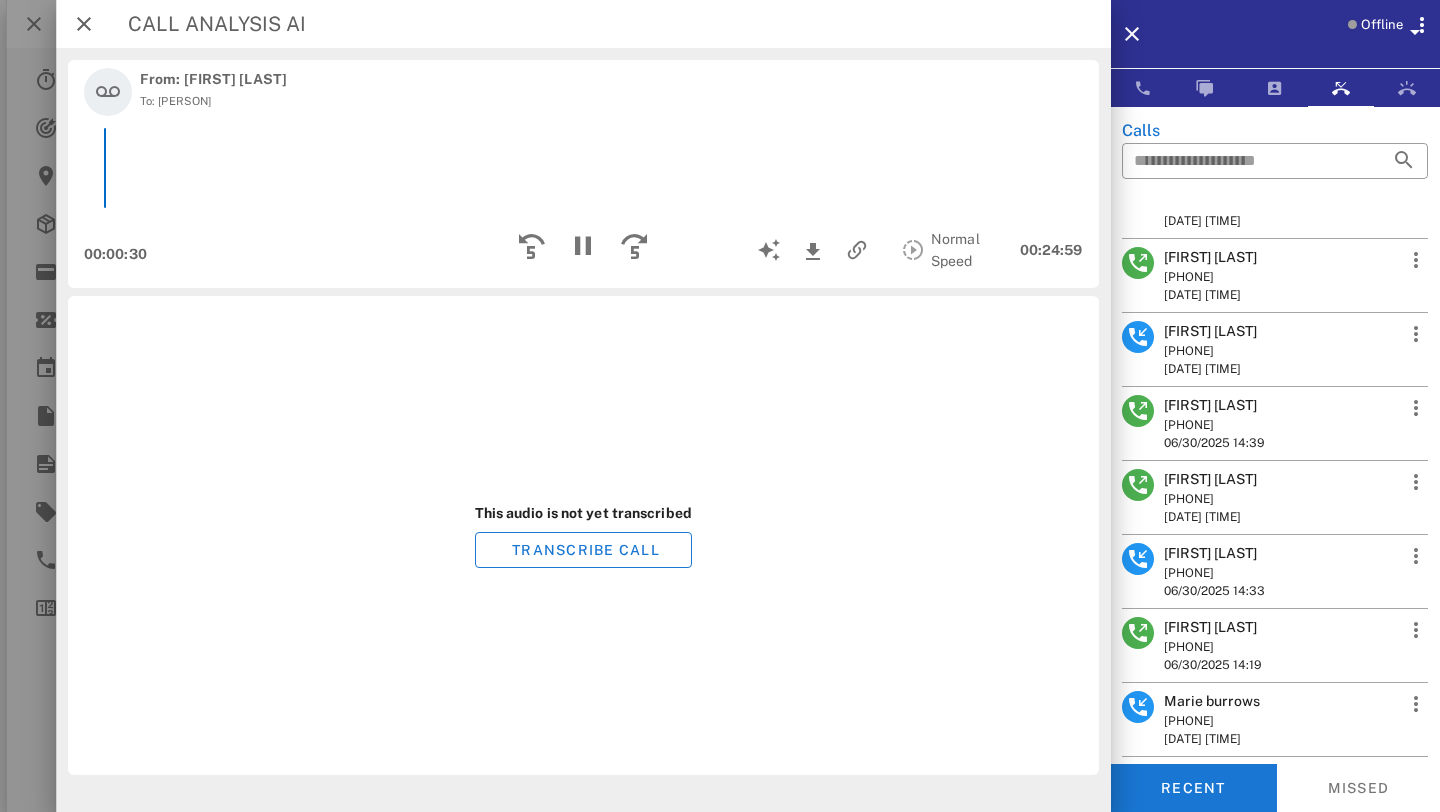 scroll, scrollTop: 2184, scrollLeft: 0, axis: vertical 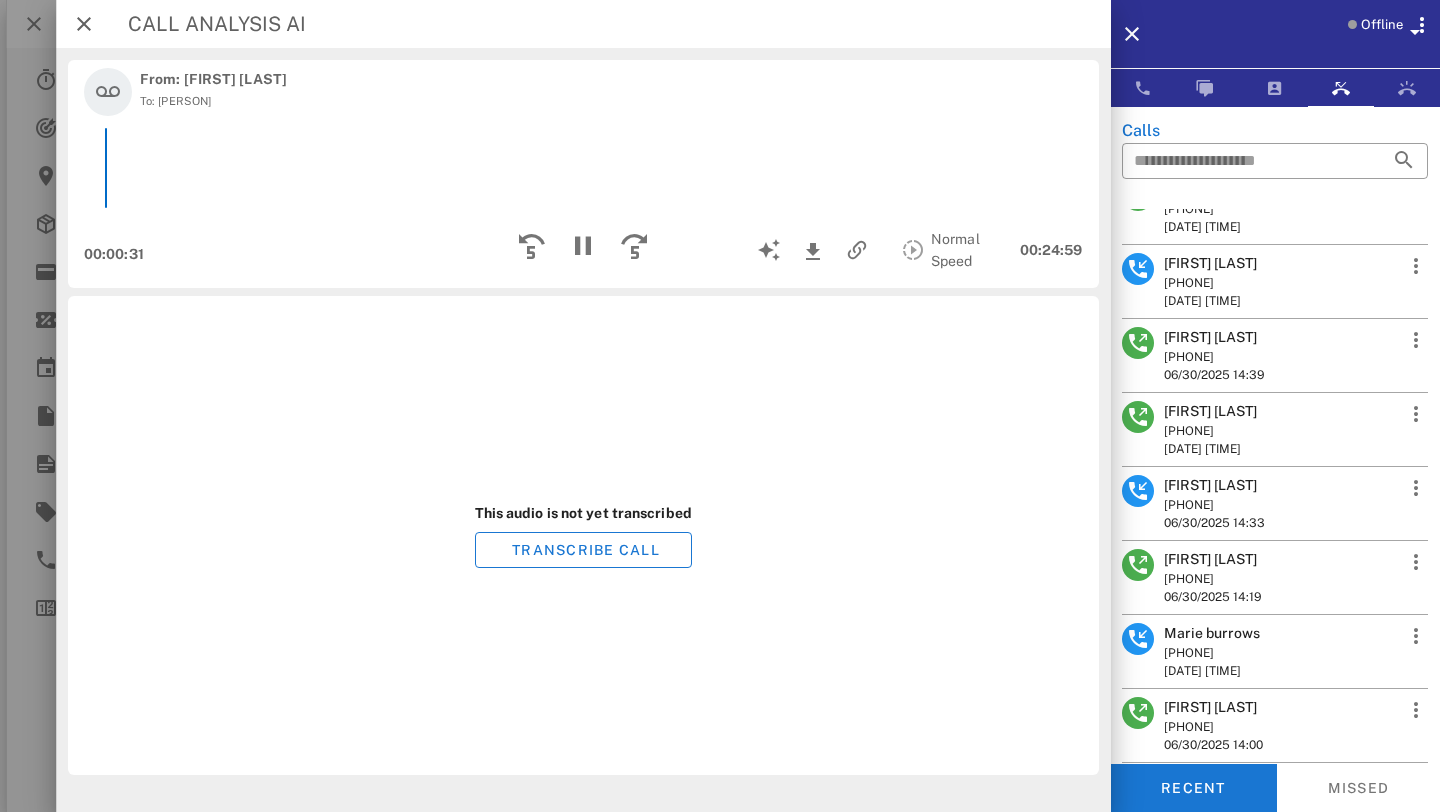 click on "[FIRST] [LAST]" at bounding box center [1214, 485] 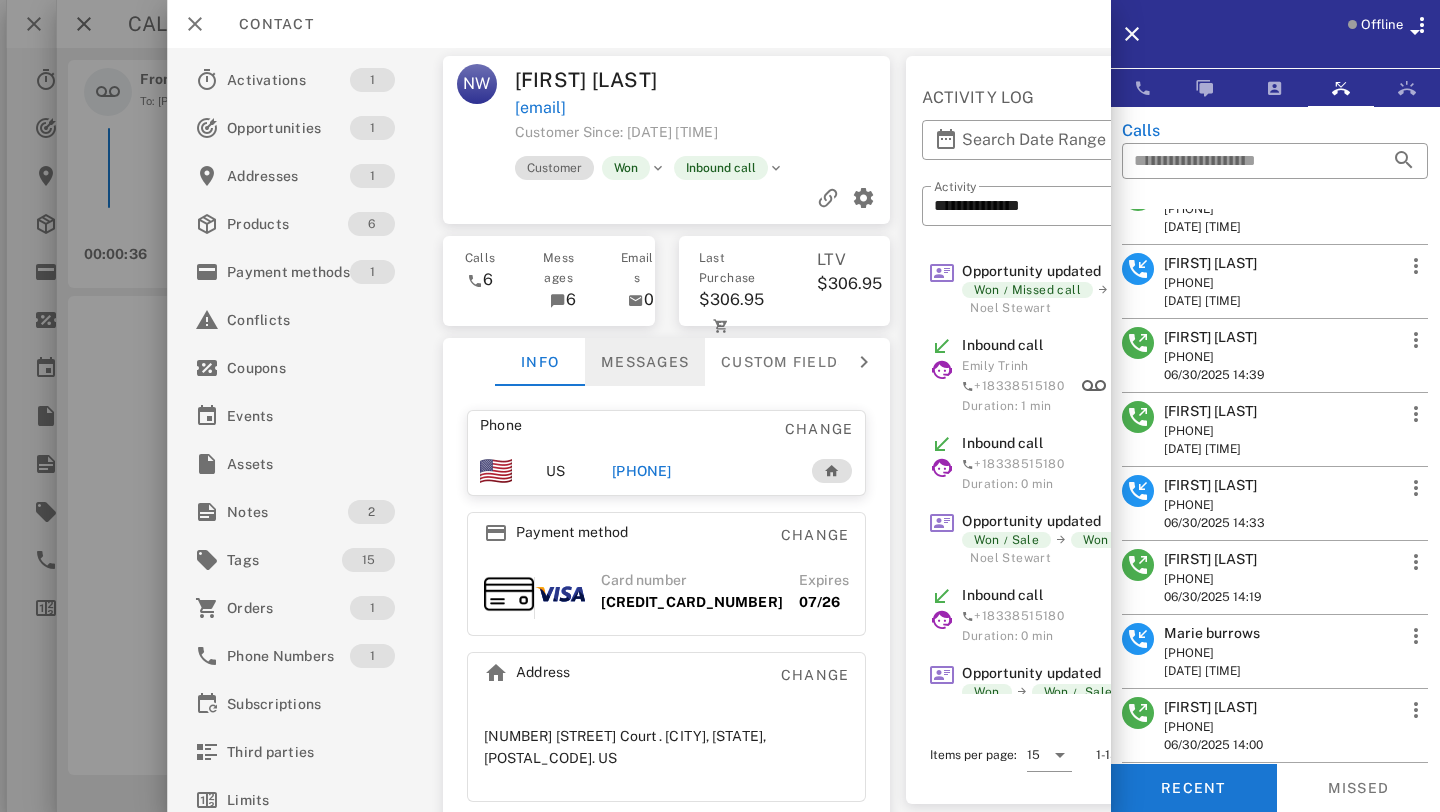 click on "Messages" at bounding box center (644, 362) 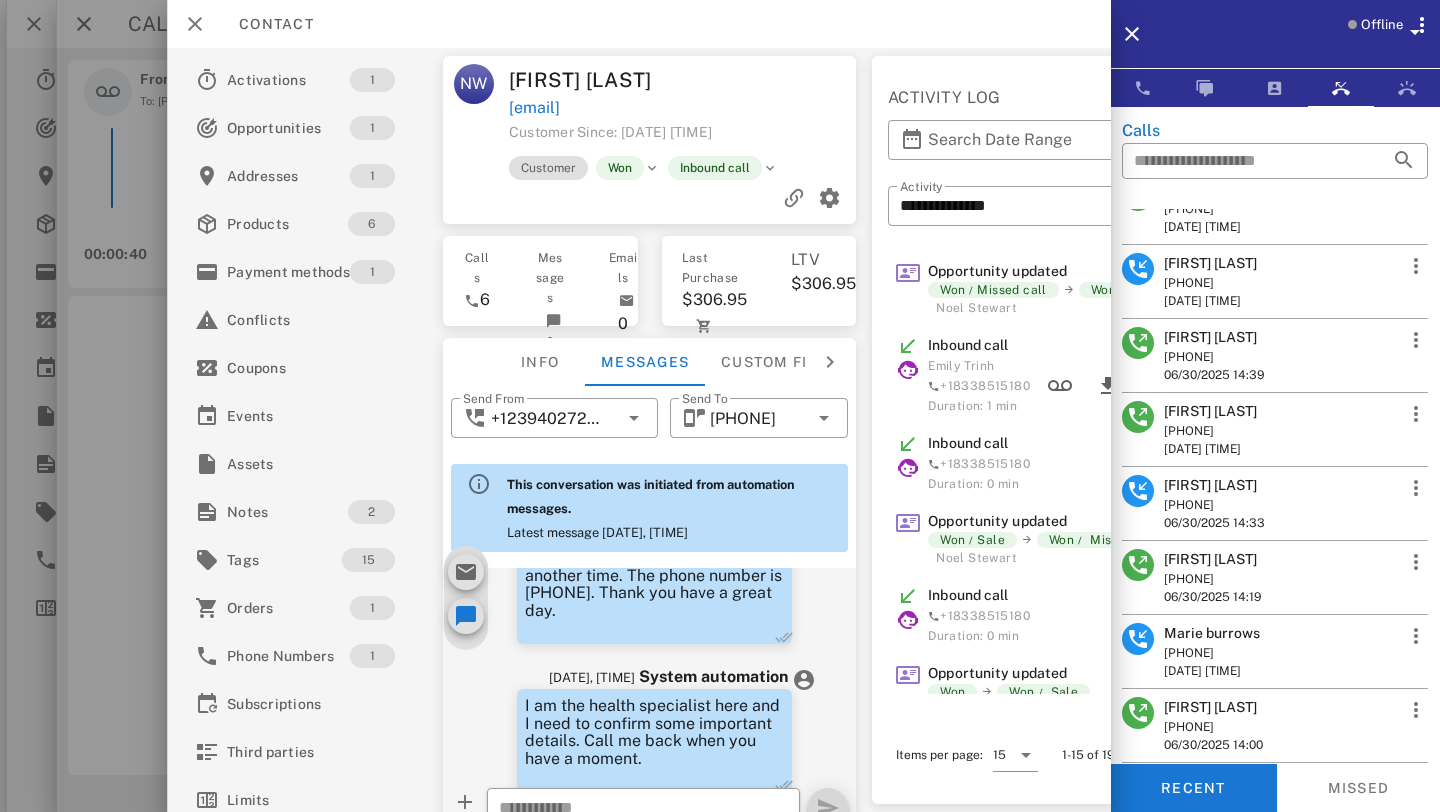 scroll, scrollTop: 760, scrollLeft: 0, axis: vertical 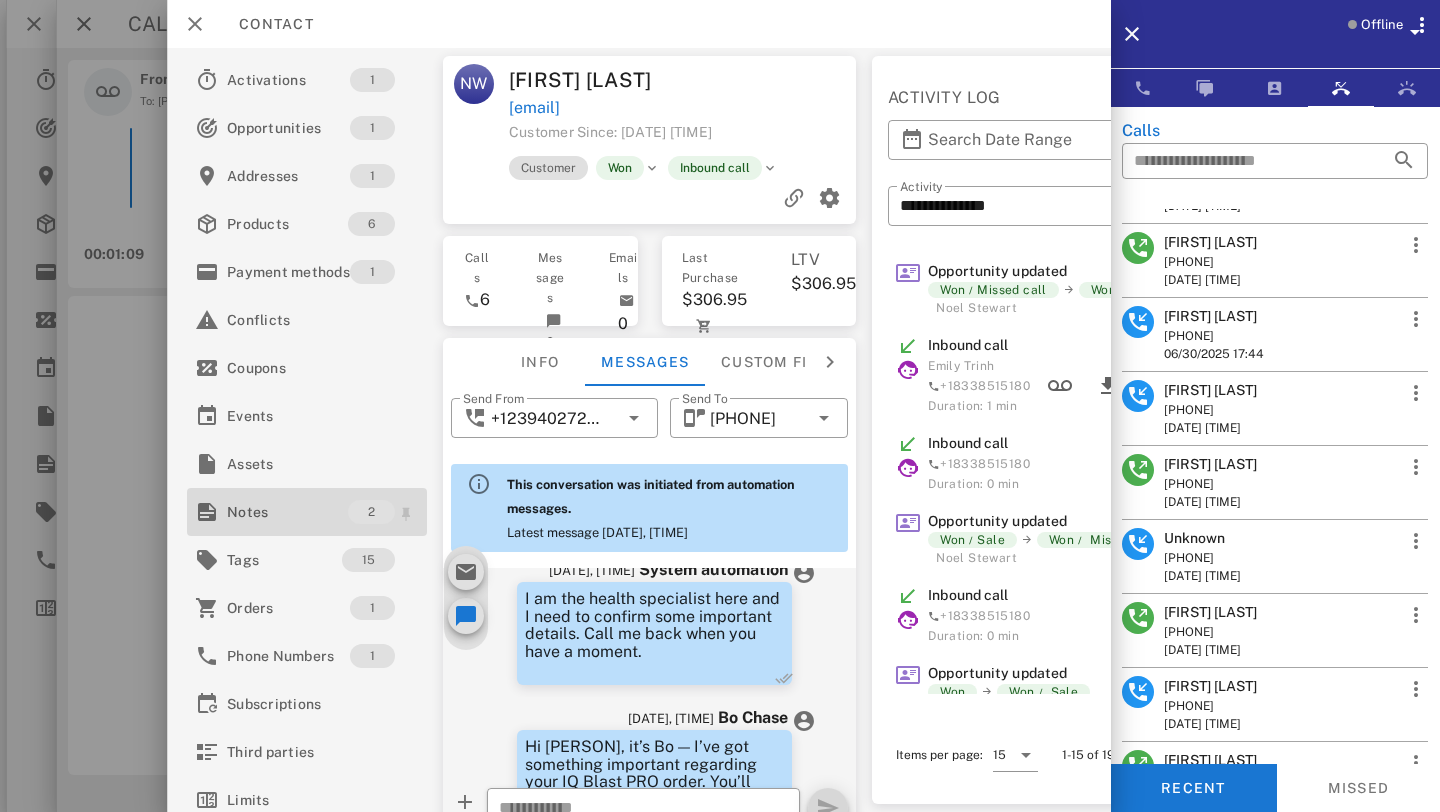 click on "Notes" at bounding box center (287, 512) 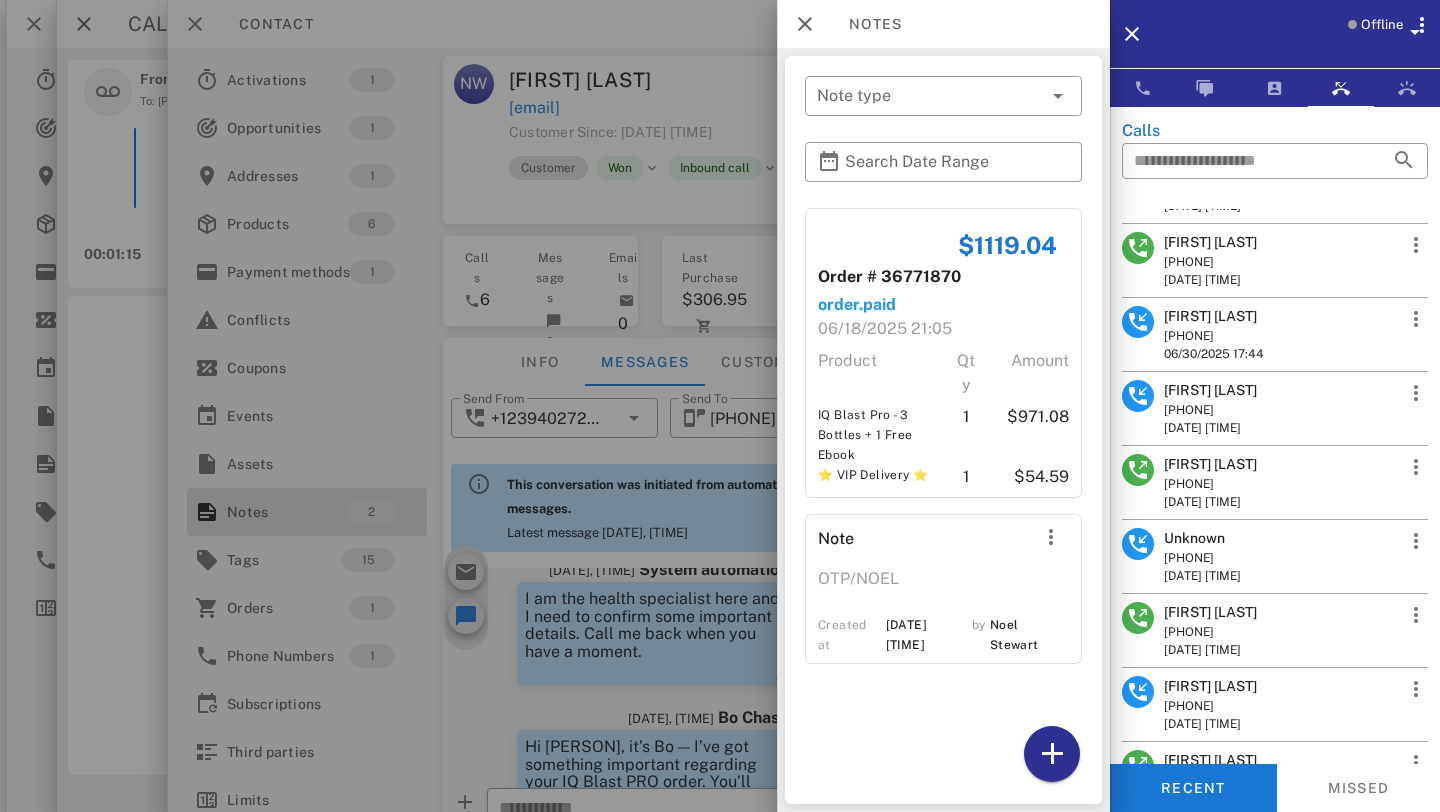click at bounding box center (720, 406) 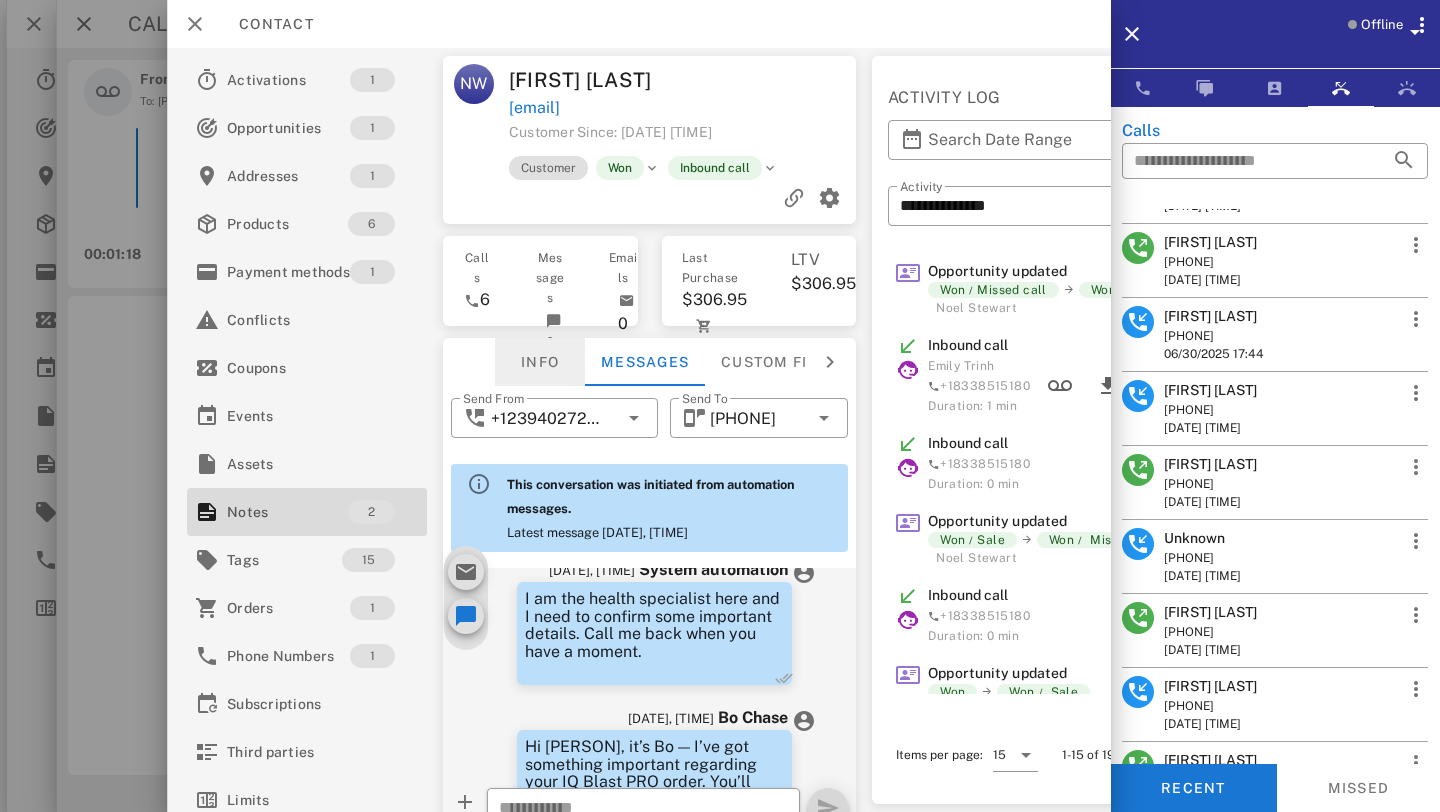 click on "Info" at bounding box center [539, 362] 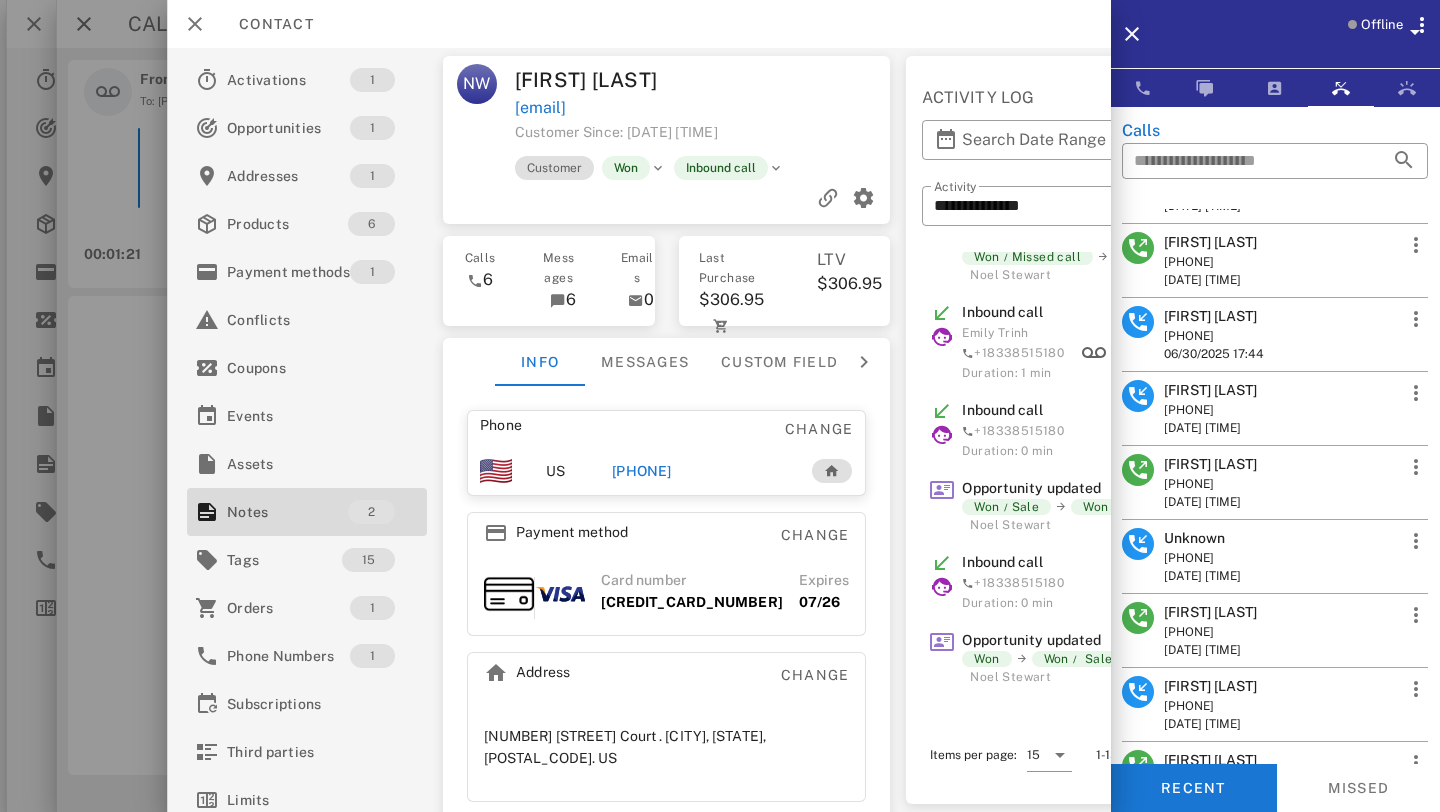scroll, scrollTop: 0, scrollLeft: 0, axis: both 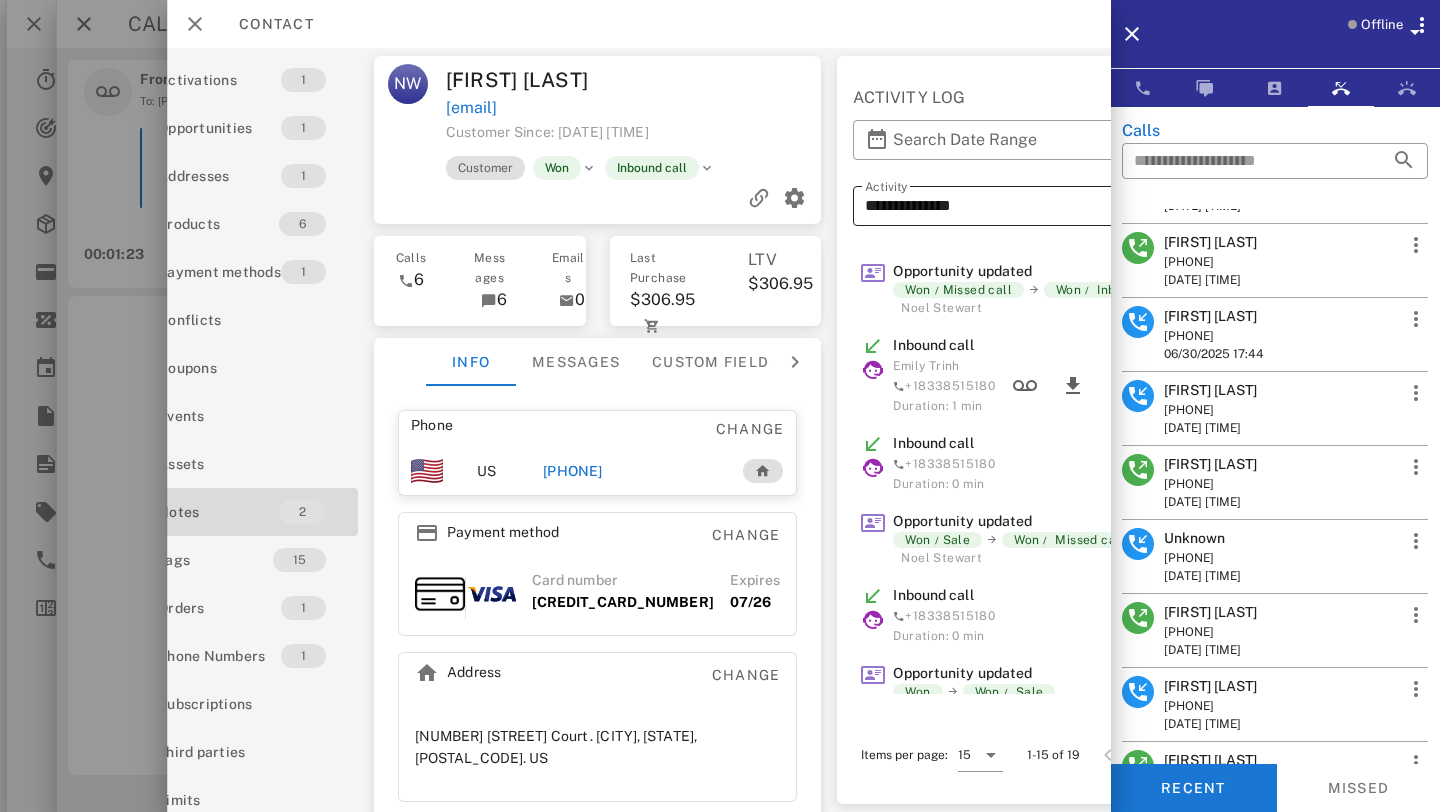 click on "**********" at bounding box center (1114, 206) 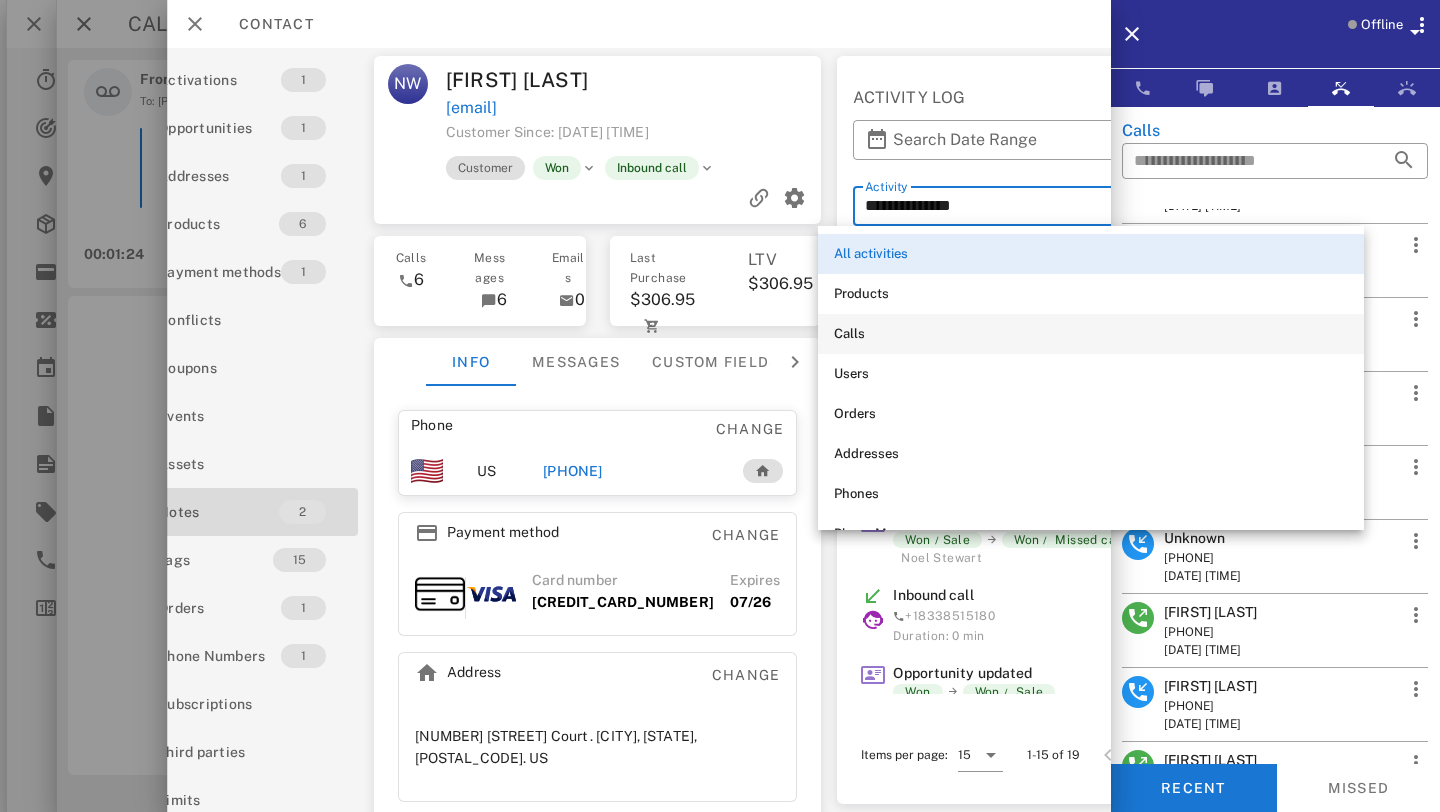 click on "Calls" at bounding box center [1091, 334] 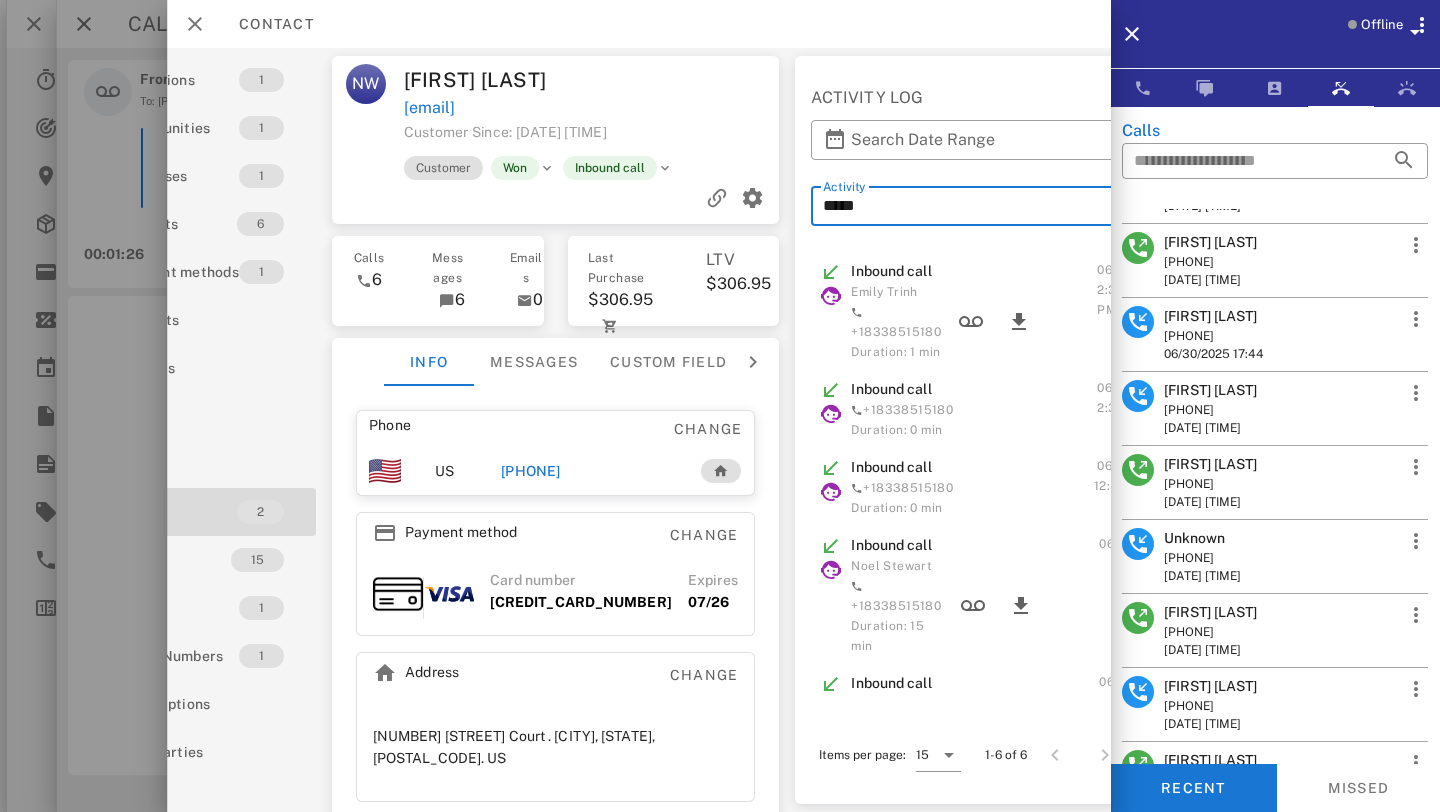 scroll, scrollTop: 0, scrollLeft: 113, axis: horizontal 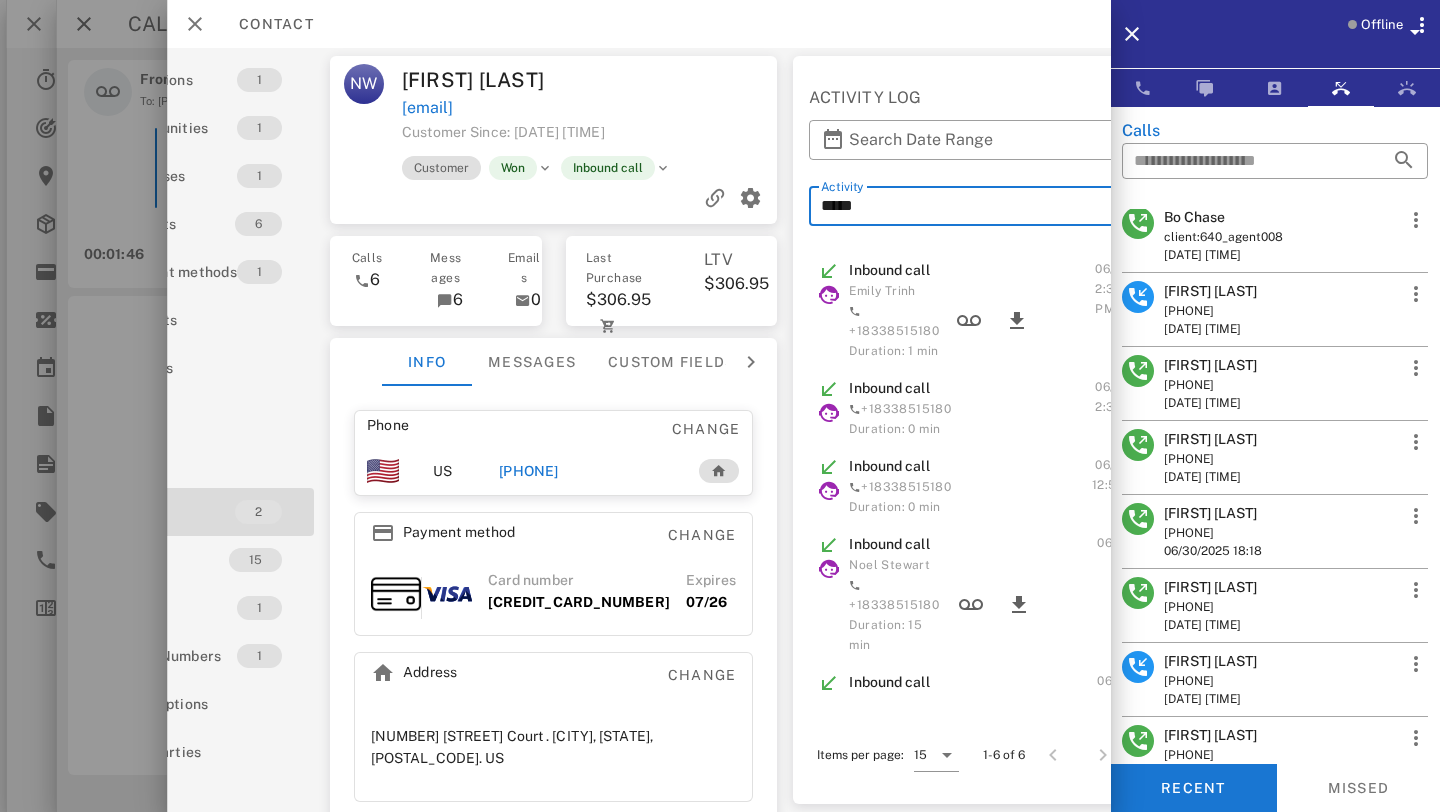 click on "[FIRST] [LAST]" at bounding box center [1210, 291] 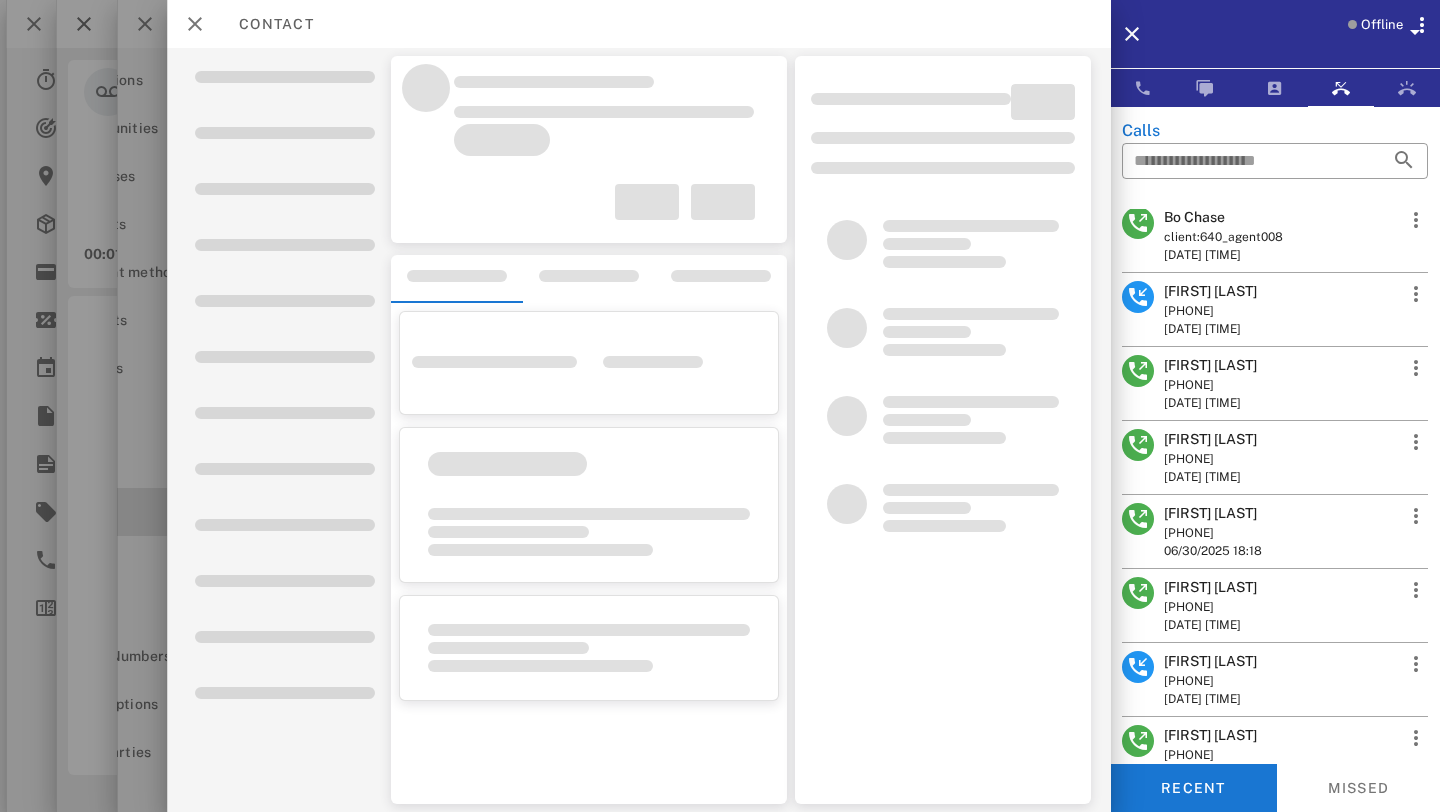 scroll, scrollTop: 0, scrollLeft: 105, axis: horizontal 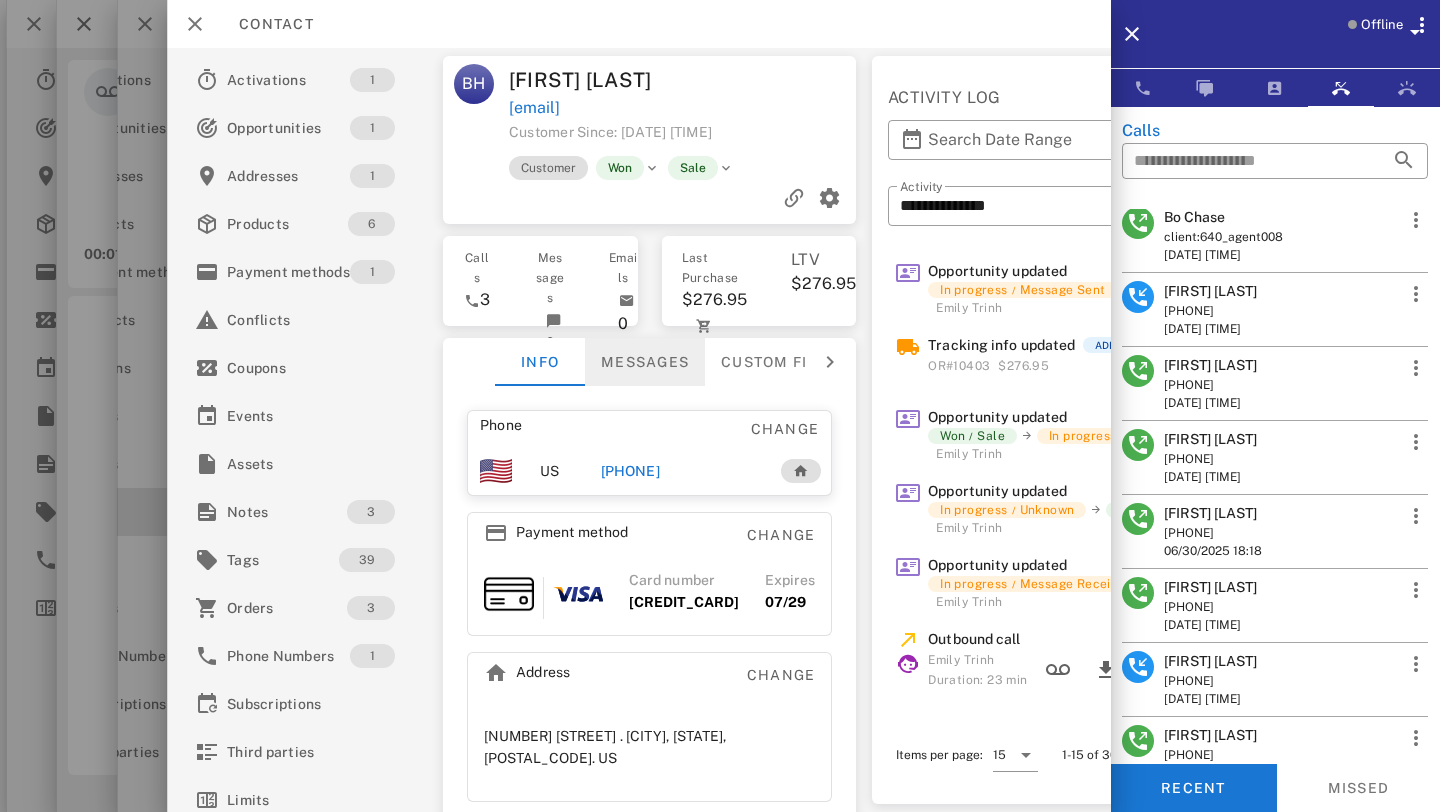 click on "Messages" at bounding box center (644, 362) 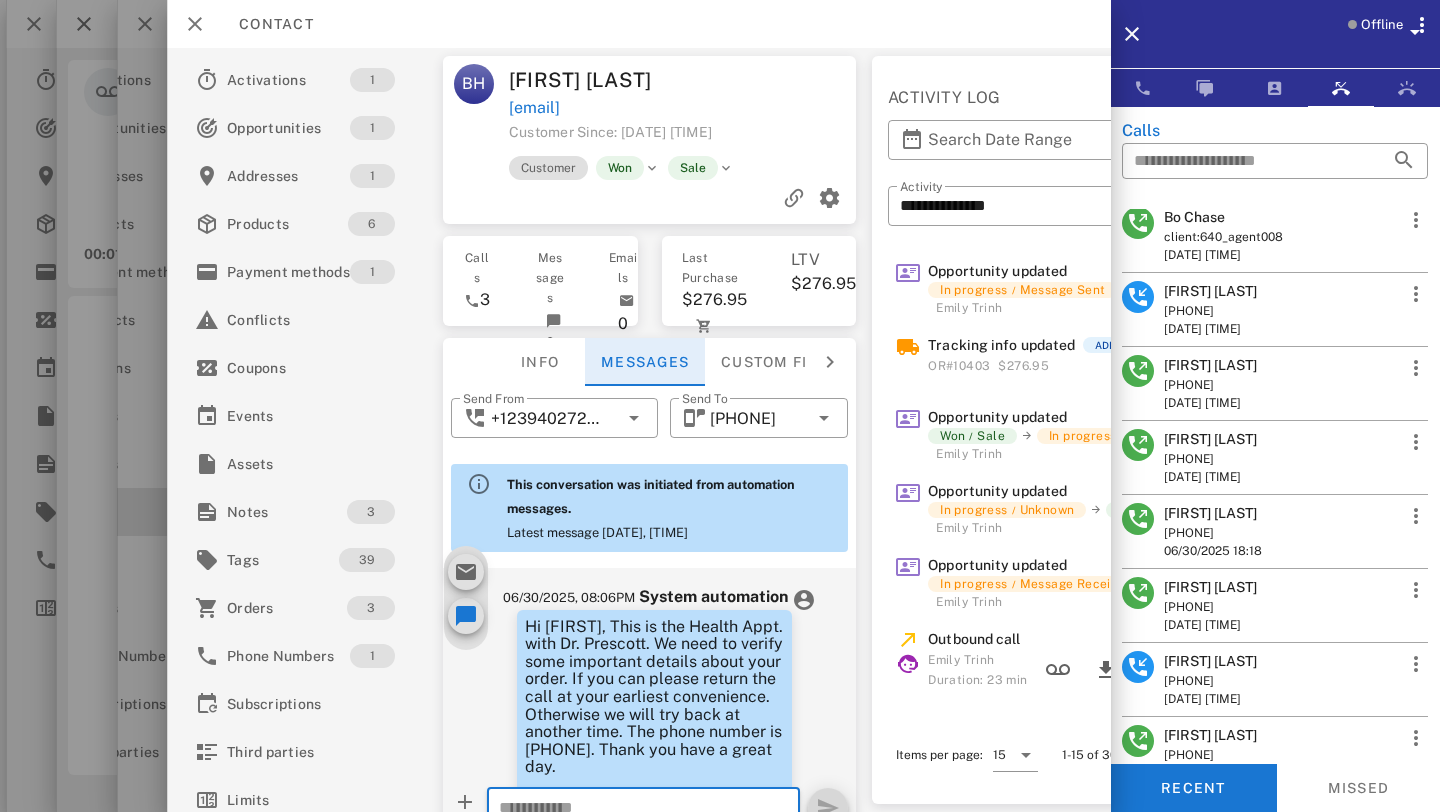 scroll, scrollTop: 1627, scrollLeft: 0, axis: vertical 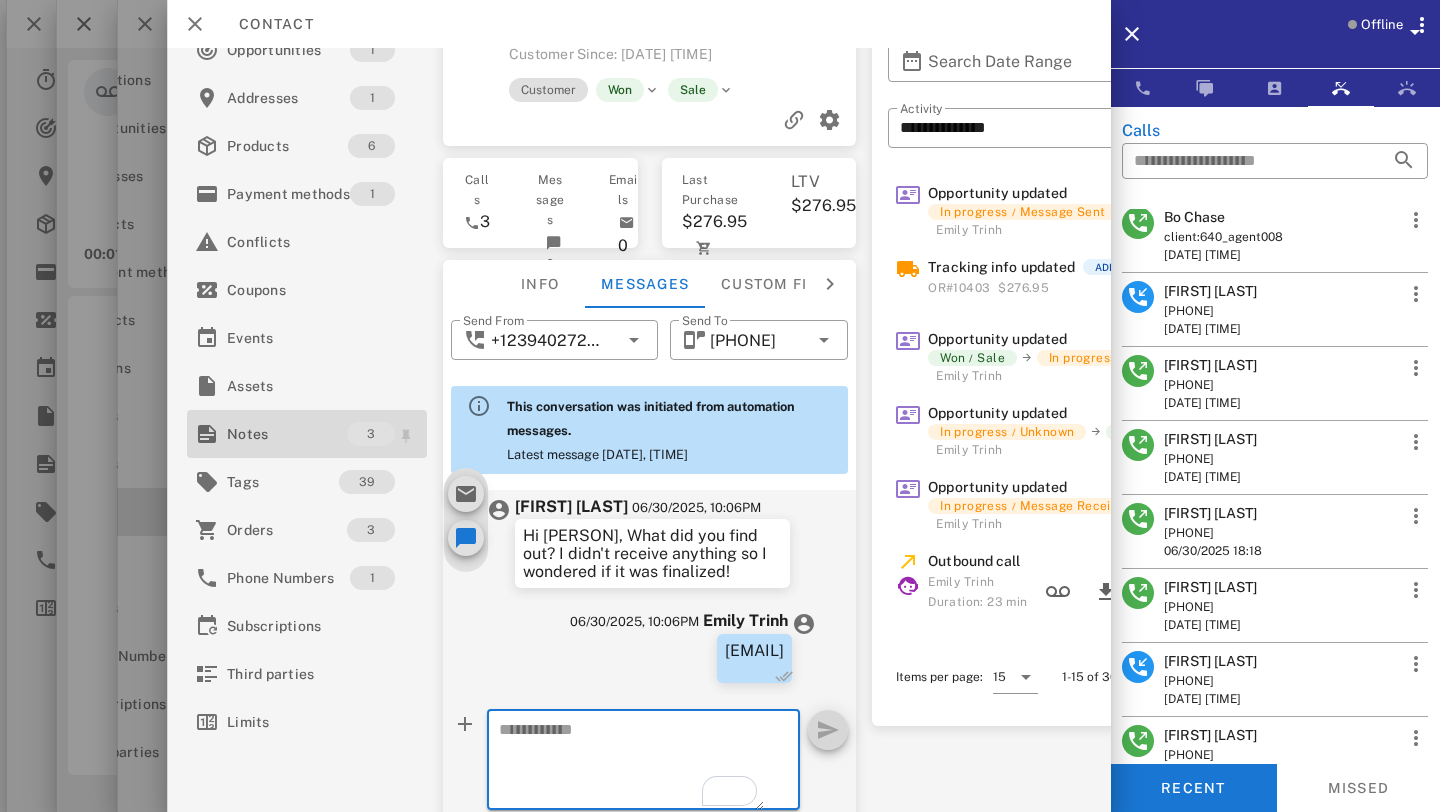 click on "Notes" at bounding box center (287, 434) 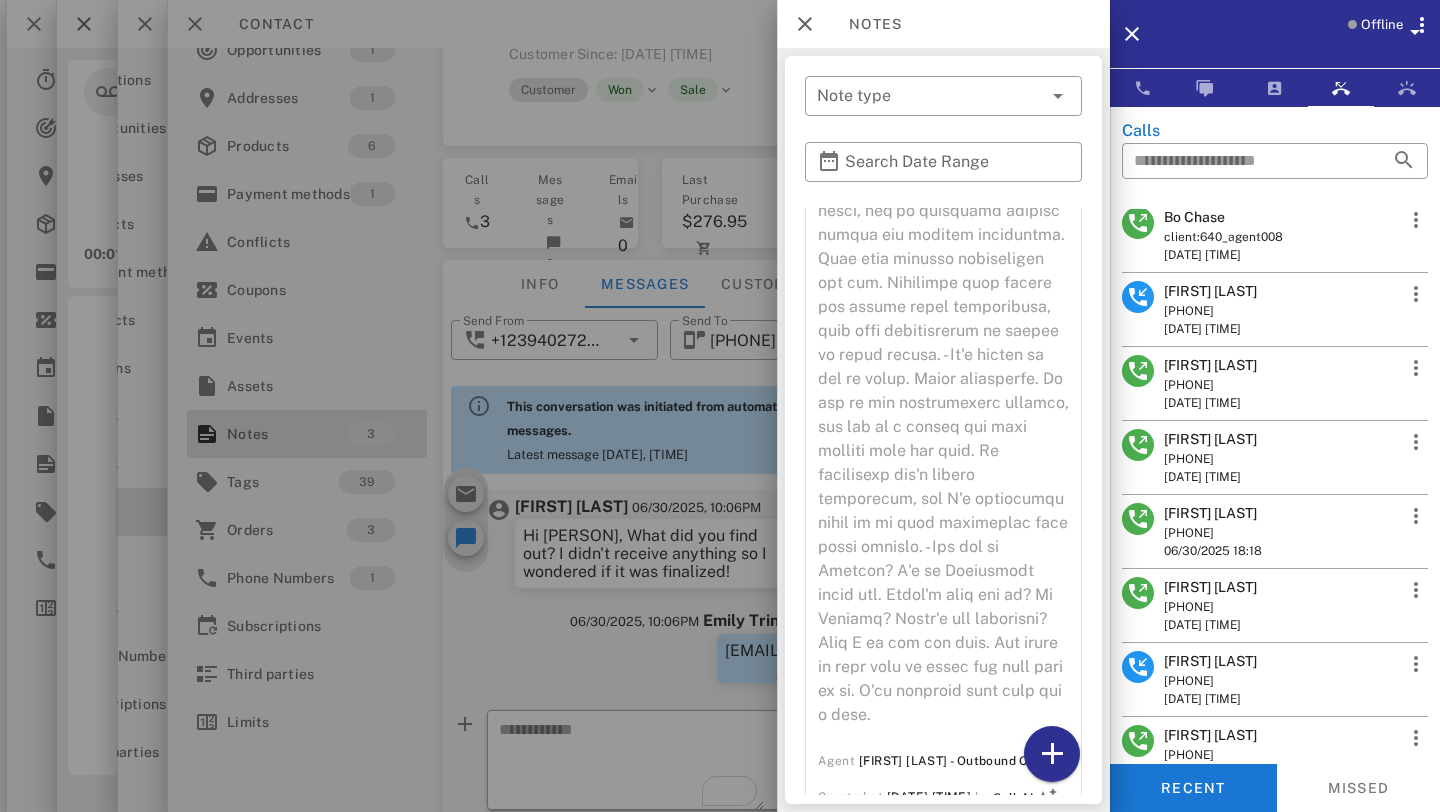 scroll, scrollTop: 963, scrollLeft: 0, axis: vertical 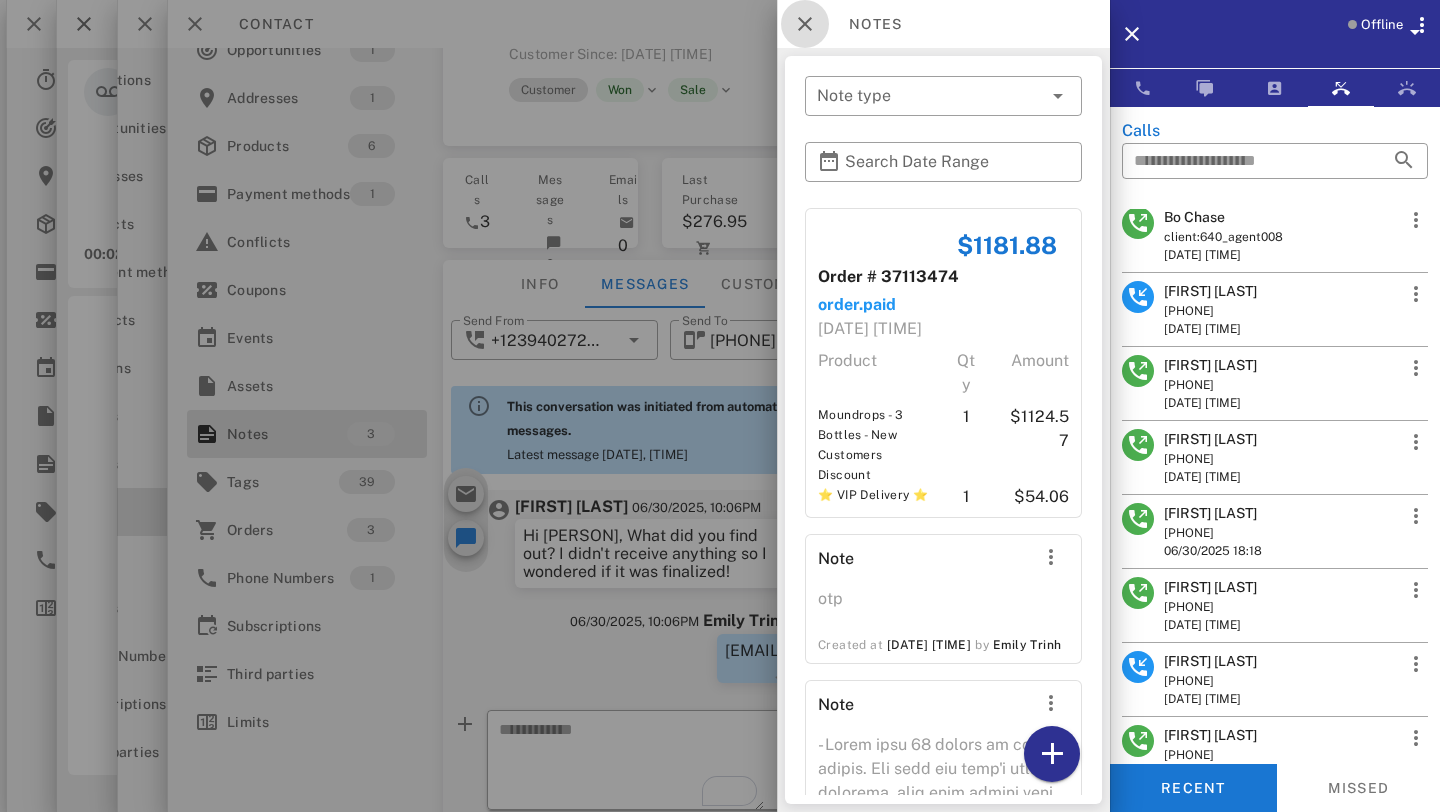 click at bounding box center [805, 24] 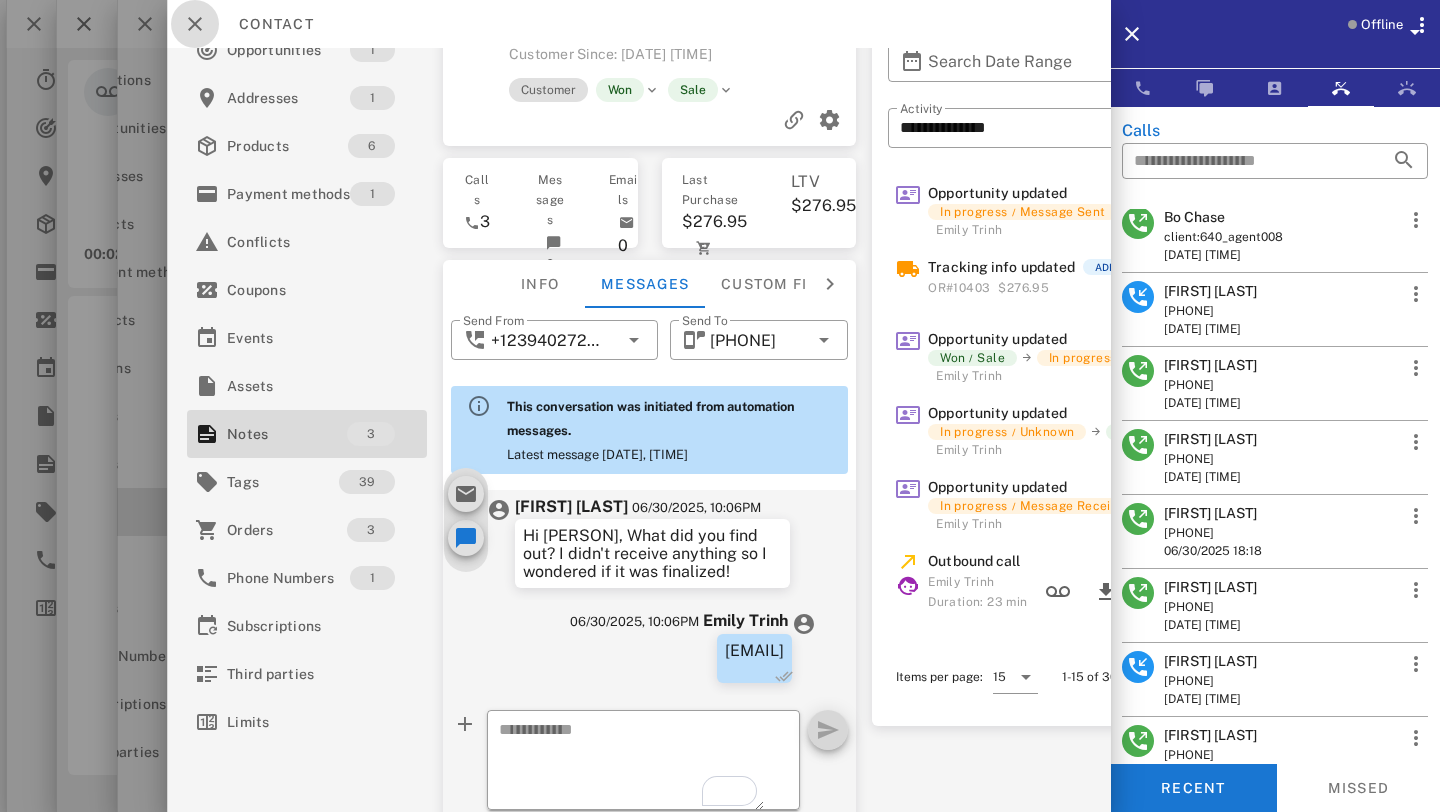 click at bounding box center (195, 24) 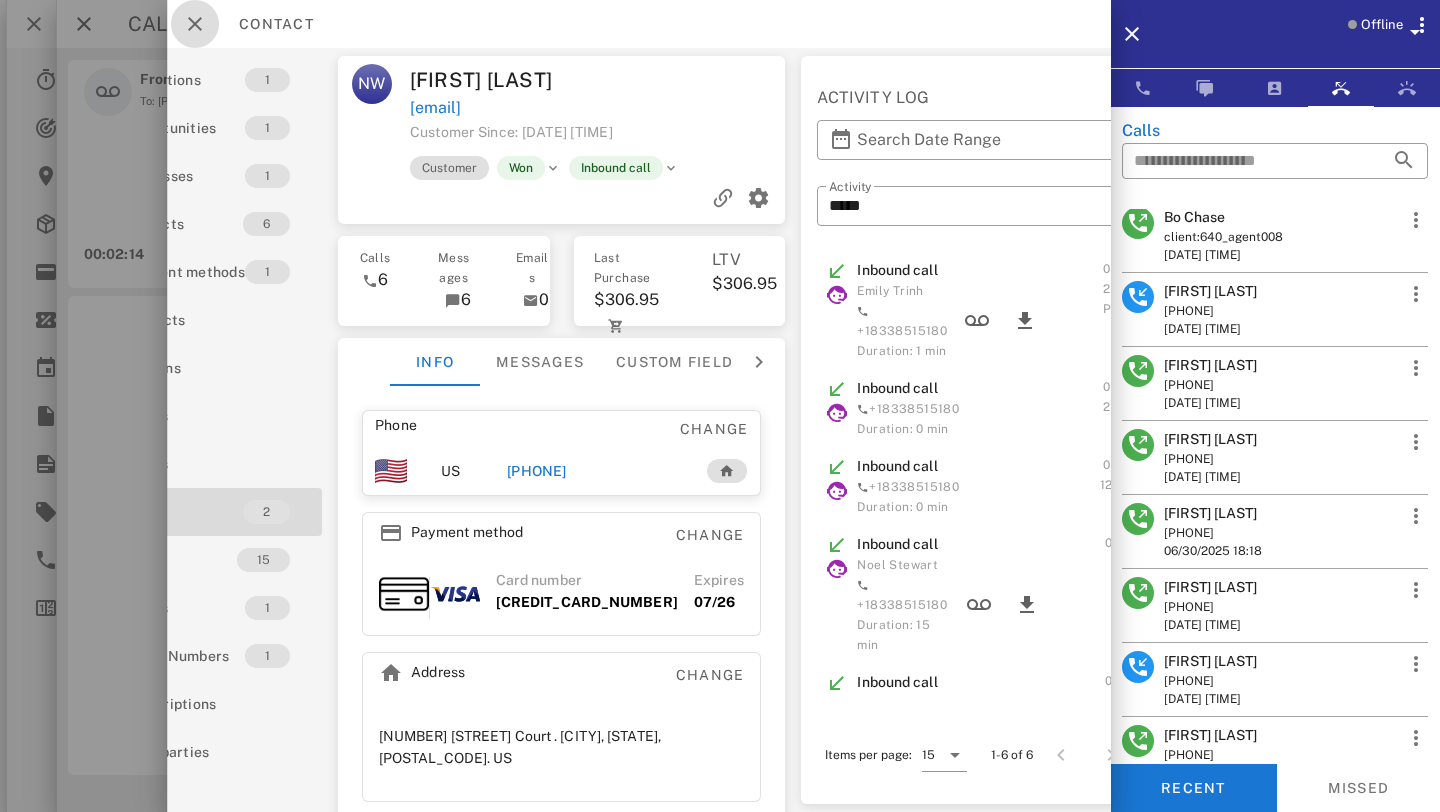 click at bounding box center [195, 24] 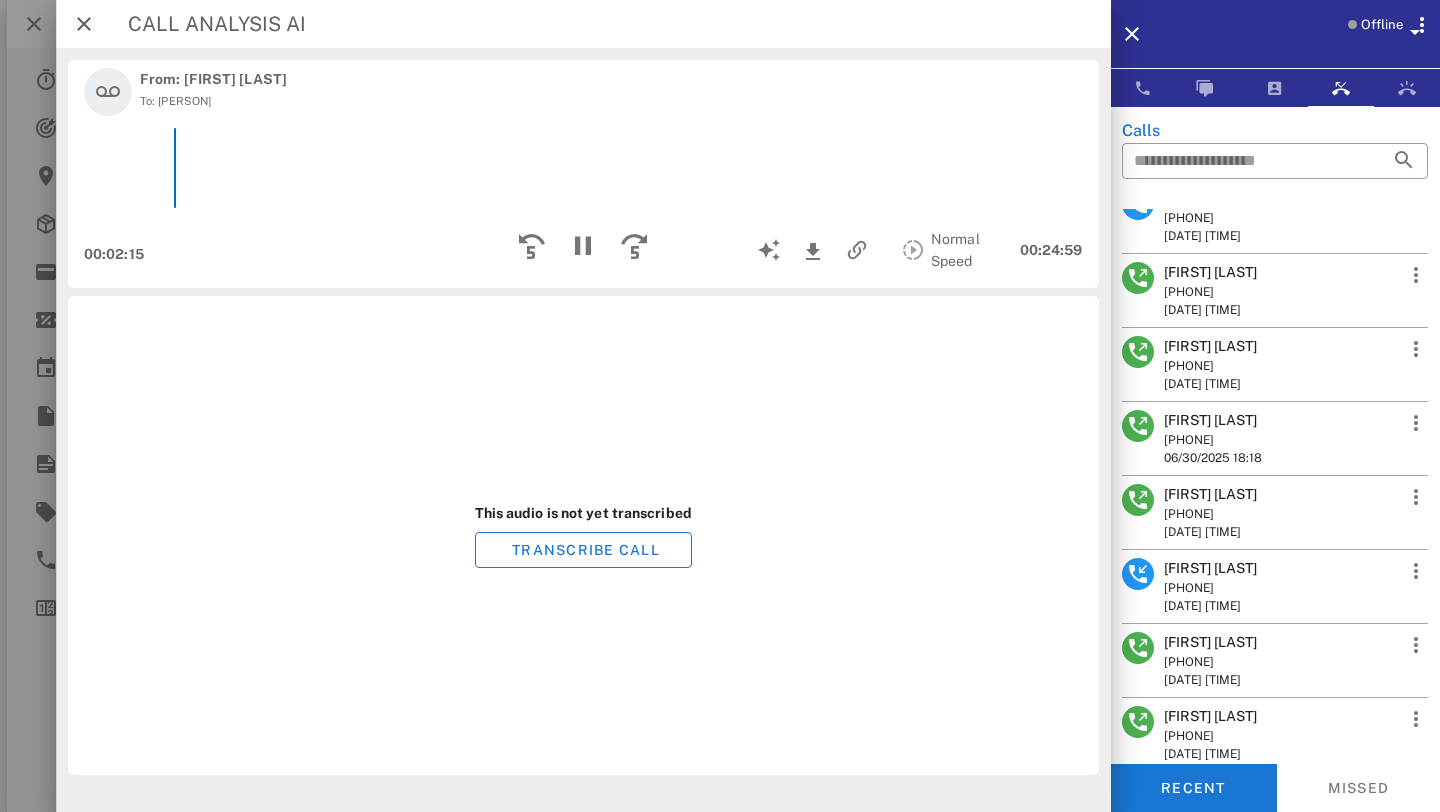 scroll, scrollTop: 791, scrollLeft: 0, axis: vertical 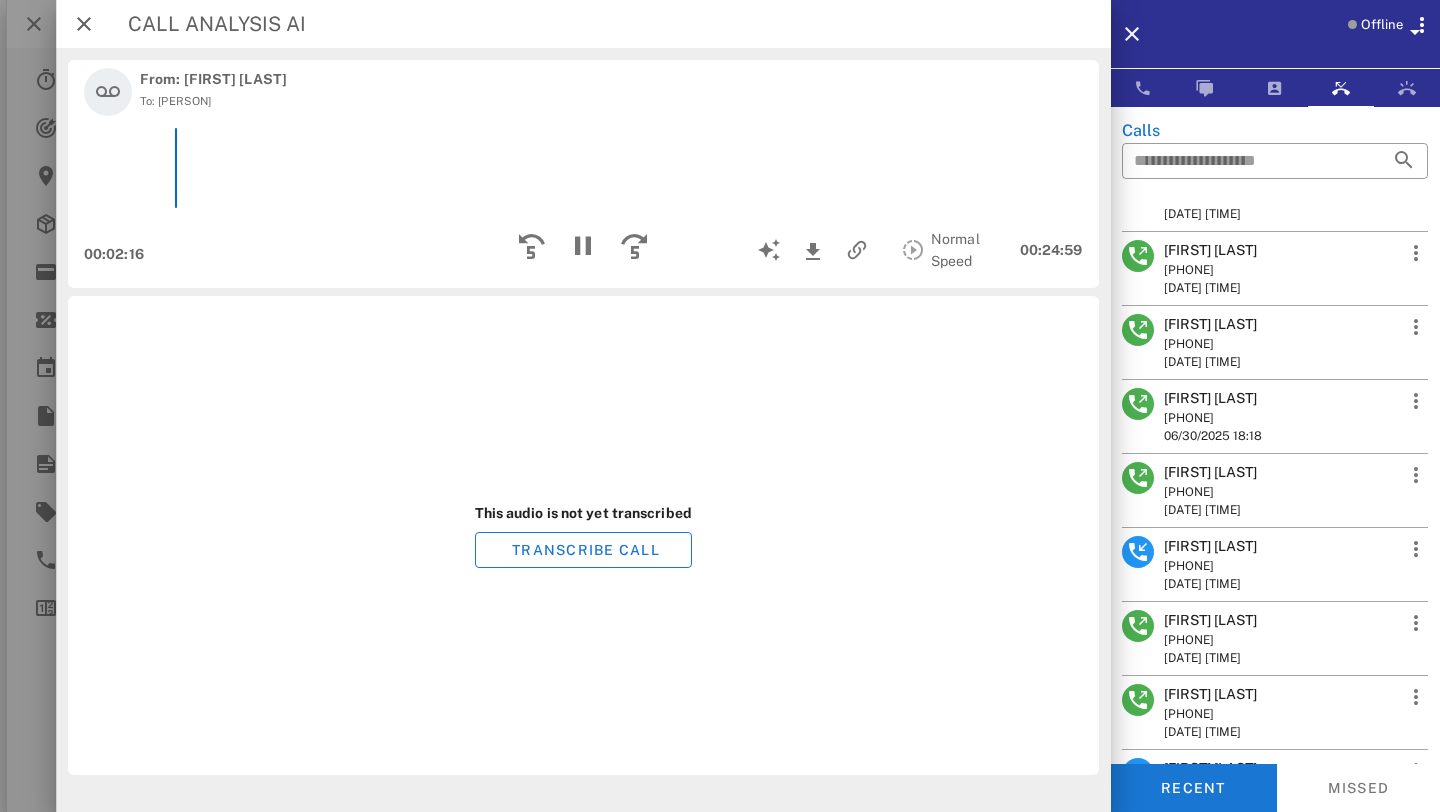 click on "[FIRST] [LAST]" at bounding box center (1210, 546) 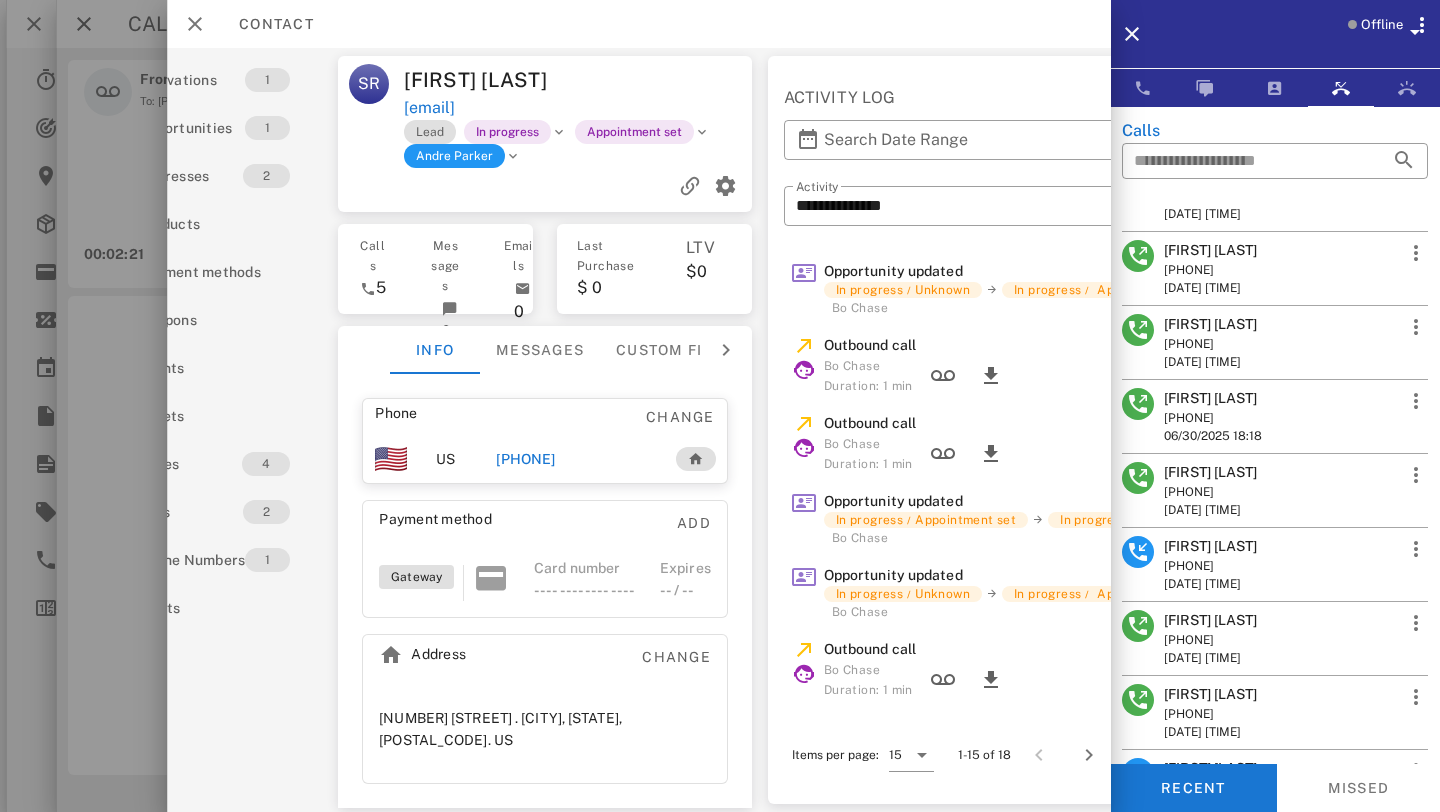 scroll, scrollTop: 0, scrollLeft: 38, axis: horizontal 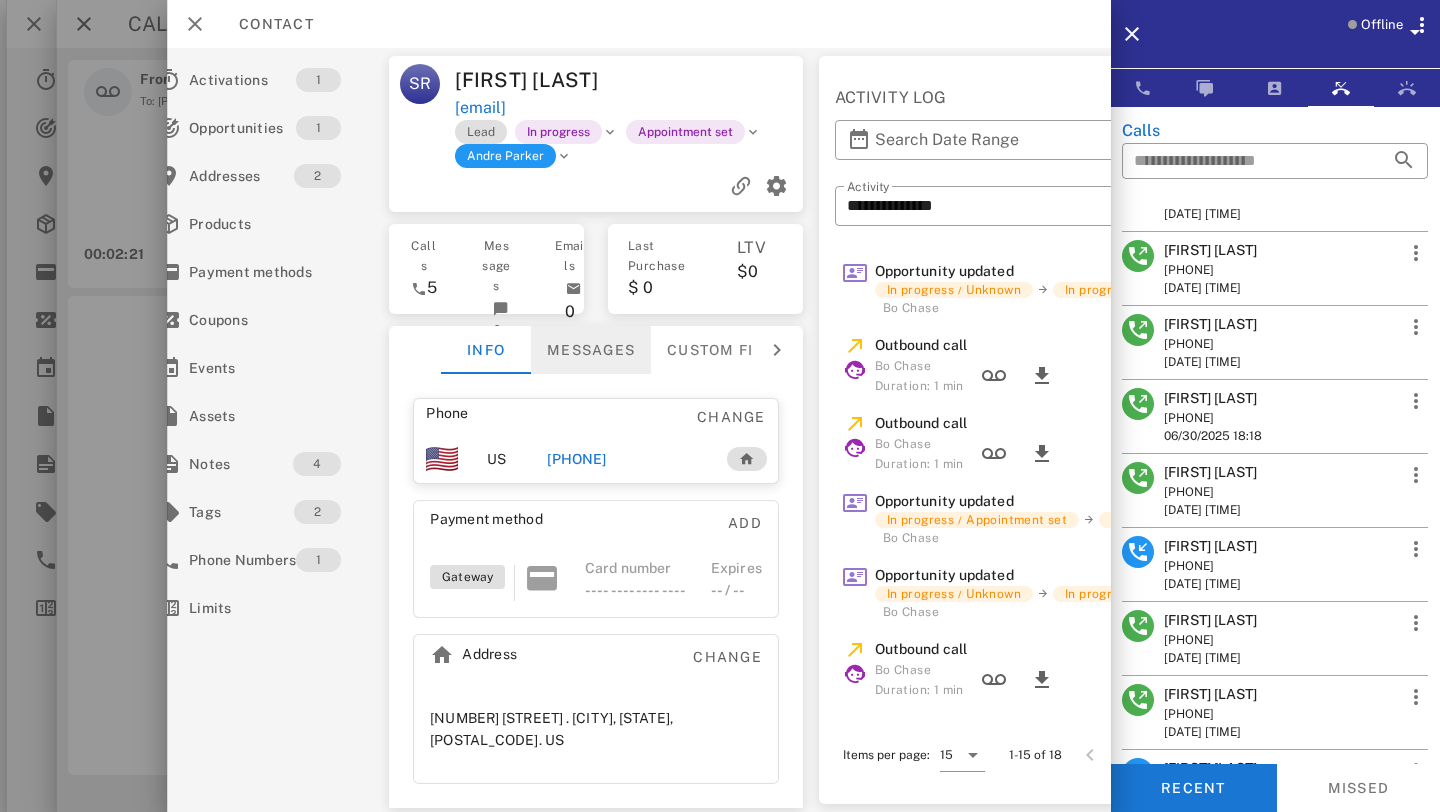 click on "Messages" at bounding box center [591, 350] 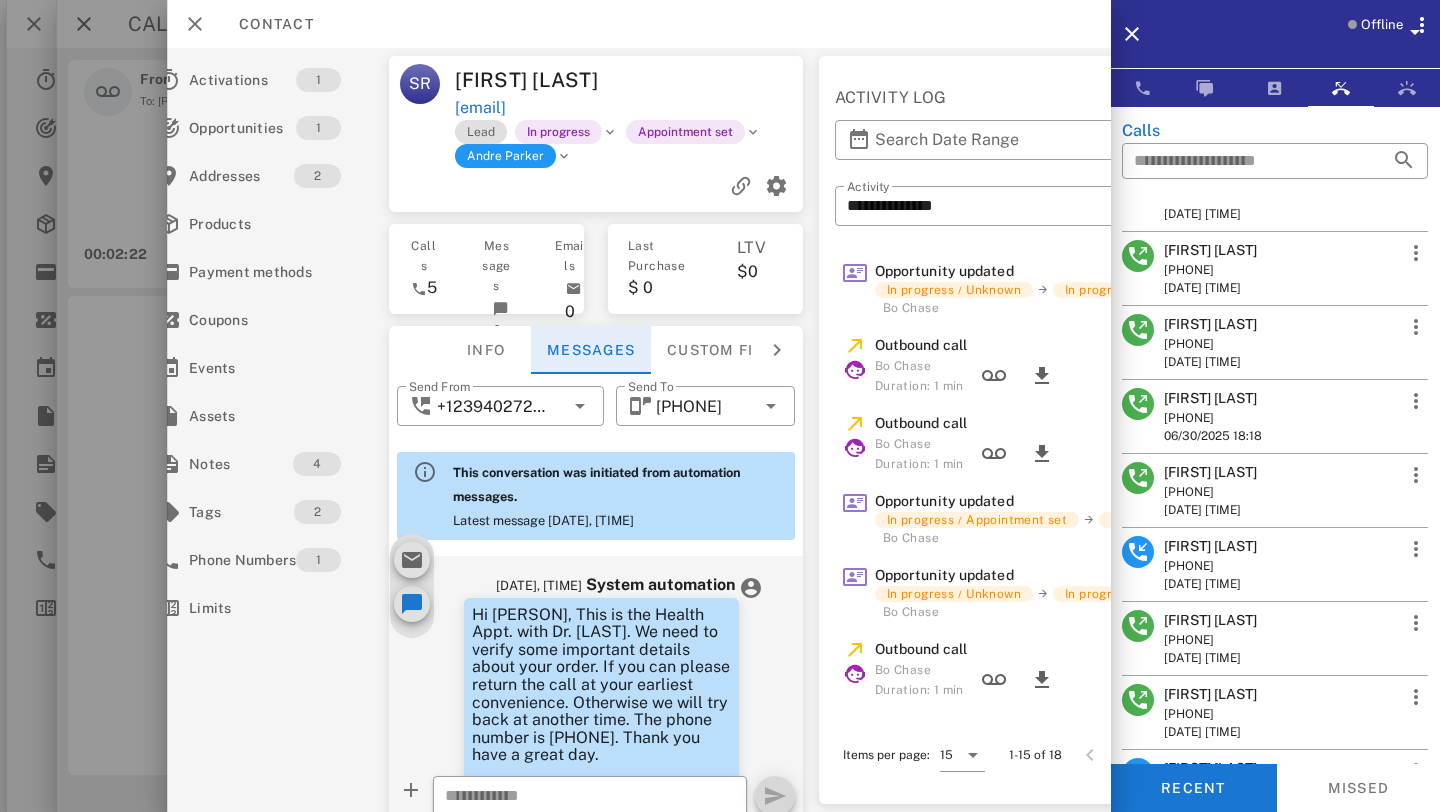 scroll, scrollTop: 743, scrollLeft: 0, axis: vertical 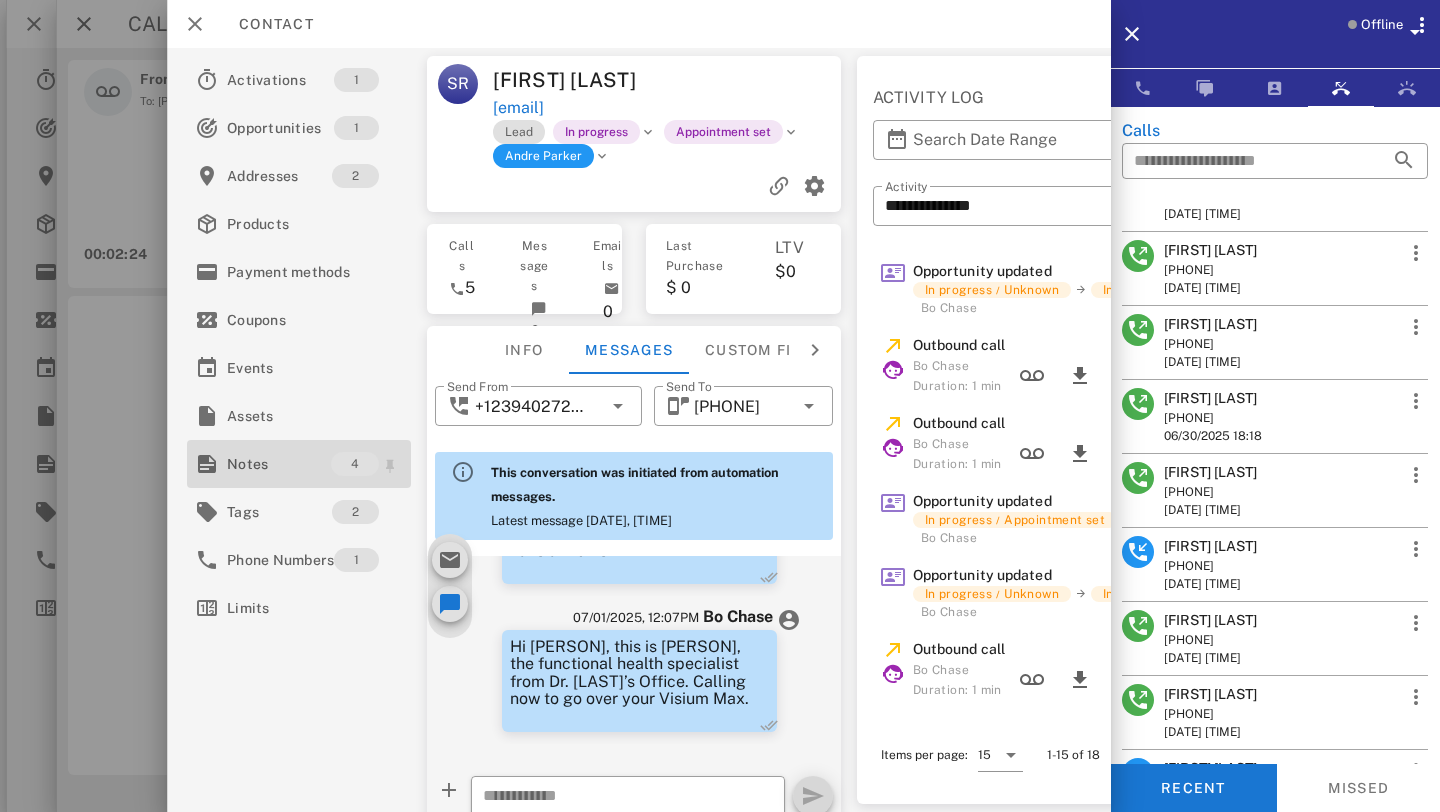click on "Notes" at bounding box center [279, 464] 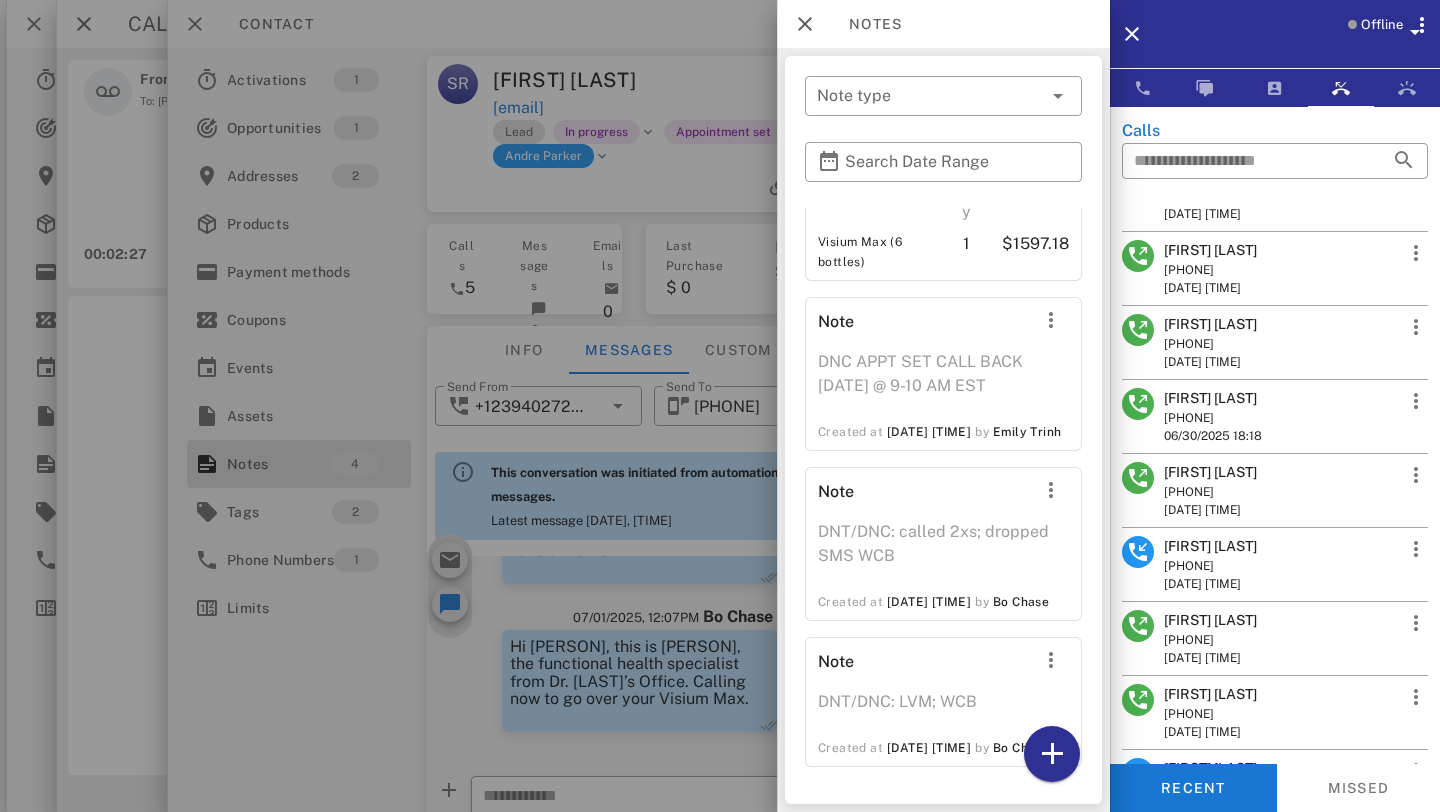scroll, scrollTop: 213, scrollLeft: 0, axis: vertical 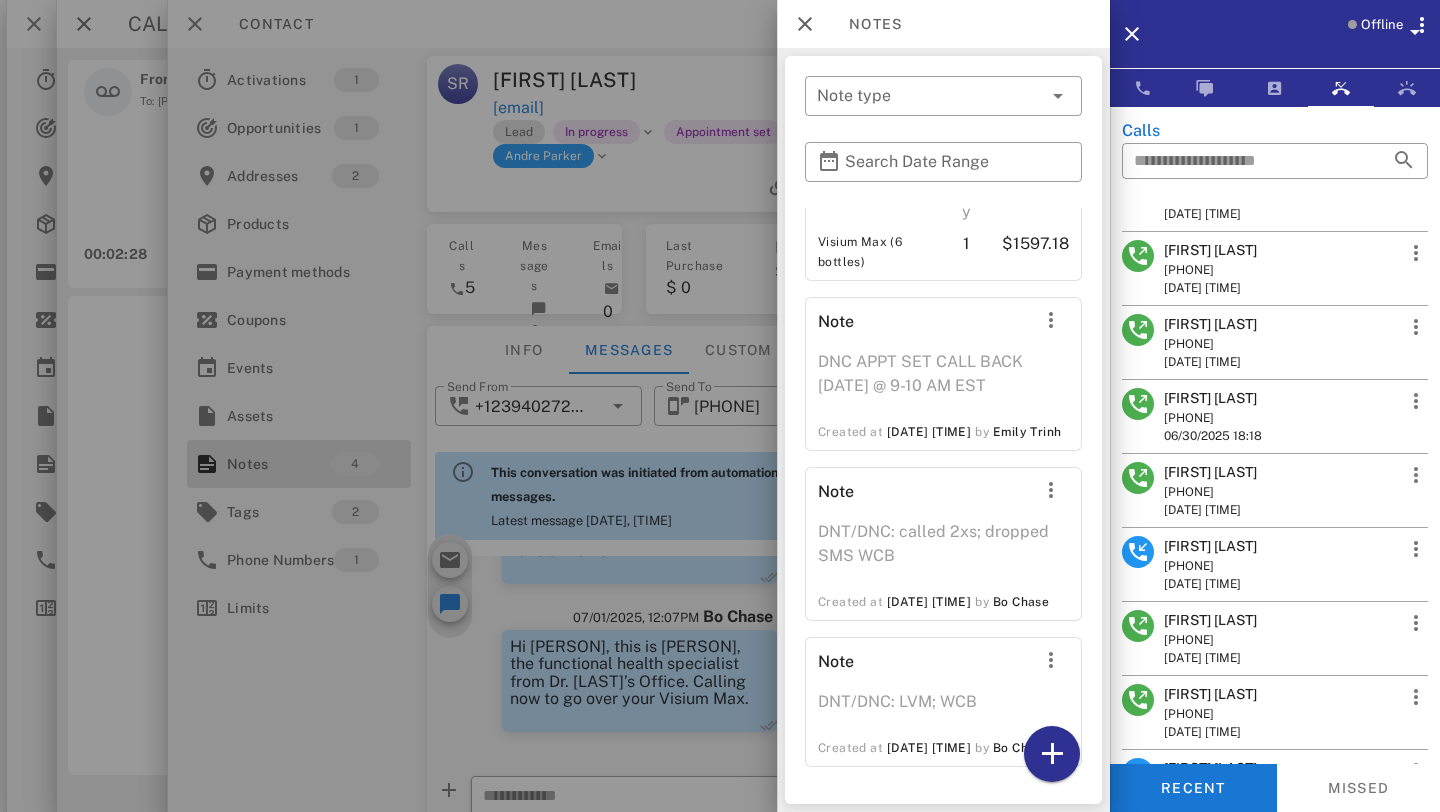click at bounding box center [720, 406] 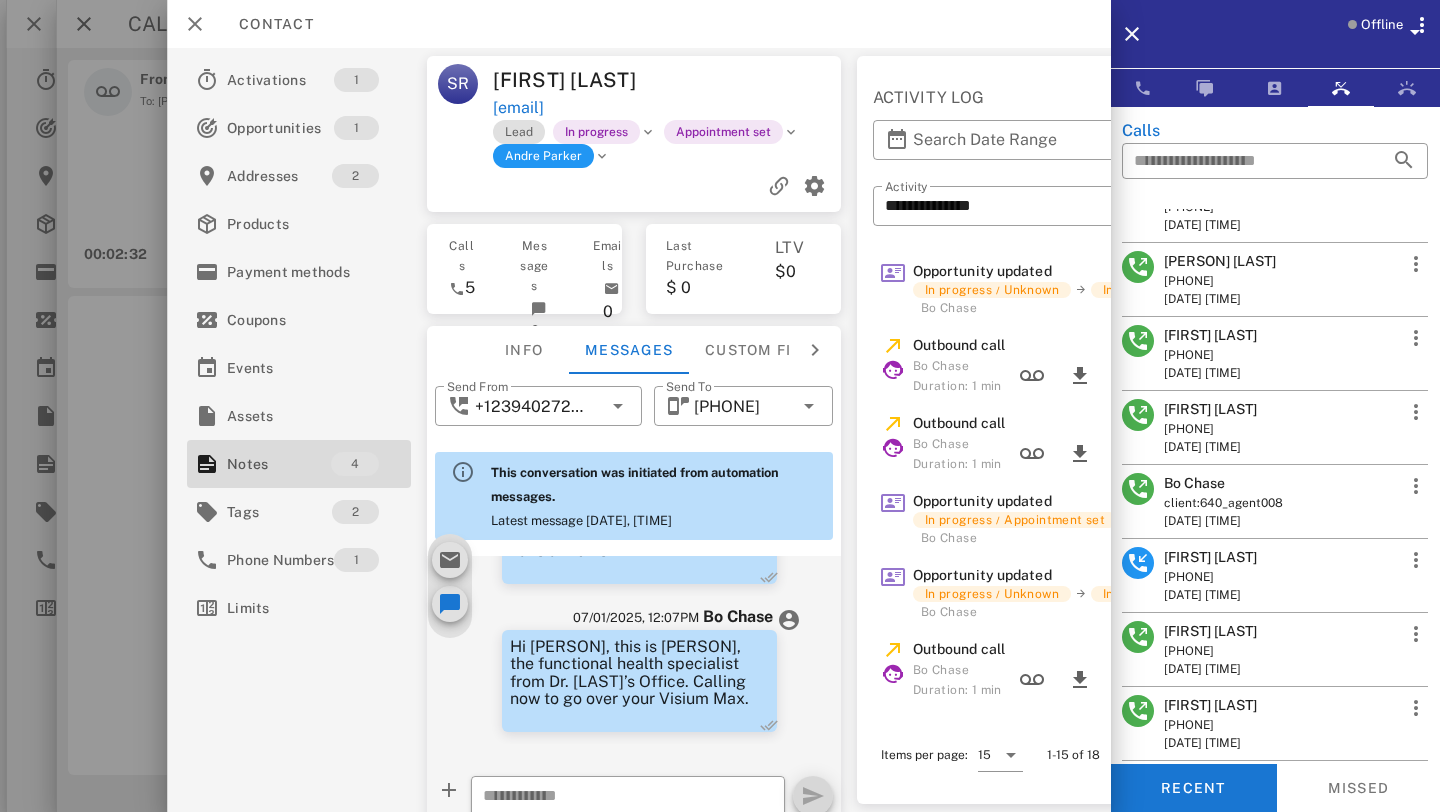 scroll, scrollTop: 0, scrollLeft: 0, axis: both 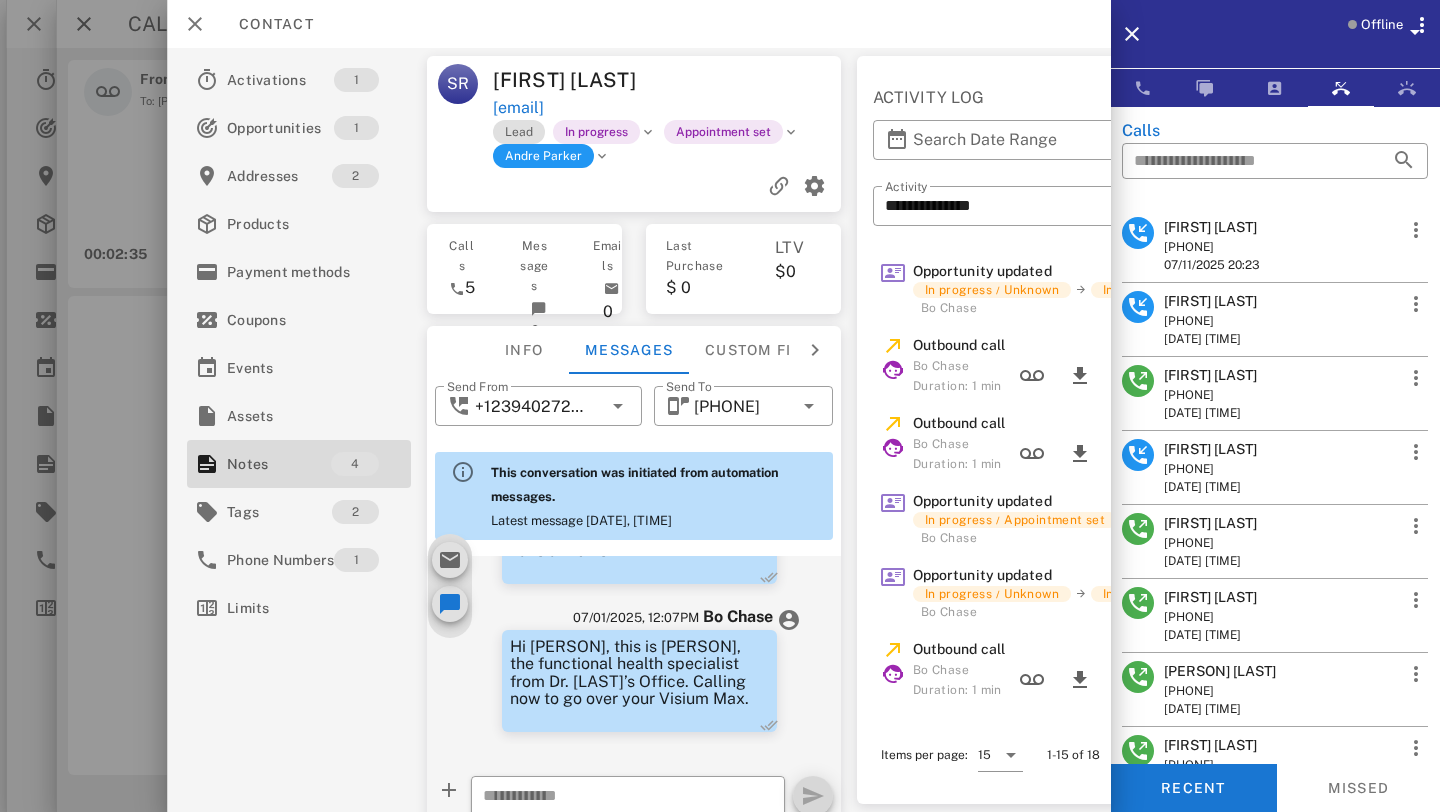 click on "[FIRST] [LAST]" at bounding box center [1210, 375] 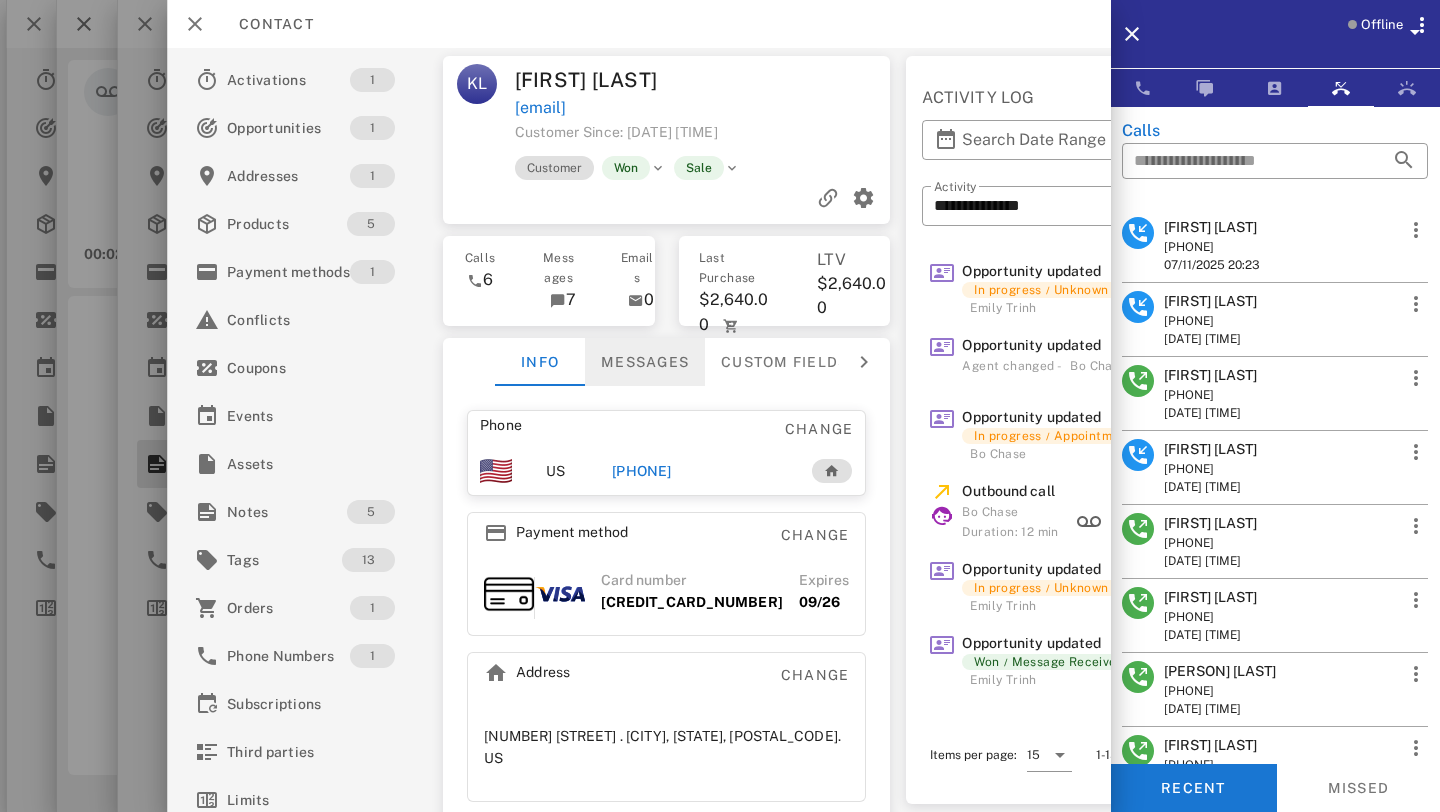 click on "Messages" at bounding box center [644, 362] 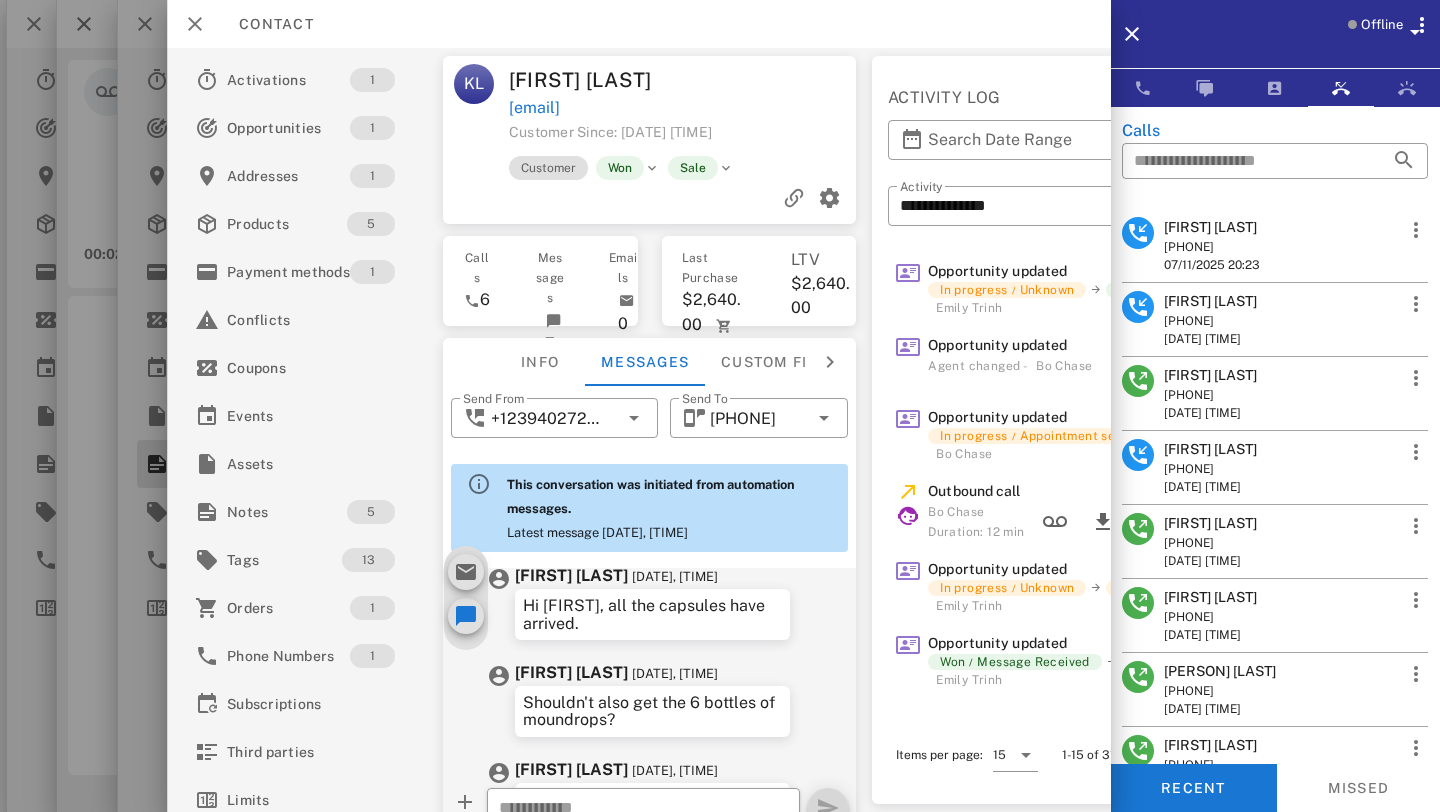 scroll, scrollTop: 1114, scrollLeft: 0, axis: vertical 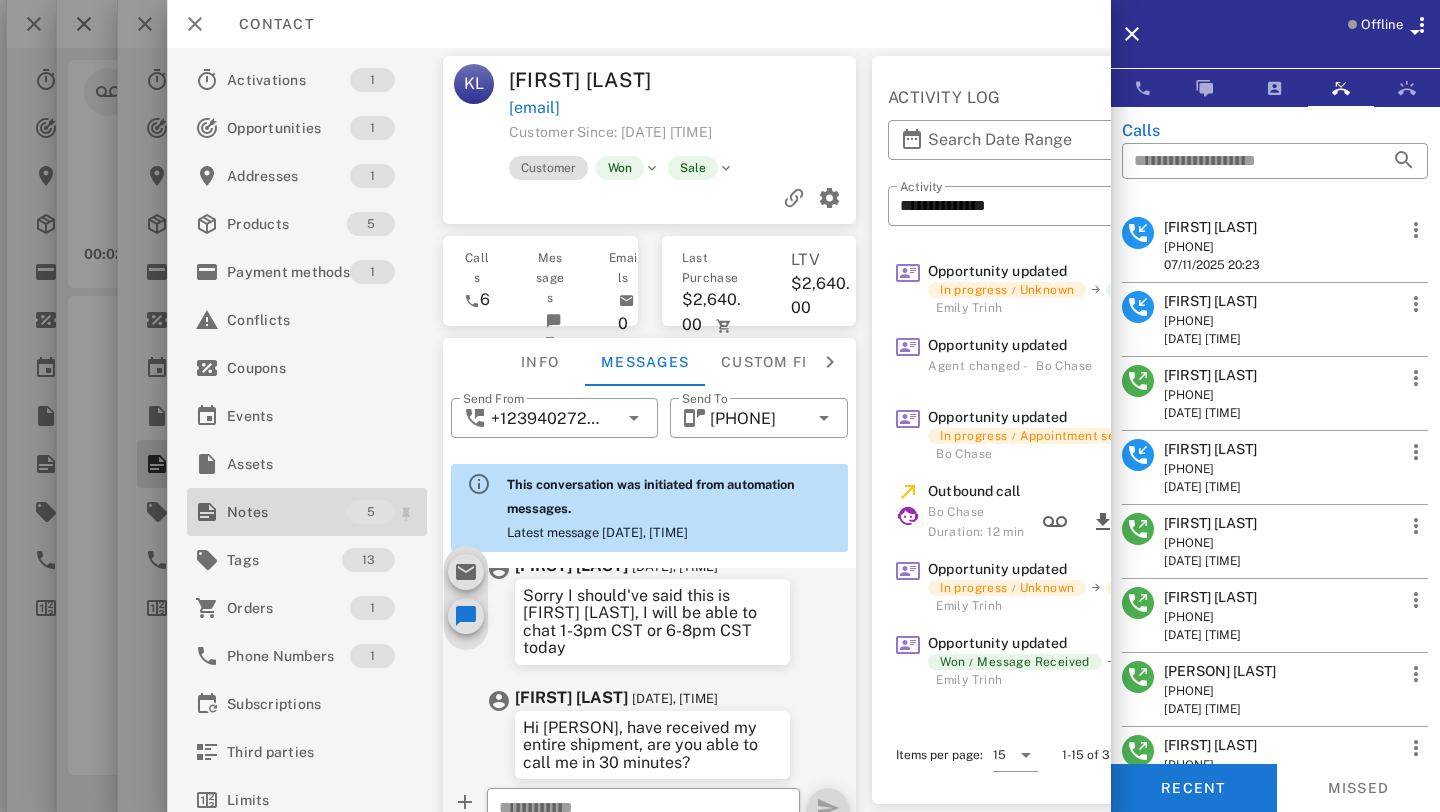 click on "Notes" at bounding box center (287, 512) 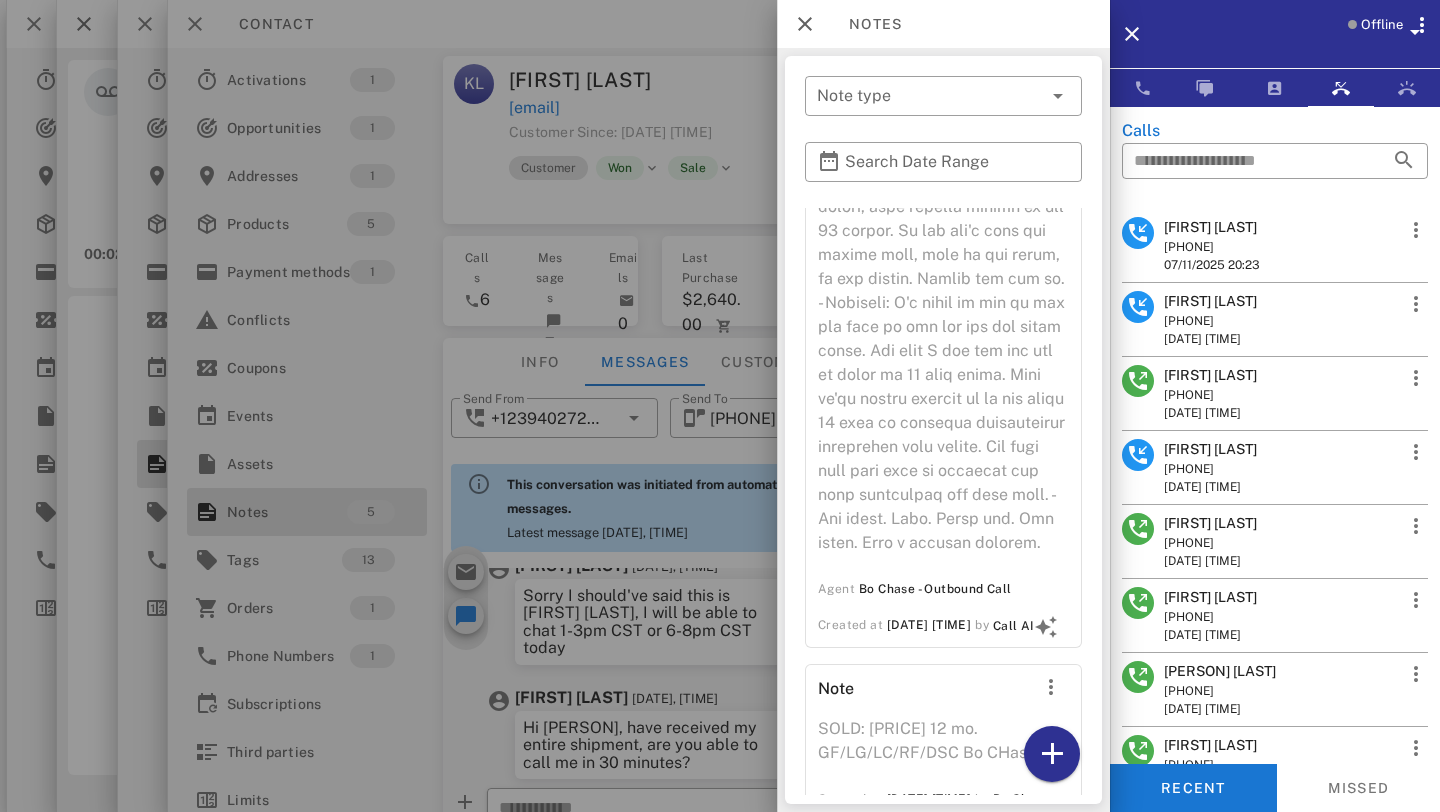 scroll, scrollTop: 1403, scrollLeft: 0, axis: vertical 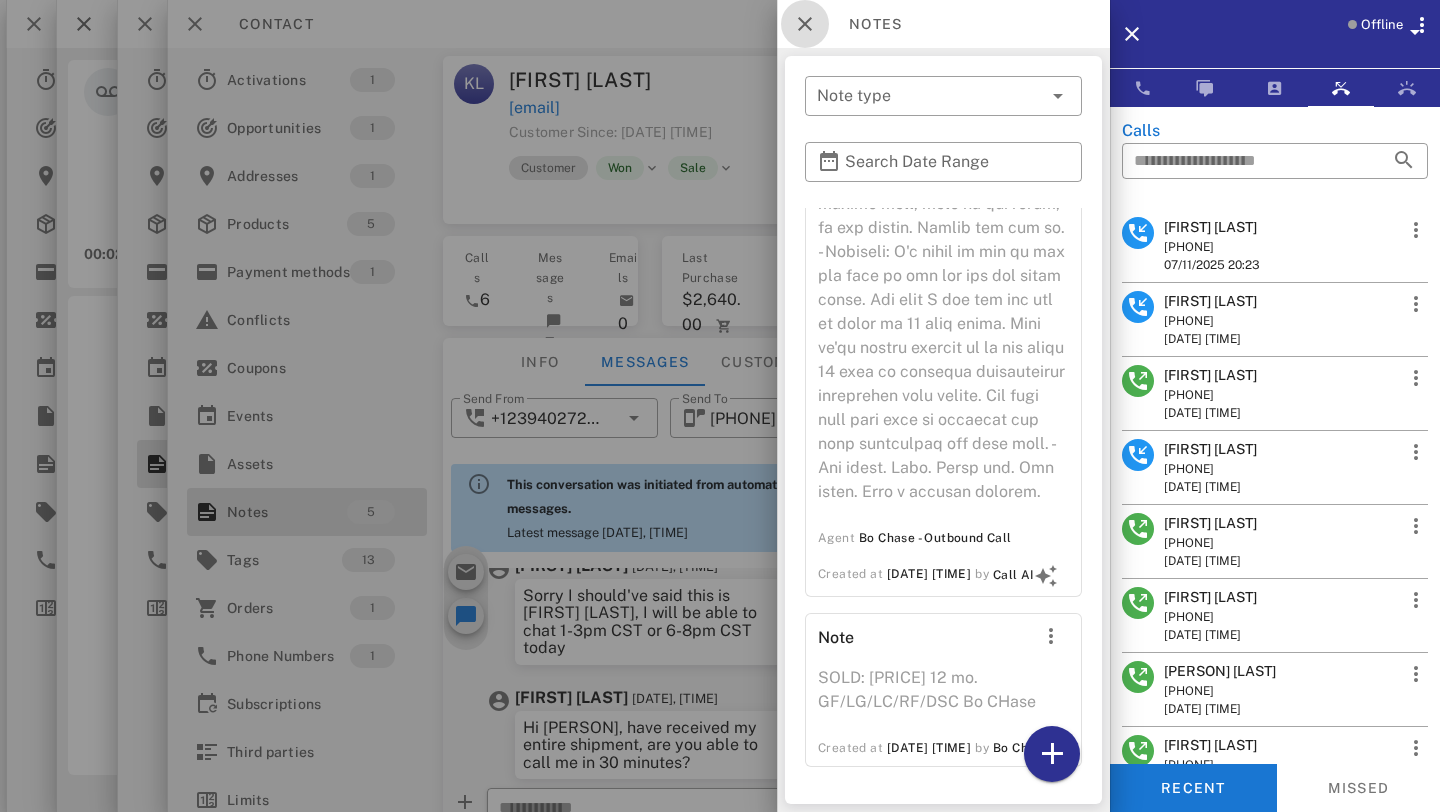 click at bounding box center [805, 24] 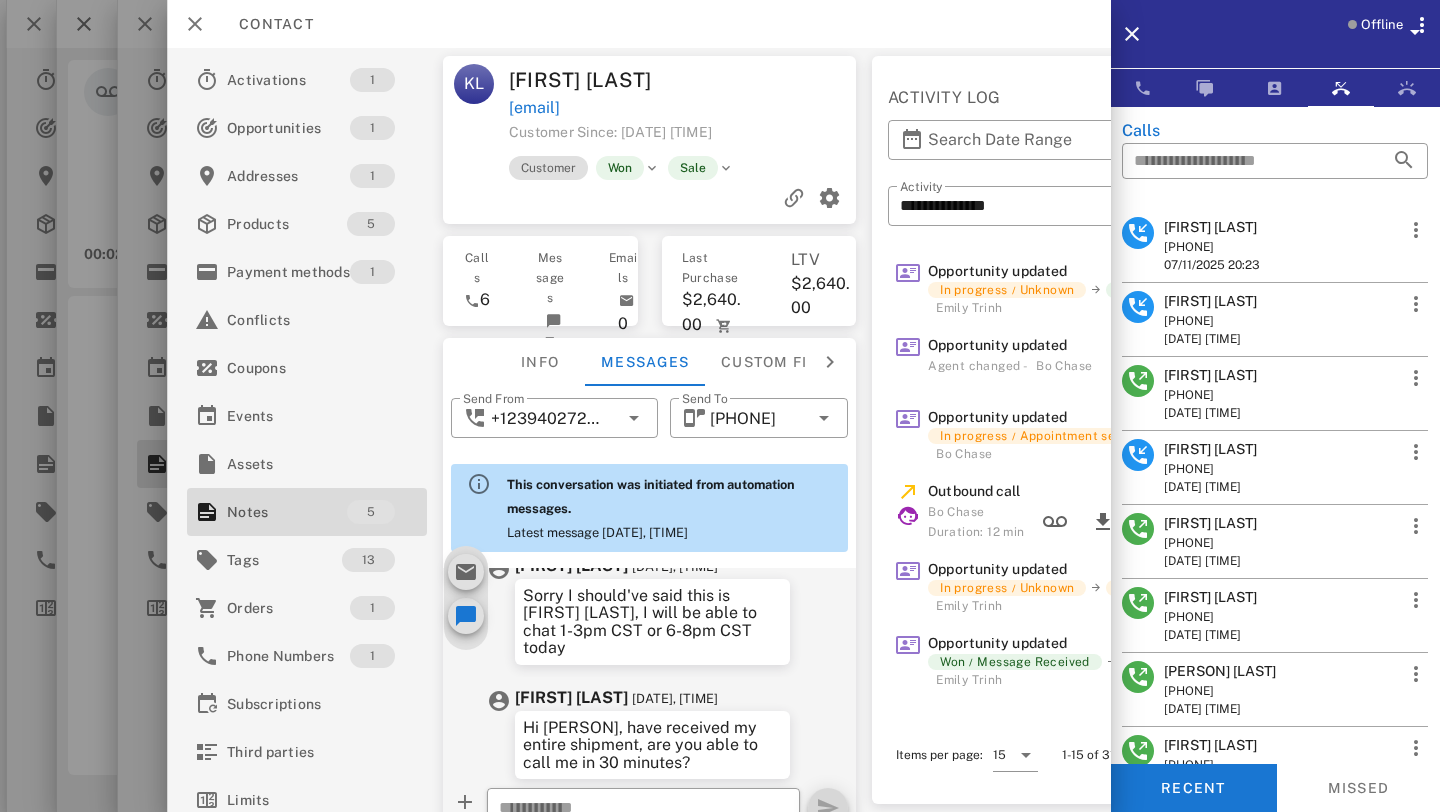 click on "[FIRST] [LAST]" at bounding box center (1210, 449) 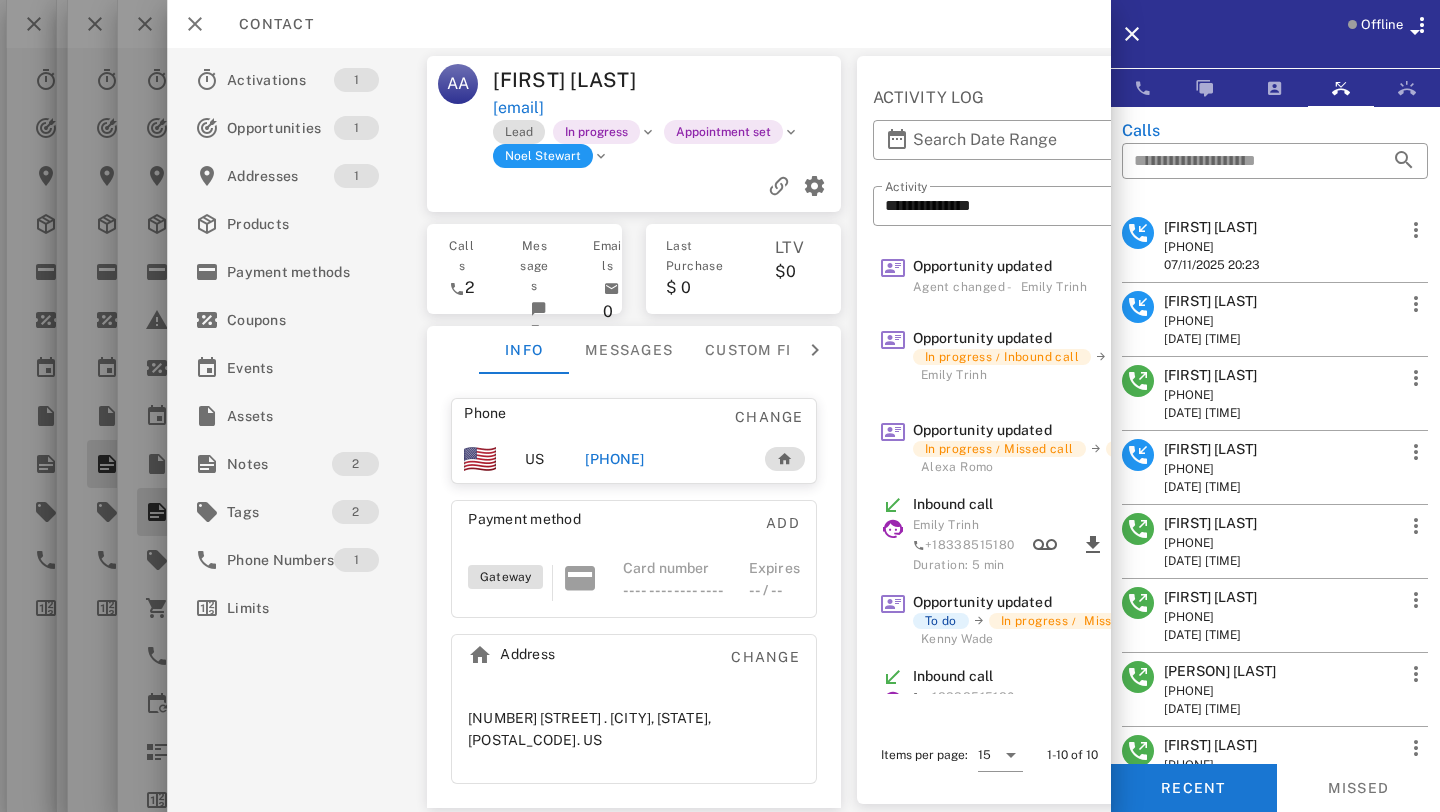 scroll, scrollTop: 0, scrollLeft: 0, axis: both 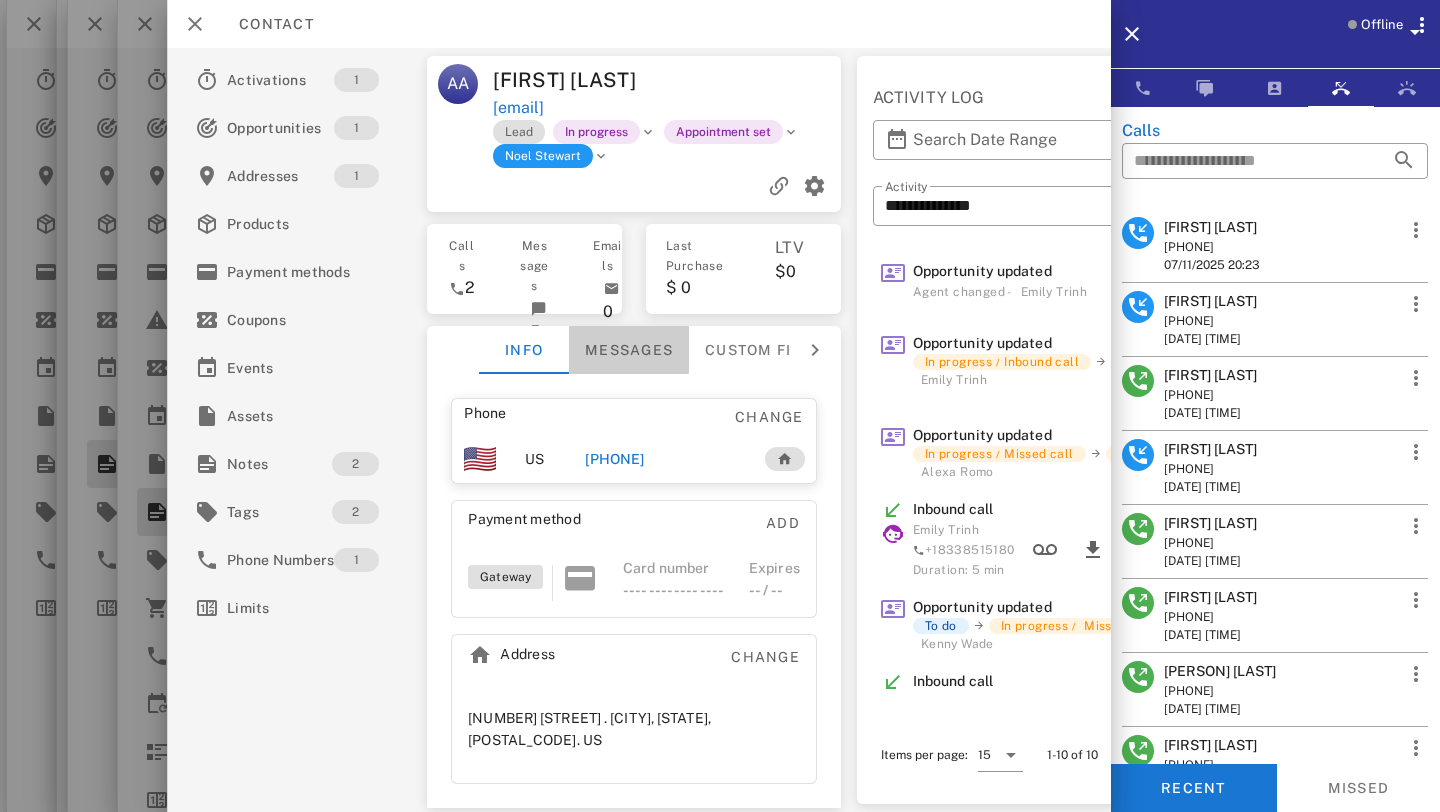 click on "Messages" at bounding box center [629, 350] 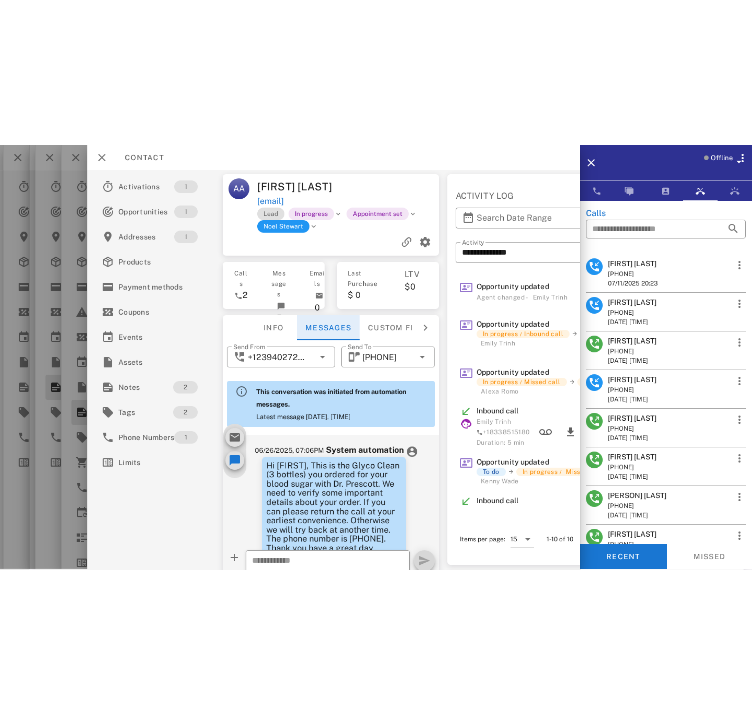 scroll, scrollTop: 612, scrollLeft: 0, axis: vertical 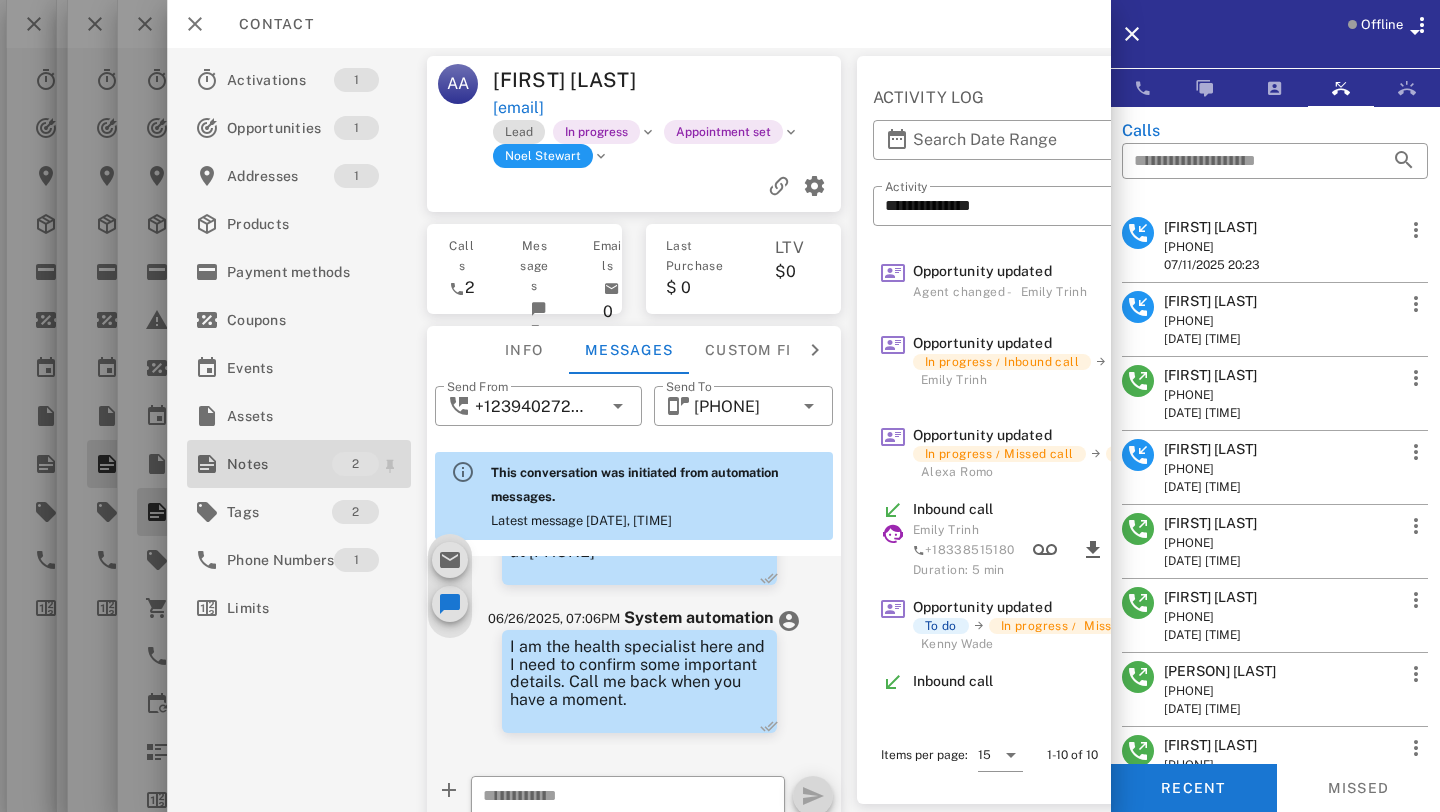 click on "Notes" at bounding box center (279, 464) 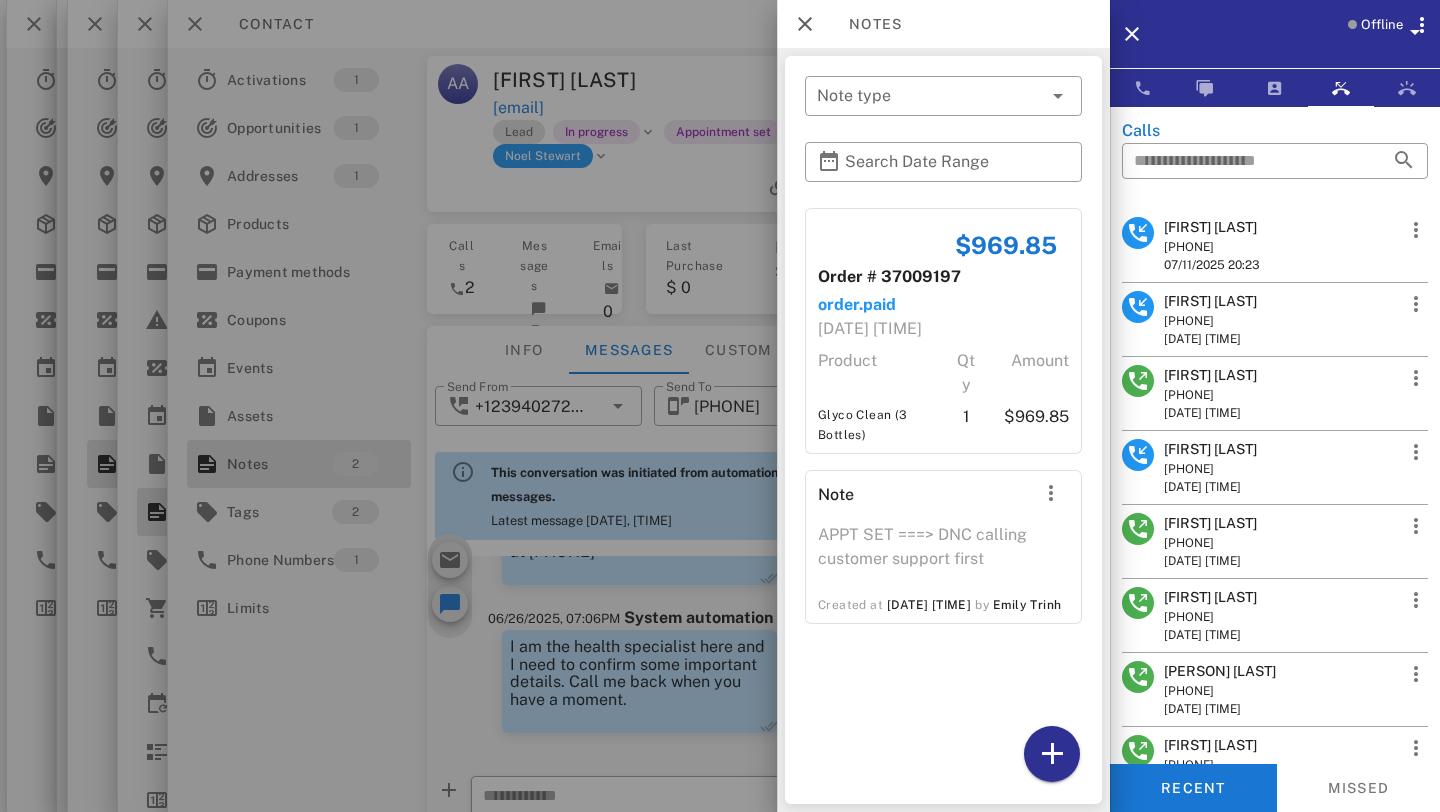 click at bounding box center [720, 406] 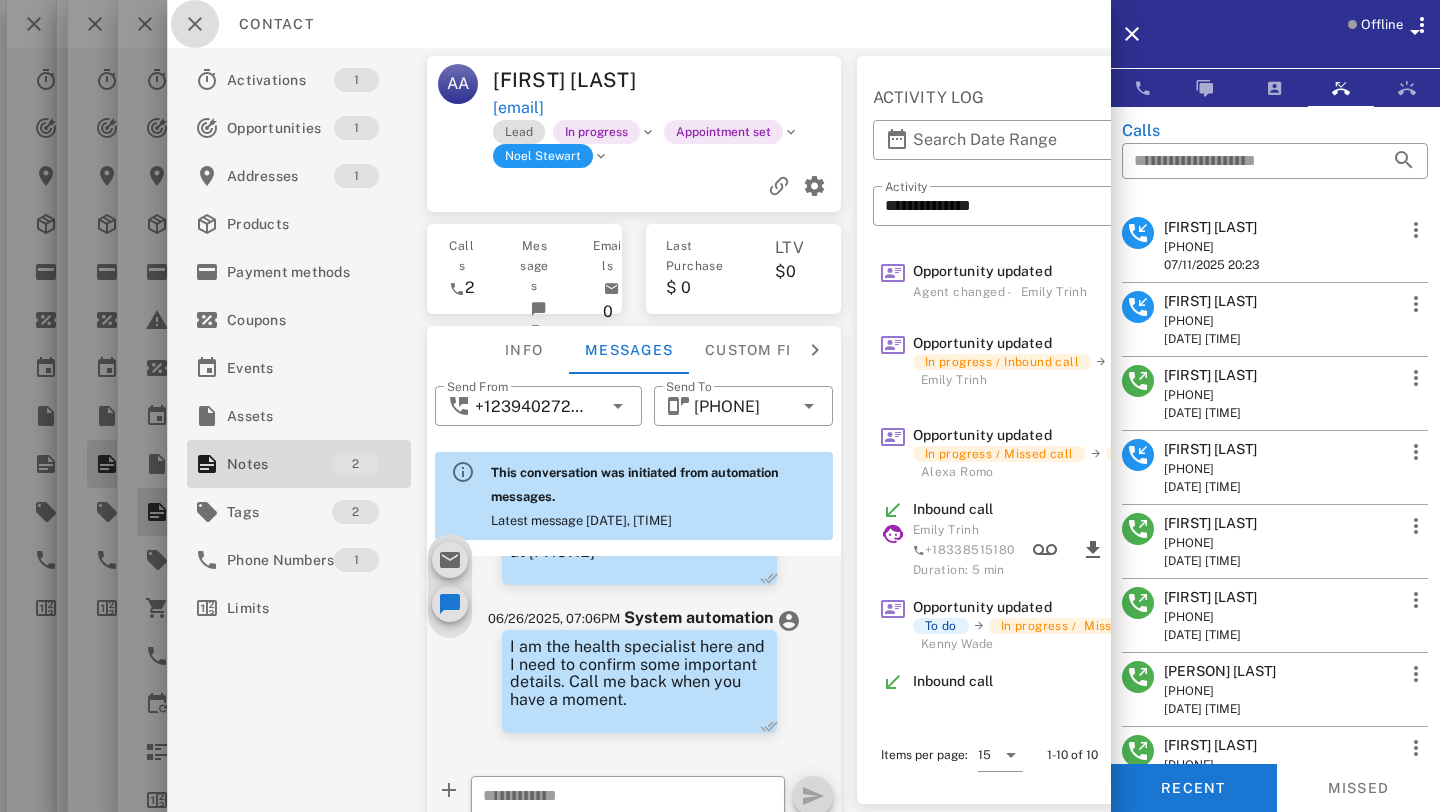 click at bounding box center [195, 24] 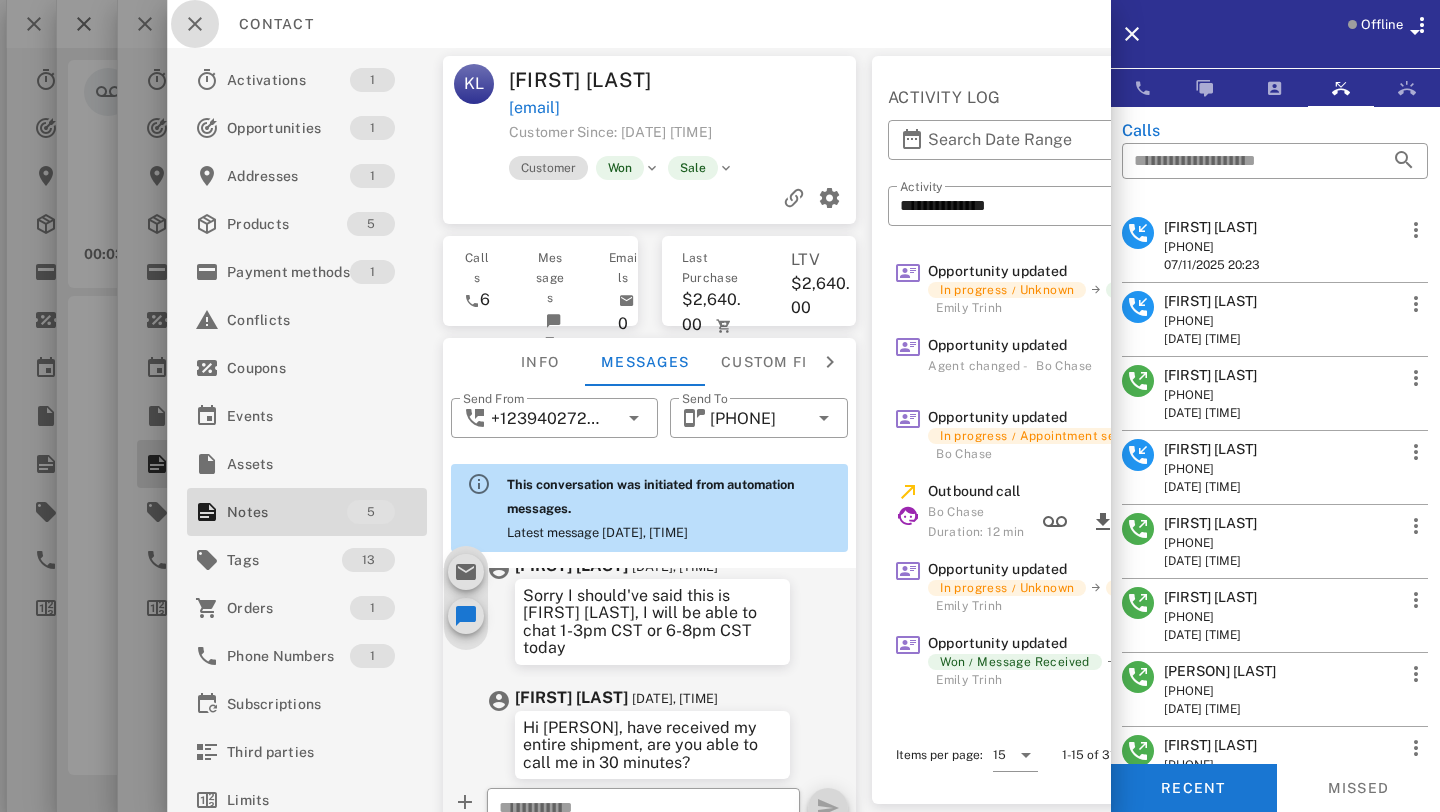 click at bounding box center [195, 24] 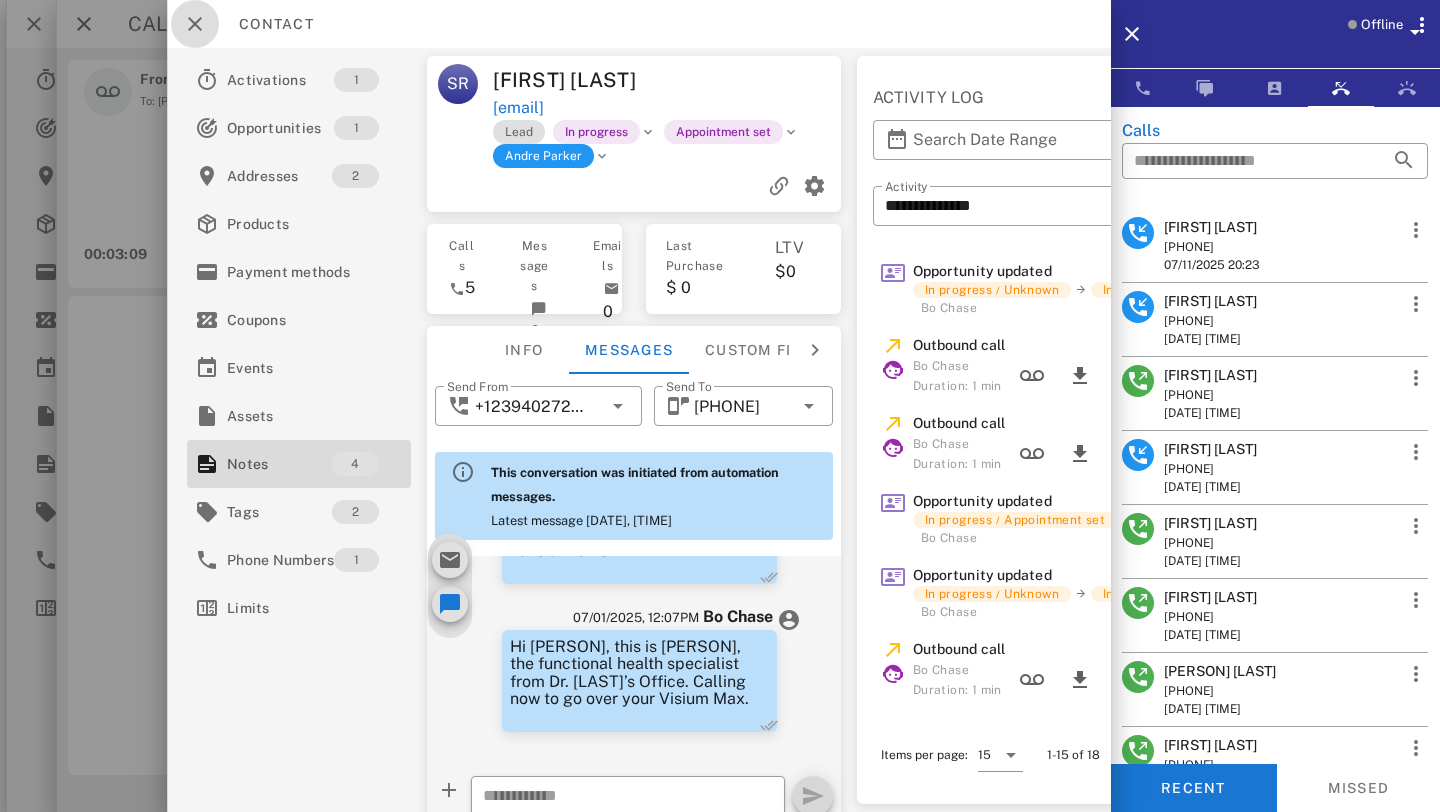 click at bounding box center (195, 24) 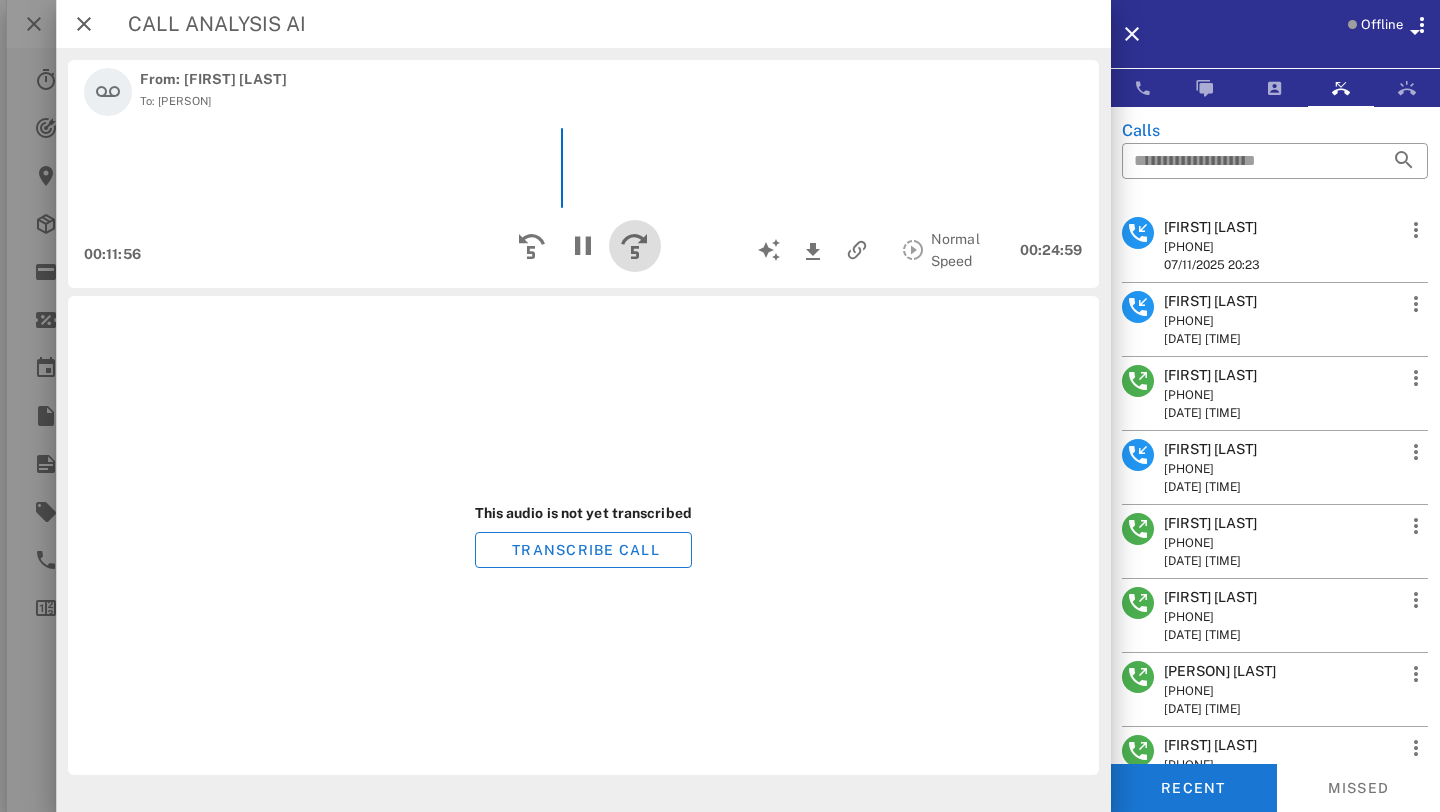 click at bounding box center [635, 246] 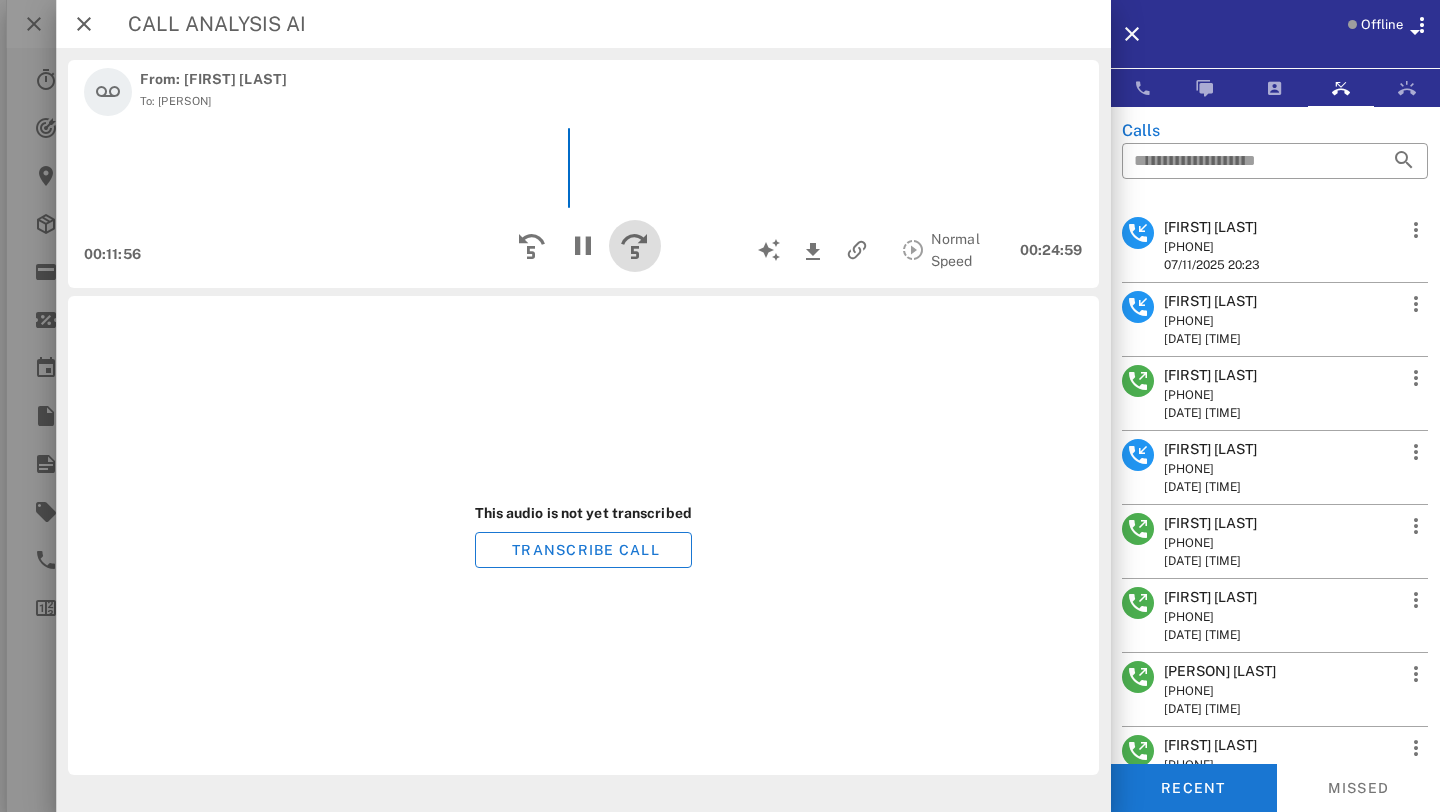 click at bounding box center [635, 246] 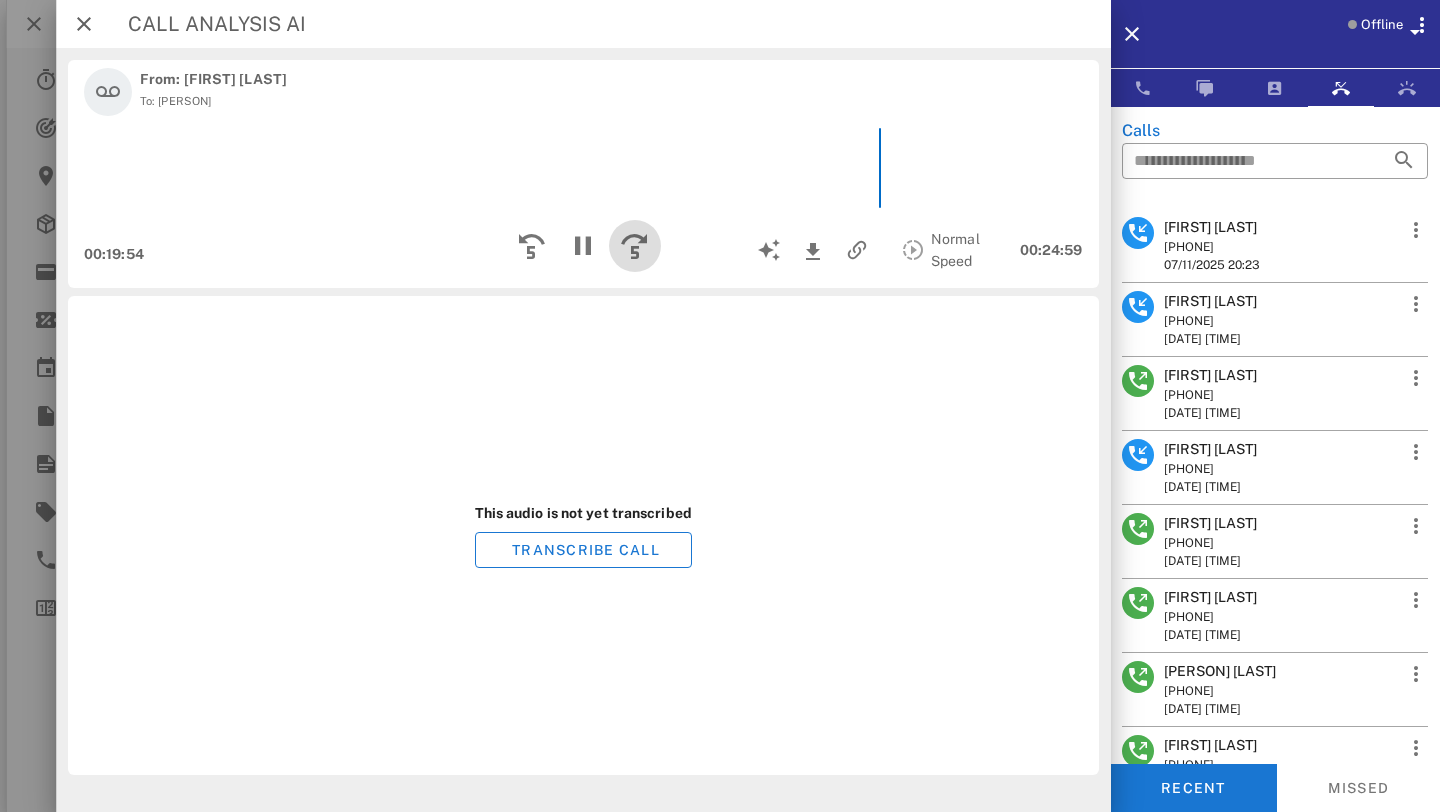 click at bounding box center (635, 246) 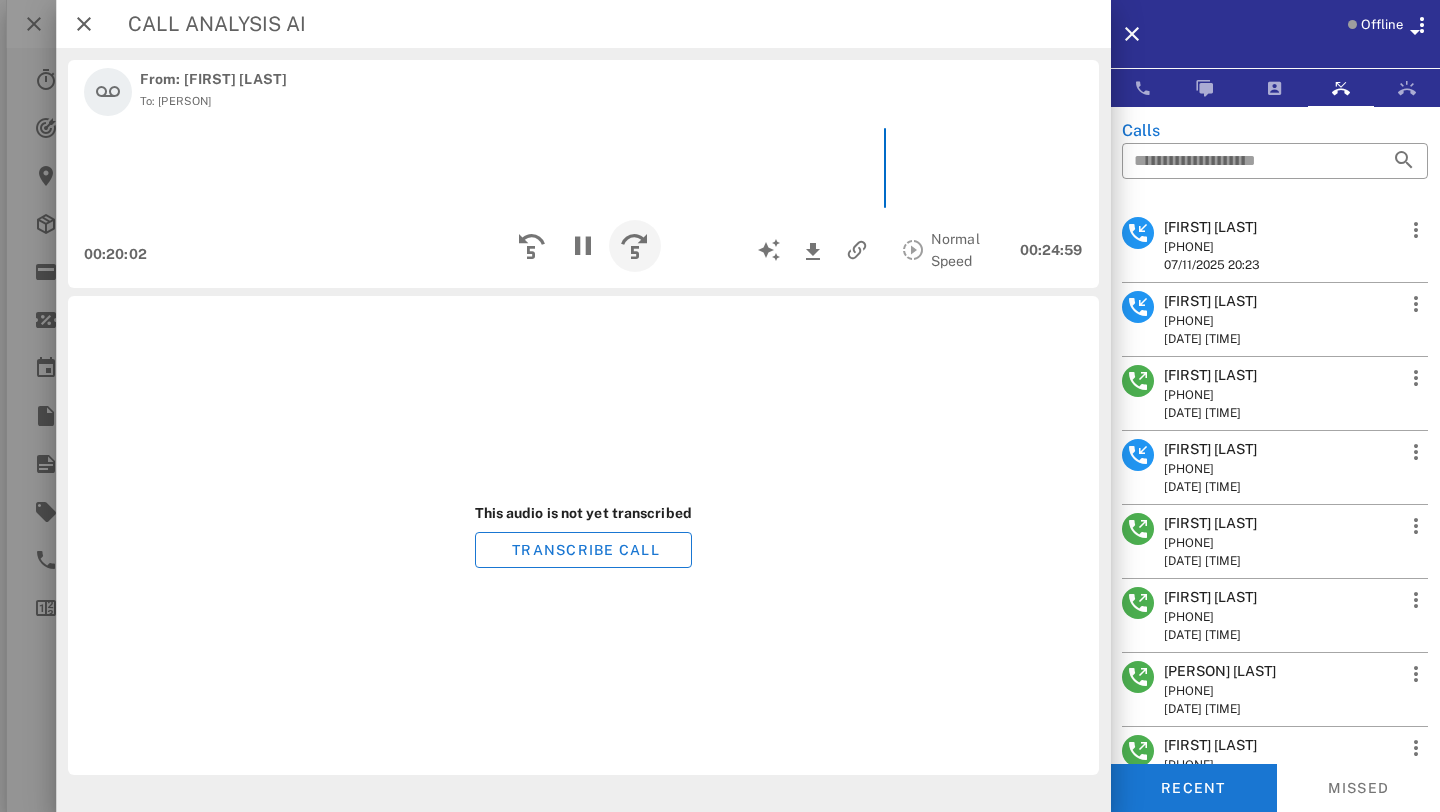 click at bounding box center (635, 246) 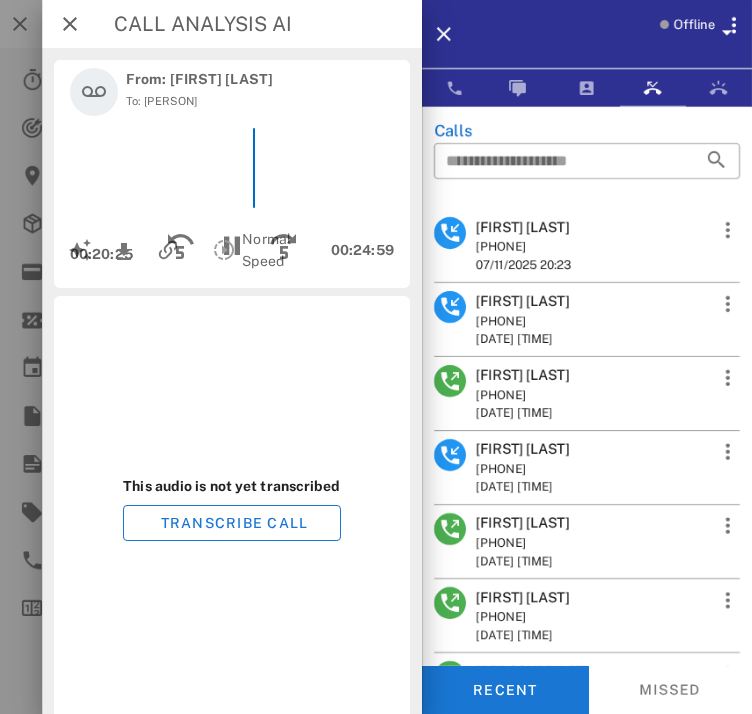 scroll, scrollTop: 0, scrollLeft: 436, axis: horizontal 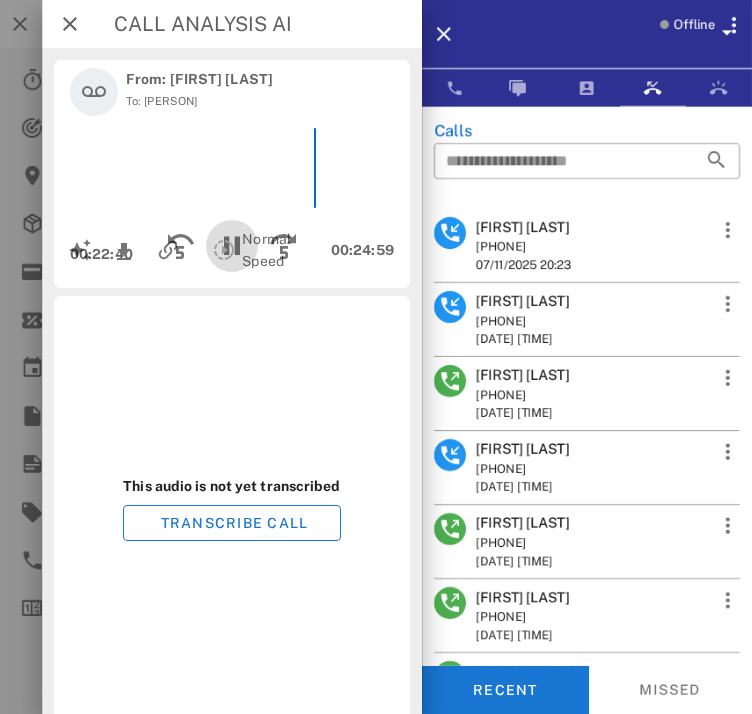 click at bounding box center [232, 246] 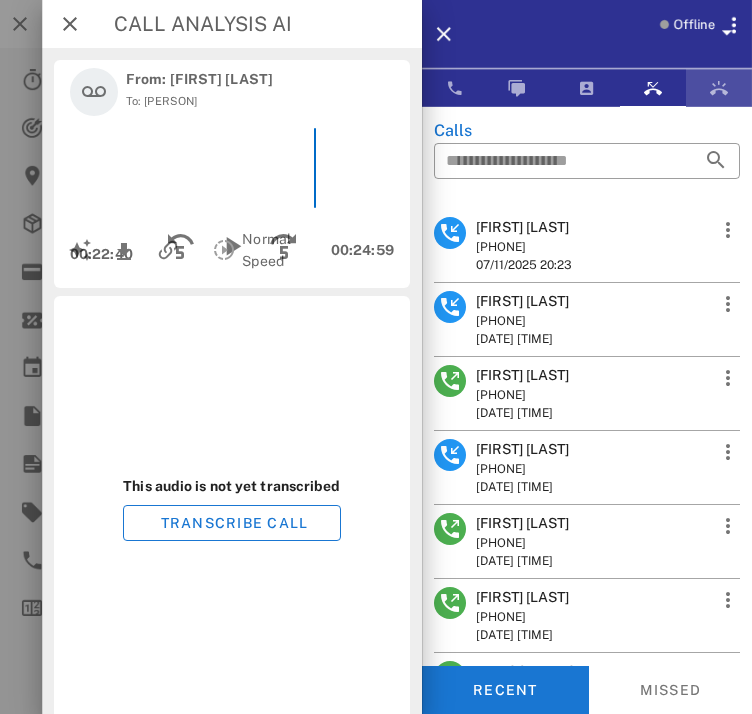 click at bounding box center (719, 88) 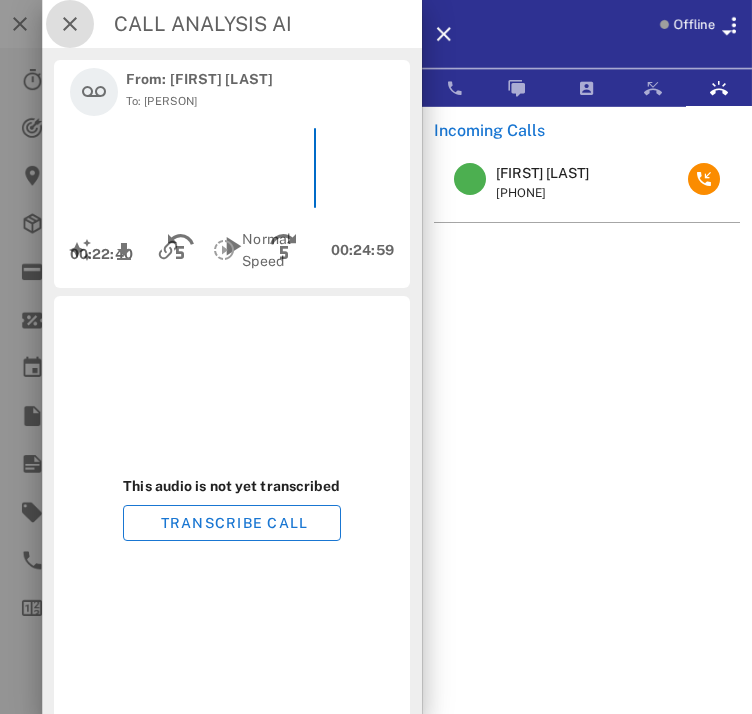 click at bounding box center (70, 24) 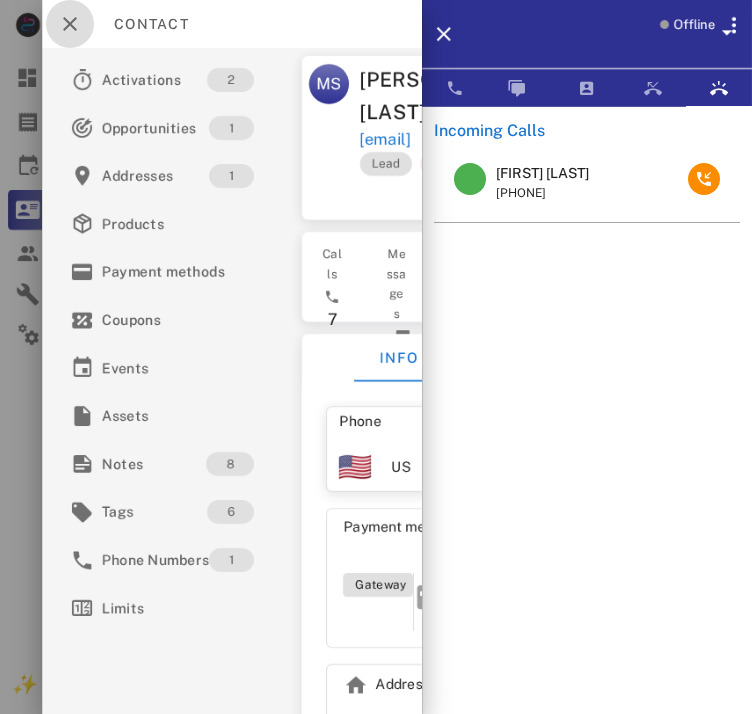click at bounding box center [70, 24] 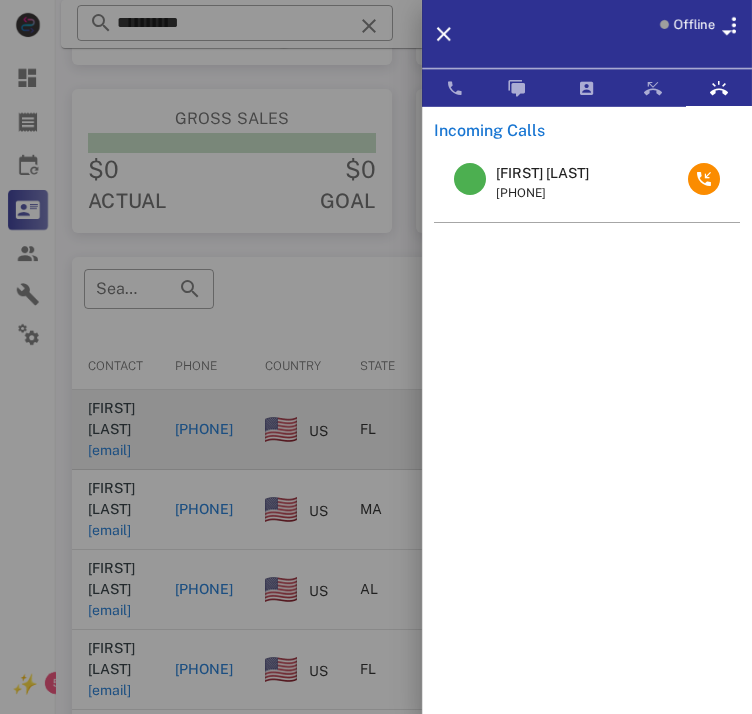 click at bounding box center (376, 357) 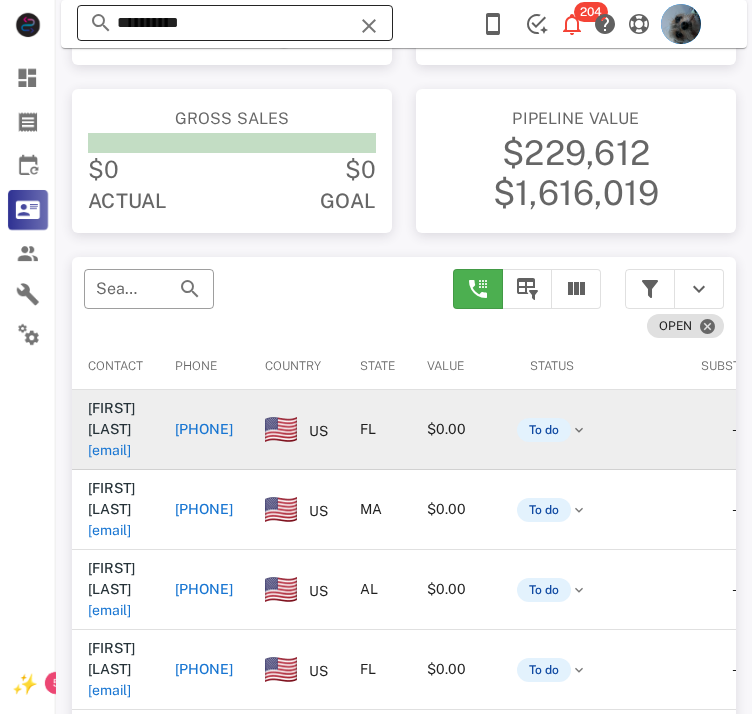 click at bounding box center [369, 26] 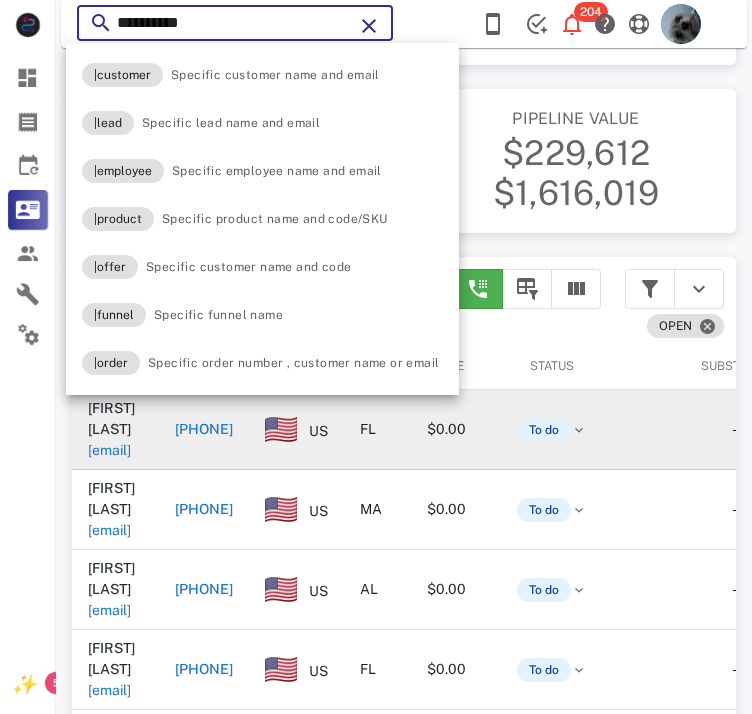 type on "**********" 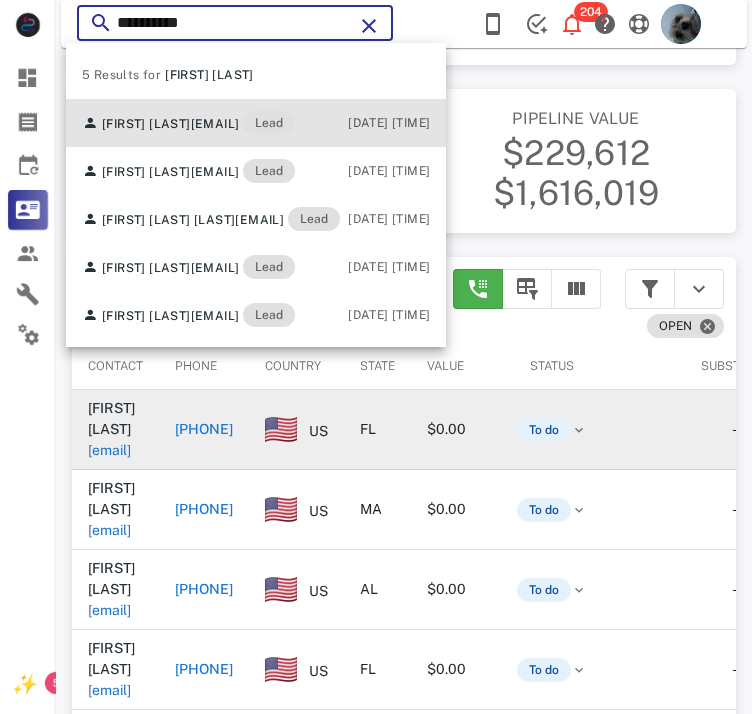 click on "[EMAIL]" at bounding box center [215, 124] 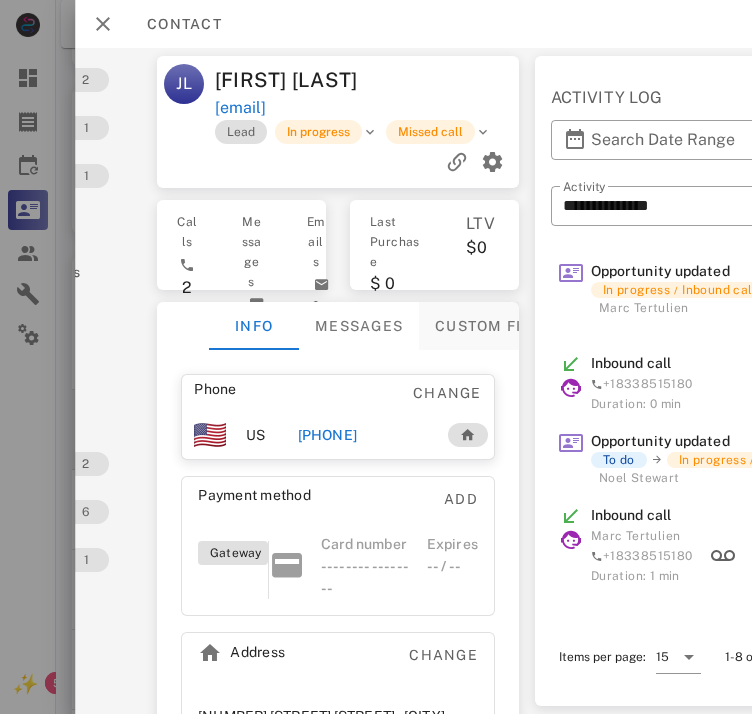 scroll, scrollTop: 0, scrollLeft: 0, axis: both 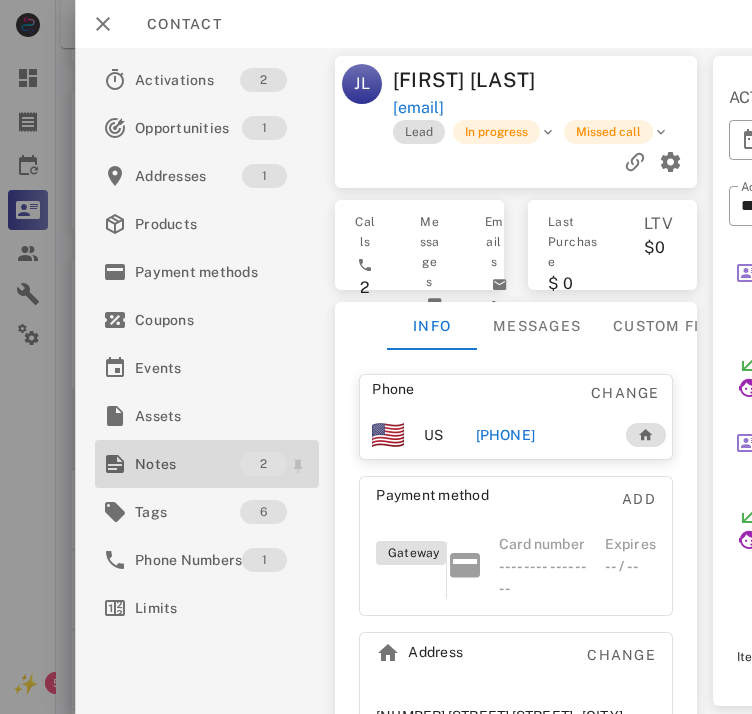 click on "Notes" at bounding box center [187, 464] 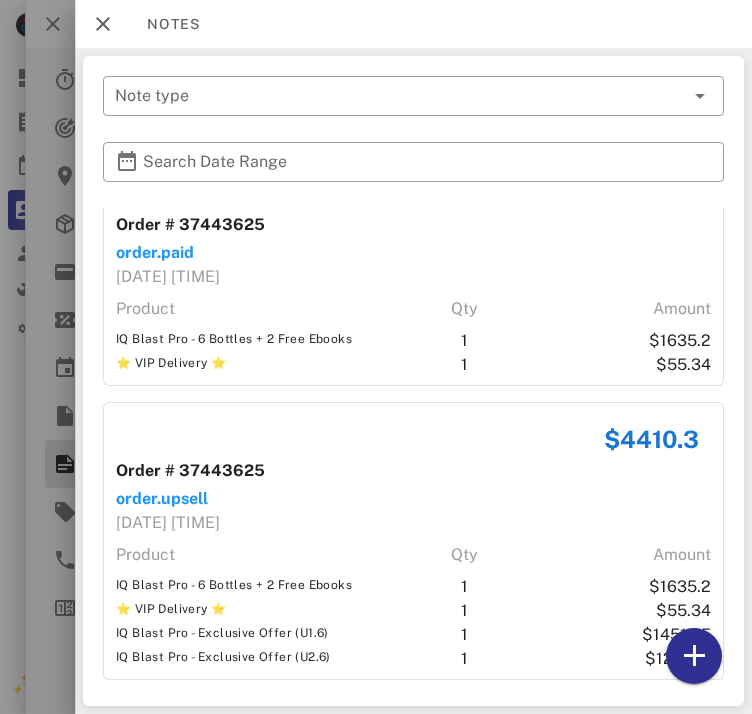 scroll, scrollTop: 63, scrollLeft: 0, axis: vertical 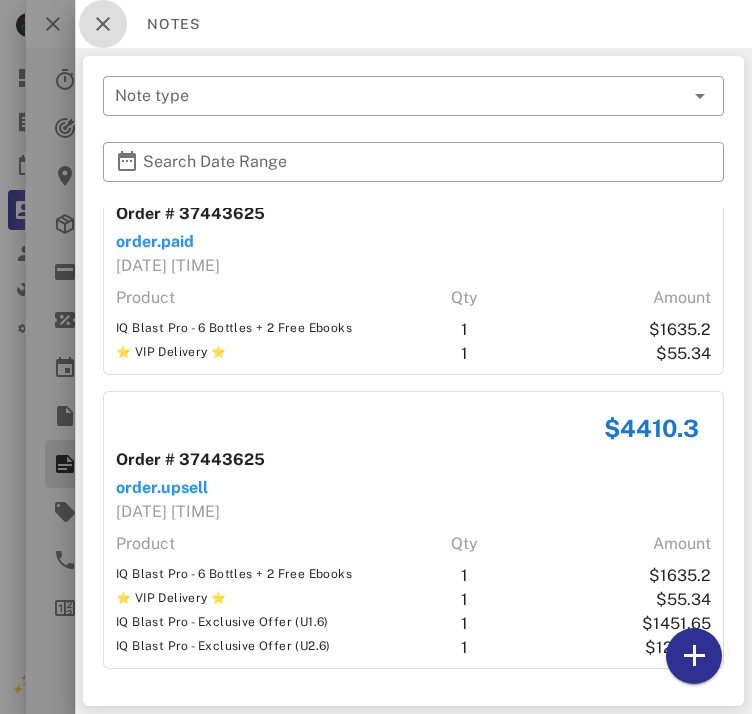 click at bounding box center [103, 24] 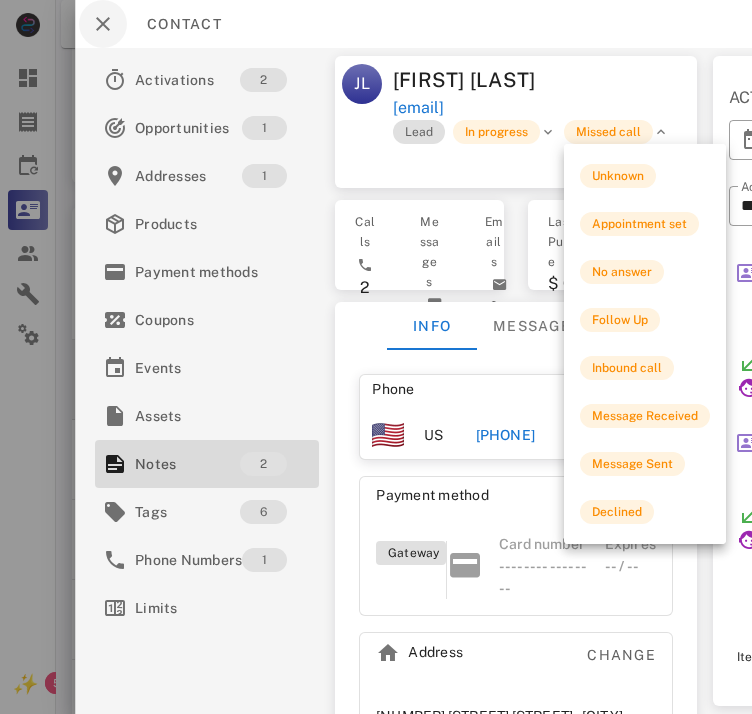 scroll, scrollTop: 0, scrollLeft: 475, axis: horizontal 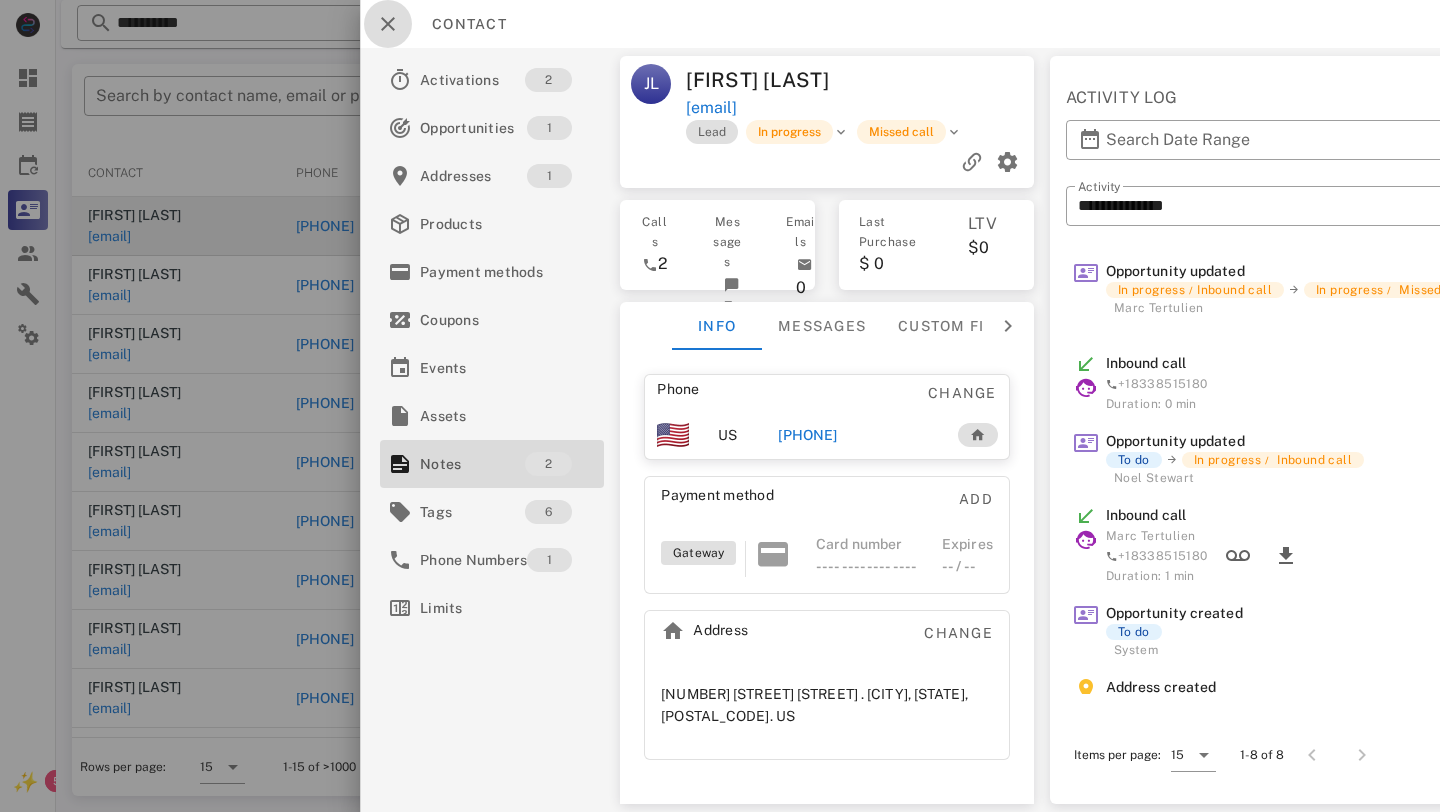 click at bounding box center (388, 24) 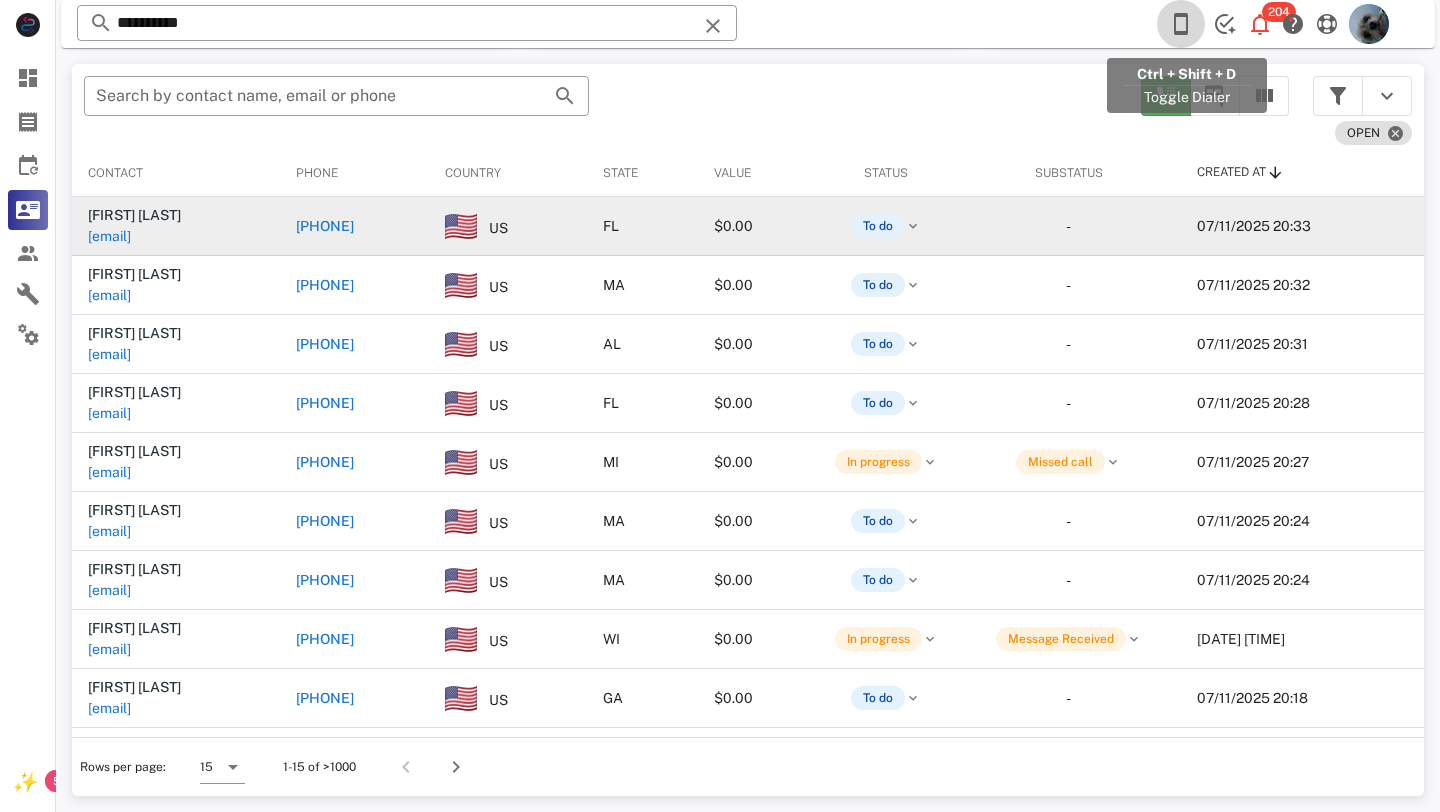 click at bounding box center [1181, 24] 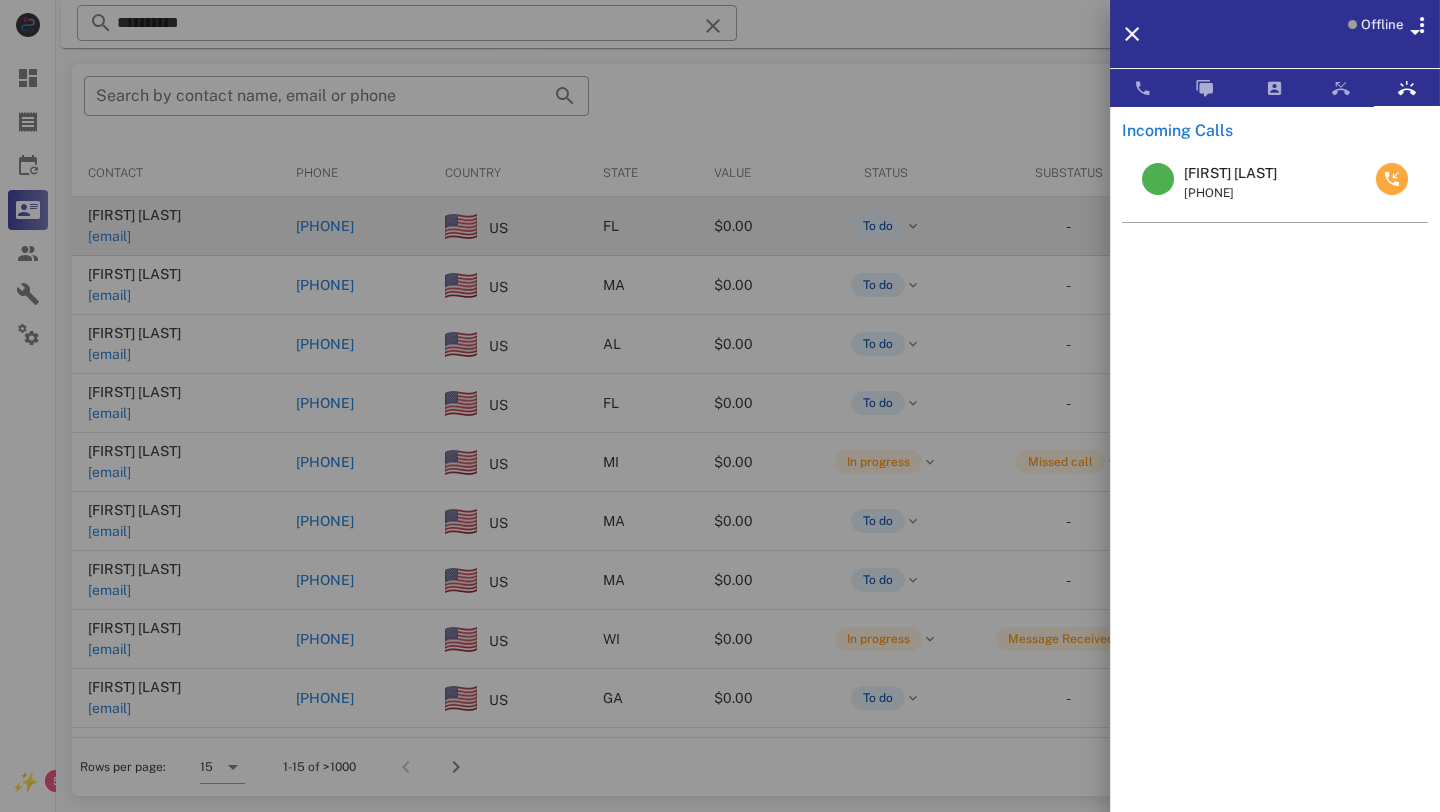 click at bounding box center [1392, 179] 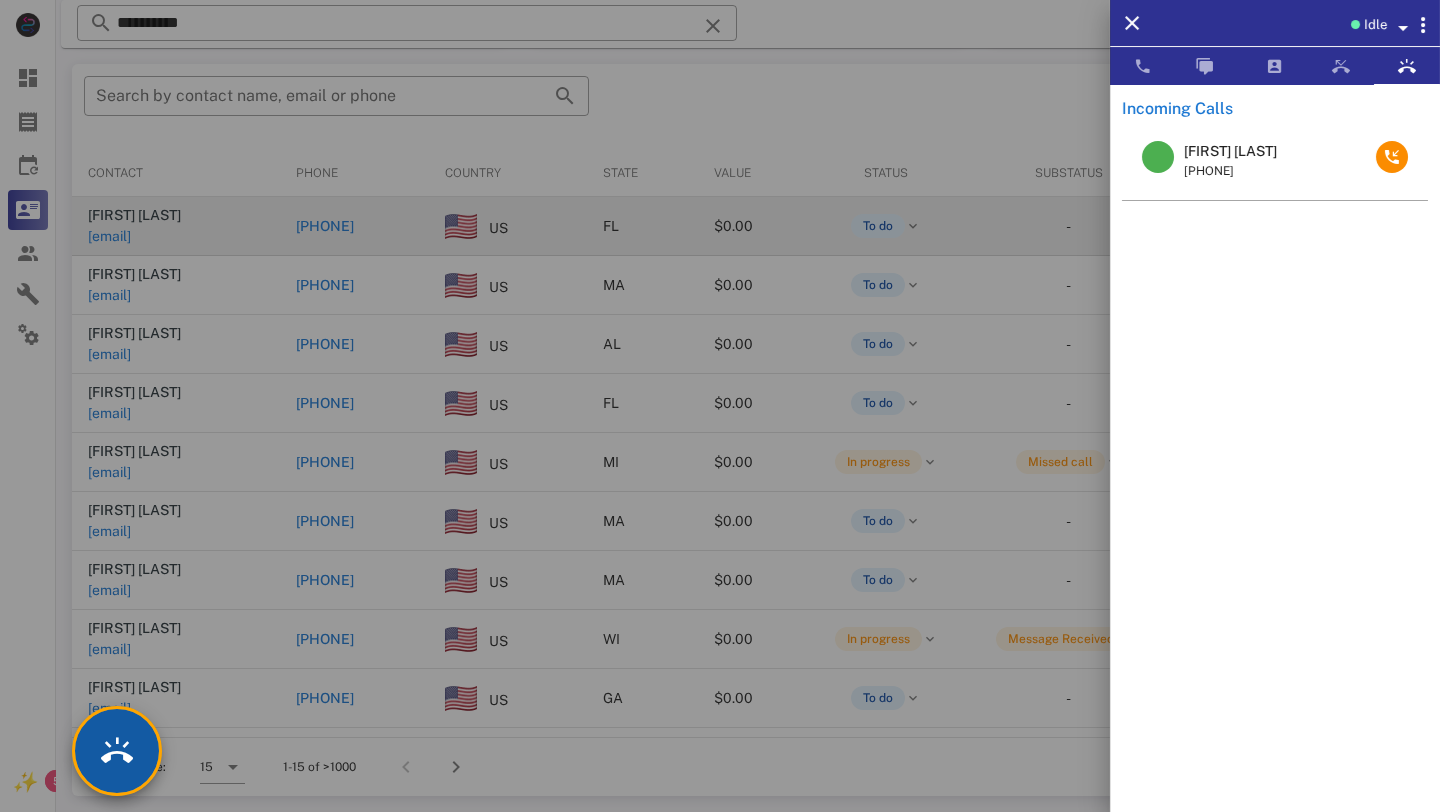 click at bounding box center (117, 751) 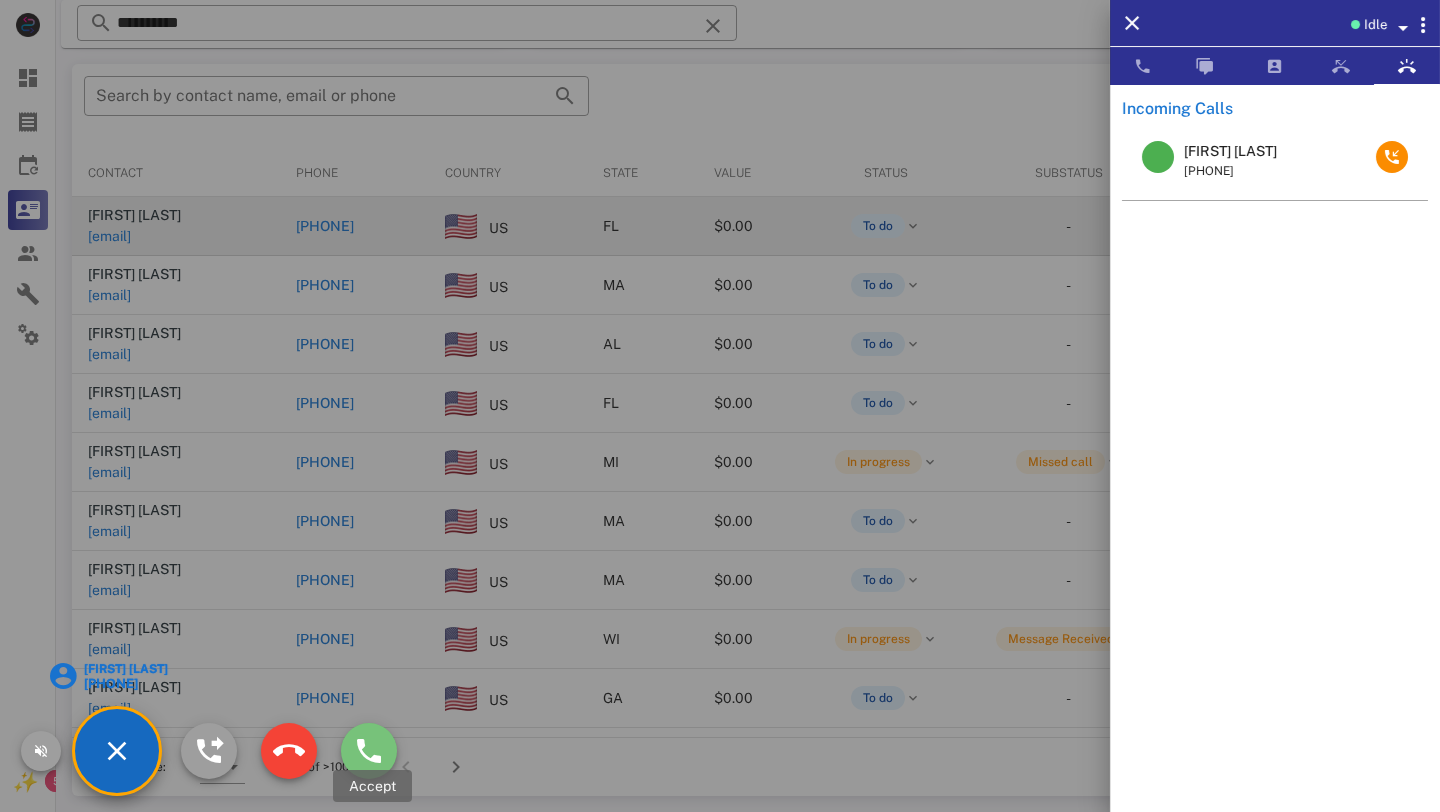 click at bounding box center (369, 751) 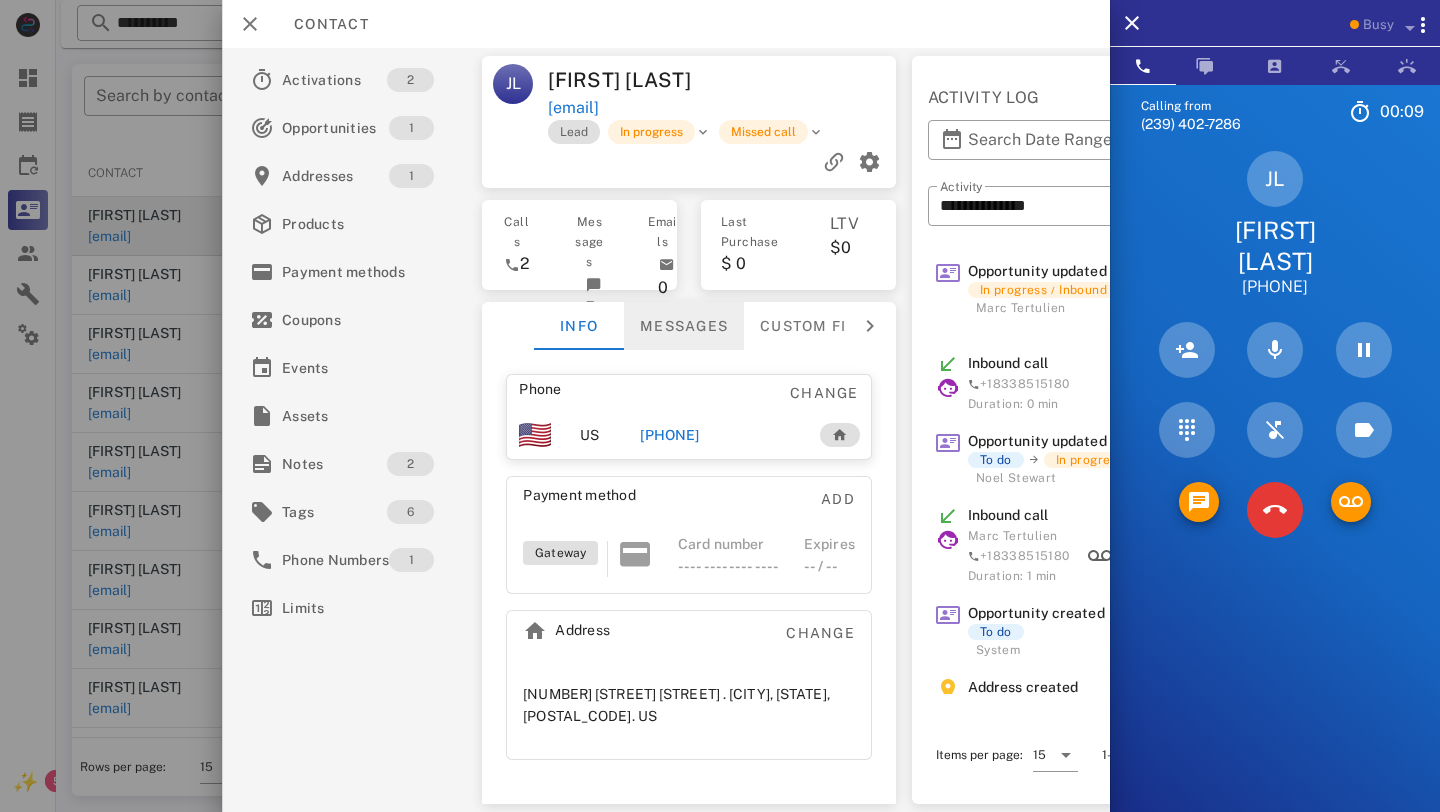 click on "Messages" at bounding box center [684, 326] 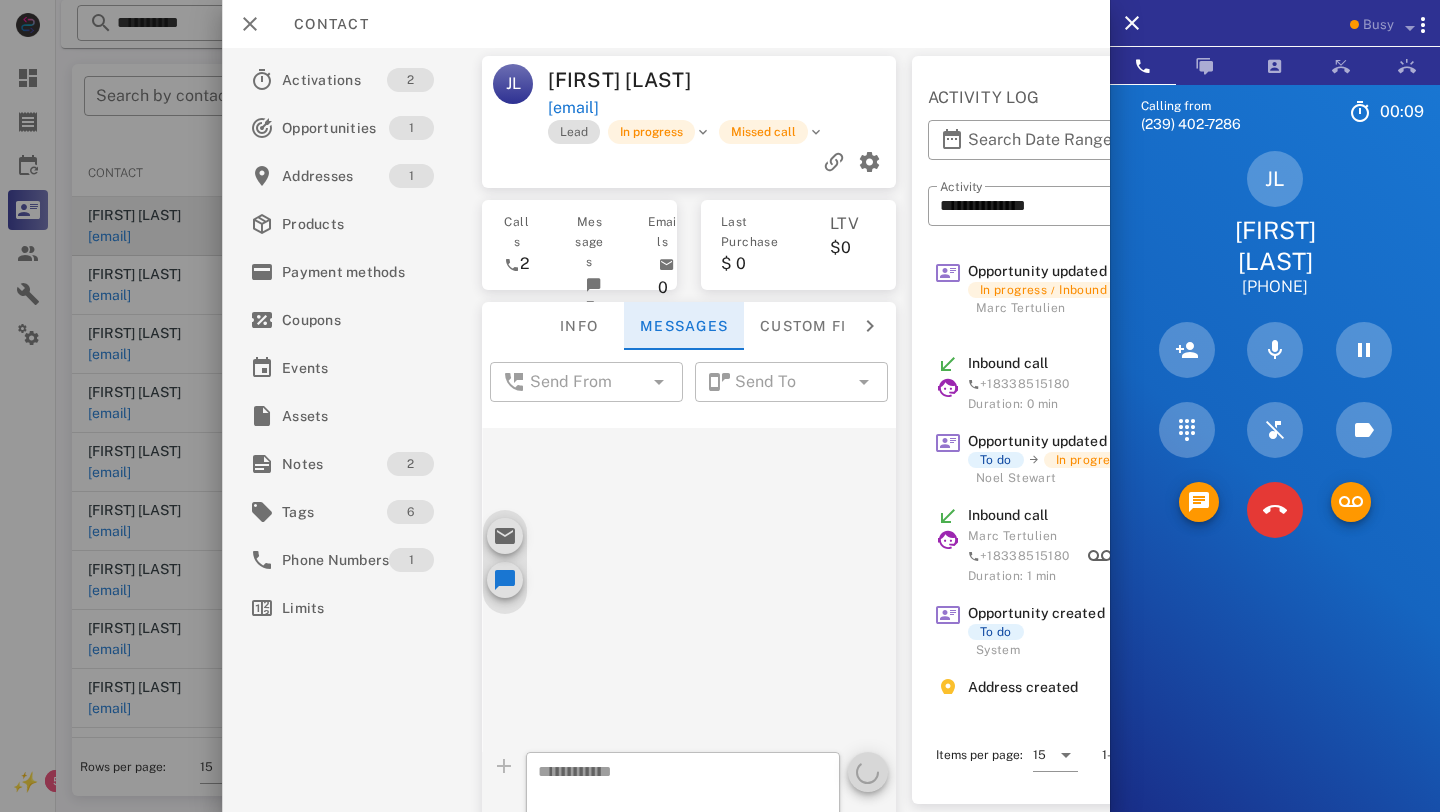 scroll, scrollTop: 595, scrollLeft: 0, axis: vertical 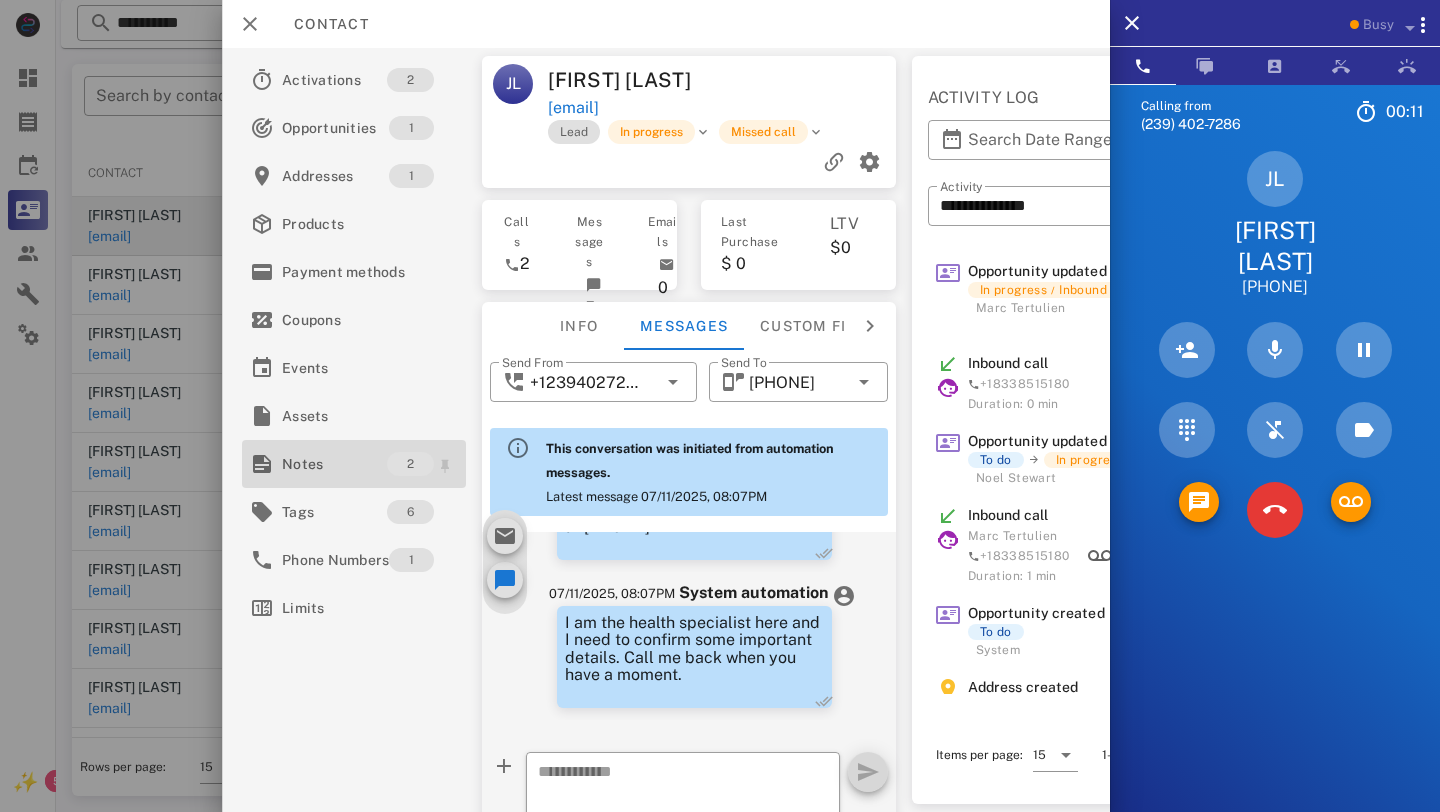click on "Notes" at bounding box center [334, 464] 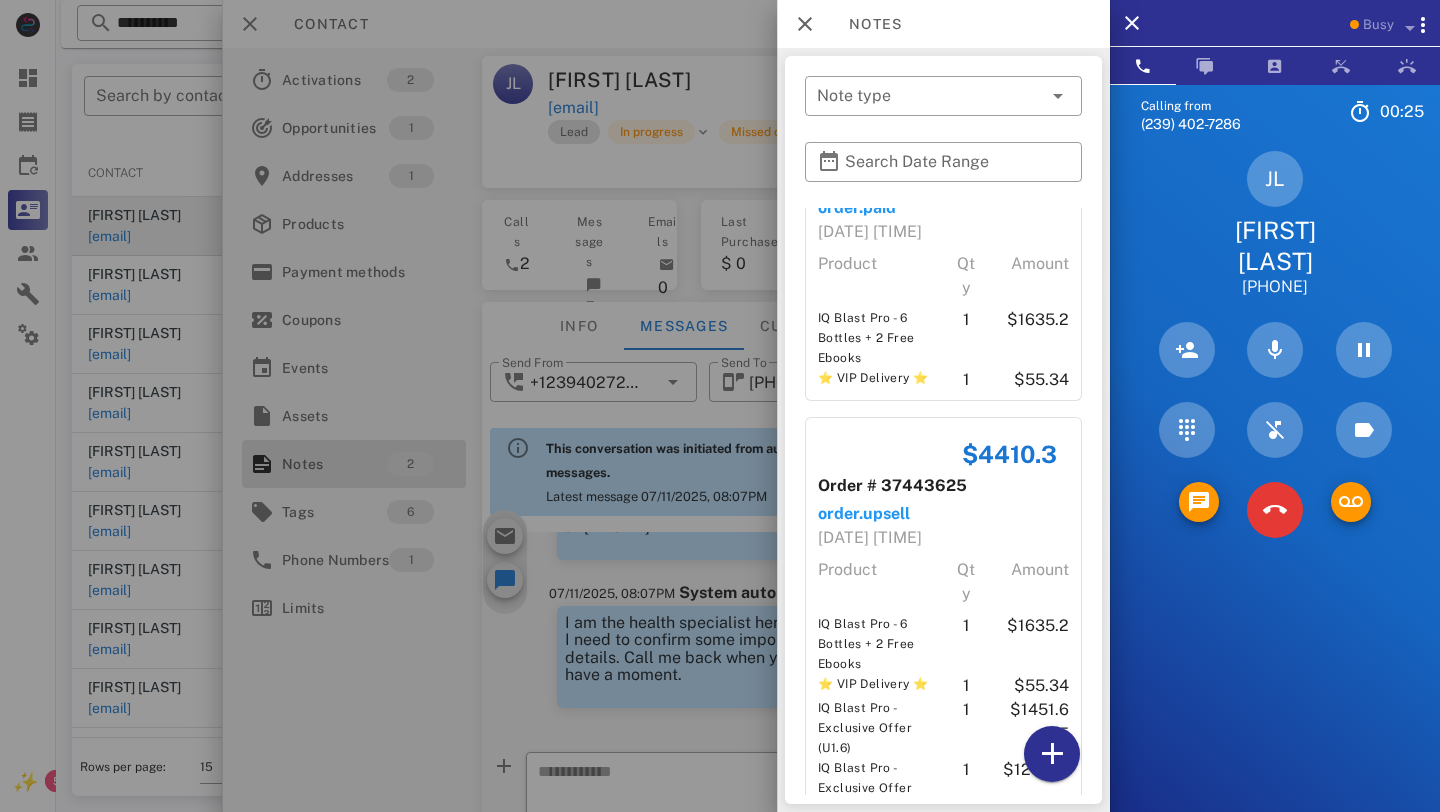 scroll, scrollTop: 123, scrollLeft: 0, axis: vertical 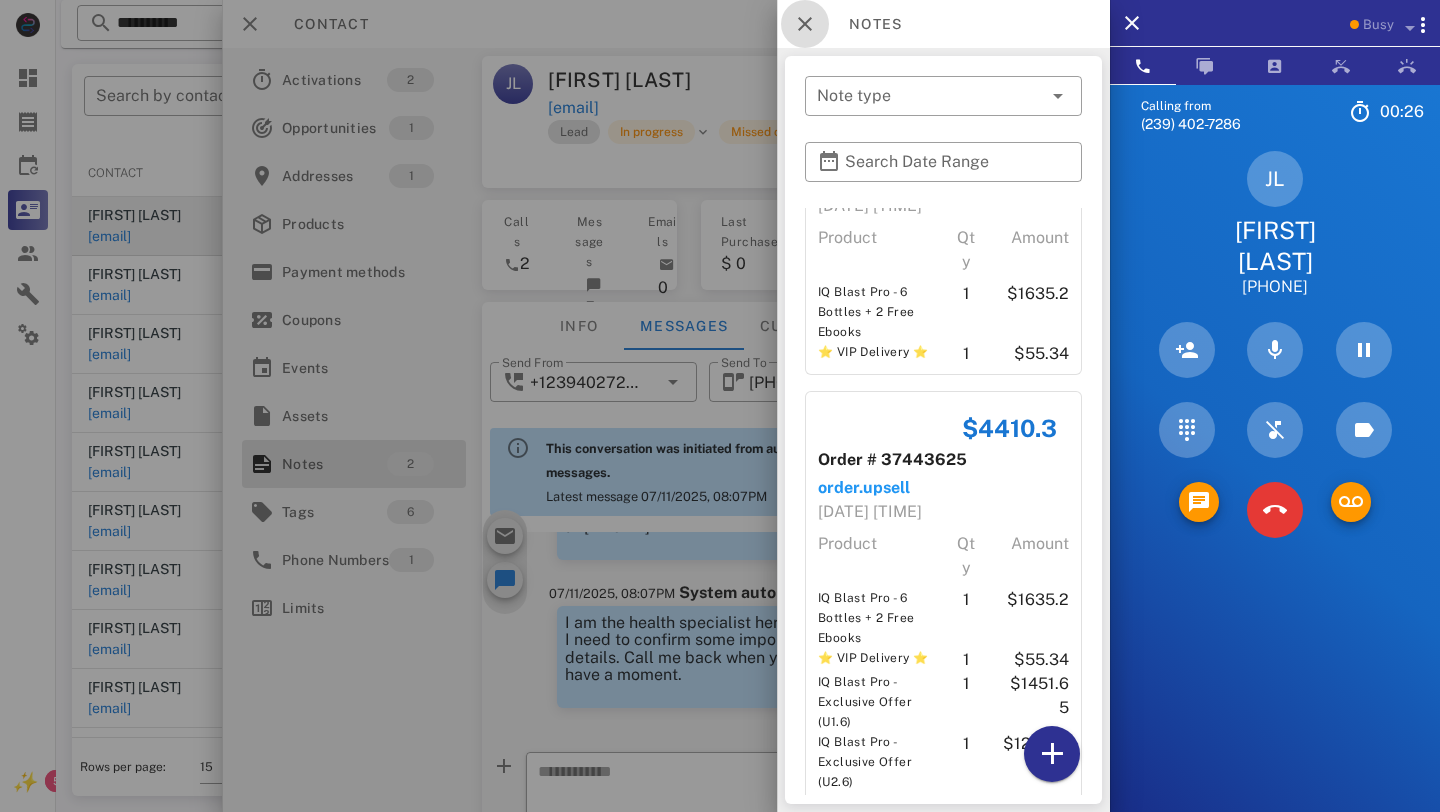 click at bounding box center (805, 24) 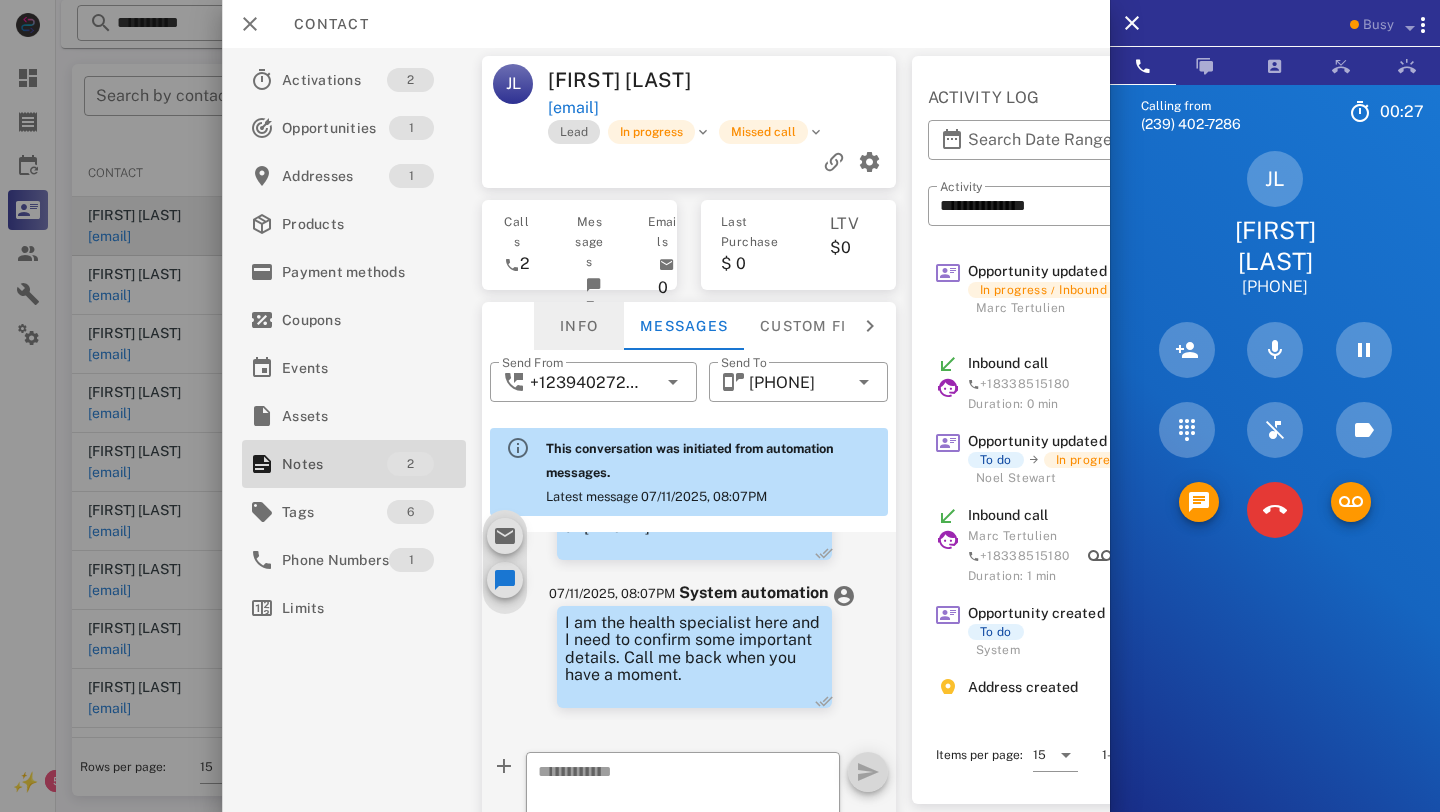 click on "Info" at bounding box center (579, 326) 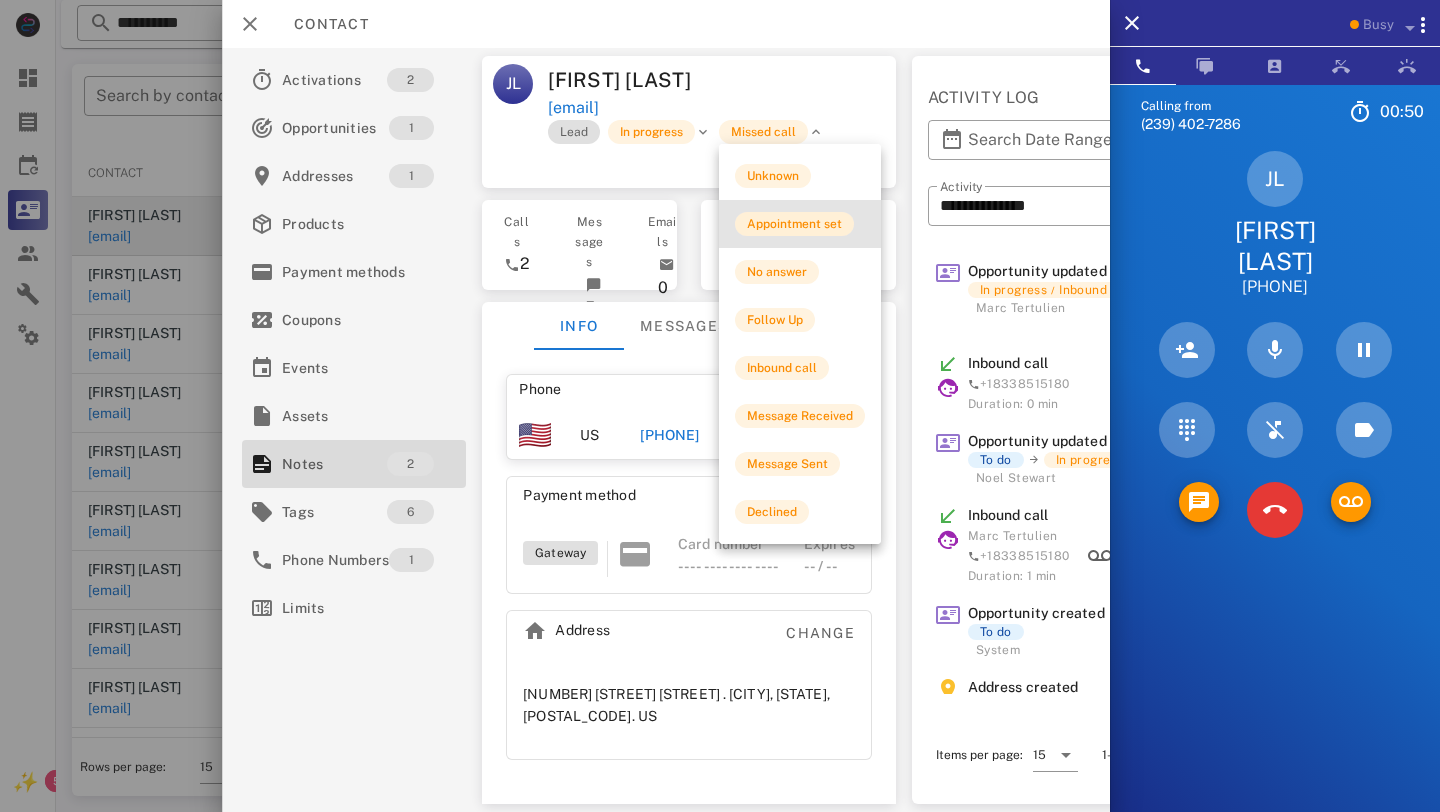 click on "Appointment set" at bounding box center [794, 224] 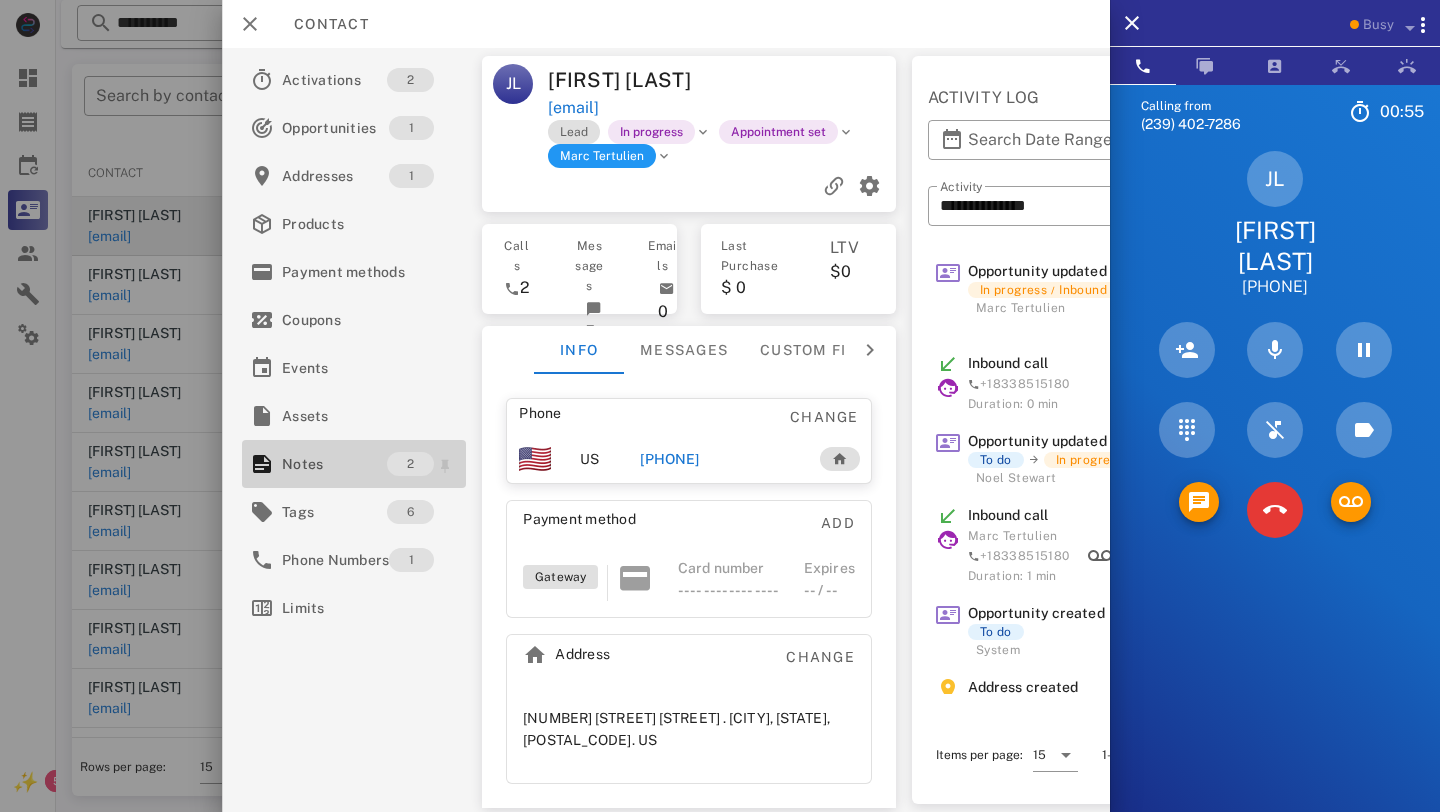 click on "Notes" at bounding box center [334, 464] 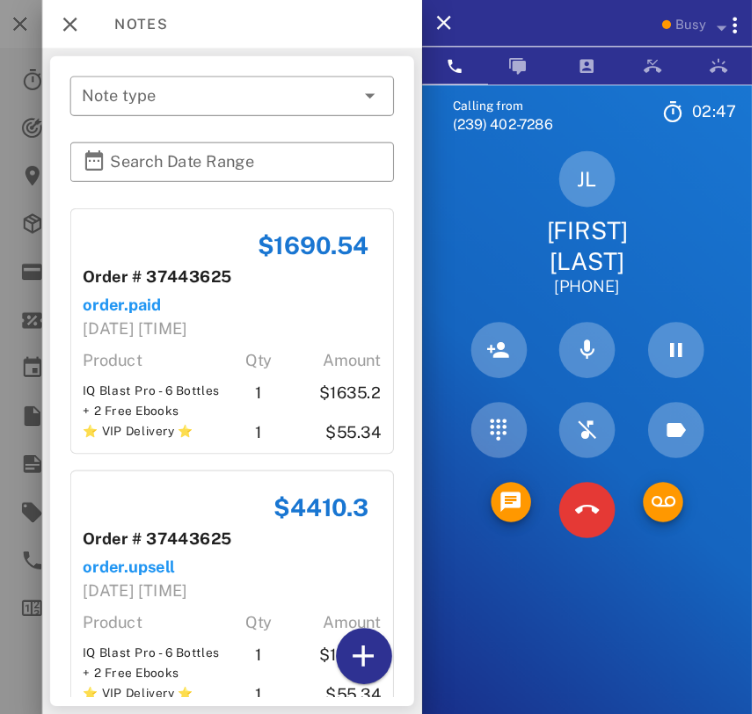 scroll, scrollTop: 127, scrollLeft: 0, axis: vertical 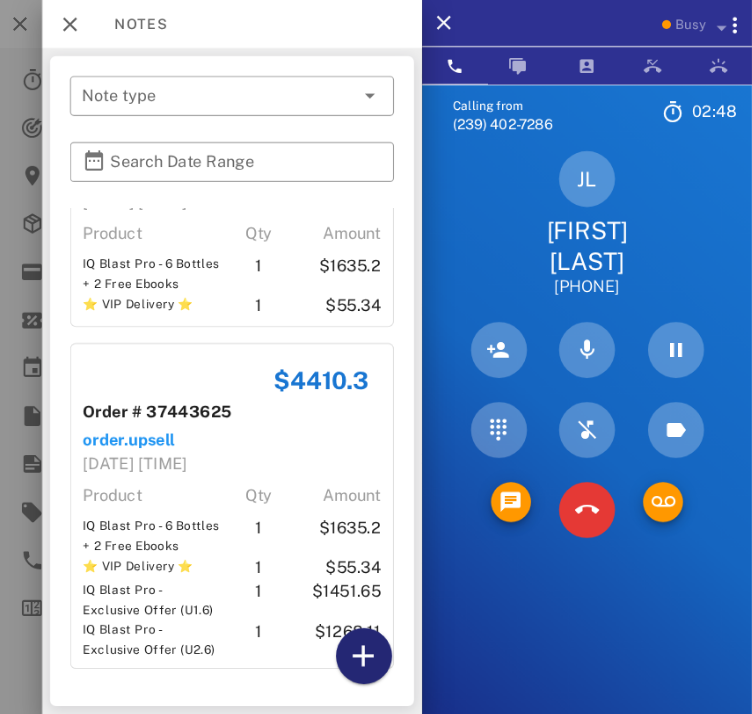 click at bounding box center [364, 656] 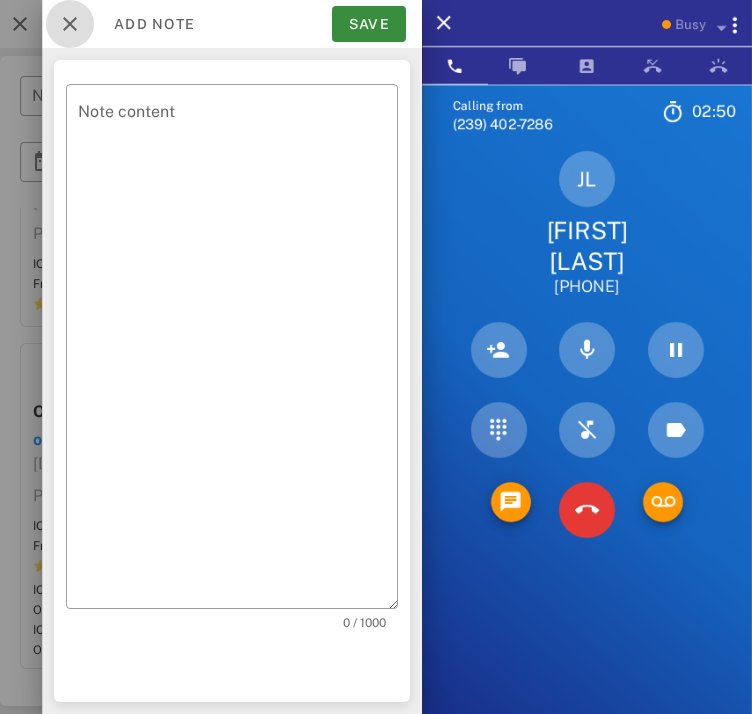 click at bounding box center [70, 24] 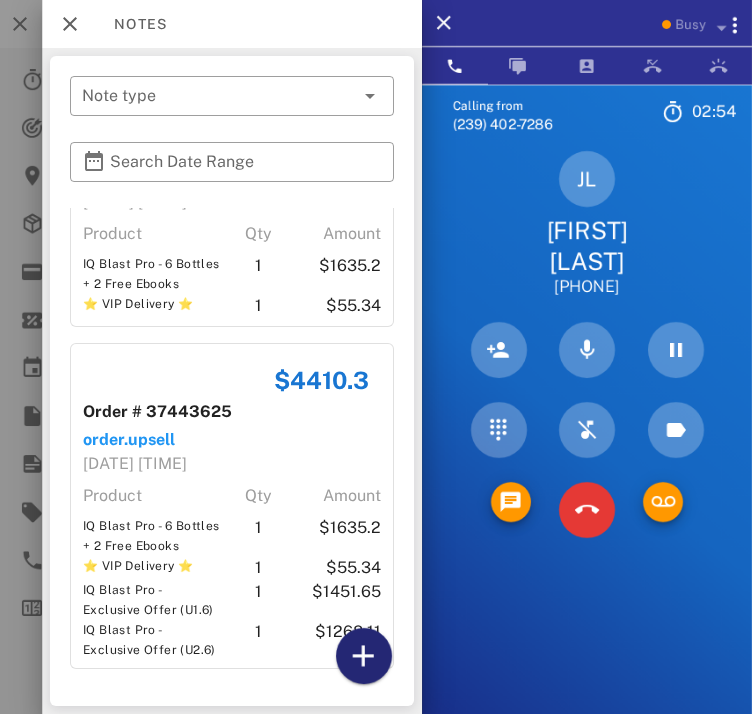 click at bounding box center [364, 656] 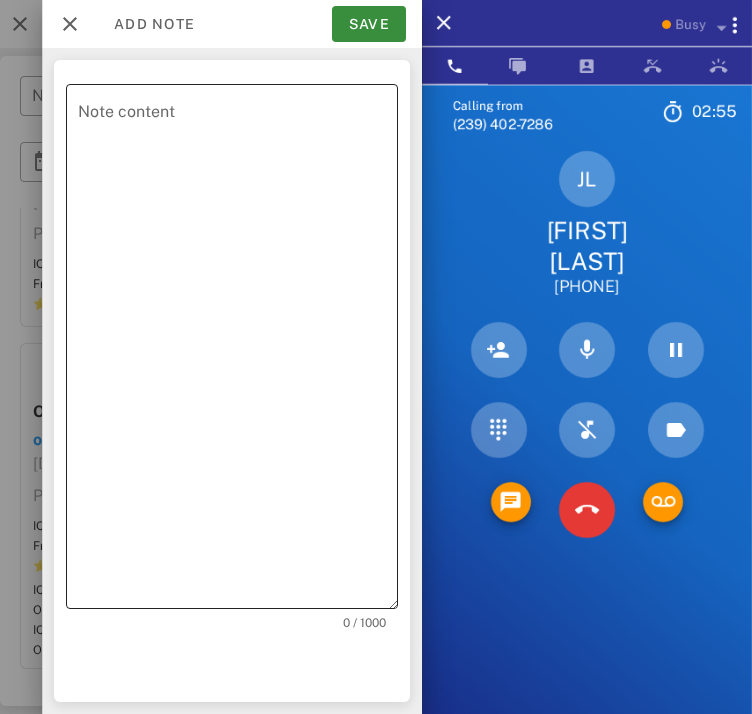 click on "Note content" at bounding box center [238, 351] 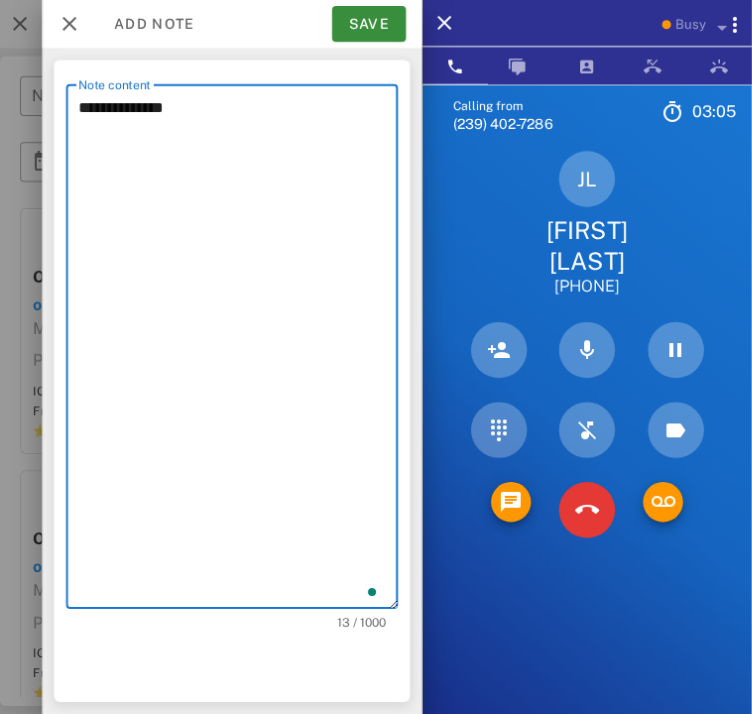 scroll, scrollTop: 380, scrollLeft: 0, axis: vertical 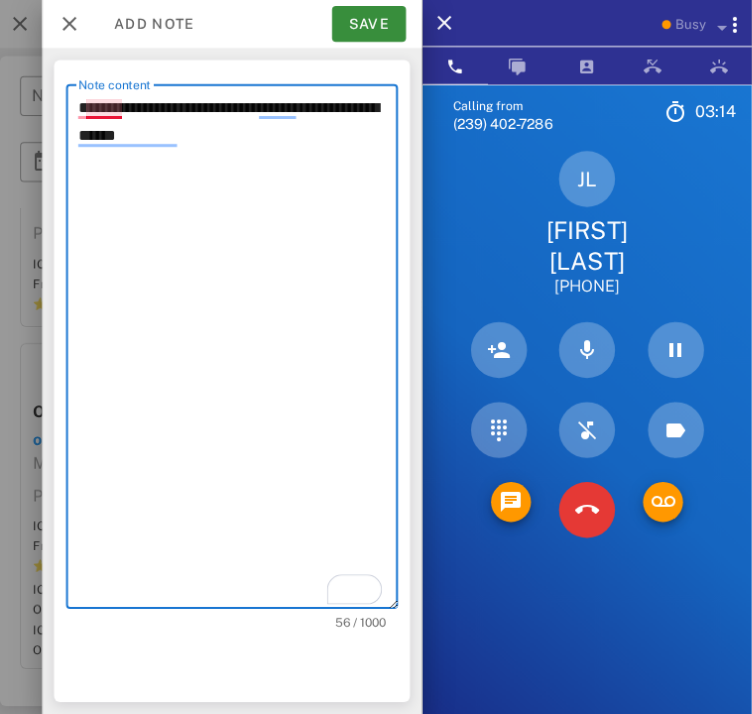 click on "**********" at bounding box center [238, 351] 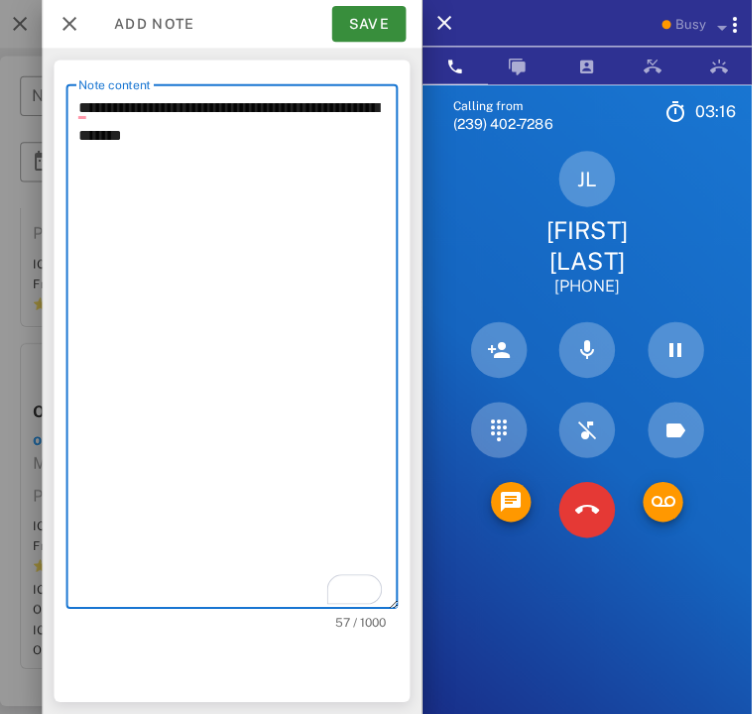 click on "**********" at bounding box center (238, 351) 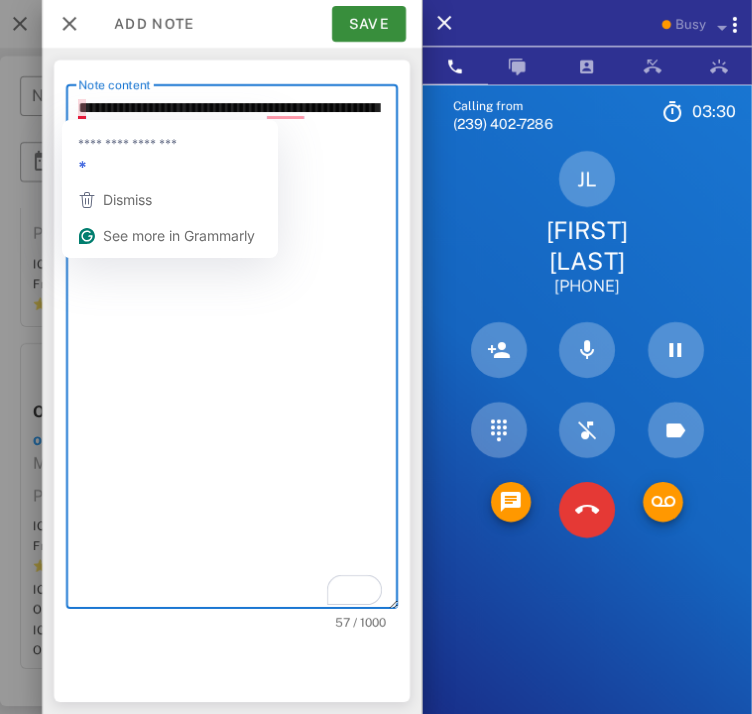 click on "**********" at bounding box center [238, 351] 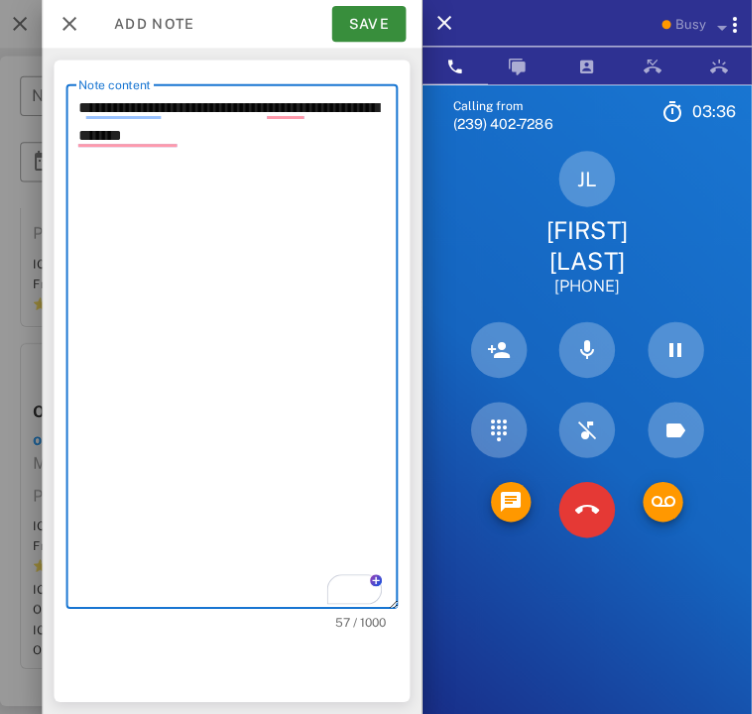 click on "**********" at bounding box center [238, 351] 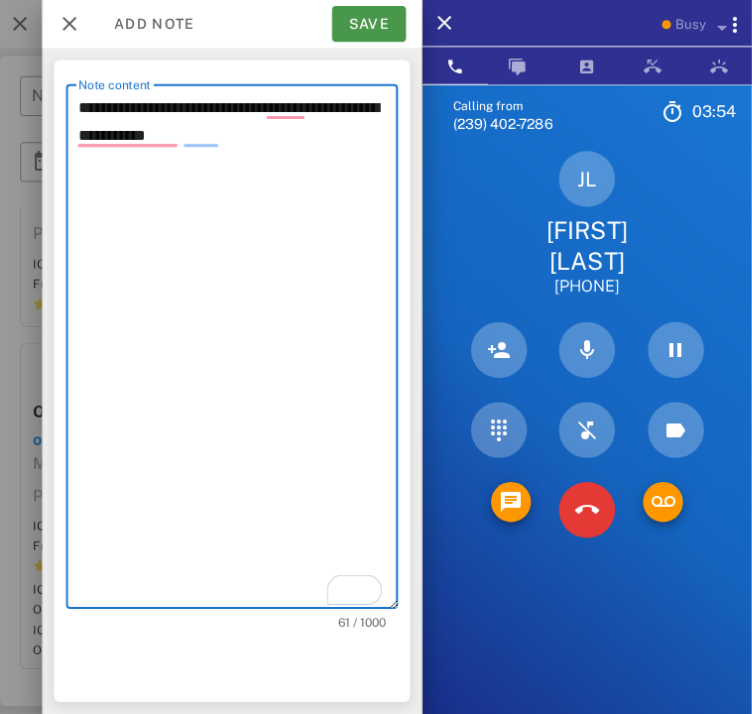 type on "**********" 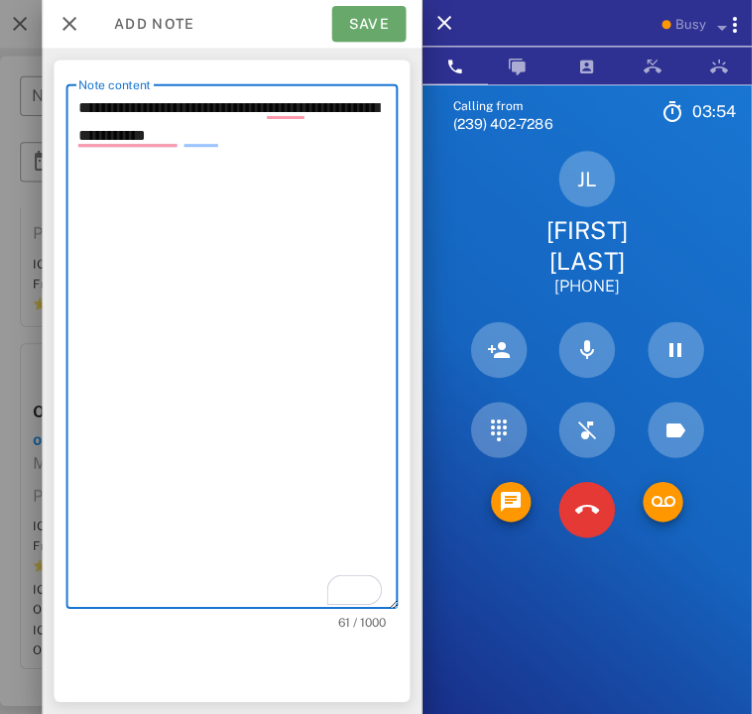 click on "Save" at bounding box center [369, 24] 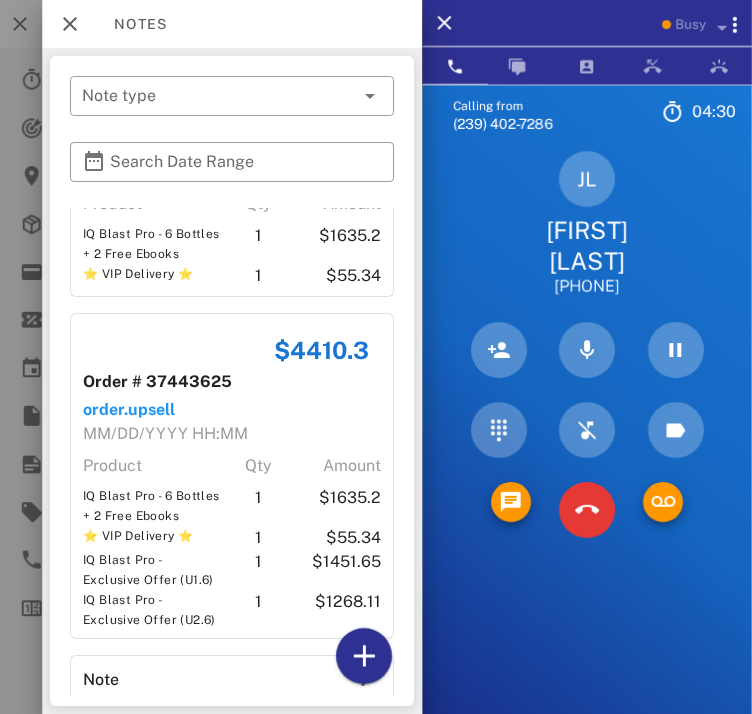 scroll, scrollTop: 0, scrollLeft: 0, axis: both 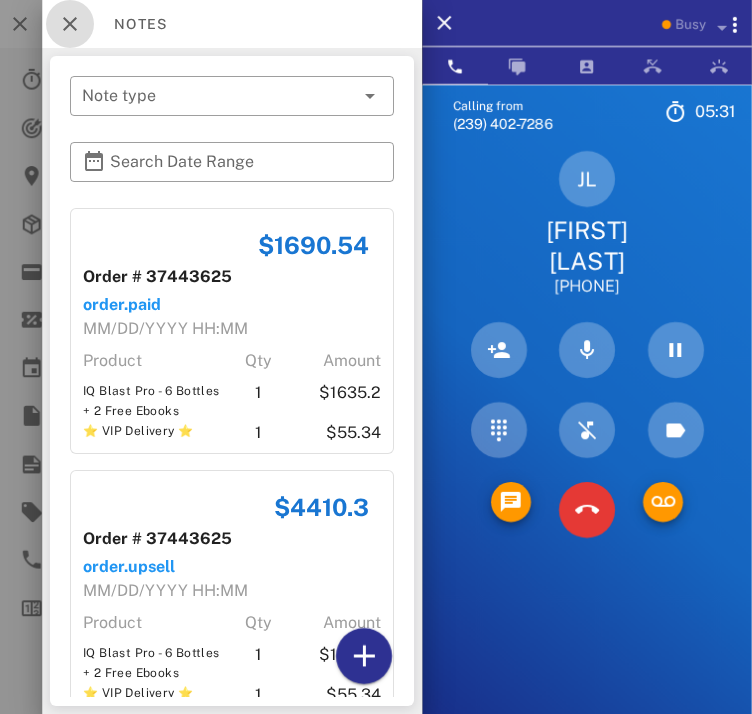 click at bounding box center [70, 24] 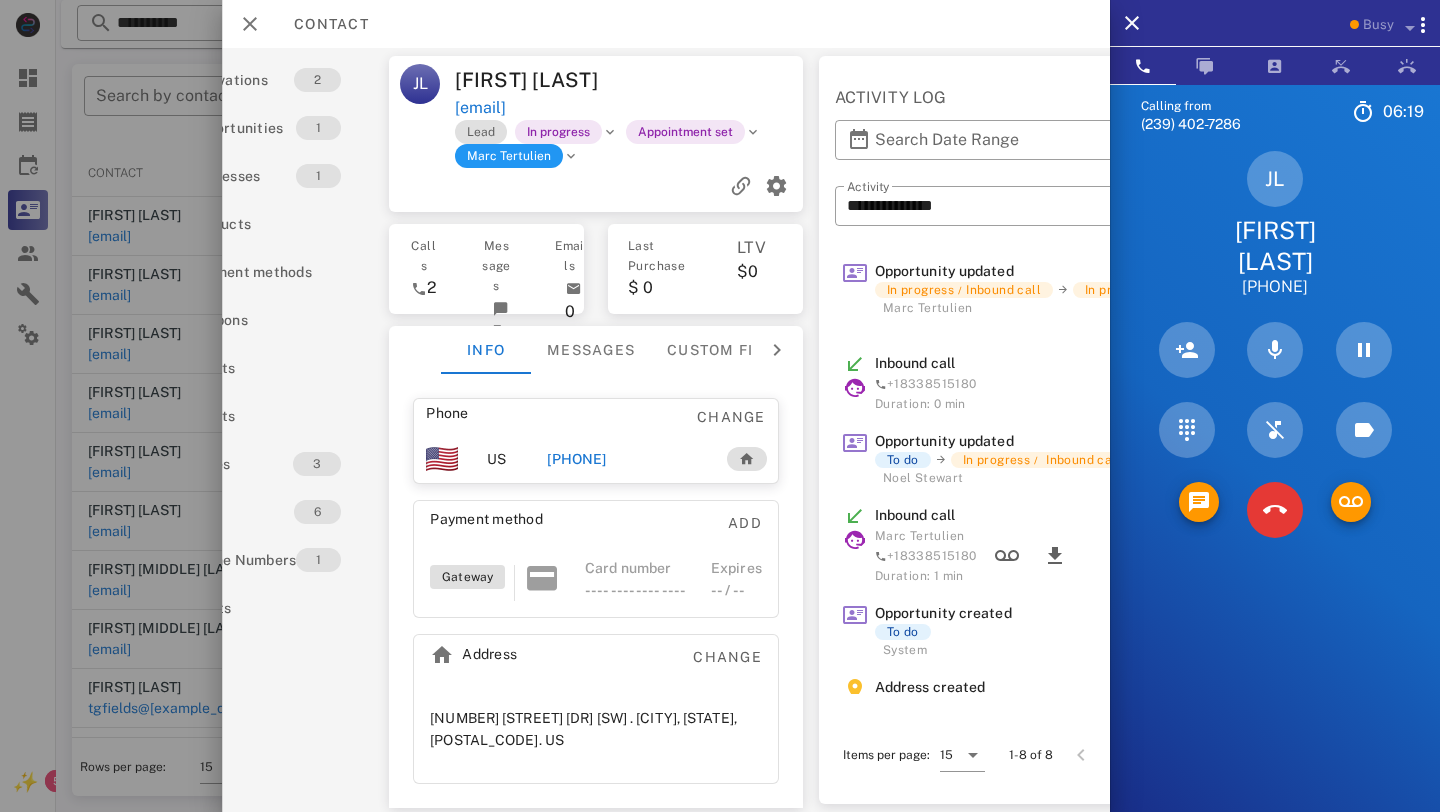 scroll, scrollTop: 0, scrollLeft: 85, axis: horizontal 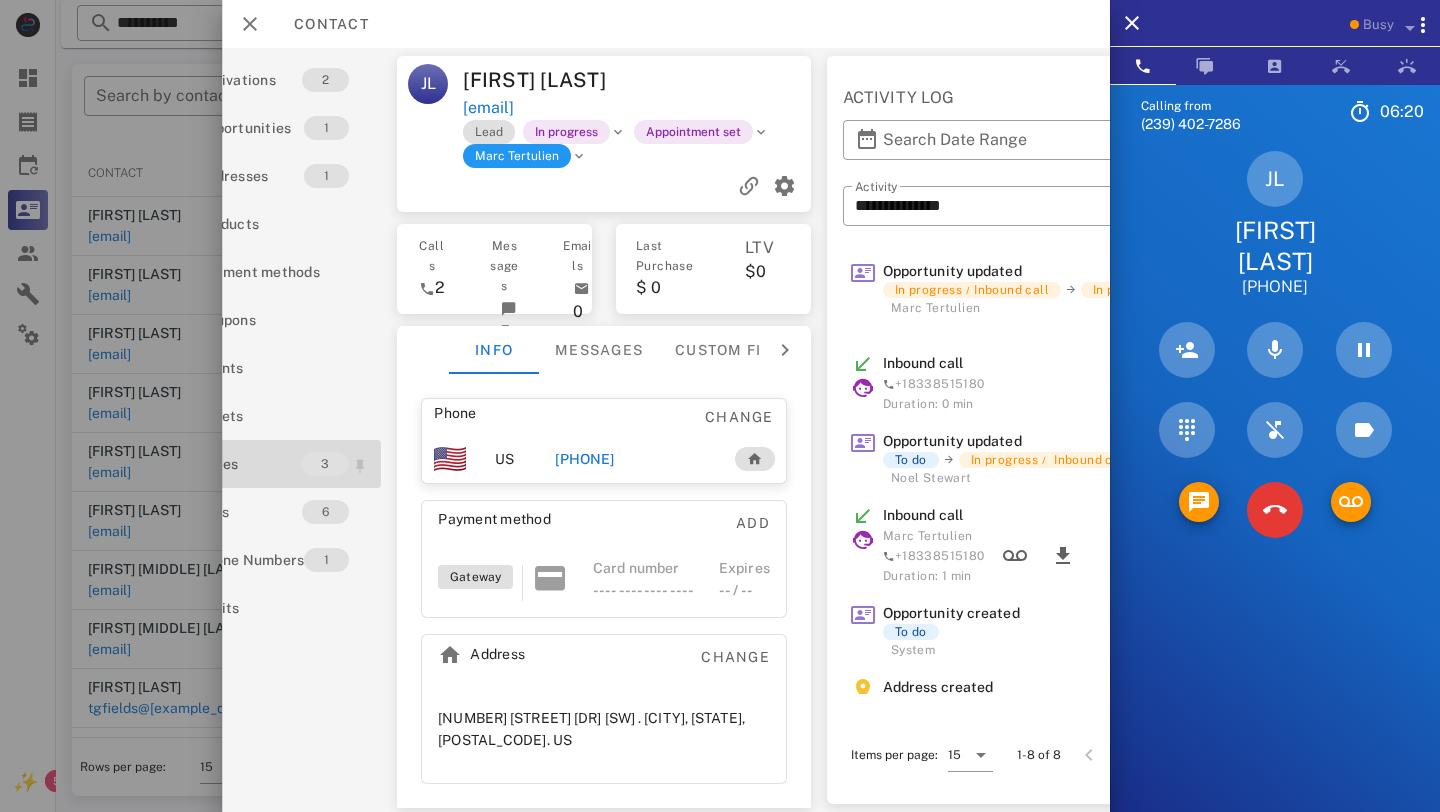 click on "Notes" at bounding box center (249, 464) 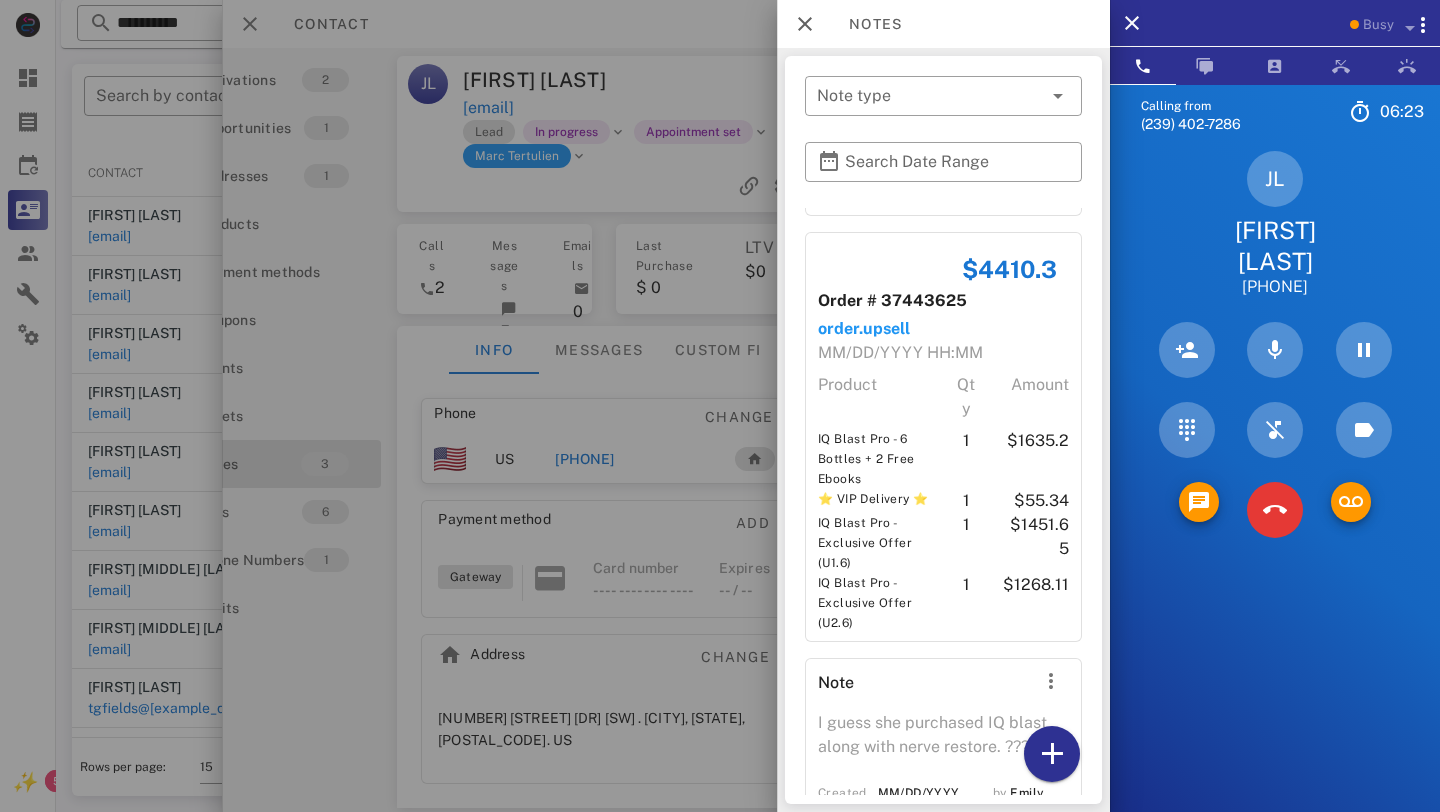 scroll, scrollTop: 347, scrollLeft: 0, axis: vertical 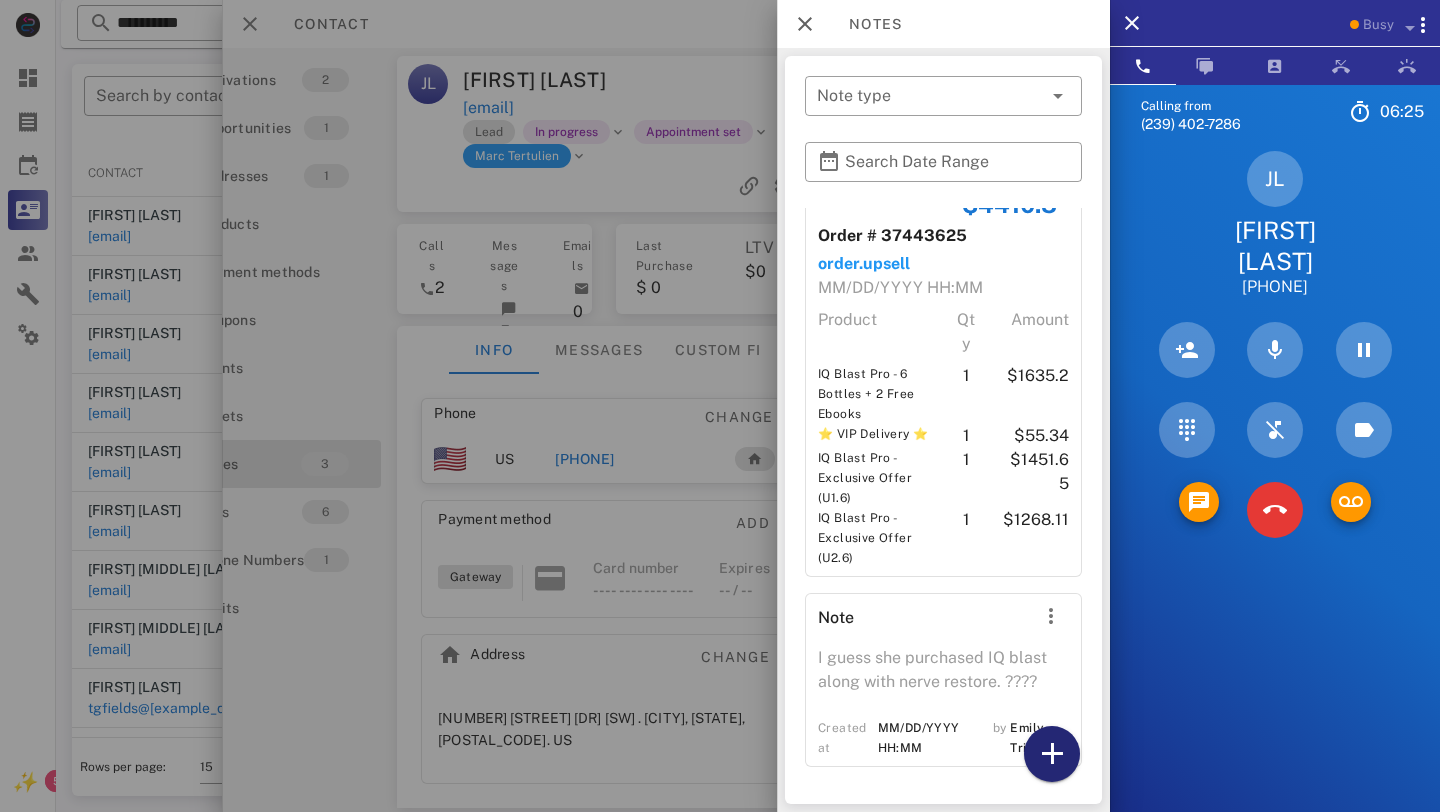 click at bounding box center (1052, 754) 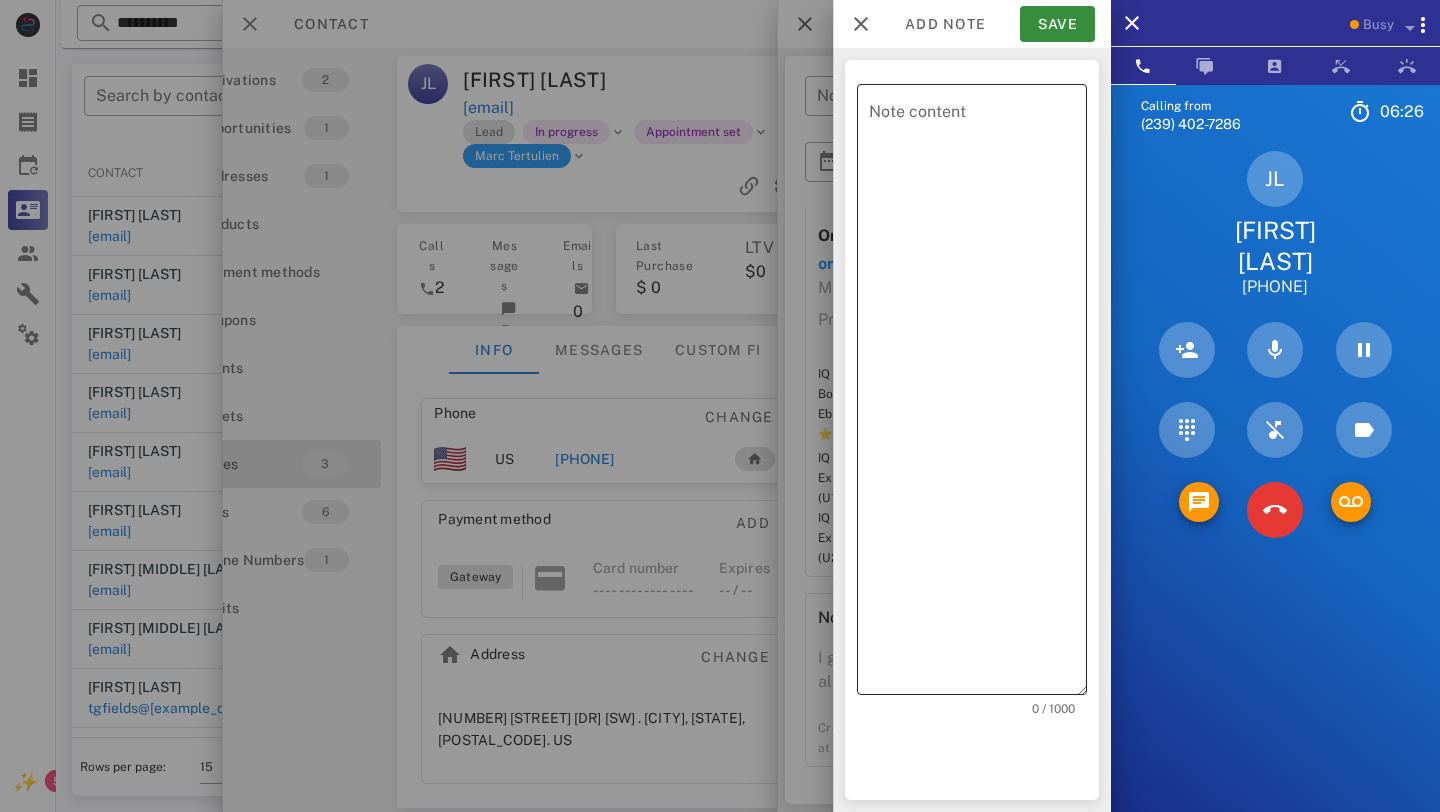 click on "Note content" at bounding box center [978, 394] 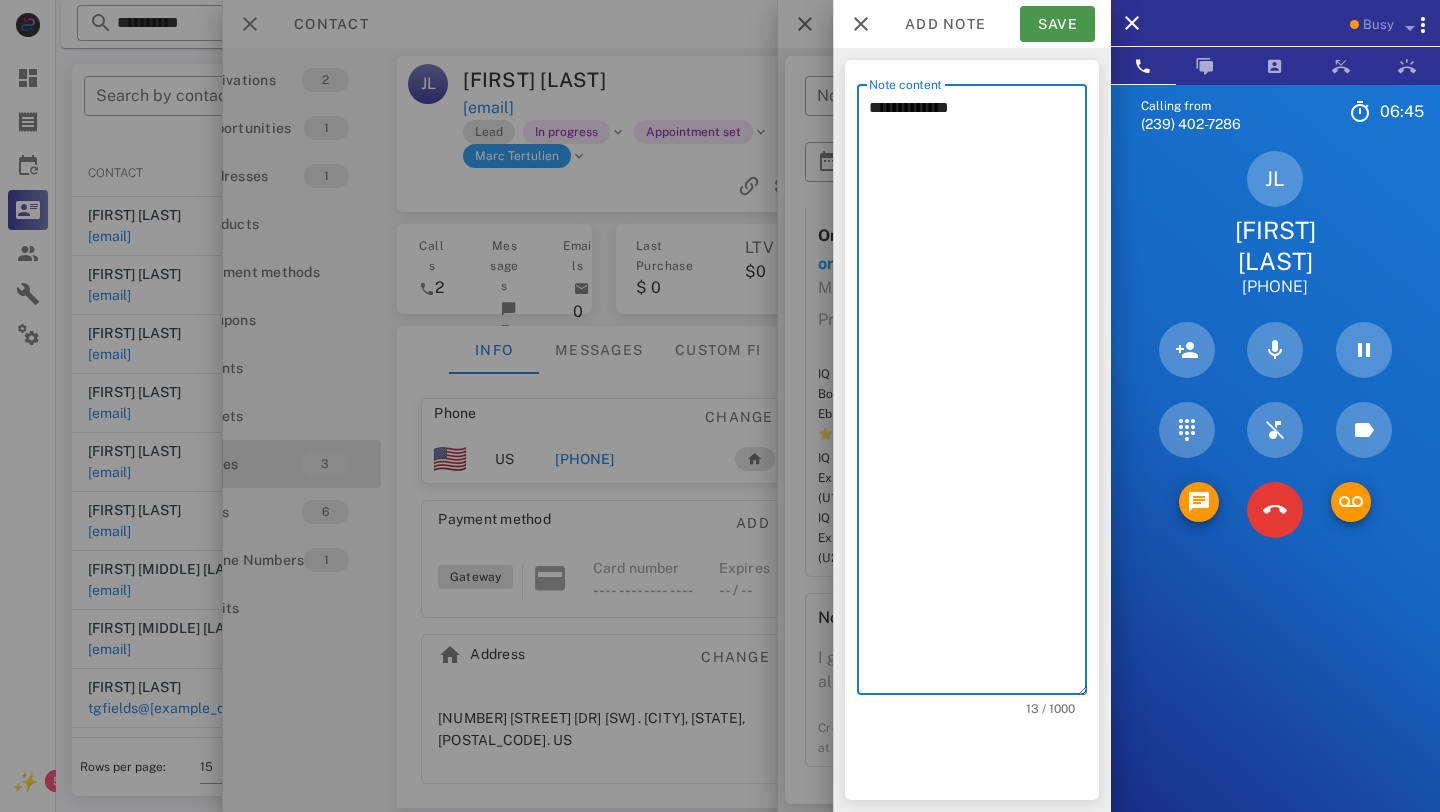 type on "**********" 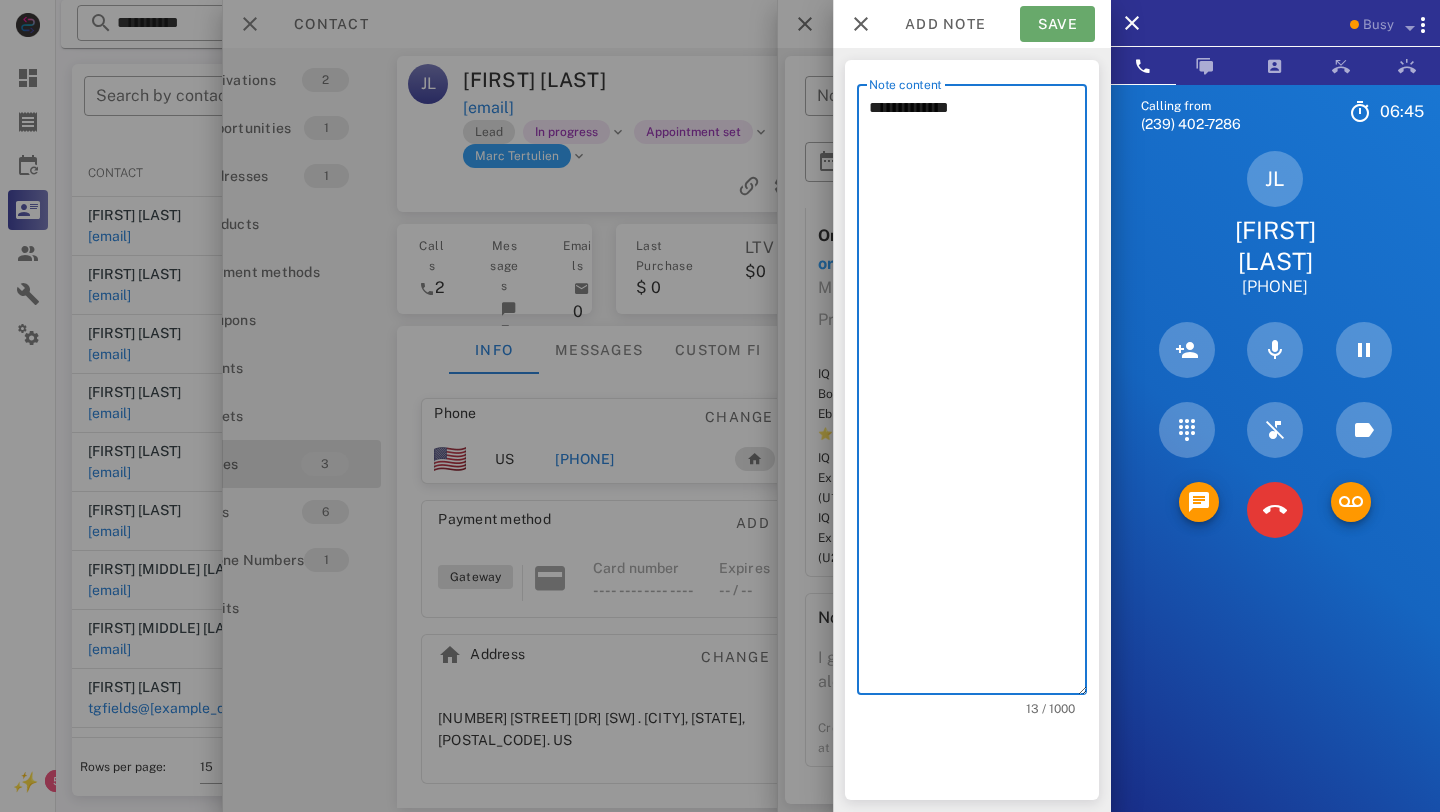 click on "Save" at bounding box center (1057, 24) 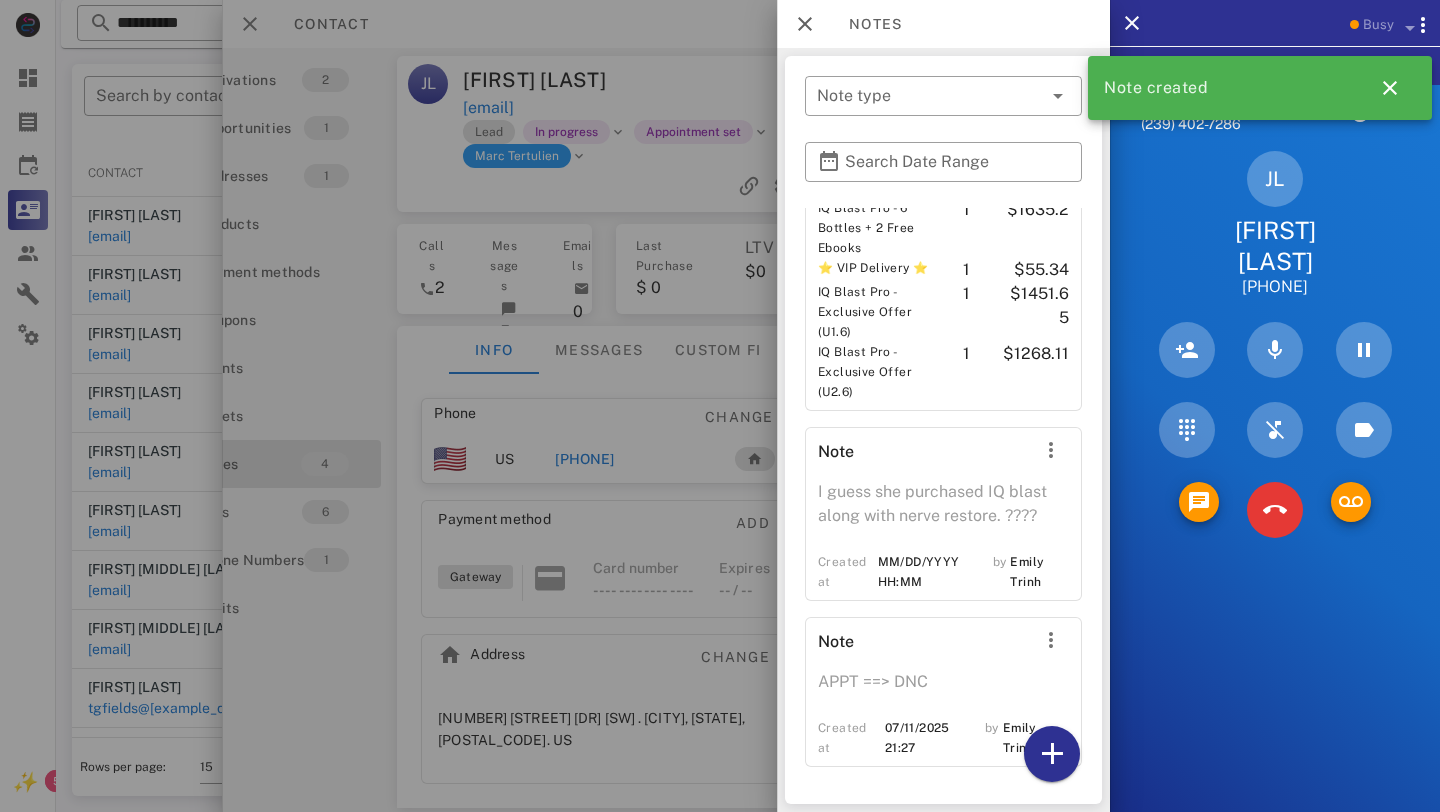 scroll, scrollTop: 0, scrollLeft: 0, axis: both 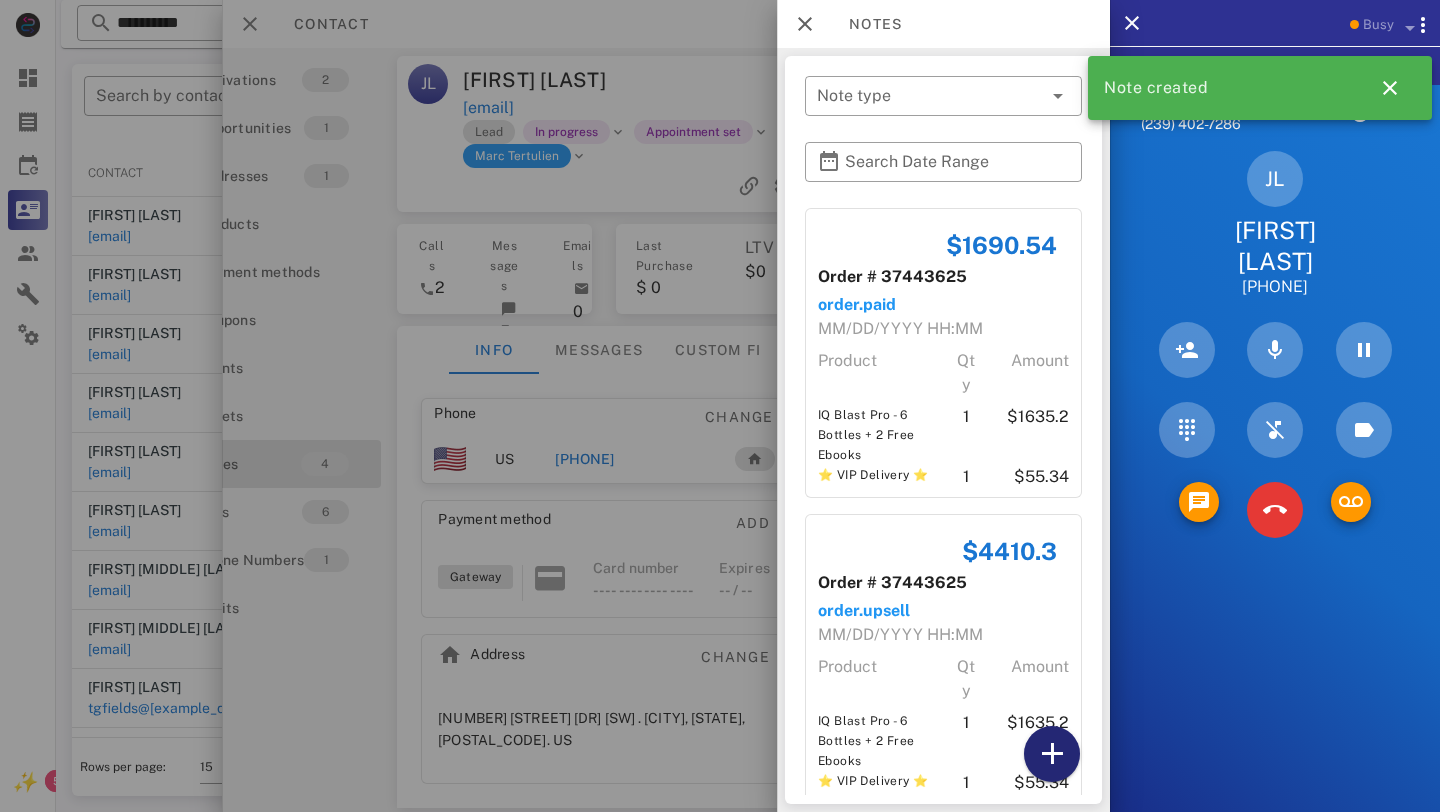 click at bounding box center [1052, 754] 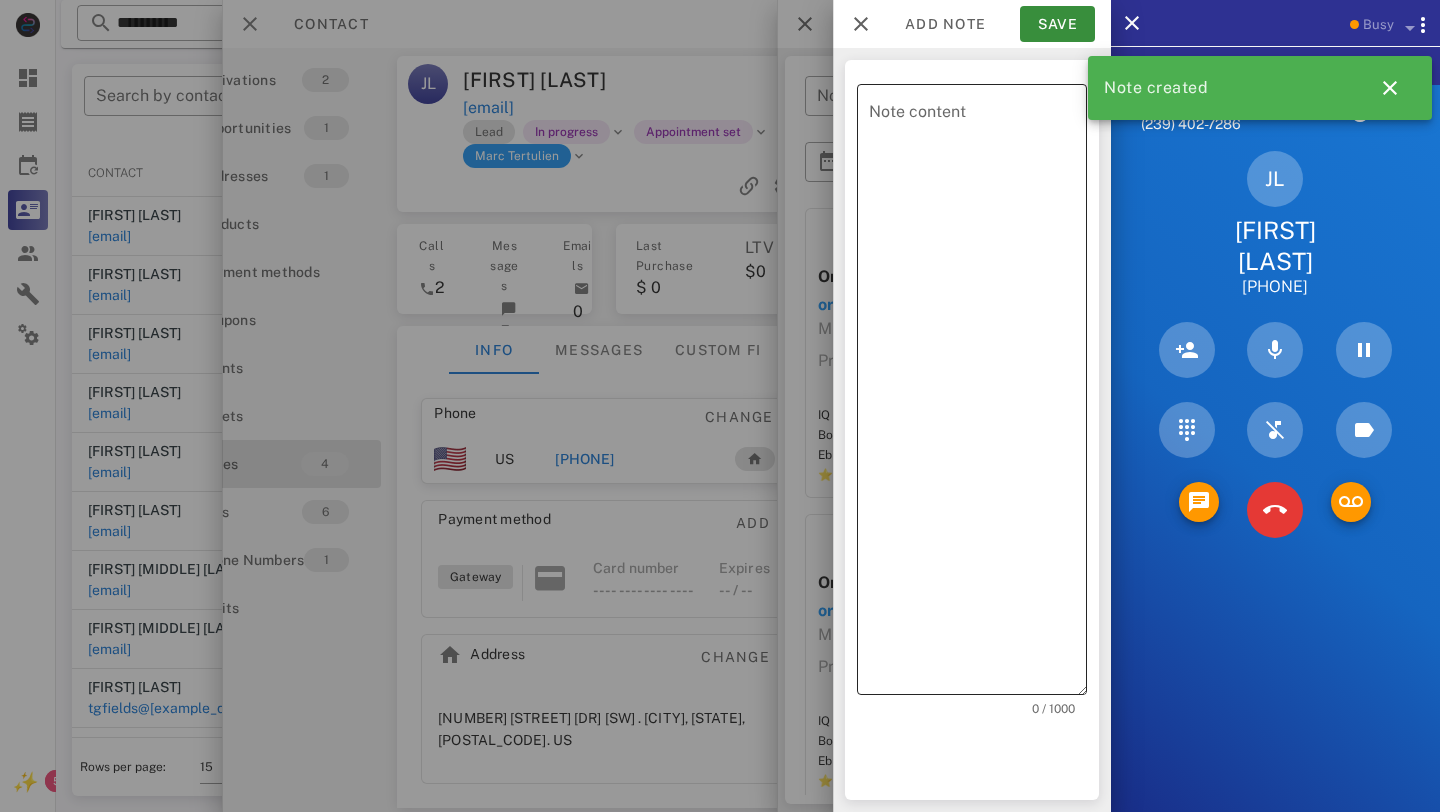 click on "Note content" at bounding box center [978, 394] 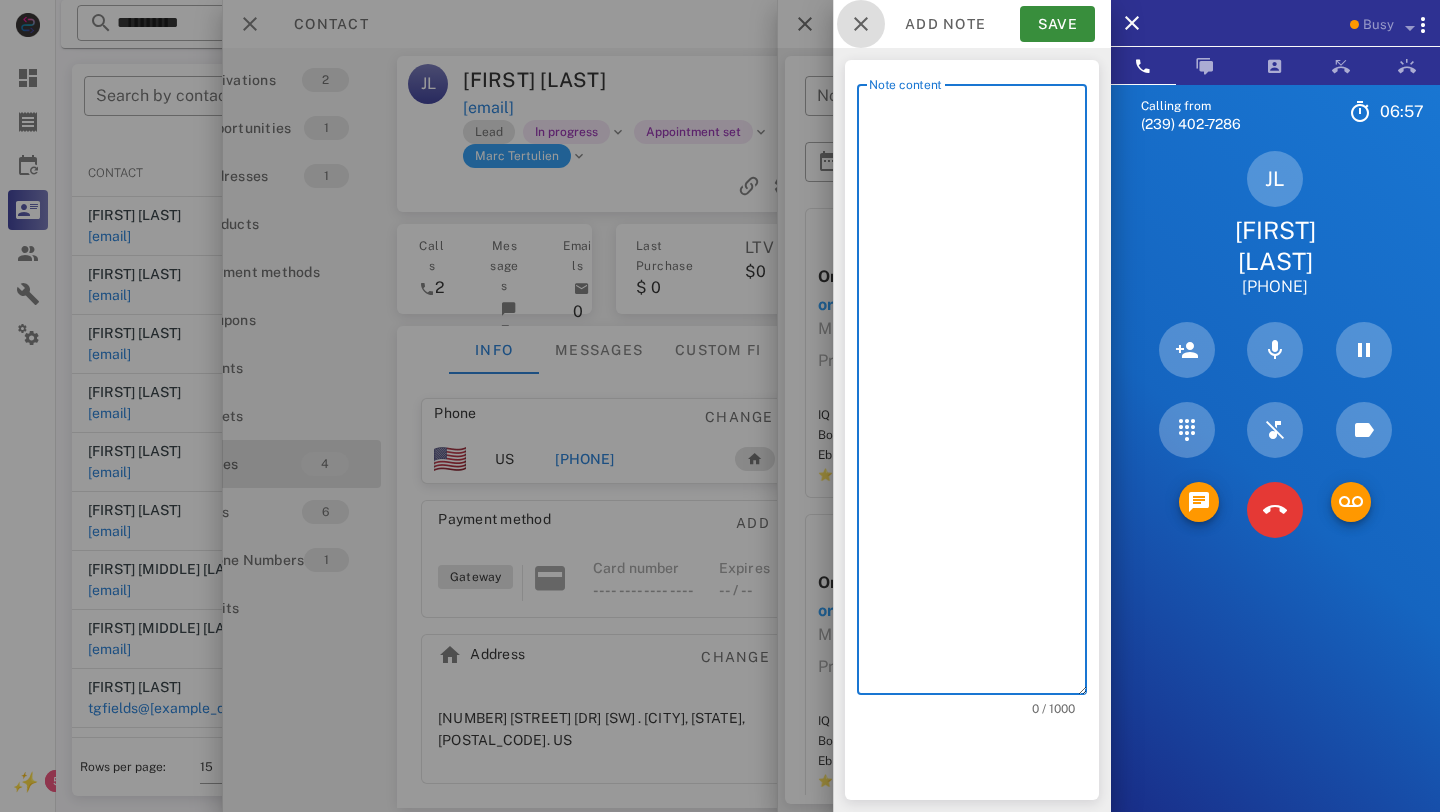 click at bounding box center [861, 24] 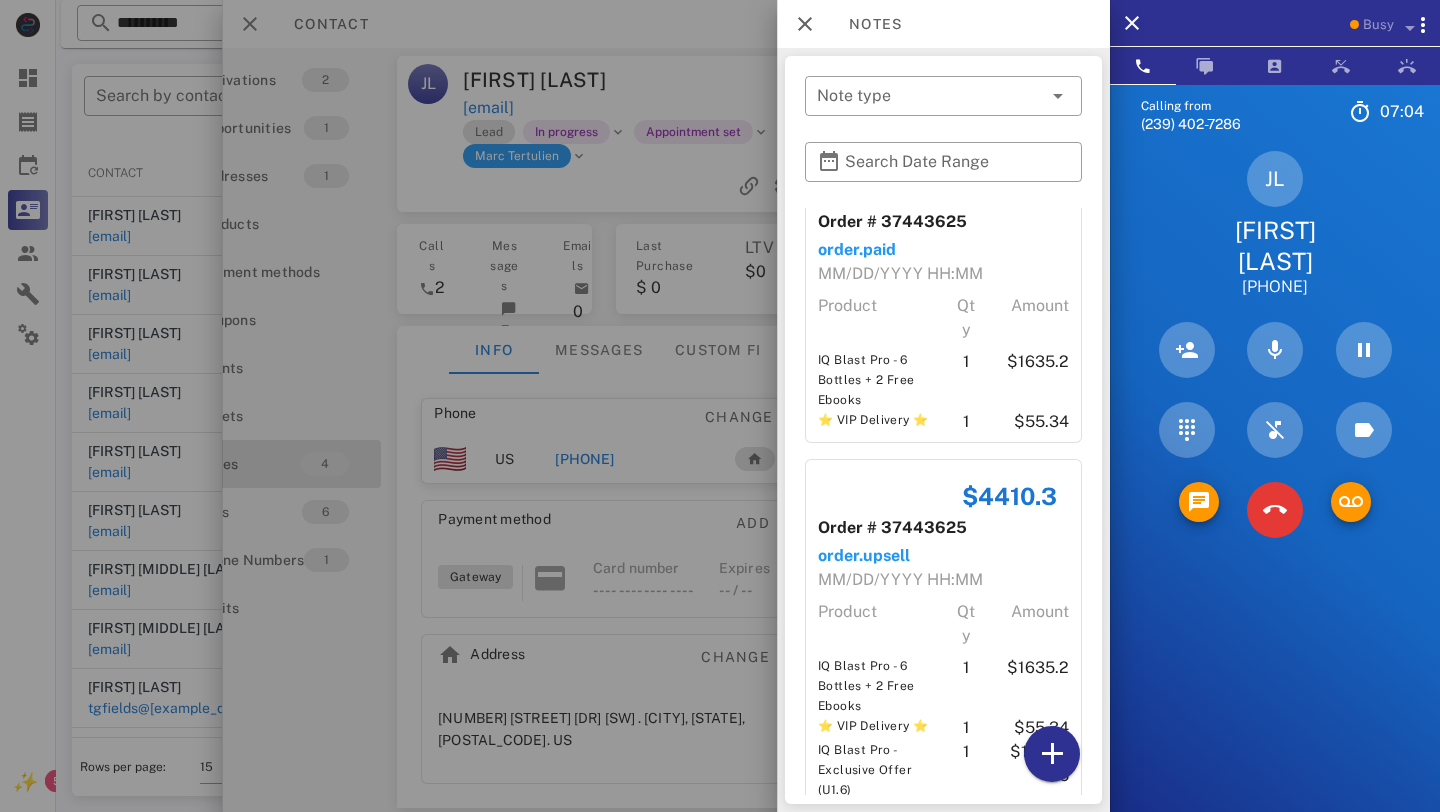 scroll, scrollTop: 0, scrollLeft: 0, axis: both 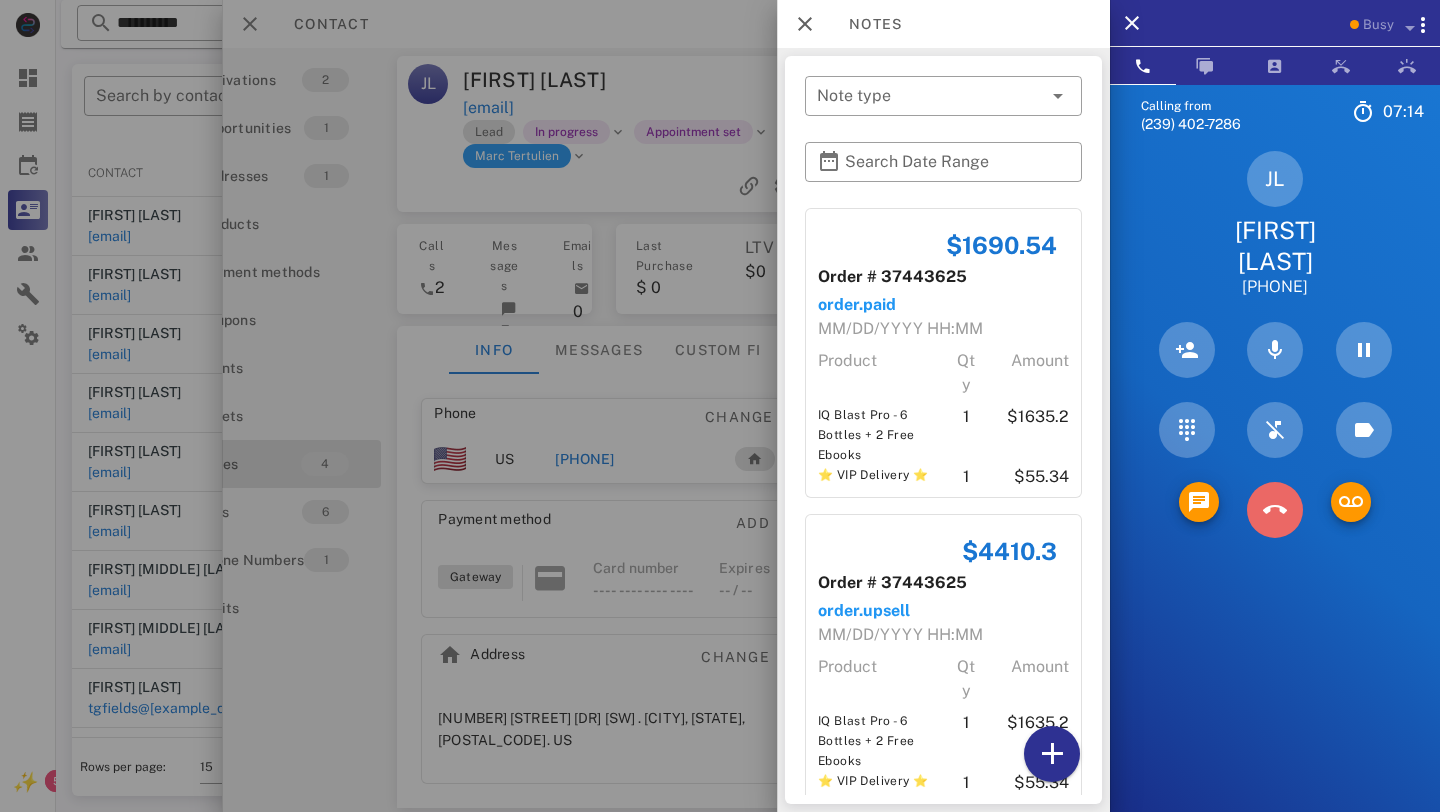 click at bounding box center [1275, 510] 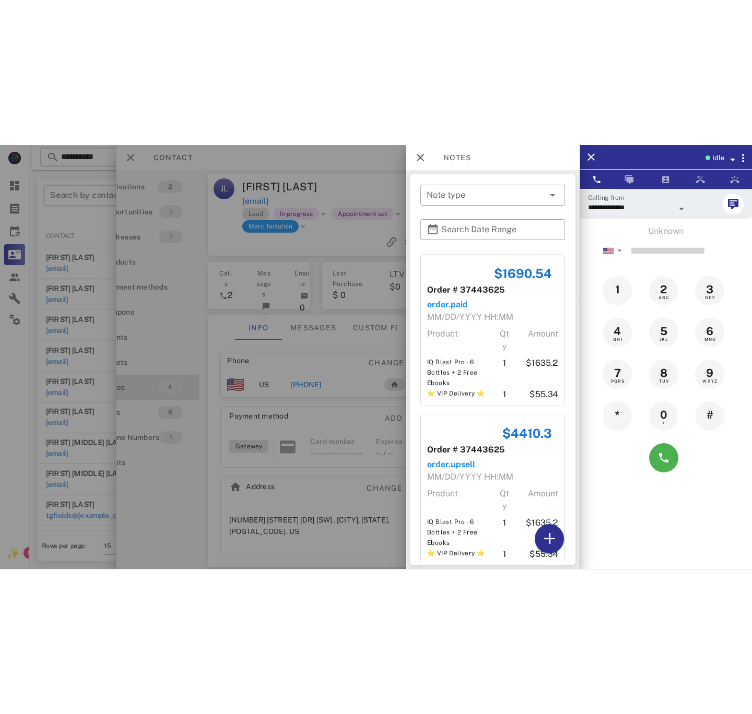 scroll, scrollTop: 513, scrollLeft: 0, axis: vertical 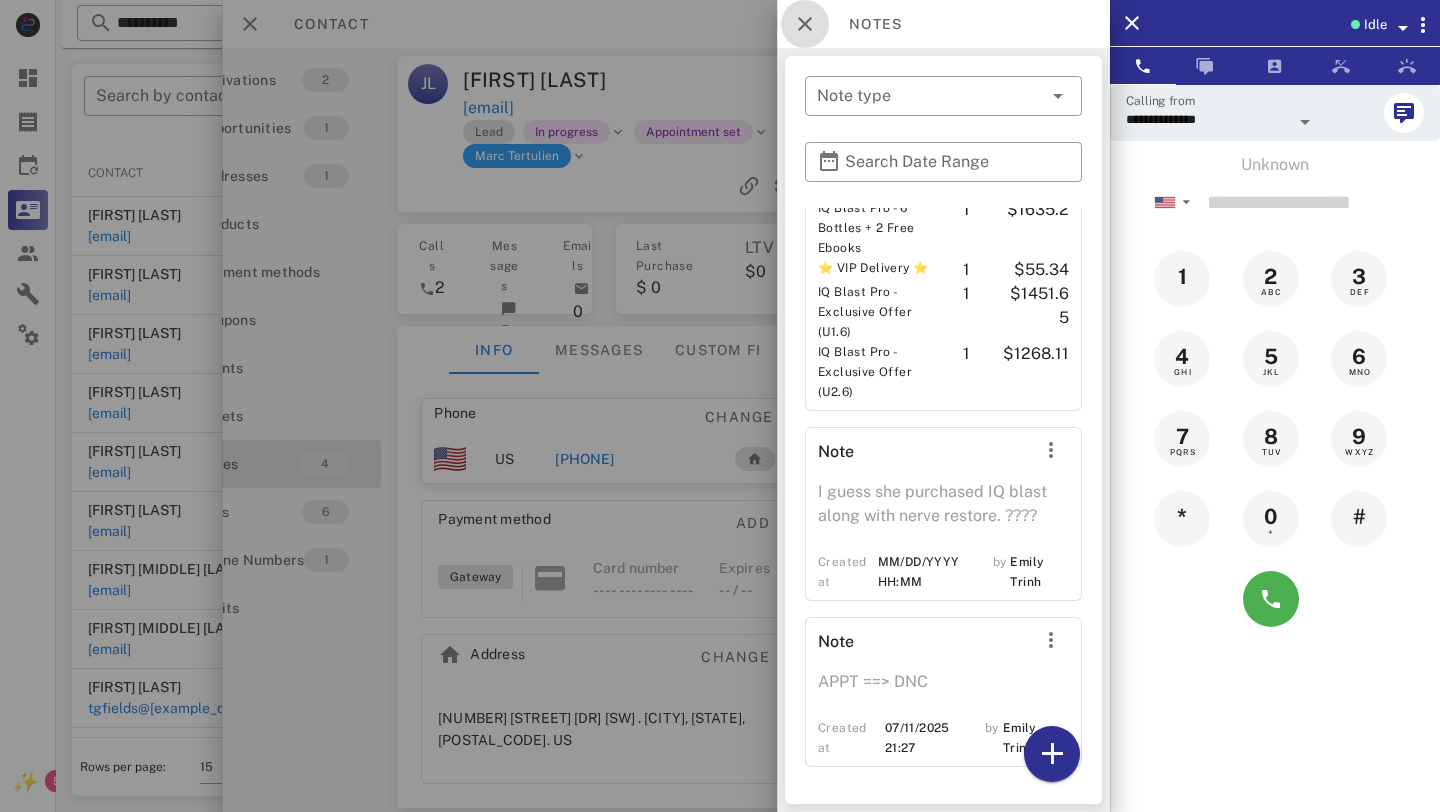 click at bounding box center (805, 24) 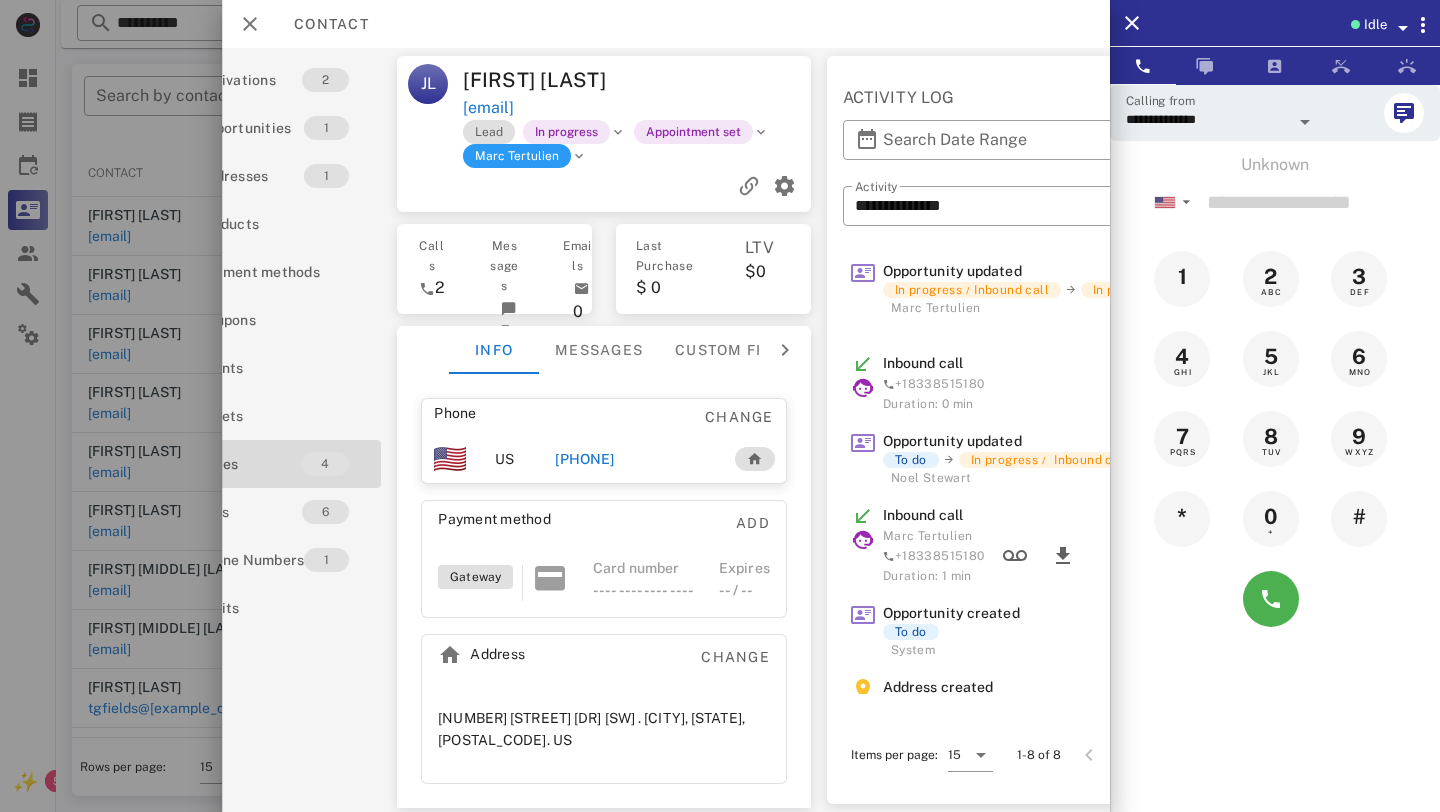 click on "Marc Tertulien" at bounding box center [517, 156] 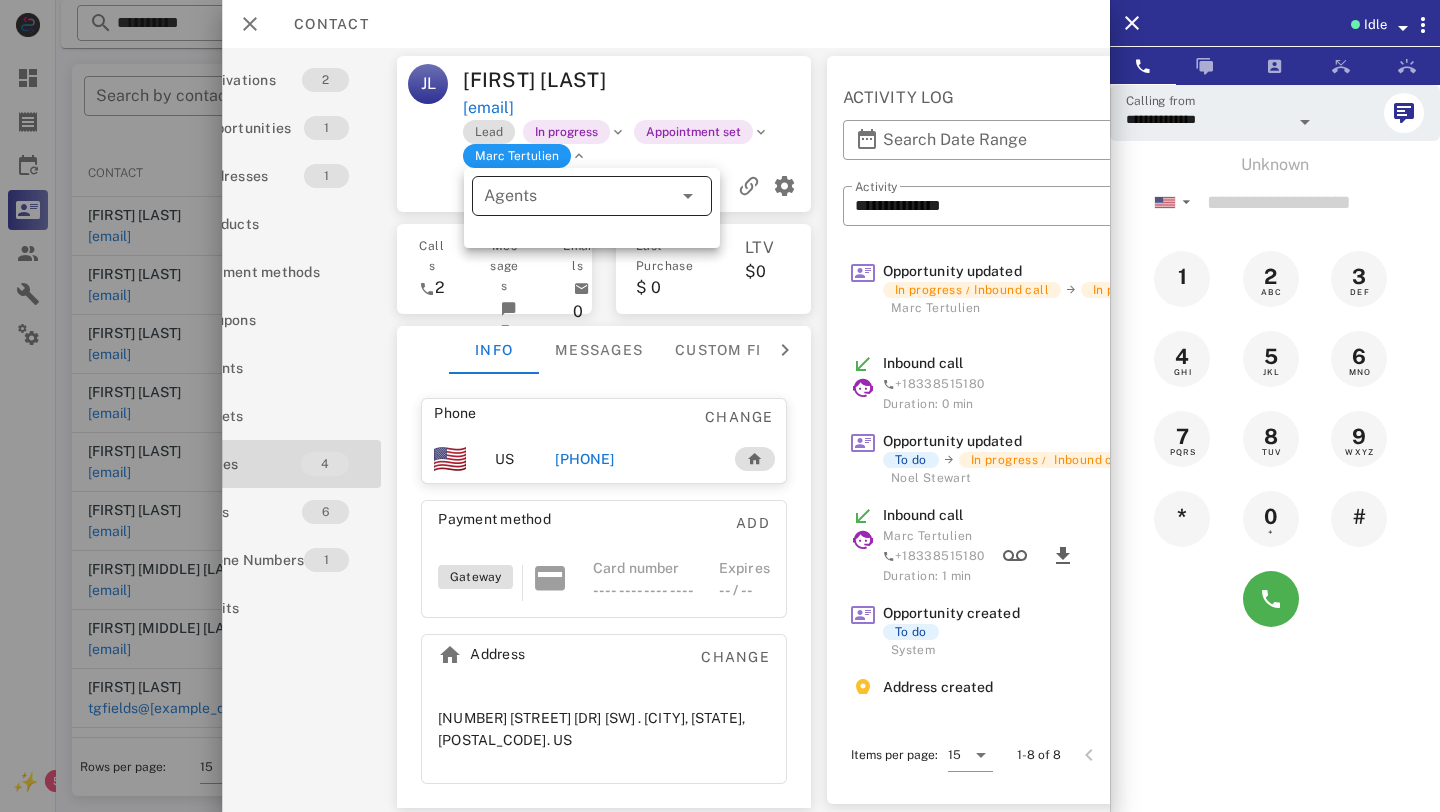 click on "Agents" at bounding box center [564, 196] 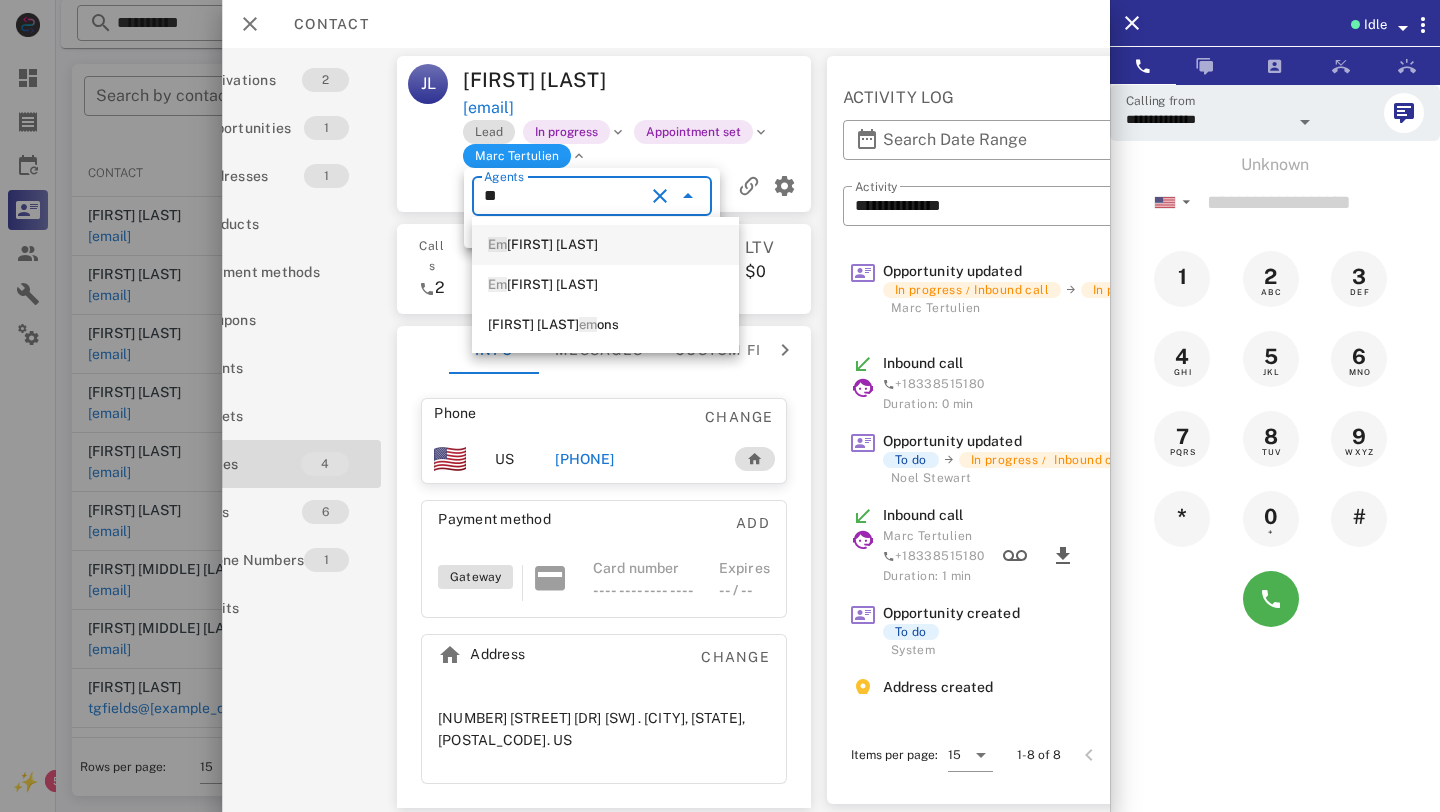 click on "[FIRST] [LAST]" at bounding box center [605, 245] 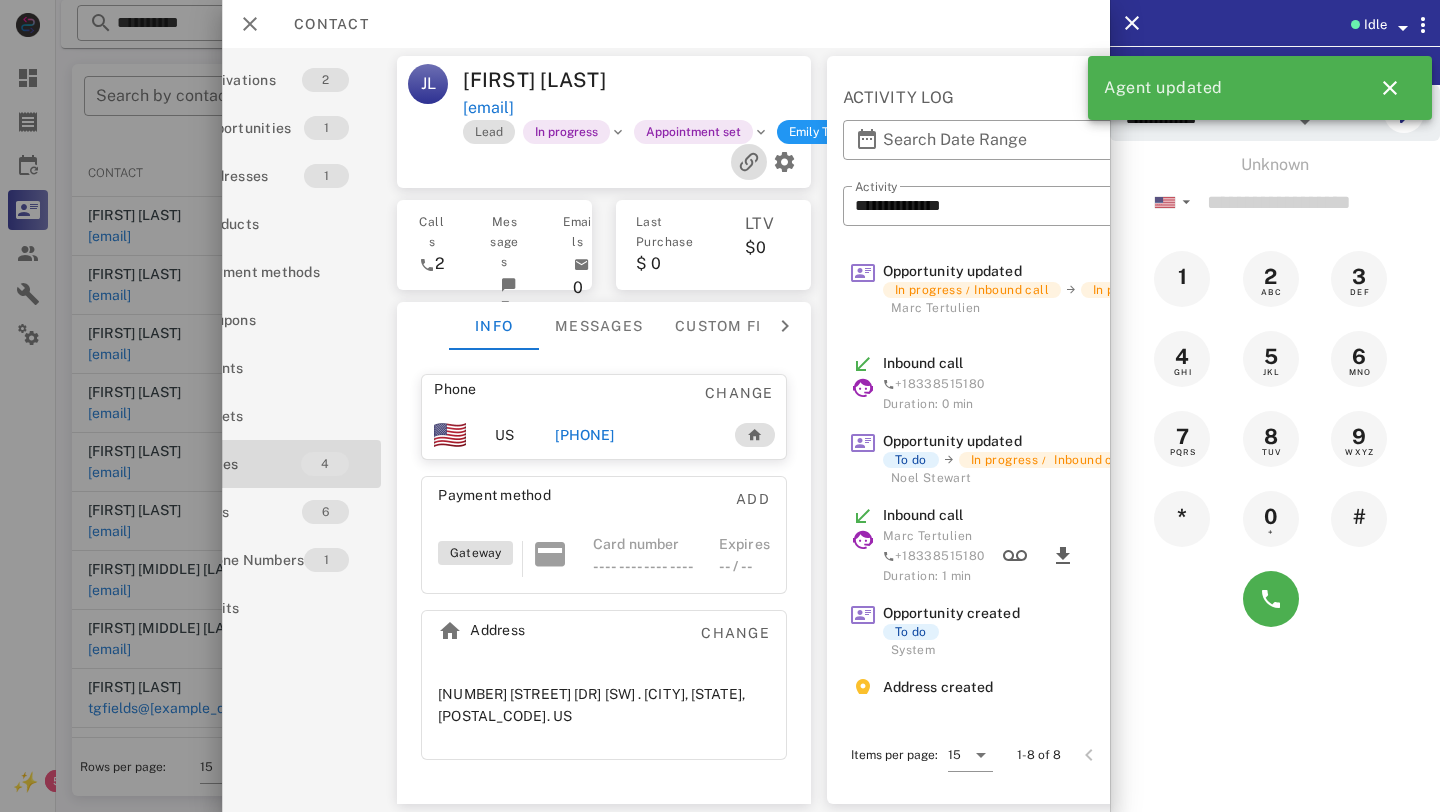 click at bounding box center (749, 162) 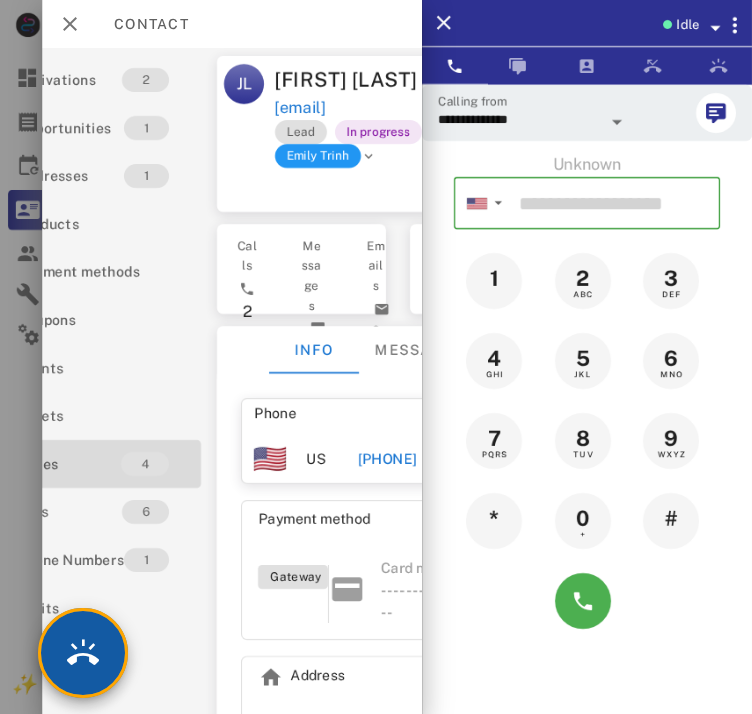 click at bounding box center [83, 653] 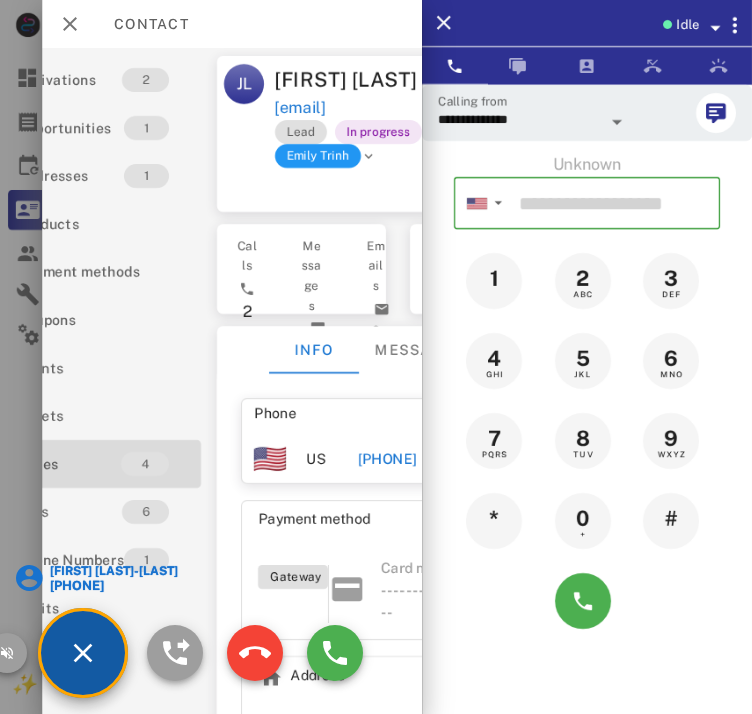 click on "[FIRST] [LAST]-[LAST]" at bounding box center [113, 571] 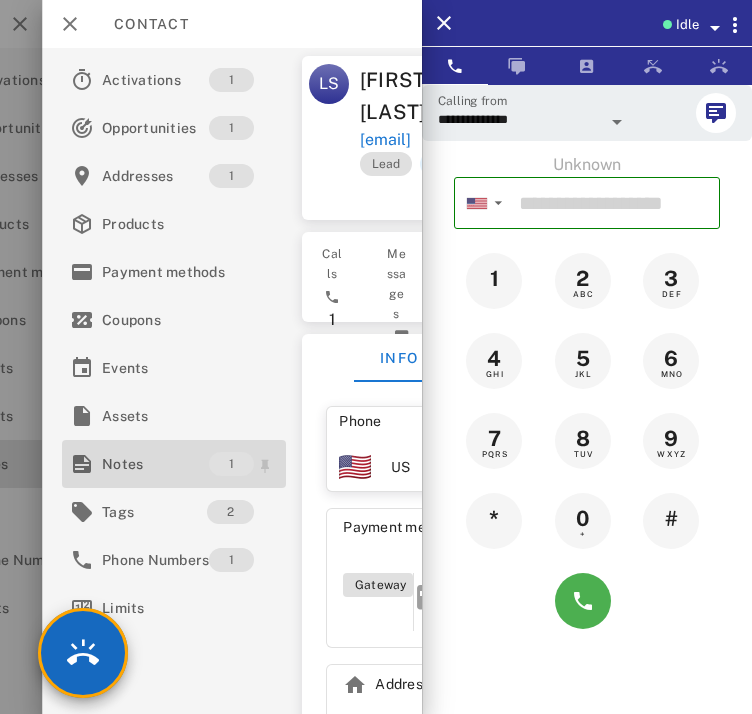 click on "Notes" at bounding box center (155, 464) 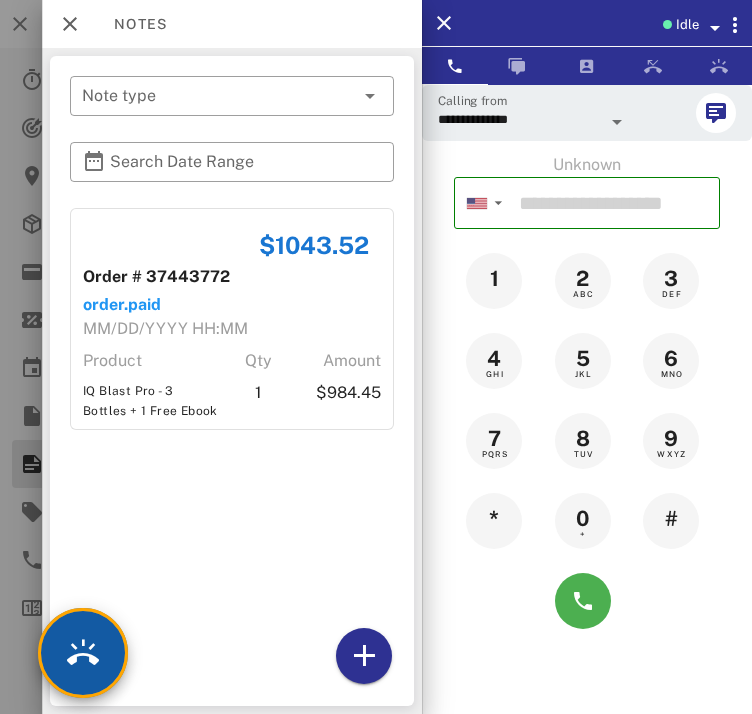 click at bounding box center [83, 653] 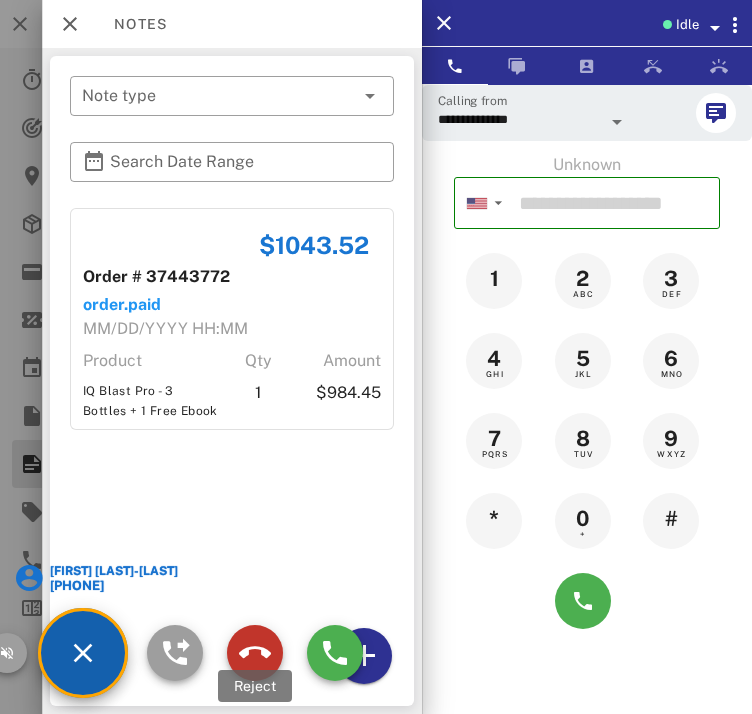 click at bounding box center [255, 653] 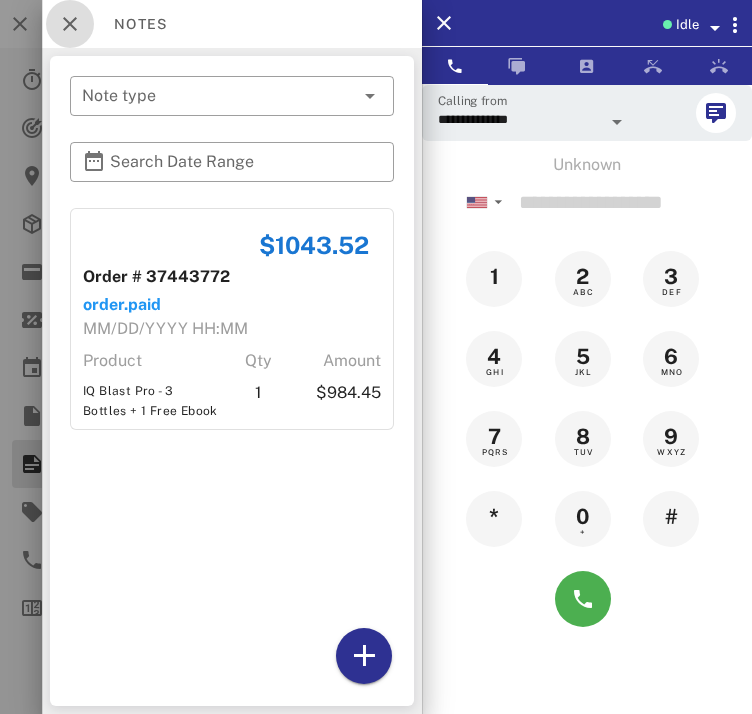 click at bounding box center (70, 24) 